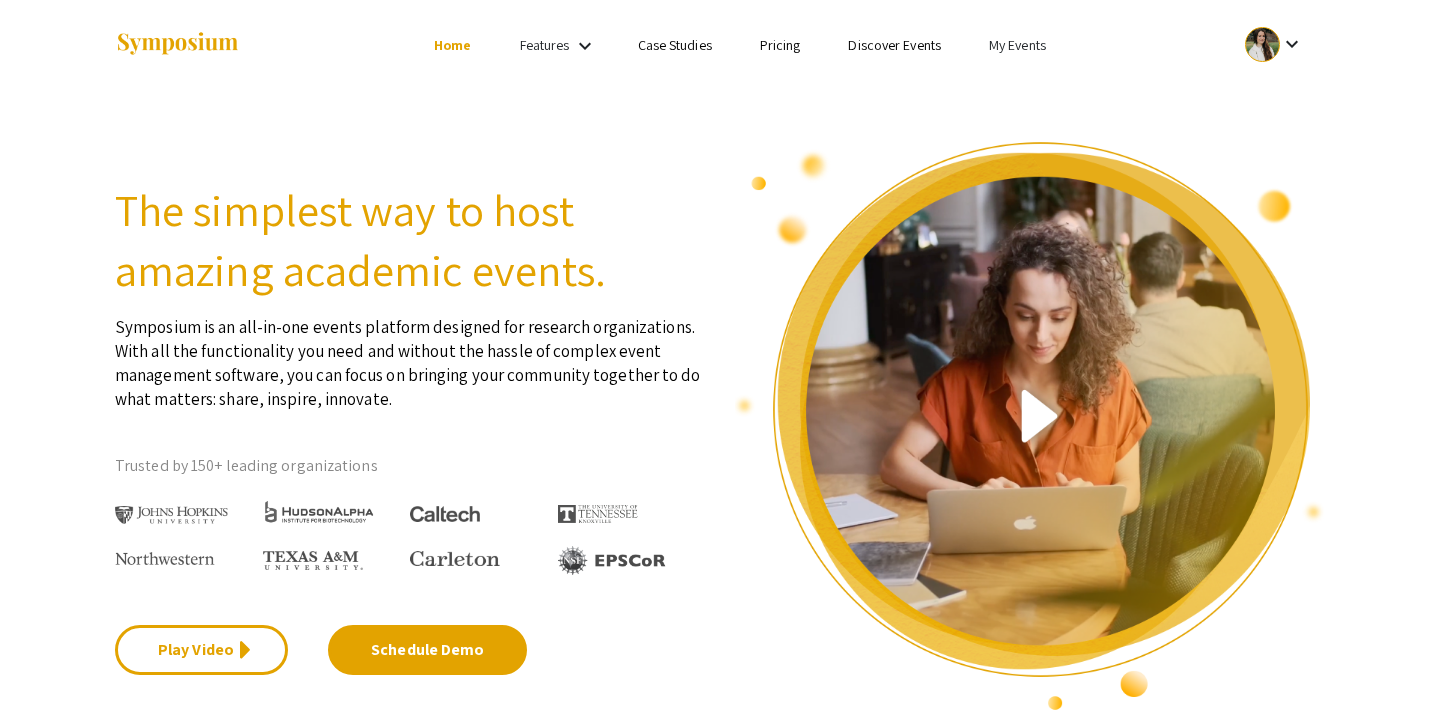 scroll, scrollTop: 0, scrollLeft: 0, axis: both 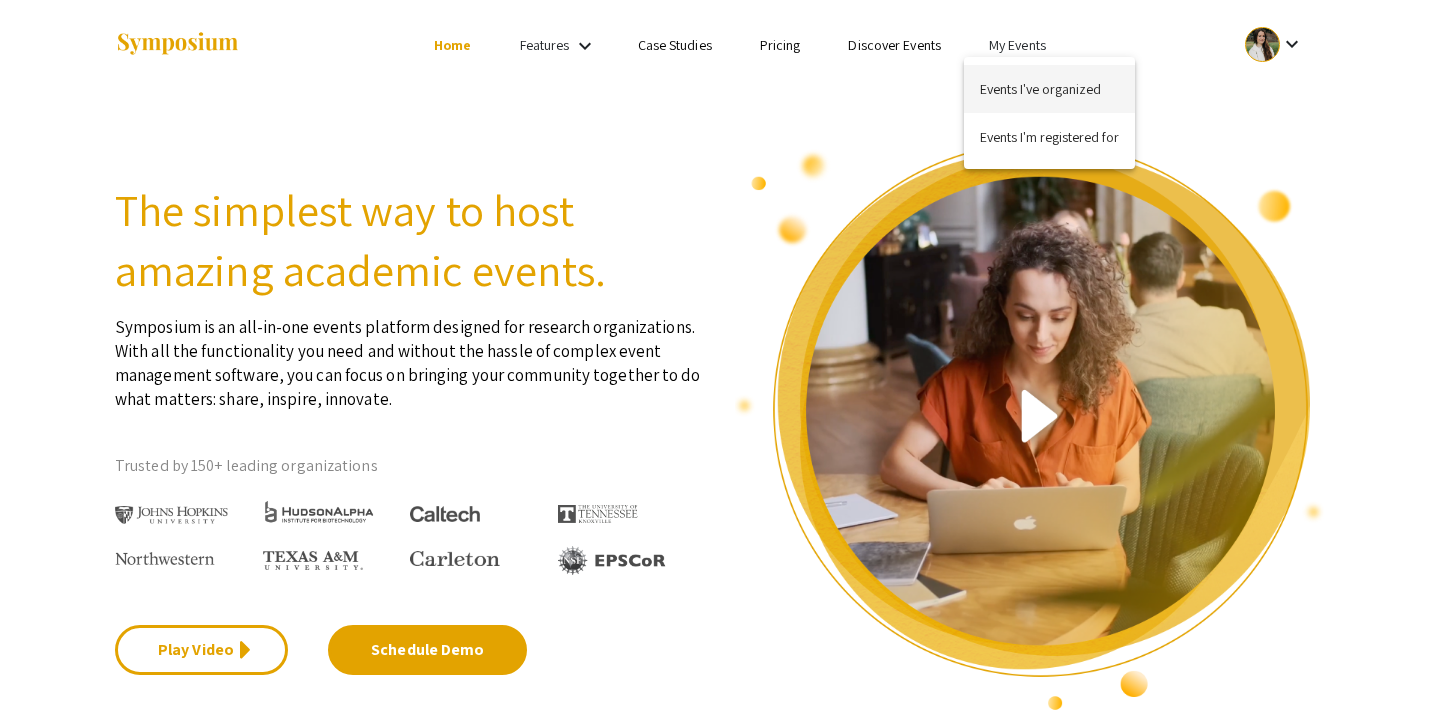 click on "Events I've organized" at bounding box center [1049, 89] 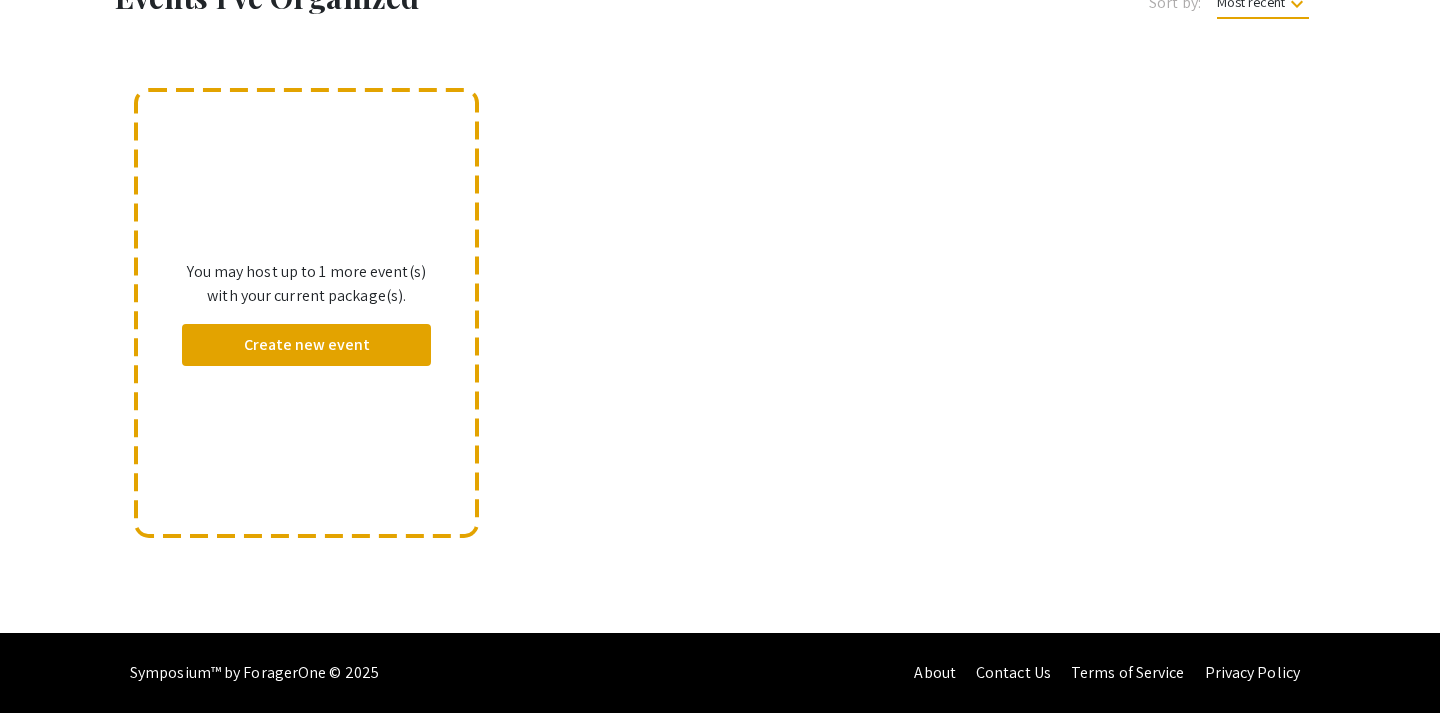 scroll, scrollTop: 0, scrollLeft: 0, axis: both 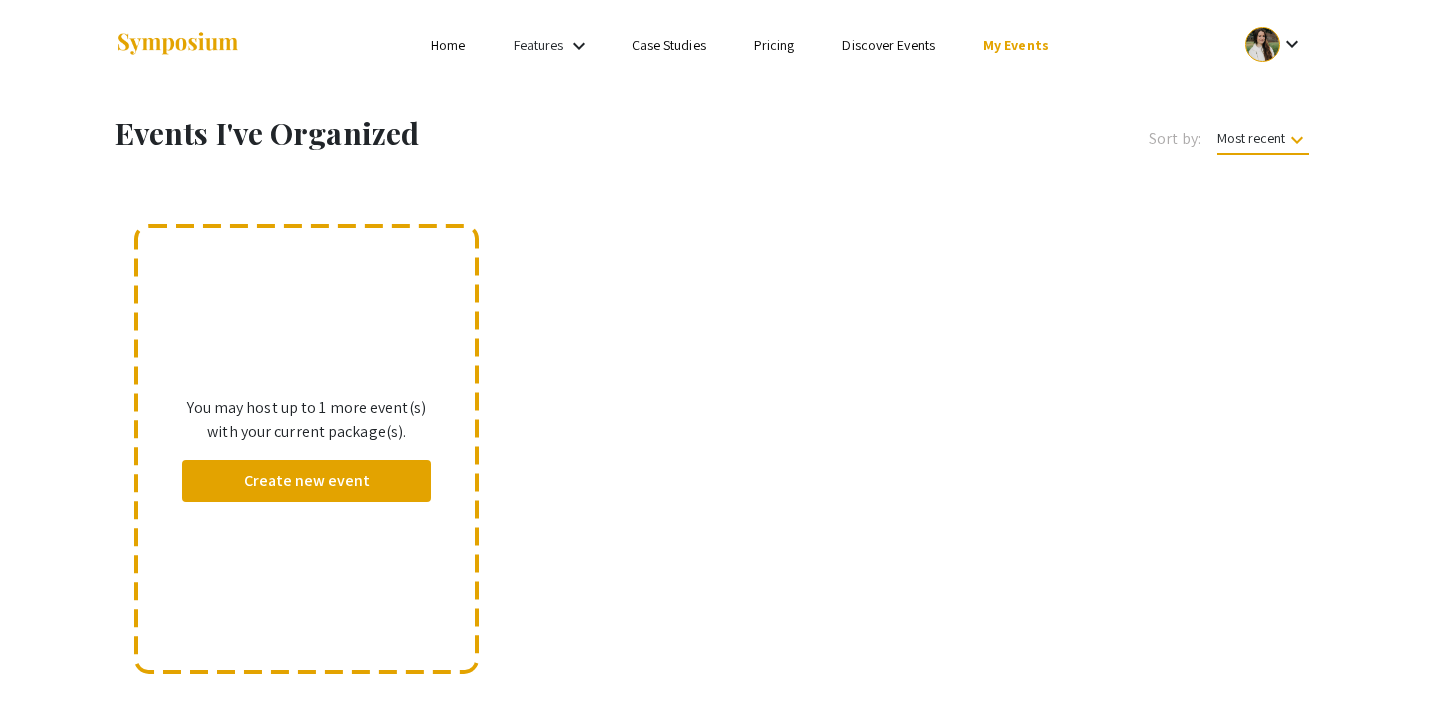 click on "My Events" at bounding box center (1016, 45) 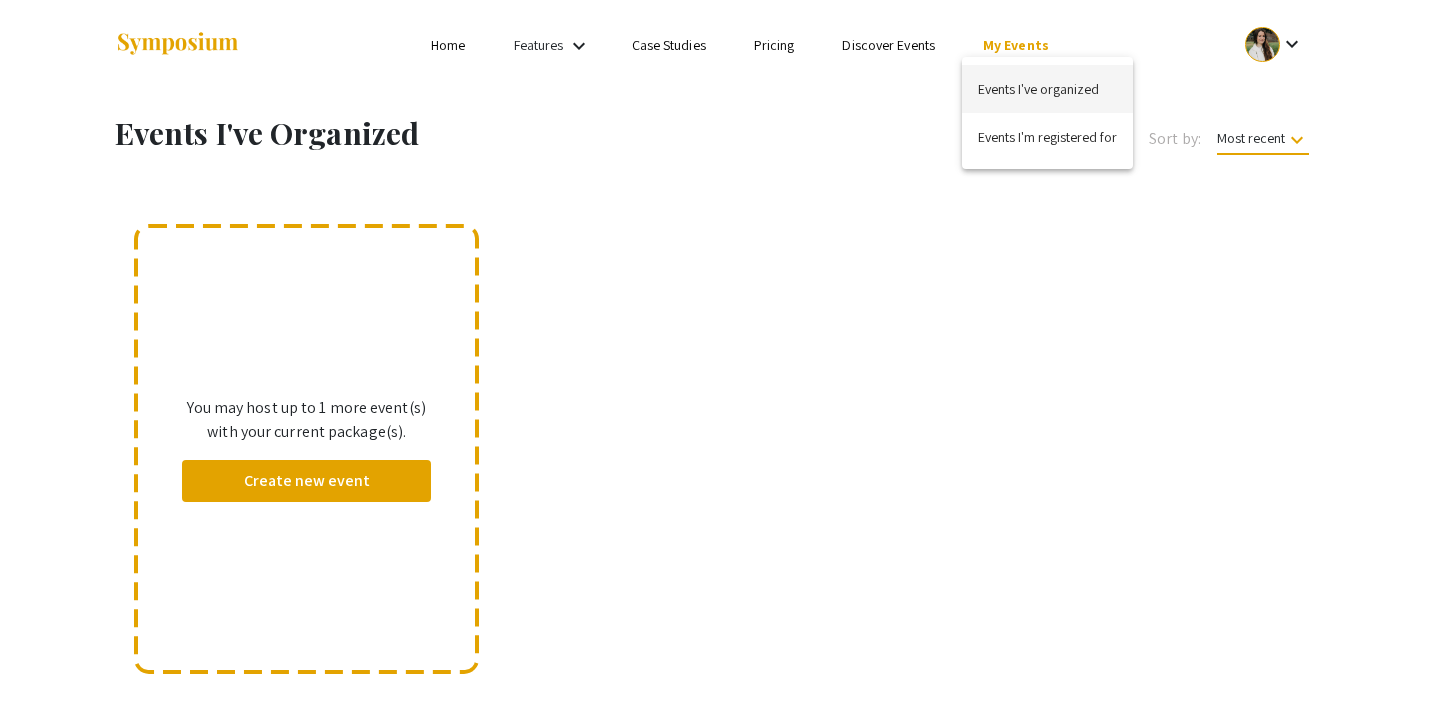 click on "Events I've organized" at bounding box center [1047, 89] 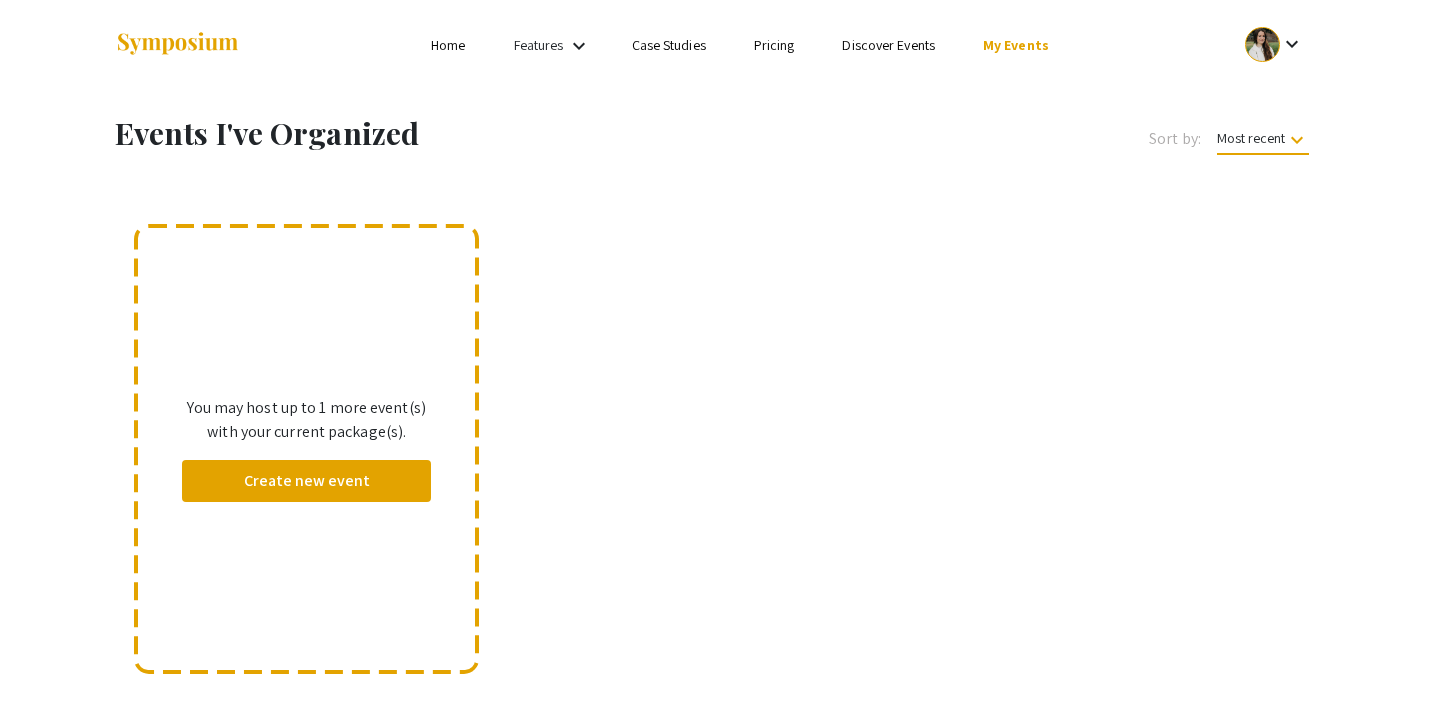 click on "Discover Events" at bounding box center (888, 45) 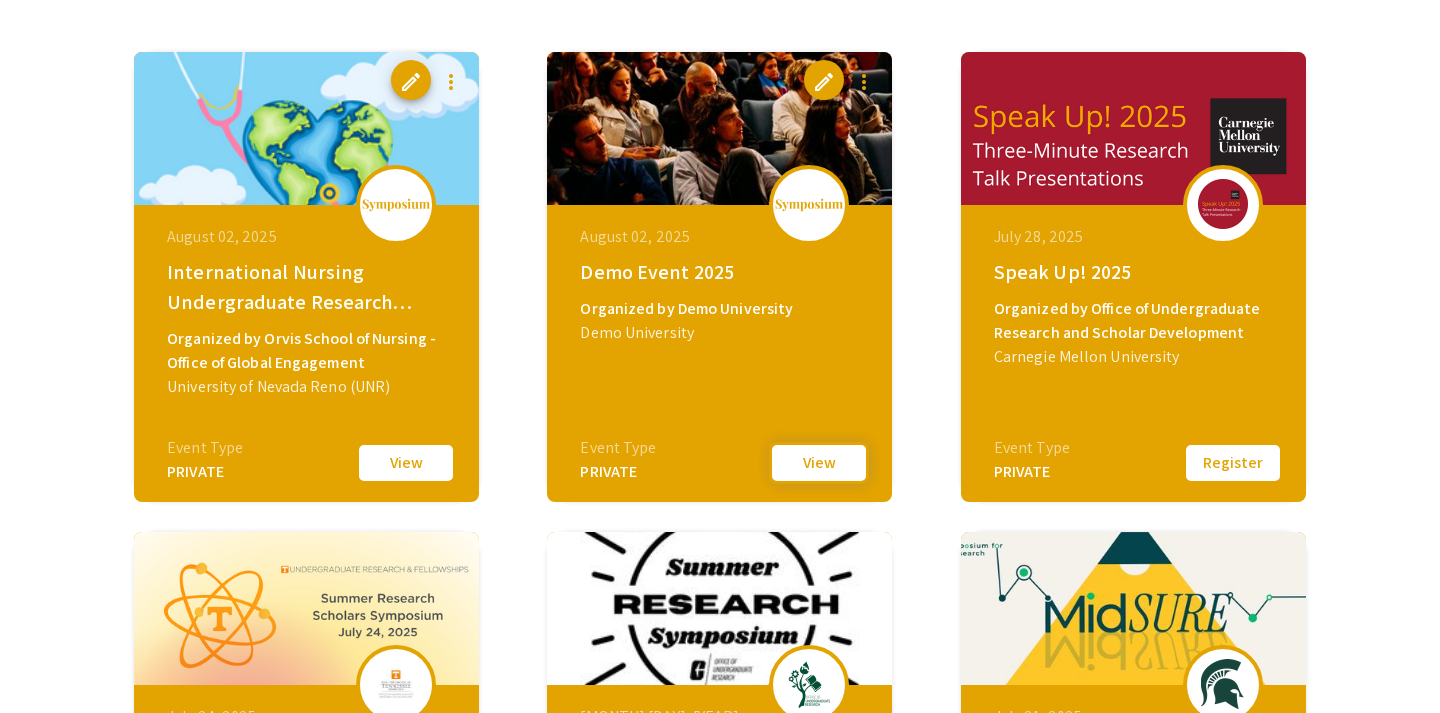scroll, scrollTop: 314, scrollLeft: 0, axis: vertical 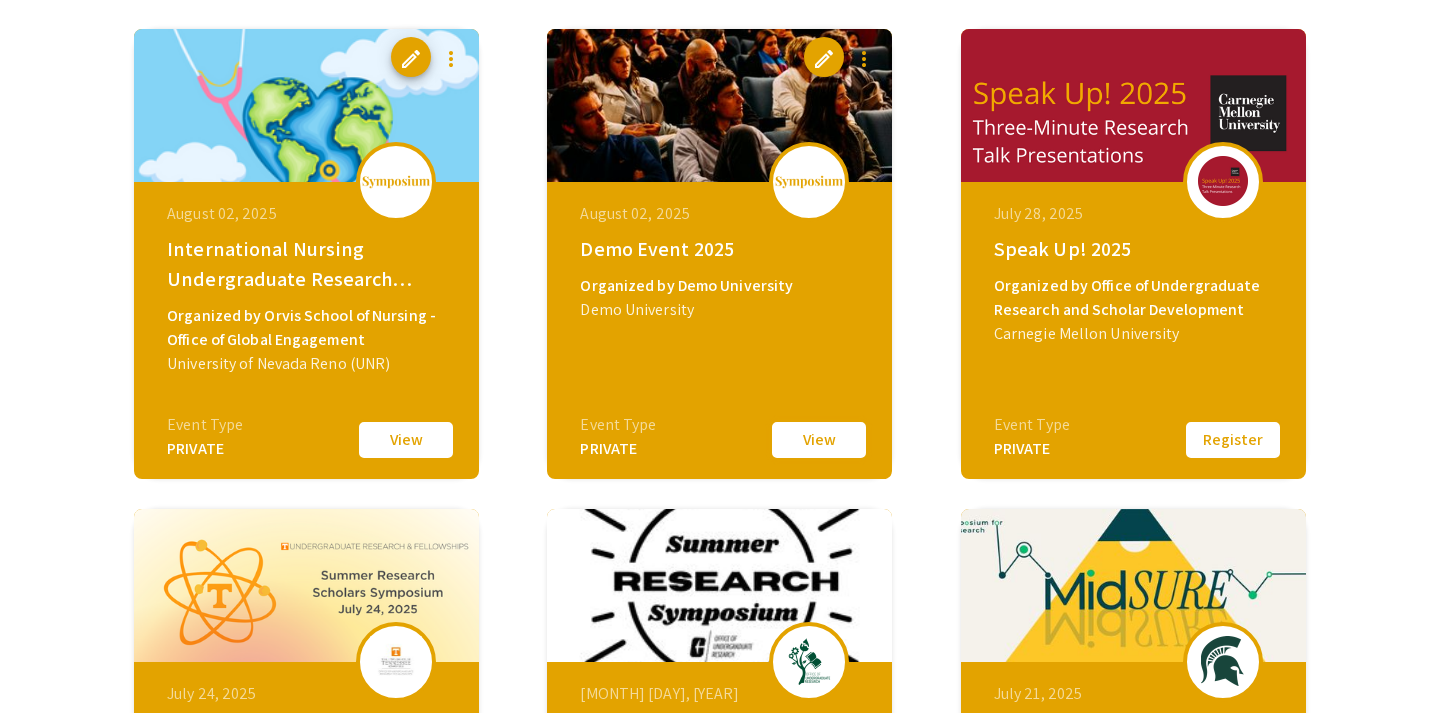 click on "View" 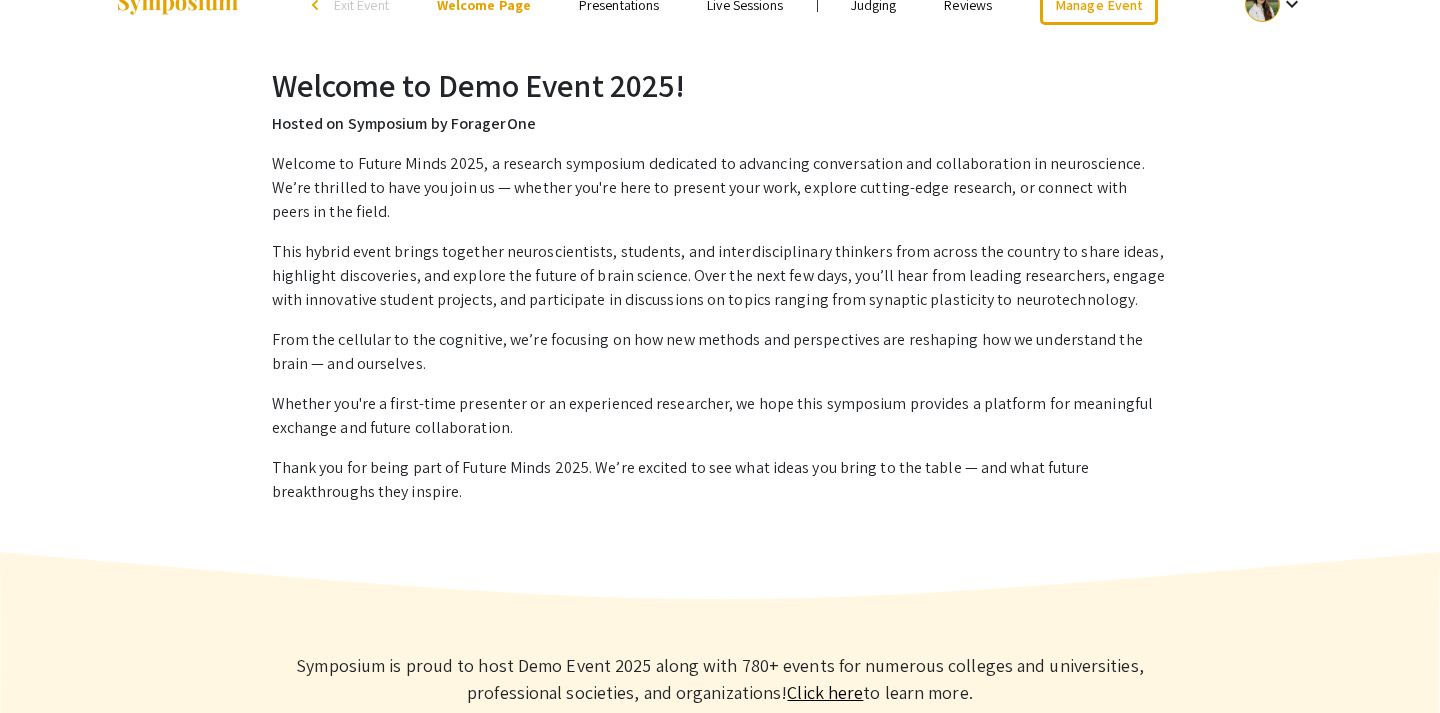 scroll, scrollTop: 0, scrollLeft: 0, axis: both 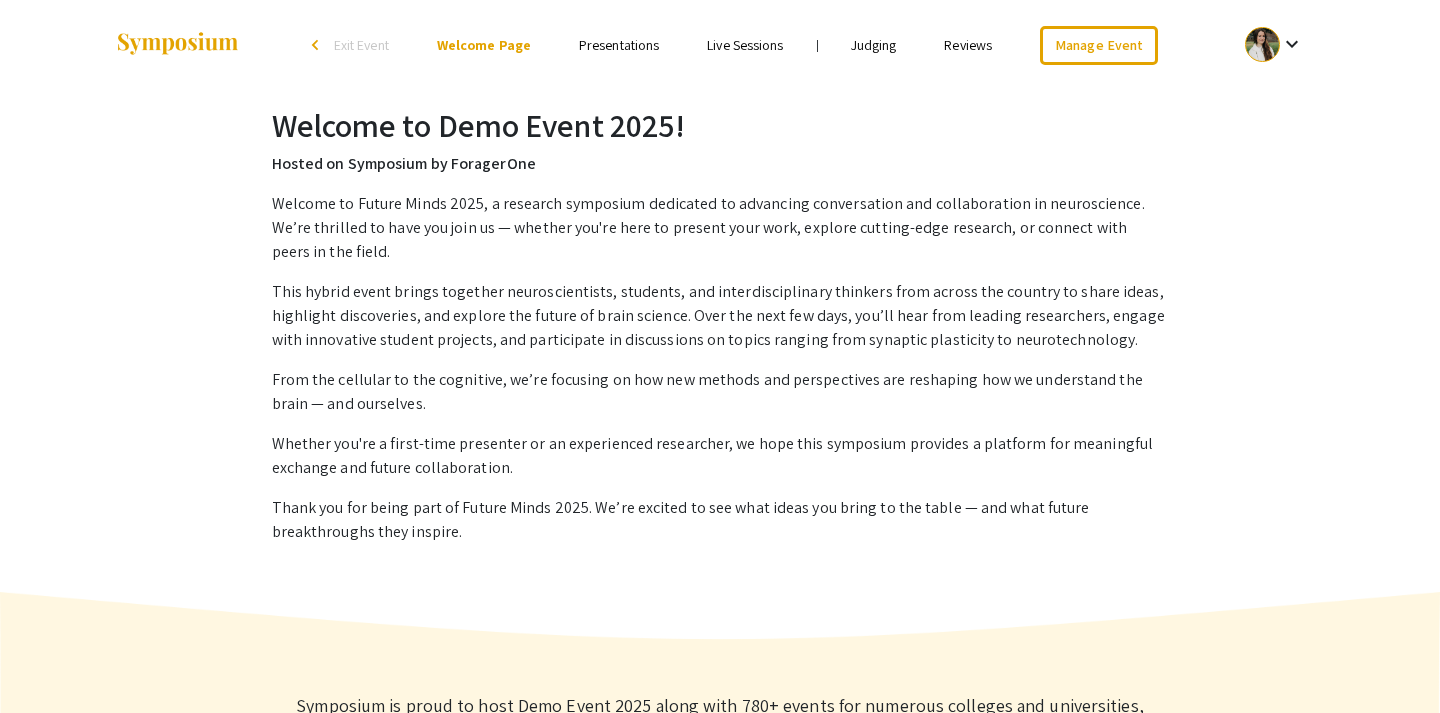 click on "Presentations" at bounding box center [619, 45] 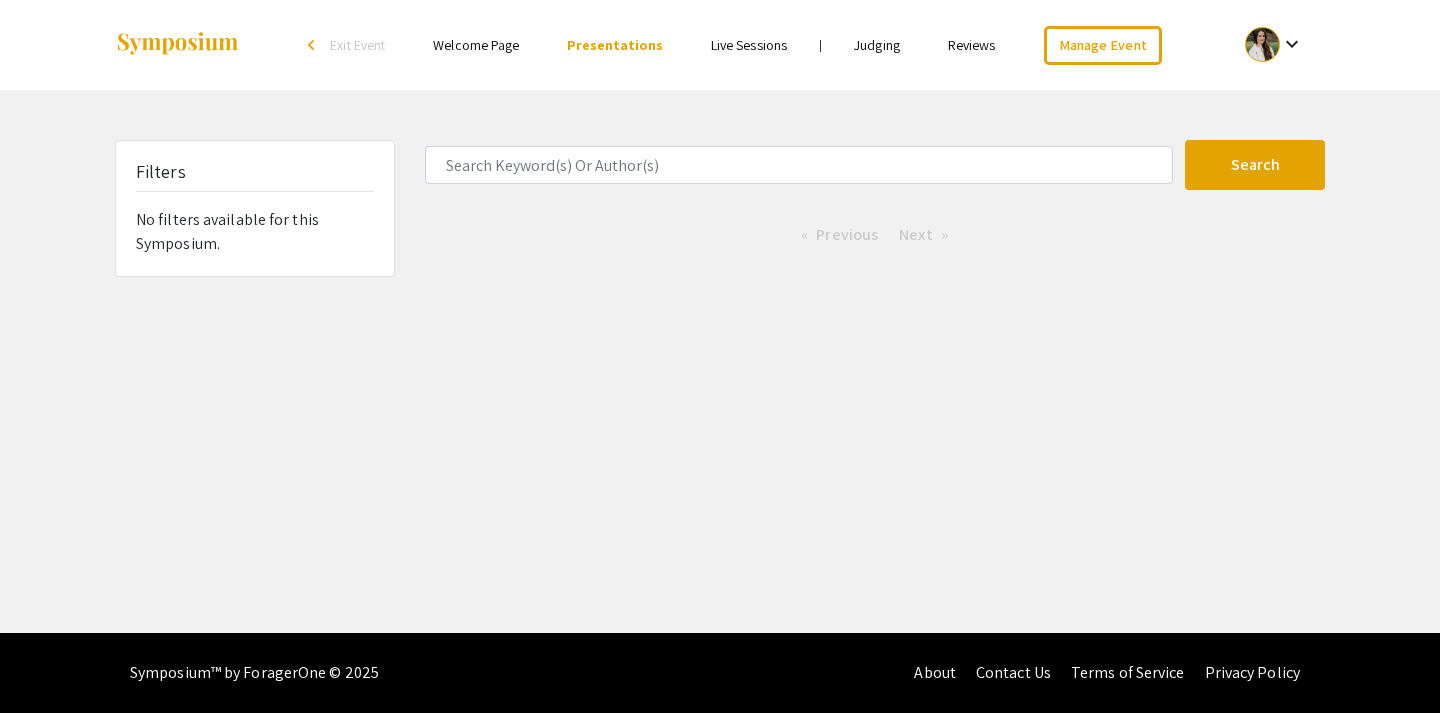 click on "Live Sessions" at bounding box center [749, 45] 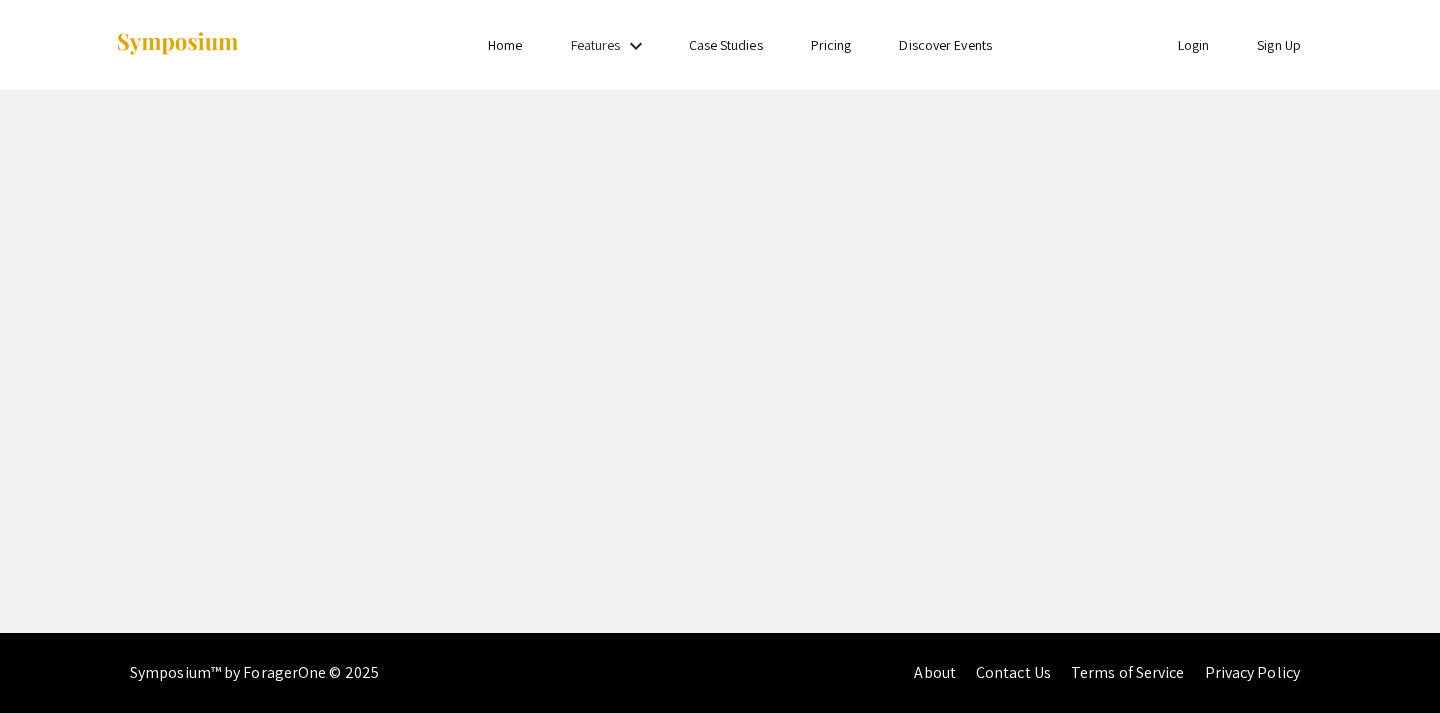 scroll, scrollTop: 0, scrollLeft: 0, axis: both 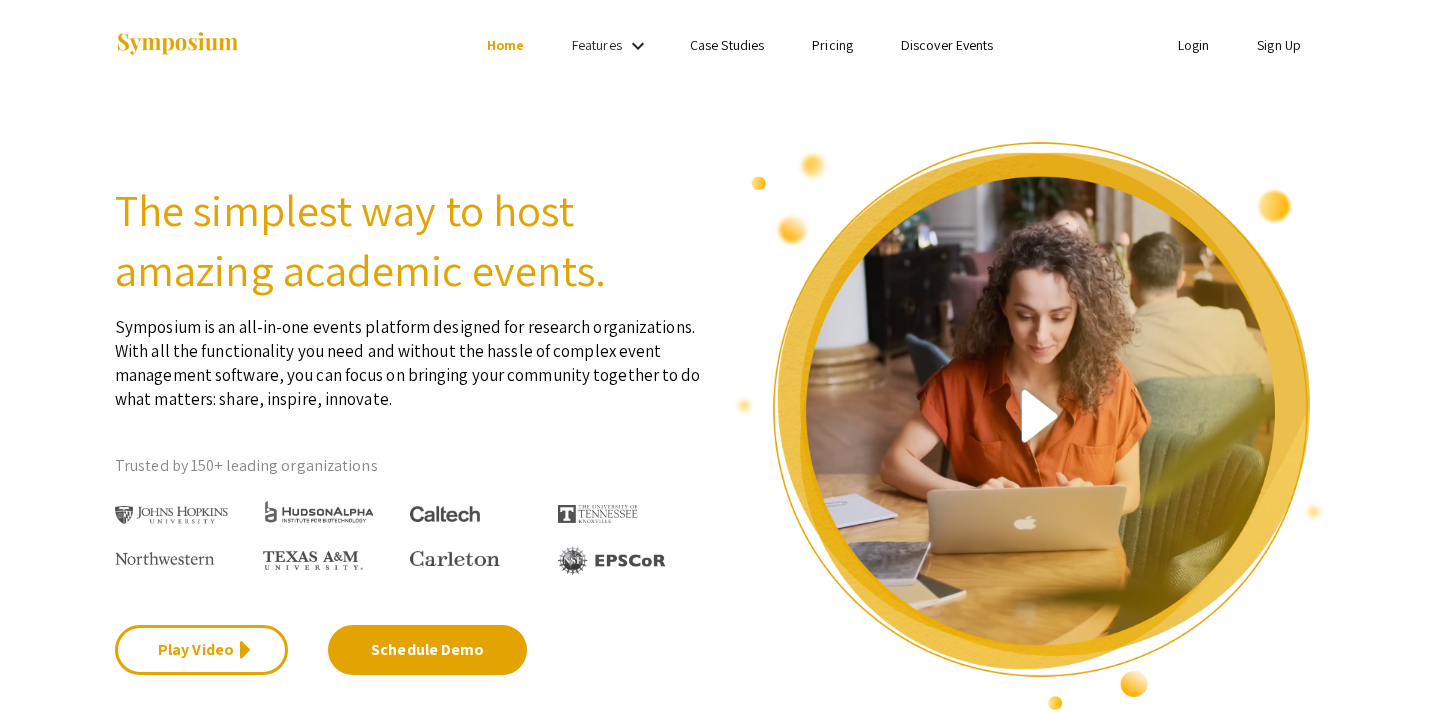 click on "Discover Events" at bounding box center [947, 45] 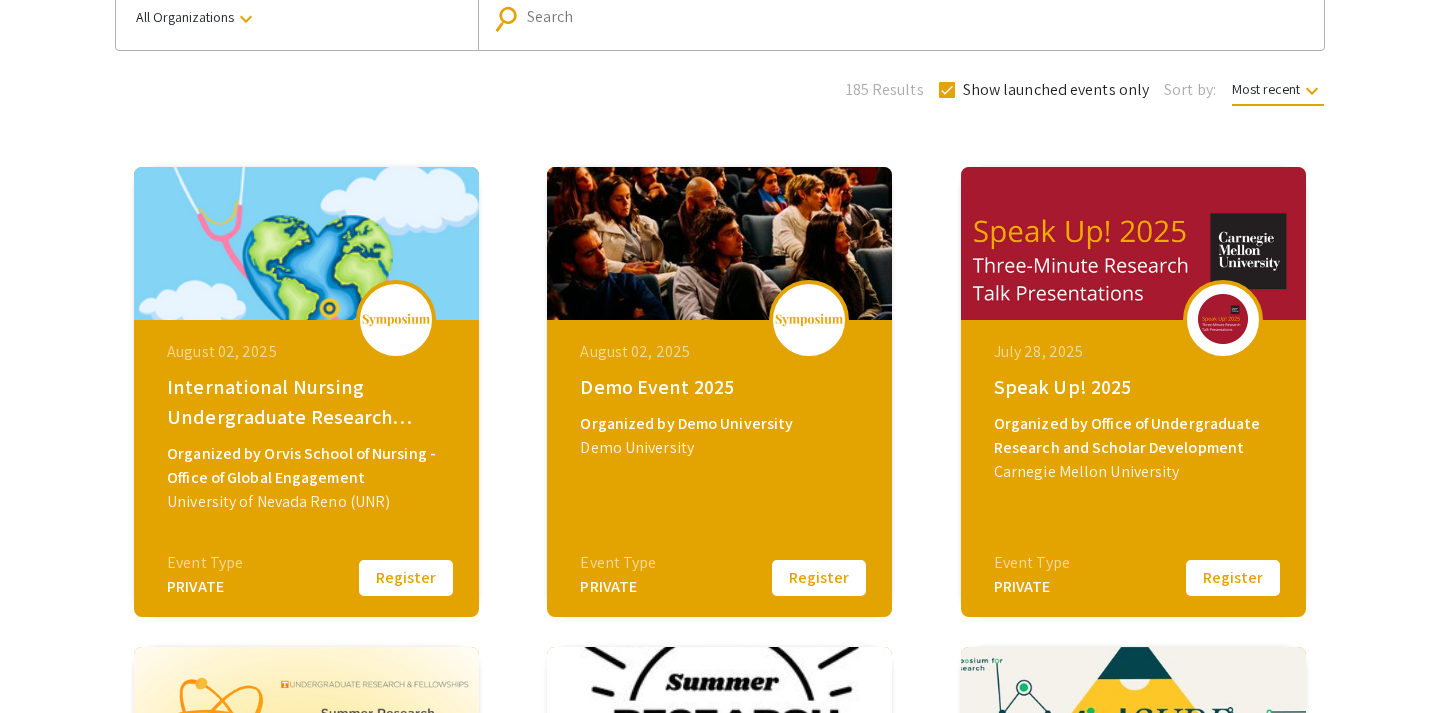 scroll, scrollTop: 197, scrollLeft: 0, axis: vertical 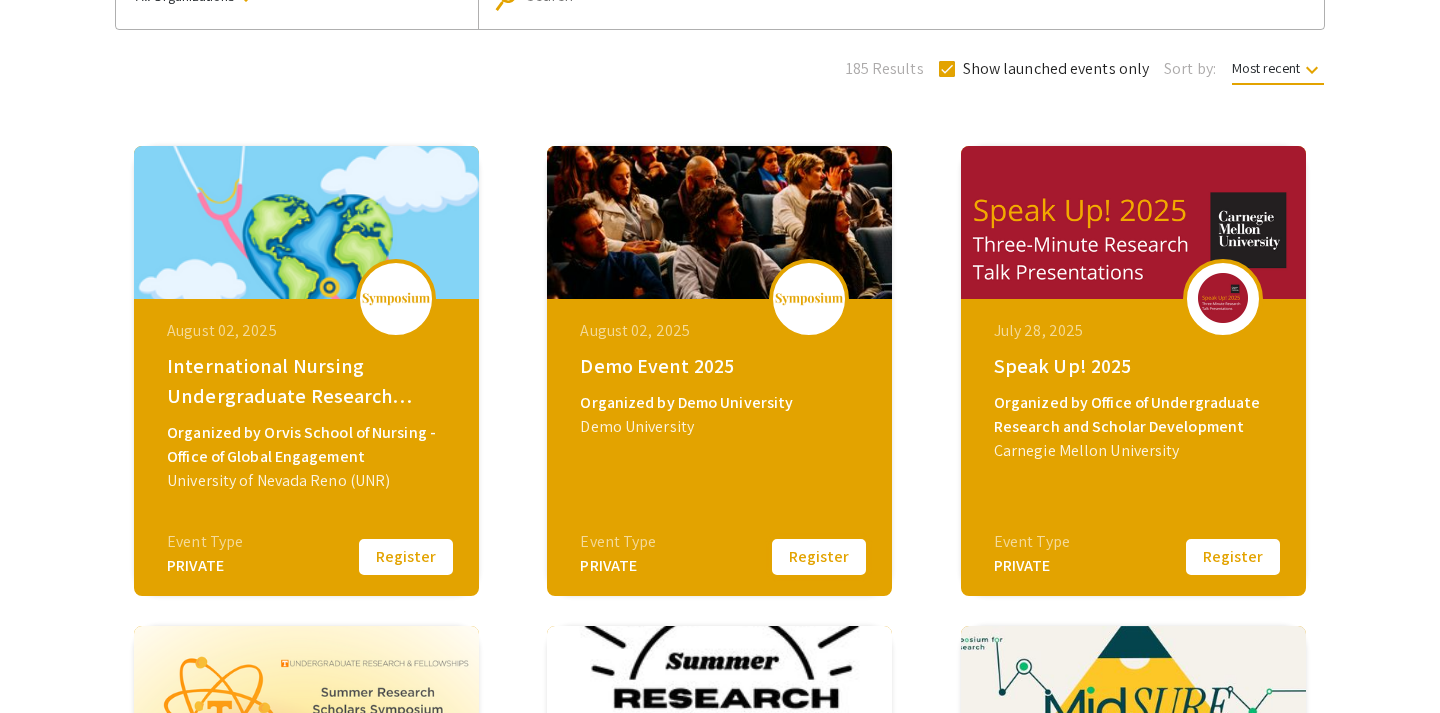 click on "Register" 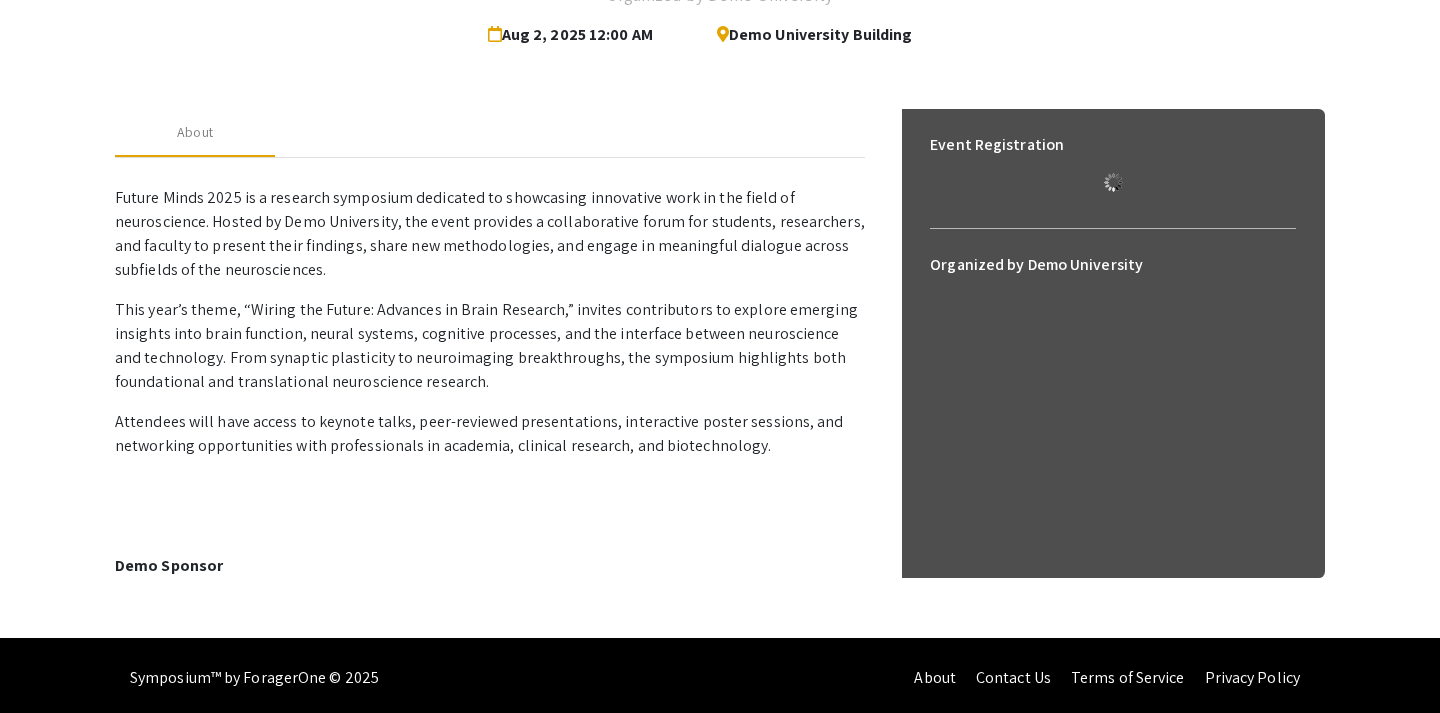scroll, scrollTop: 0, scrollLeft: 0, axis: both 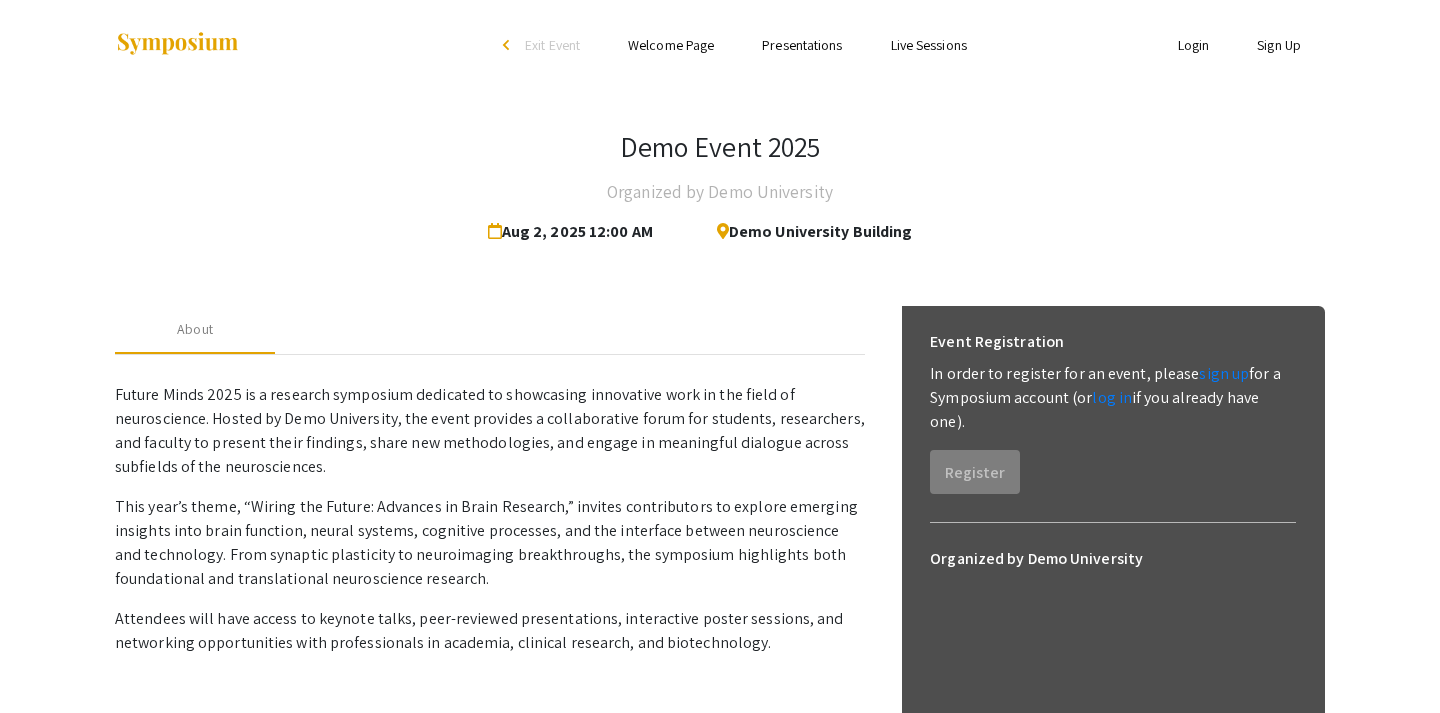 click on "Live Sessions" at bounding box center [929, 45] 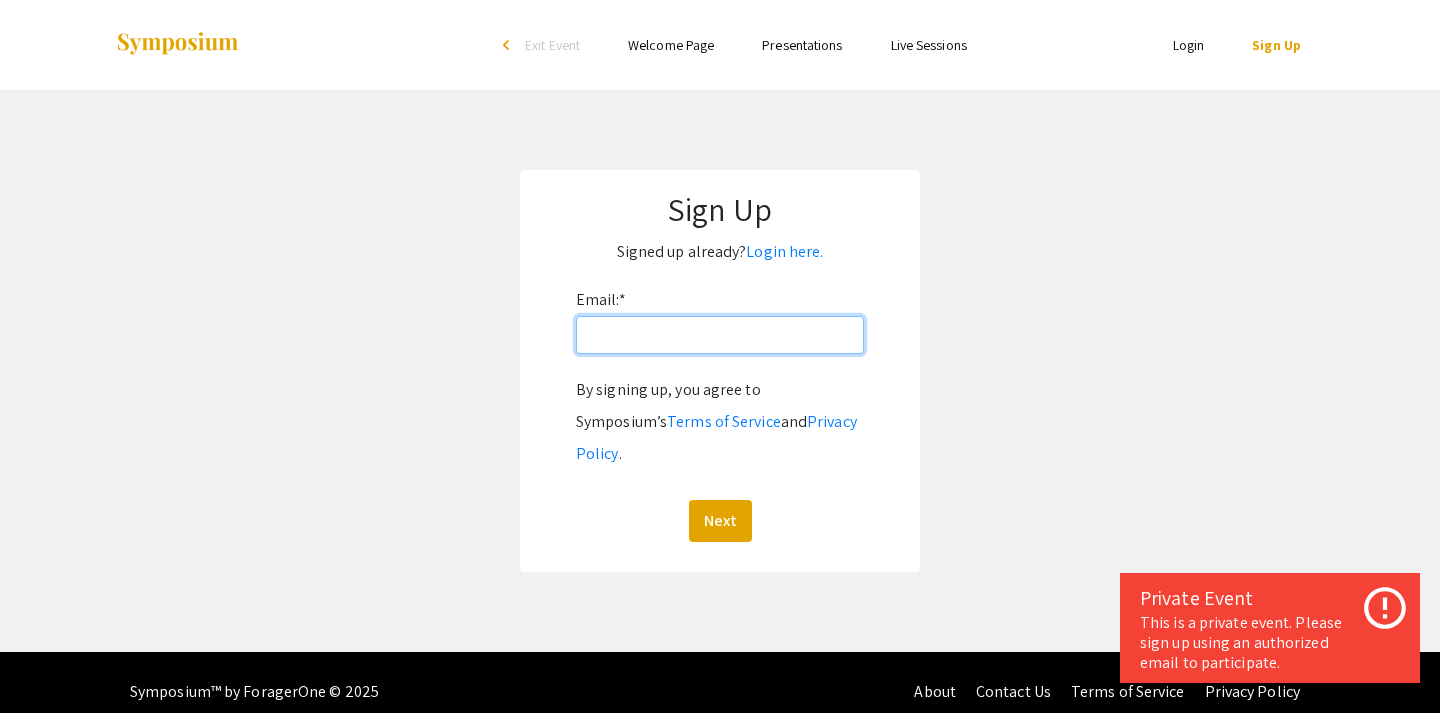 click on "Email:  *" at bounding box center [720, 335] 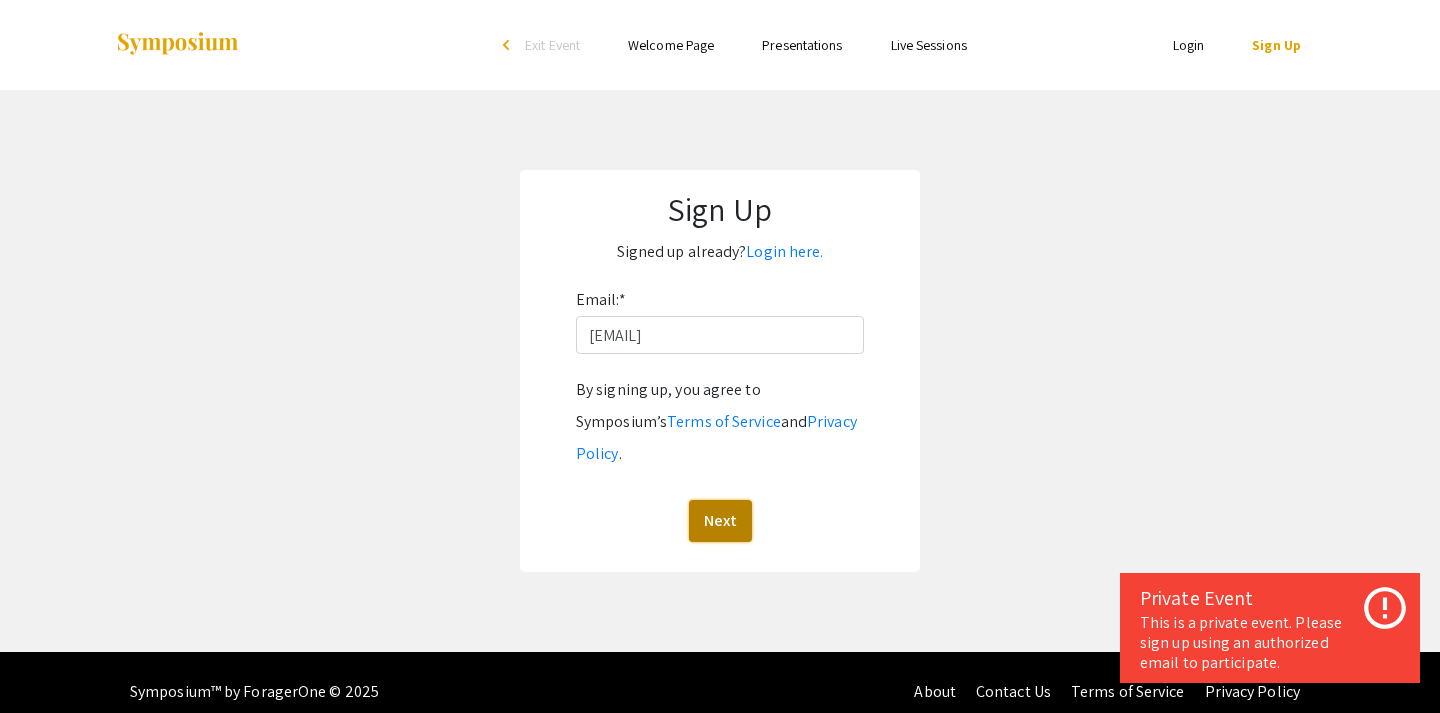 click on "Next" 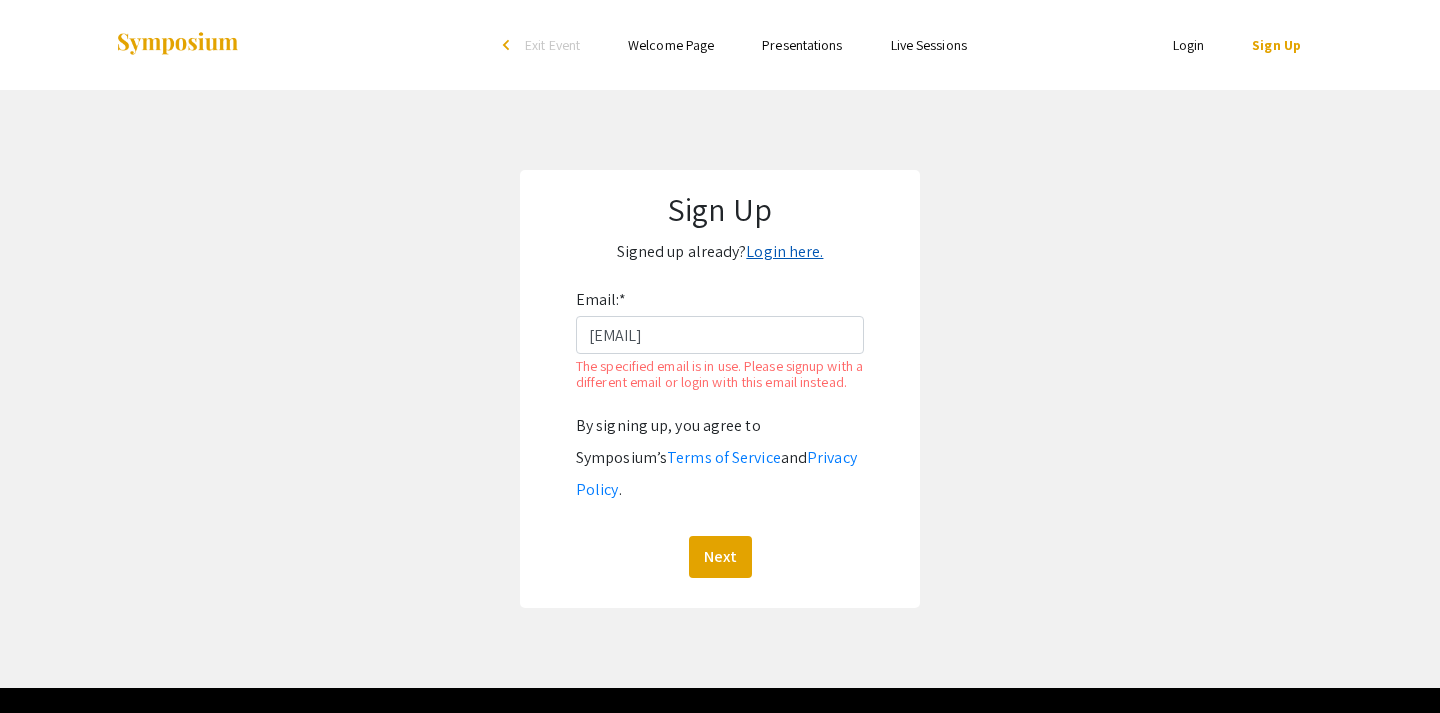 click on "Login here." 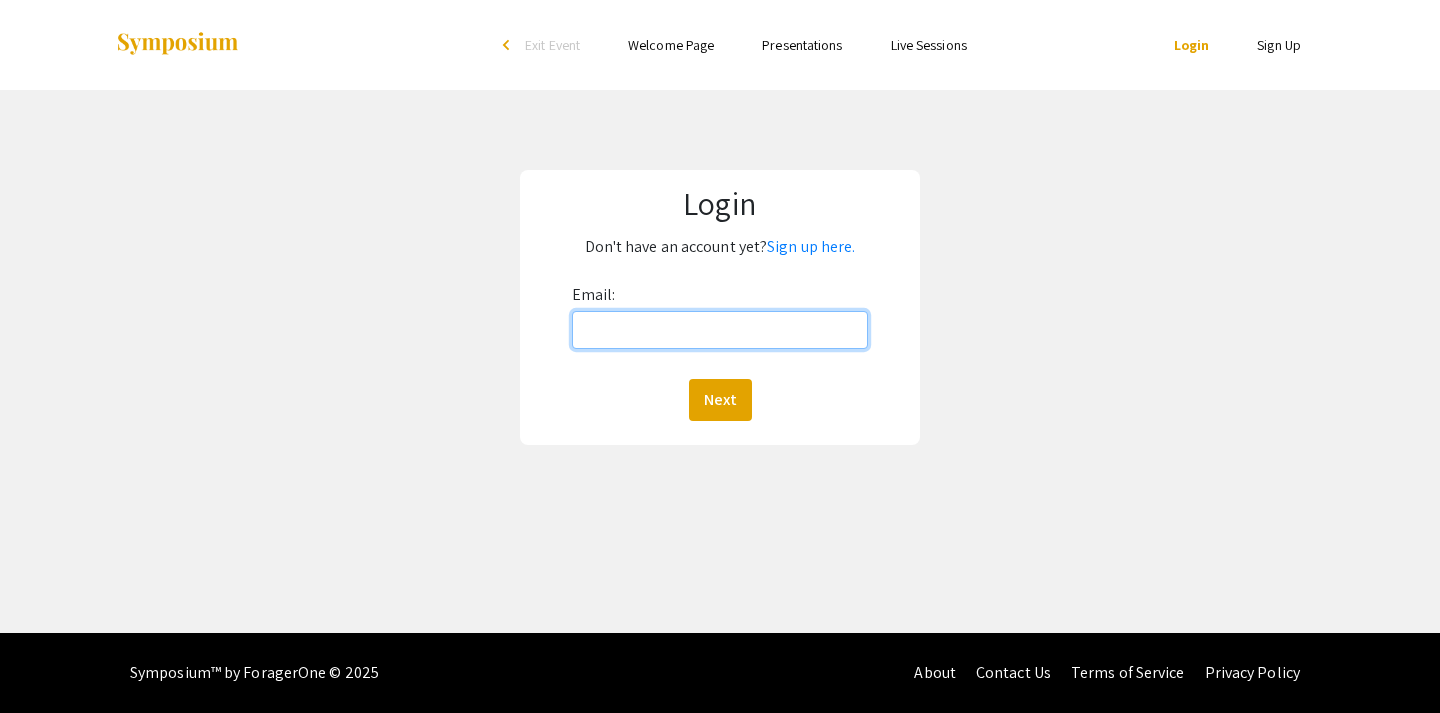 click on "Email:" at bounding box center (720, 330) 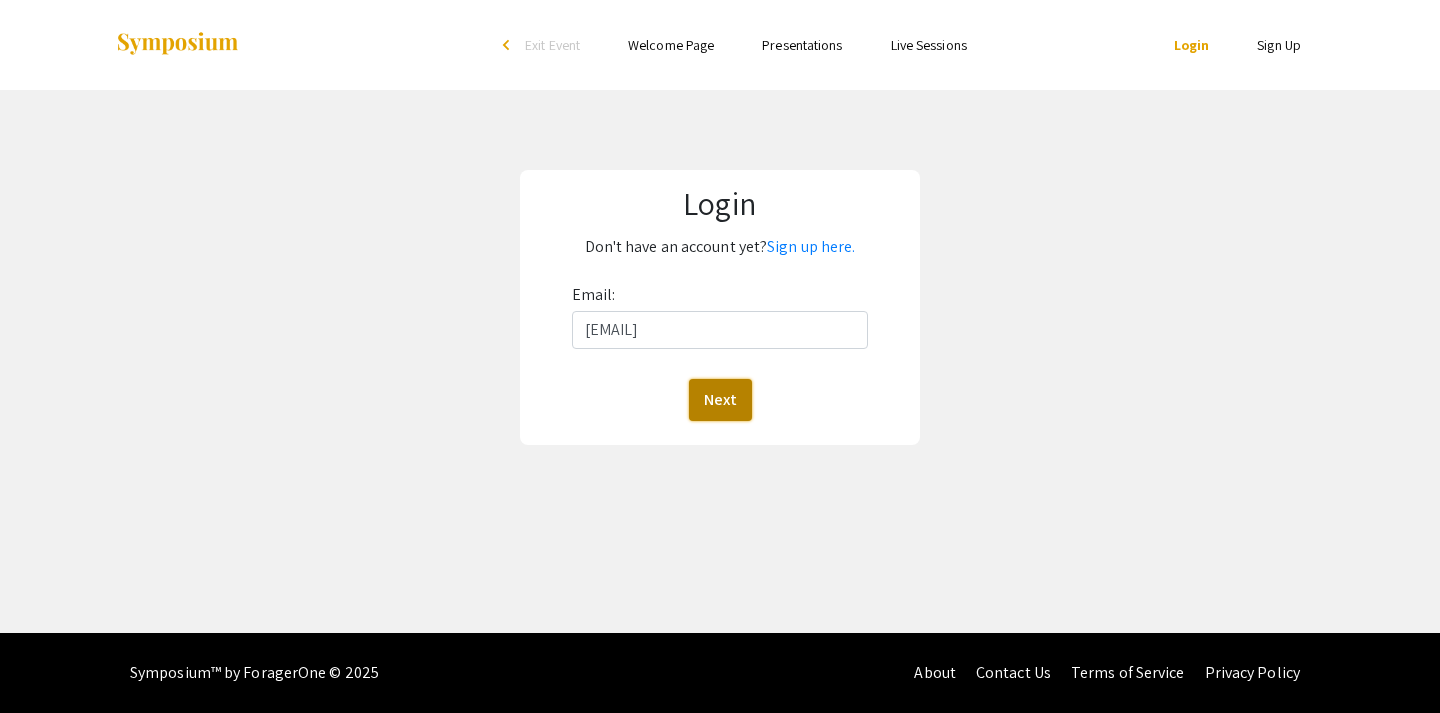 click on "Next" 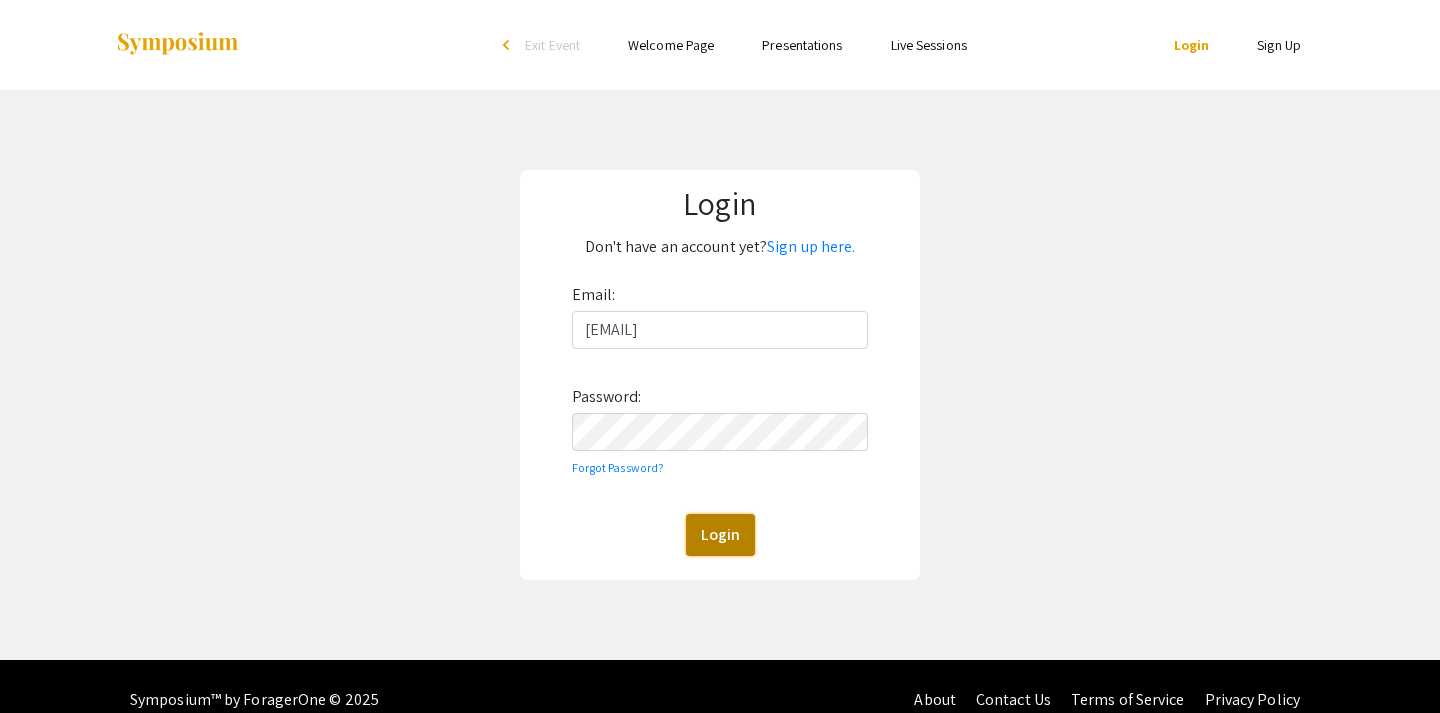 click on "Login" 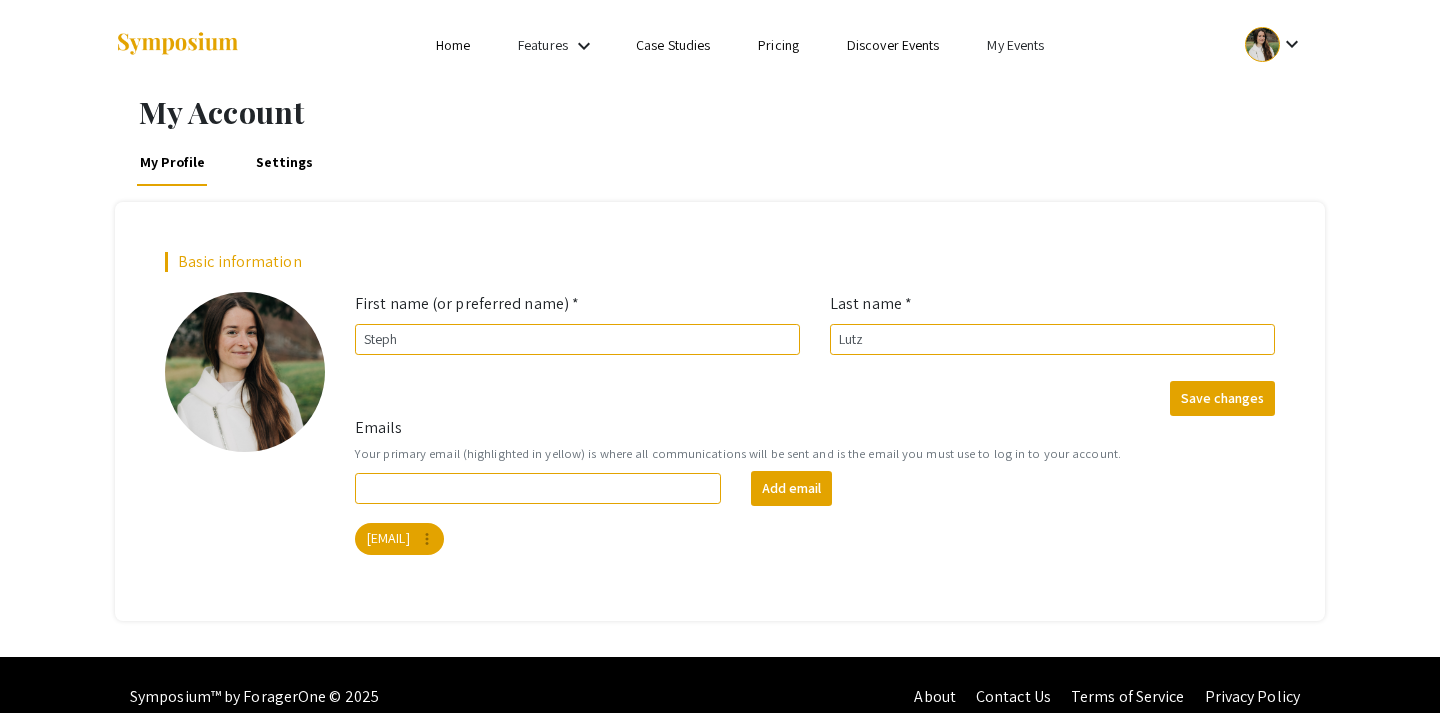 click on "My Events" at bounding box center [1015, 45] 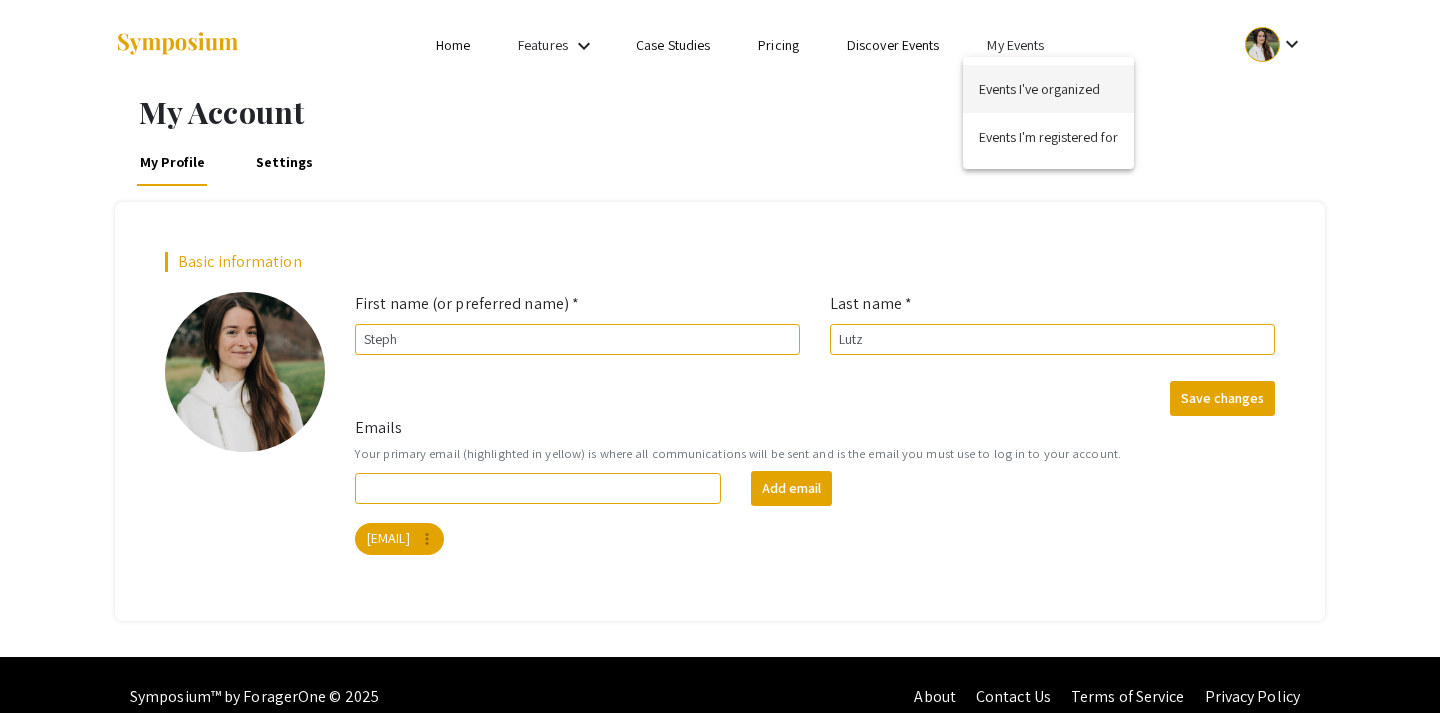 click on "Events I've organized" at bounding box center (1048, 89) 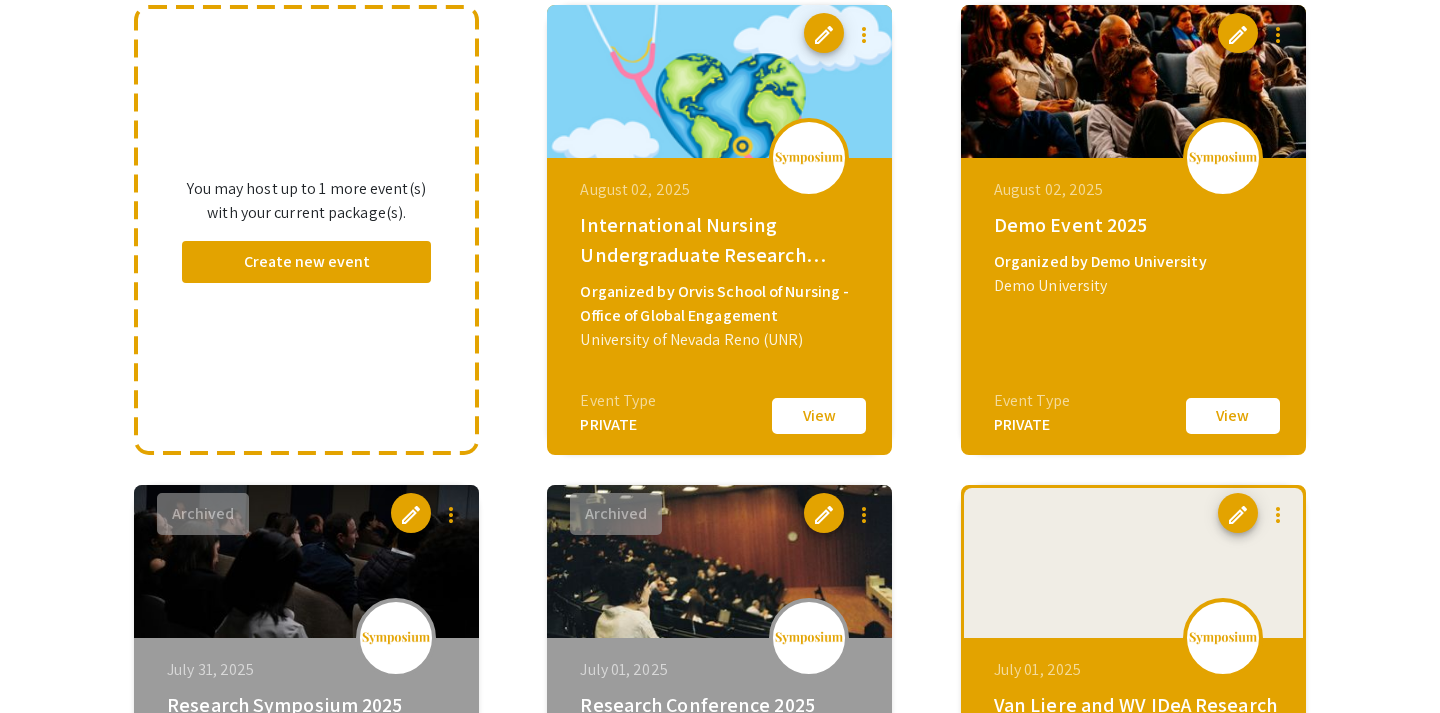 scroll, scrollTop: 228, scrollLeft: 0, axis: vertical 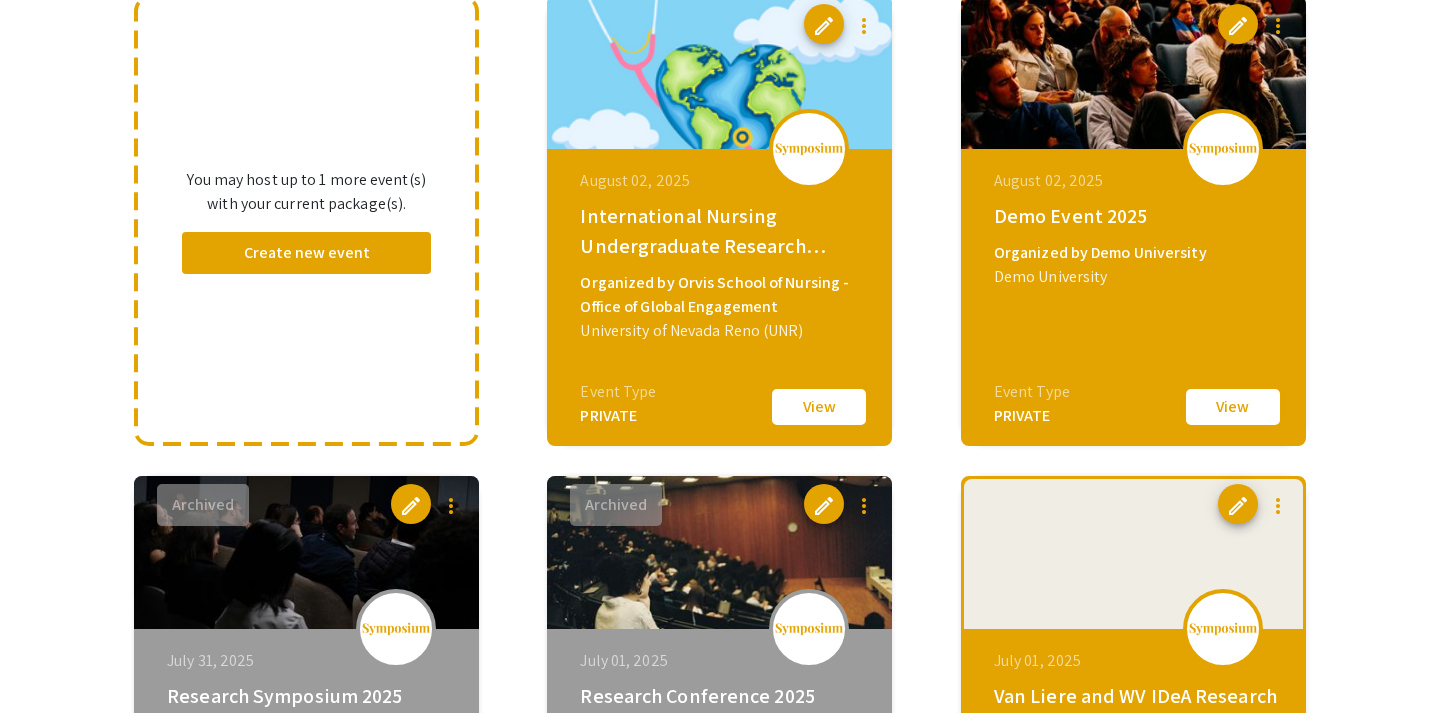 click on "View" 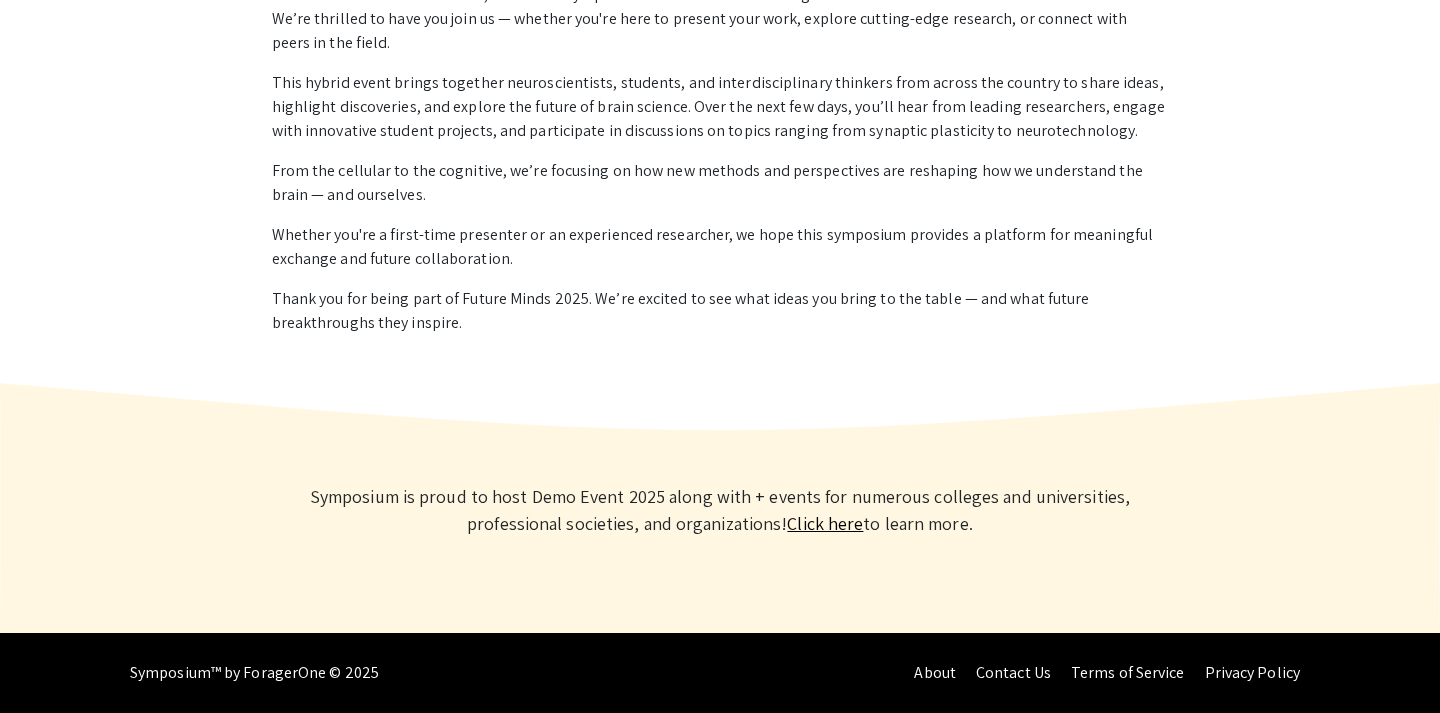scroll, scrollTop: 0, scrollLeft: 0, axis: both 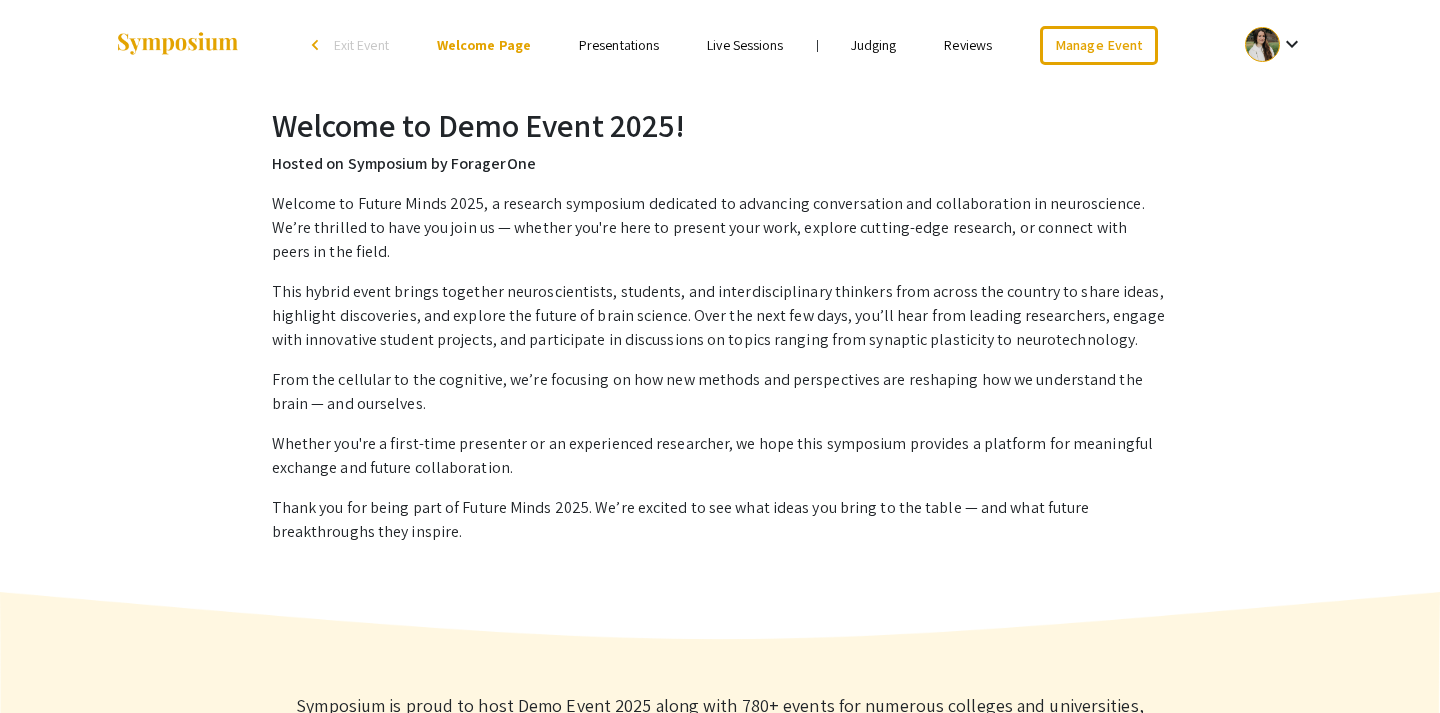 click on "Live Sessions" at bounding box center (745, 45) 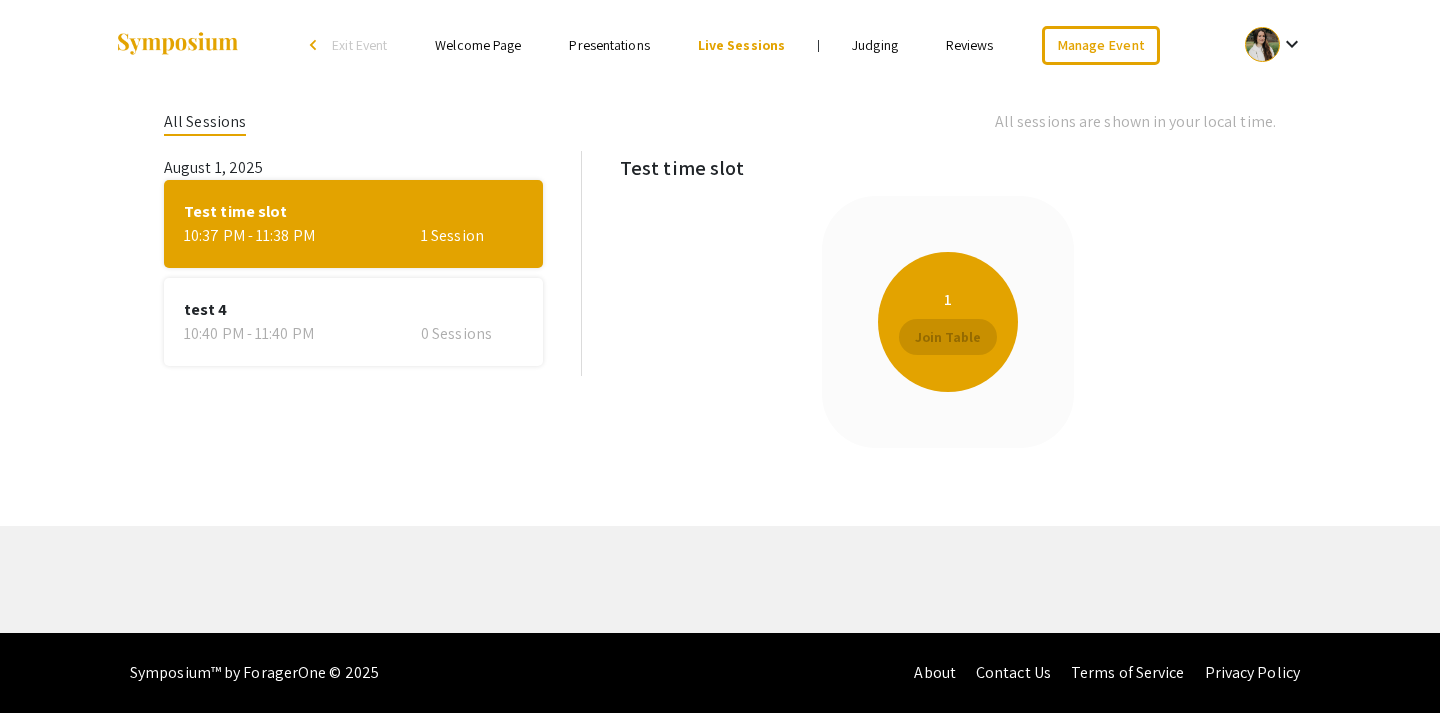 click on "test 4" 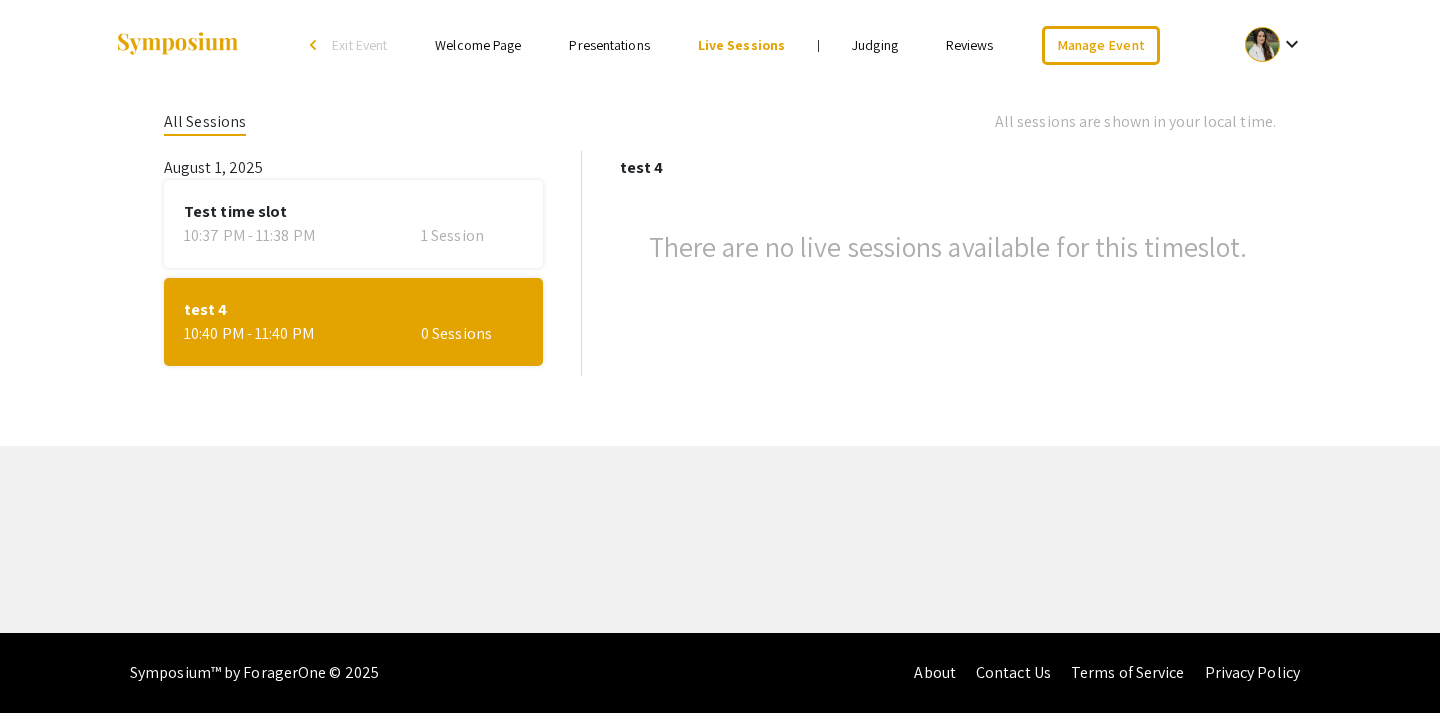 click on "Test time slot" 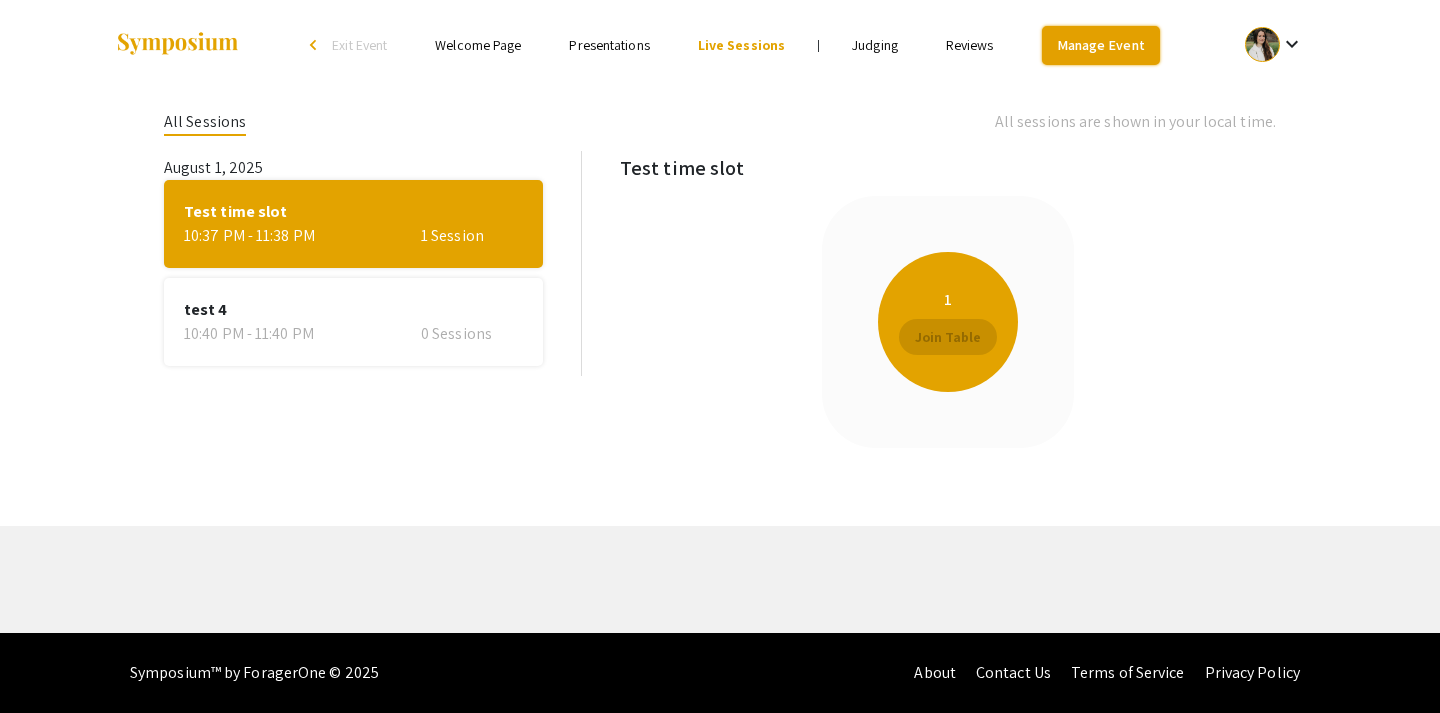 click on "Manage Event" at bounding box center (1101, 45) 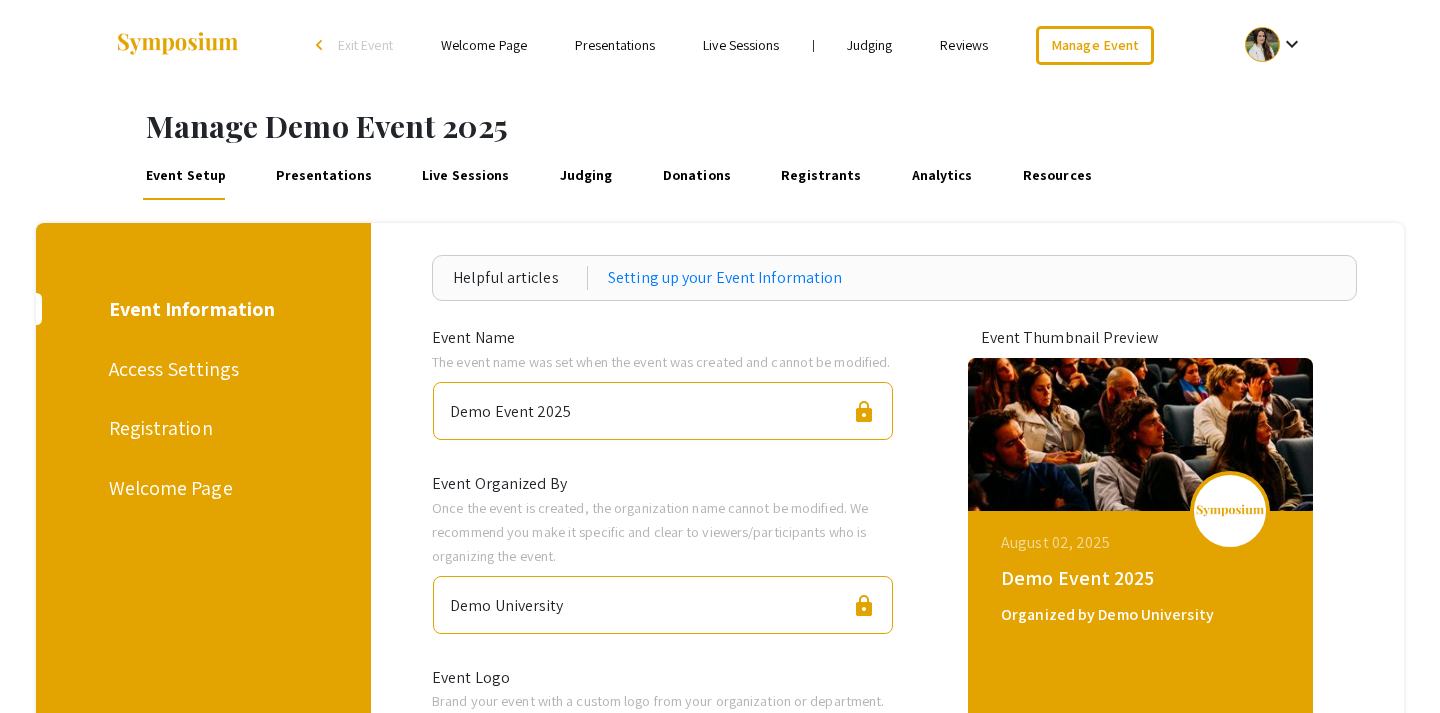 click on "Live Sessions" at bounding box center (466, 176) 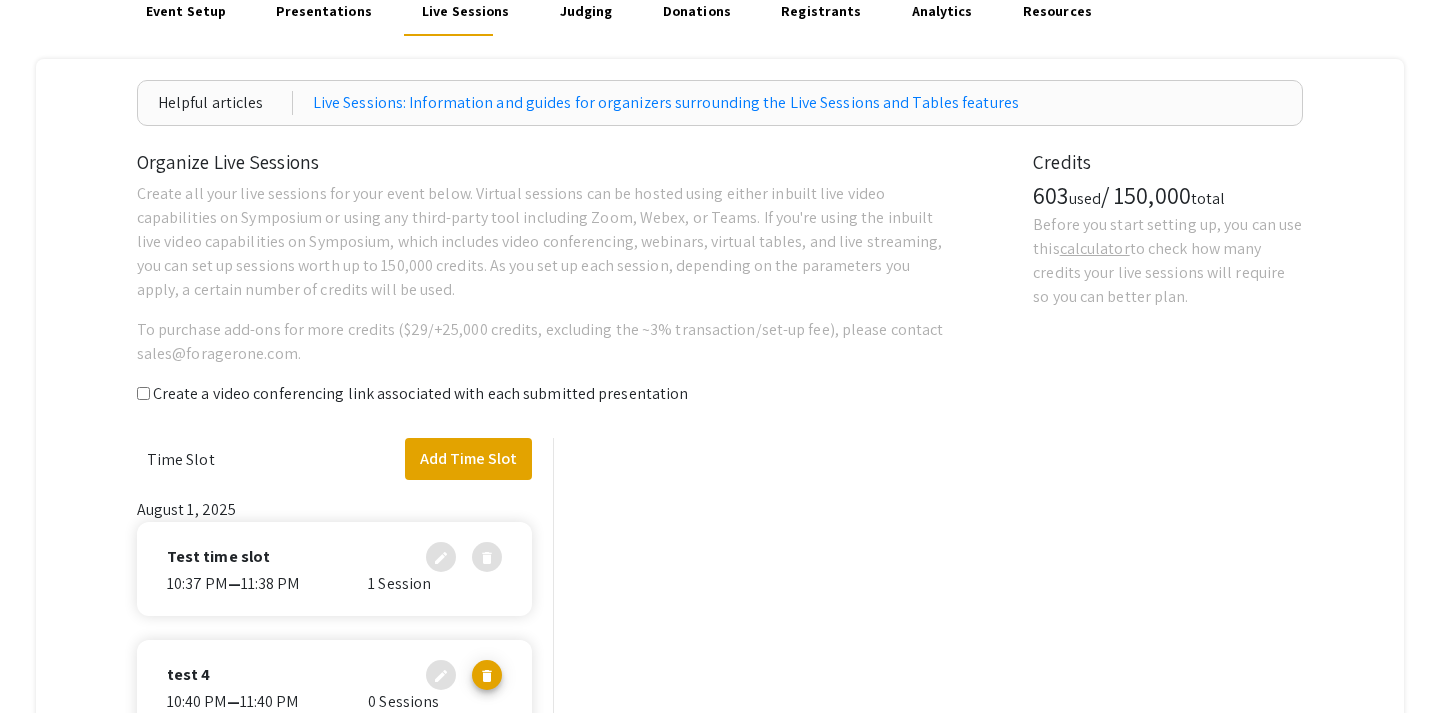 scroll, scrollTop: 152, scrollLeft: 0, axis: vertical 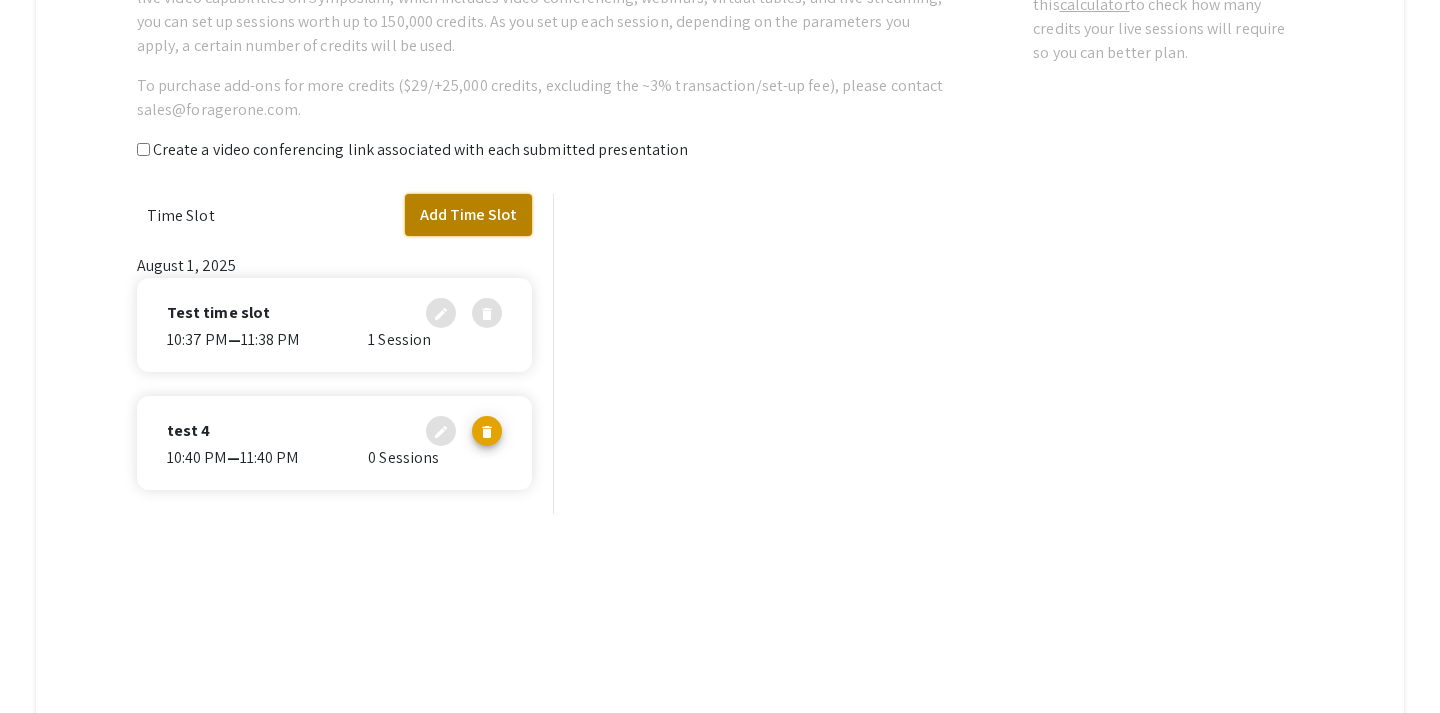 click on "Add Time Slot" 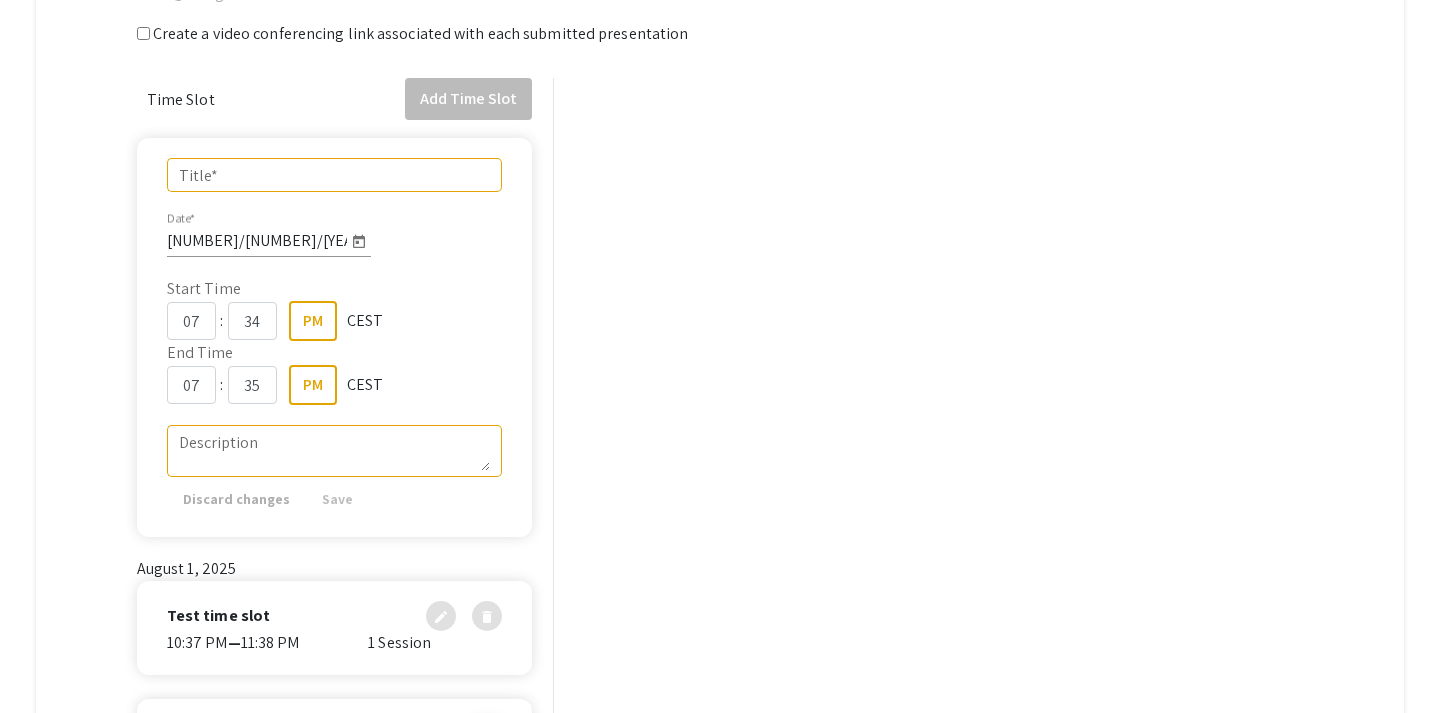 scroll, scrollTop: 153, scrollLeft: 0, axis: vertical 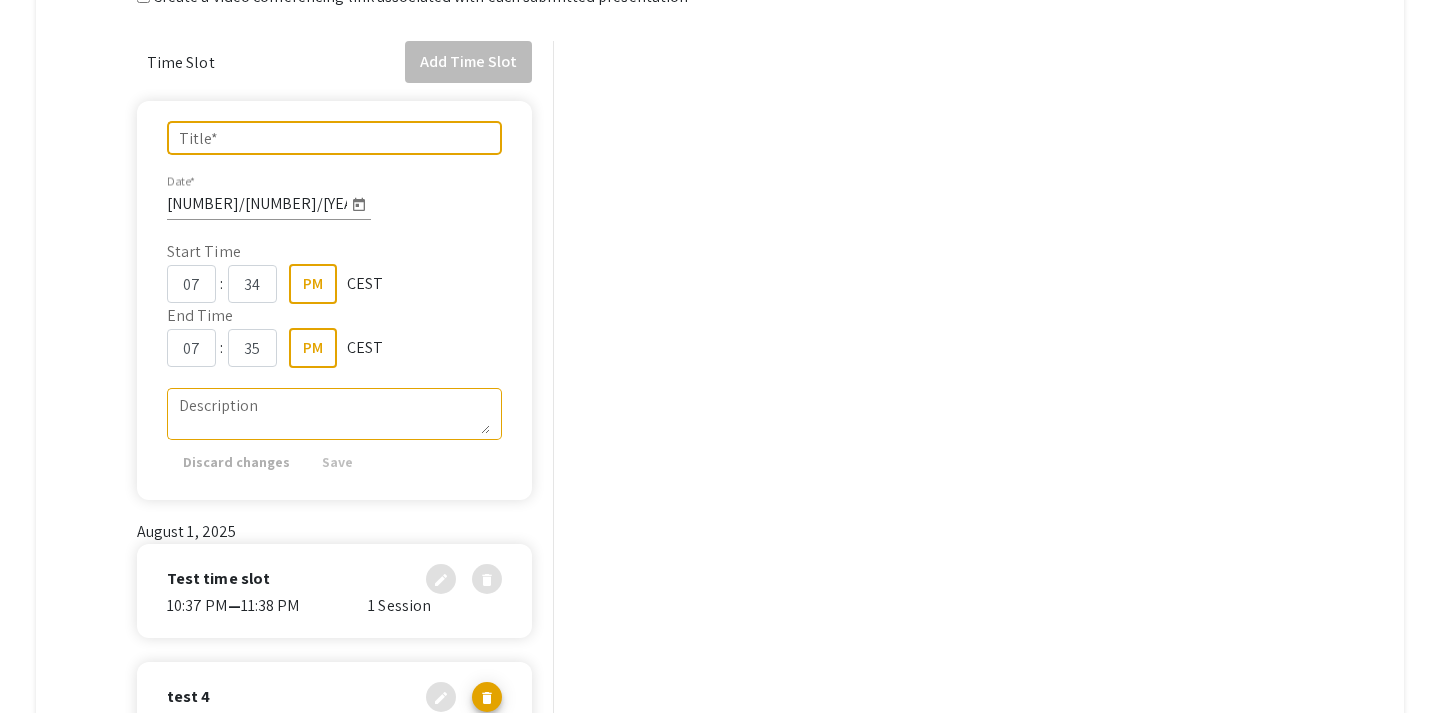 click on "Title   *" at bounding box center [335, 138] 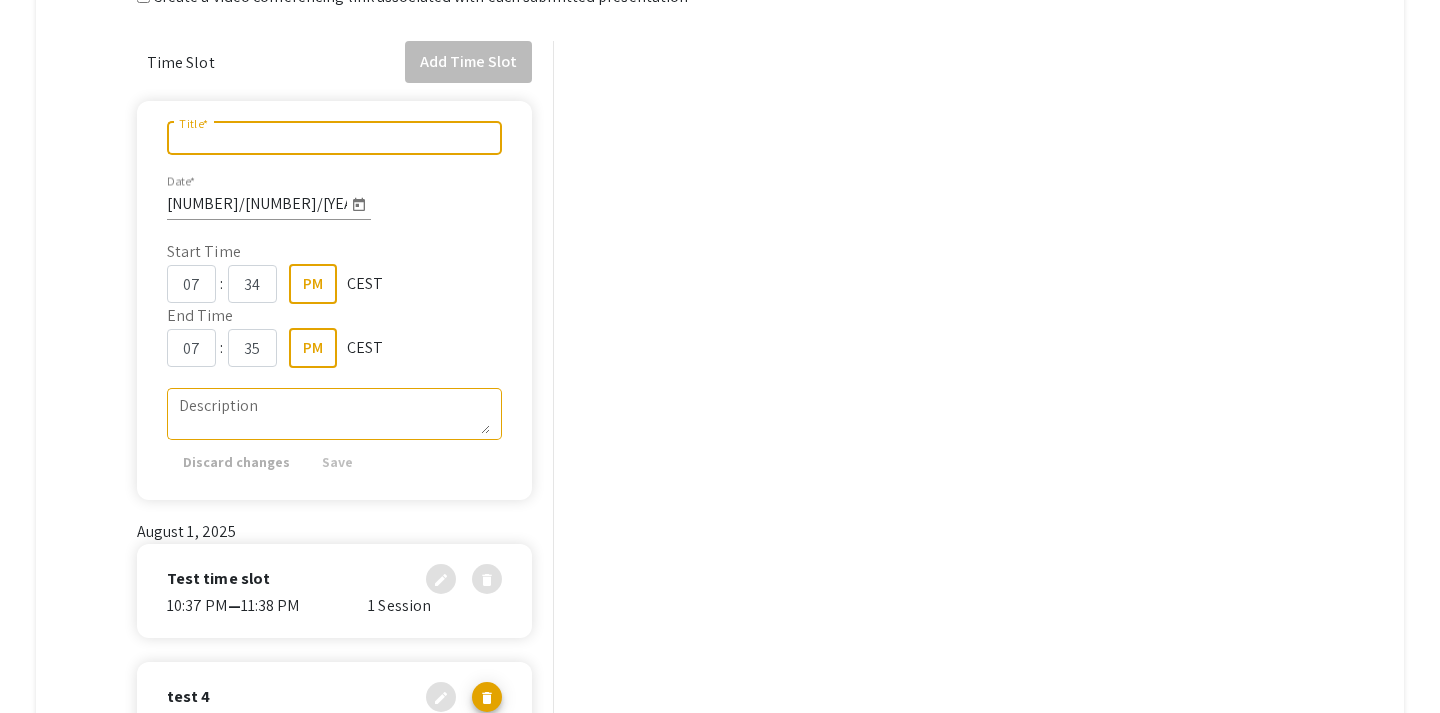type on "test" 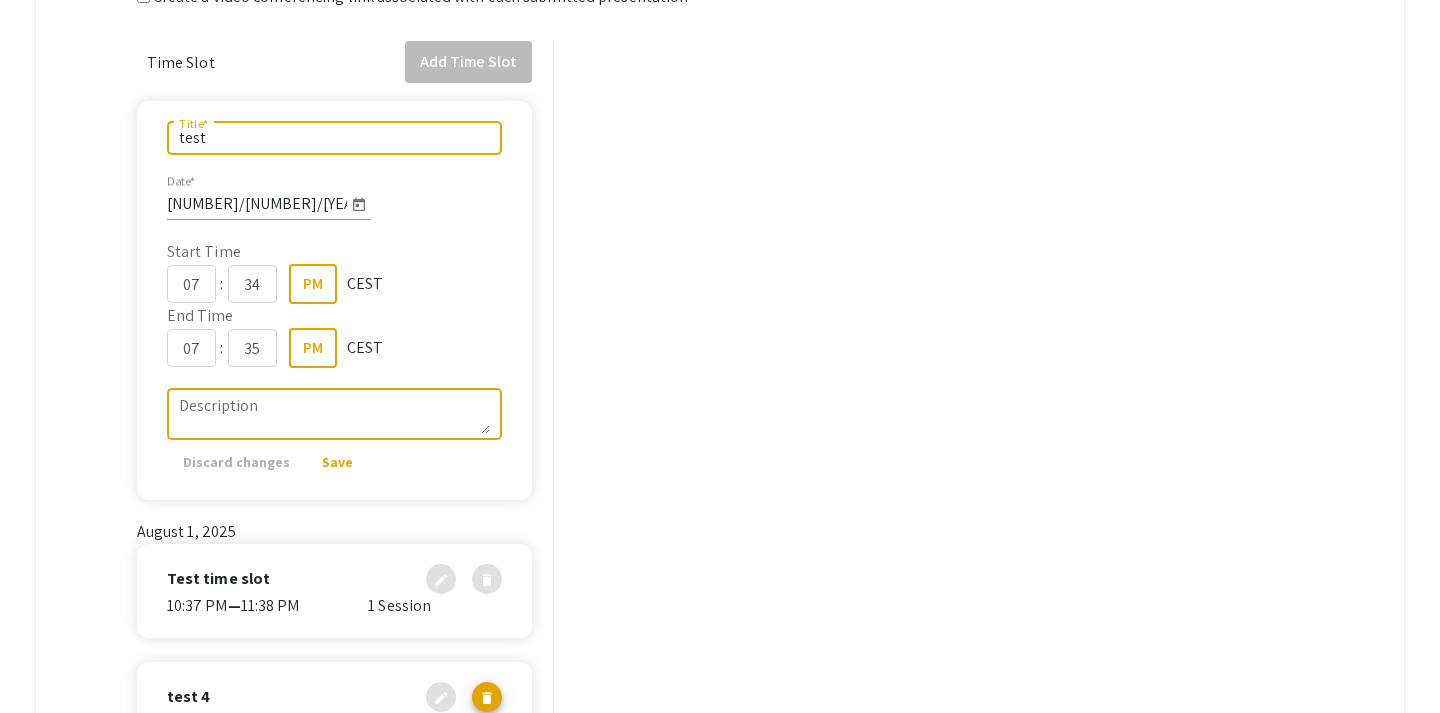 click on "Description" at bounding box center (335, 414) 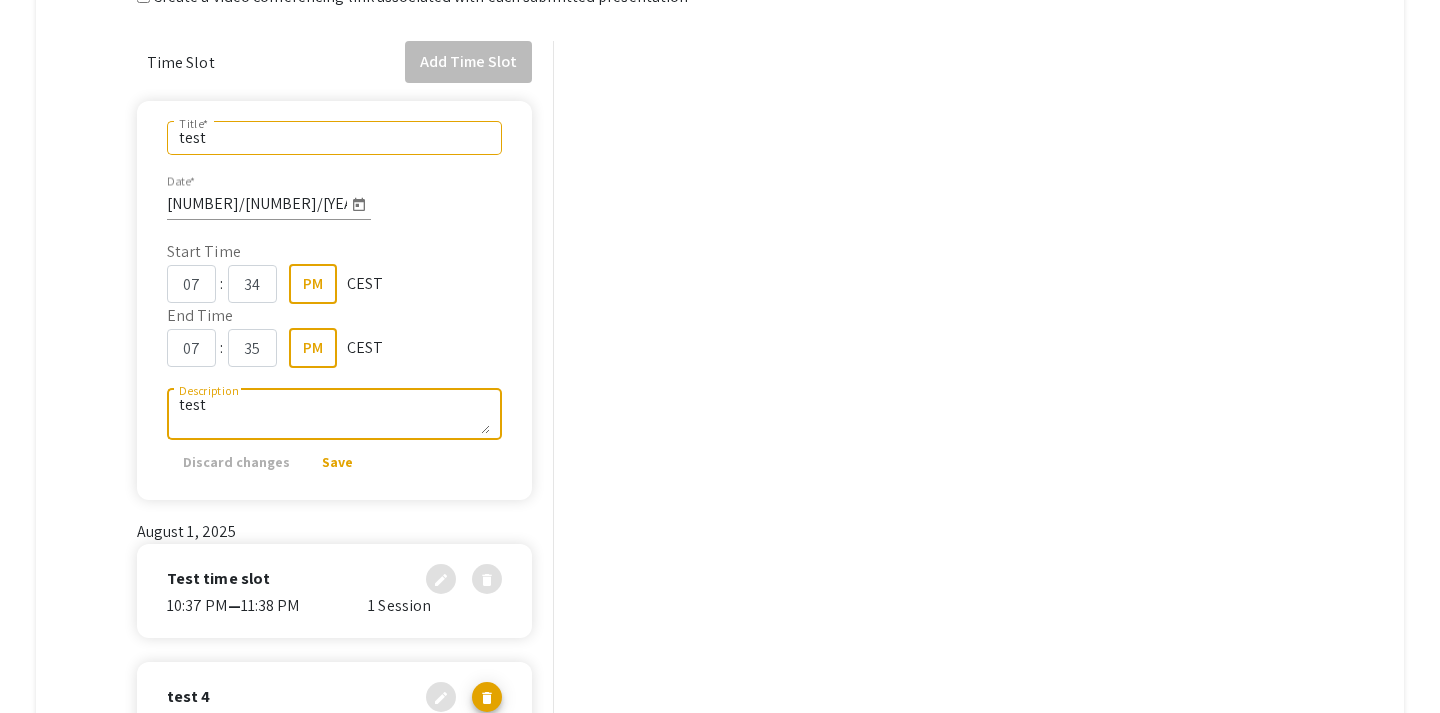 type on "test" 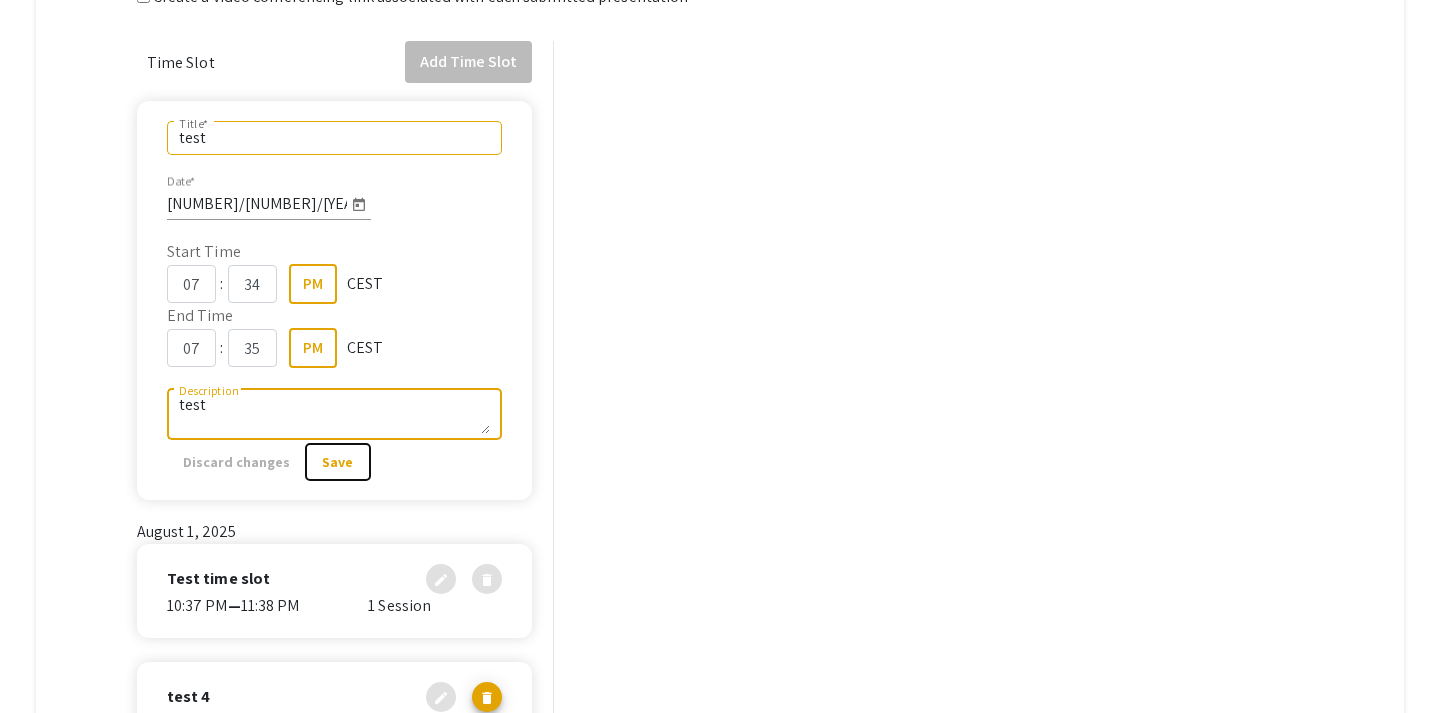click on "Save" 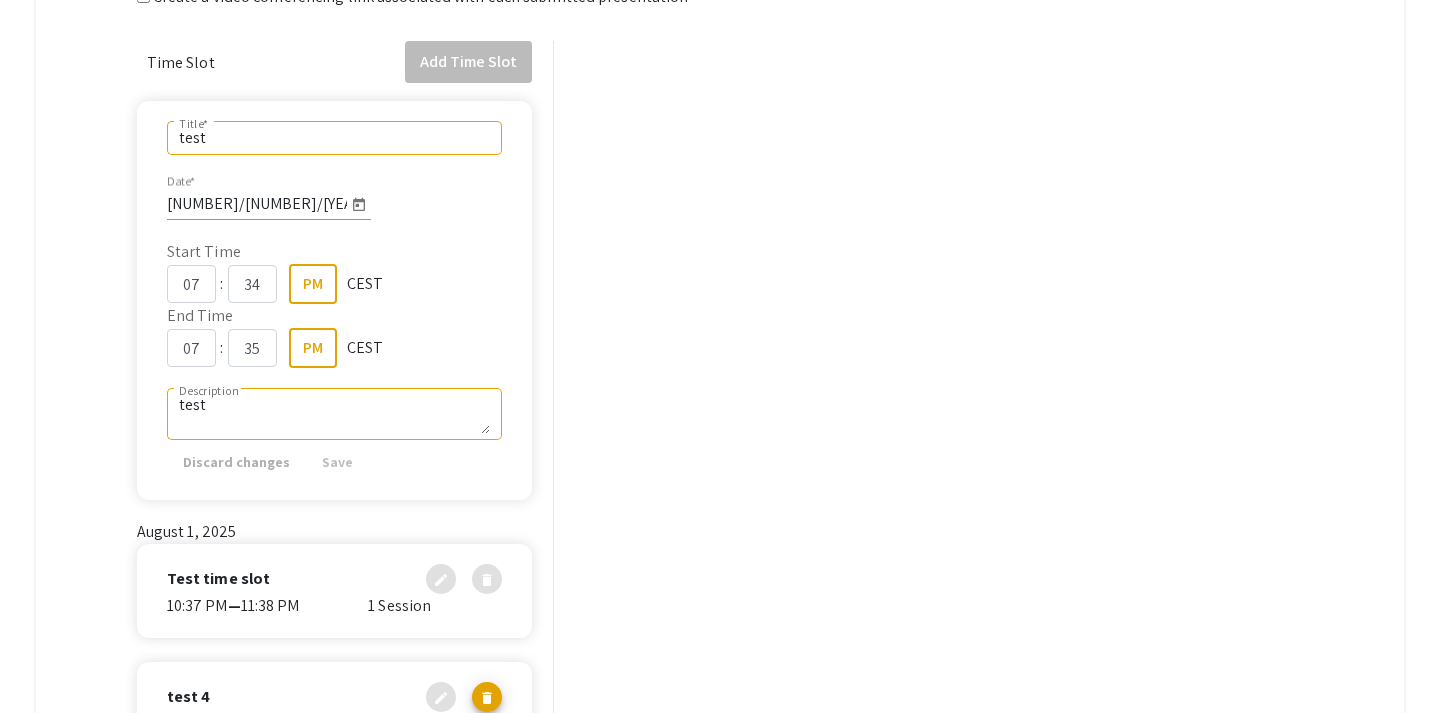 scroll, scrollTop: 0, scrollLeft: 0, axis: both 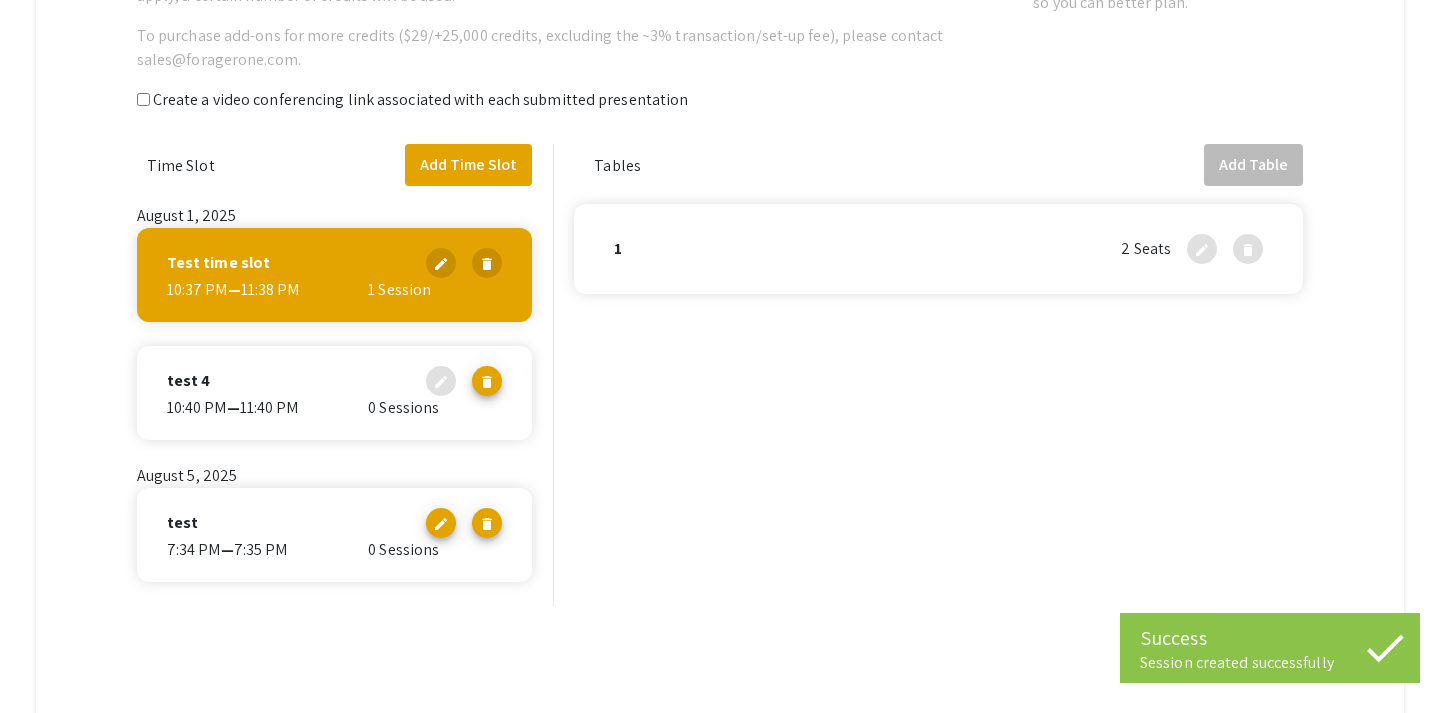 click on "1" at bounding box center (867, 249) 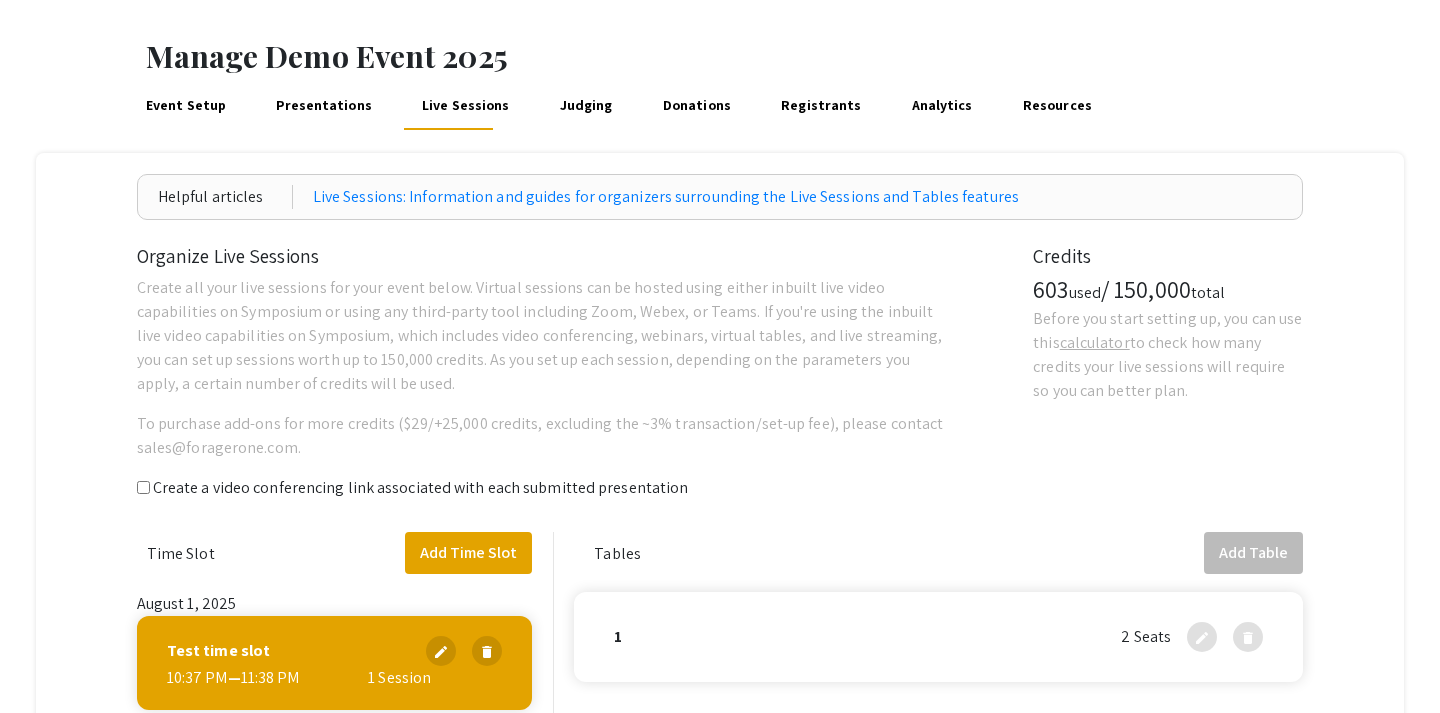 scroll, scrollTop: 79, scrollLeft: 0, axis: vertical 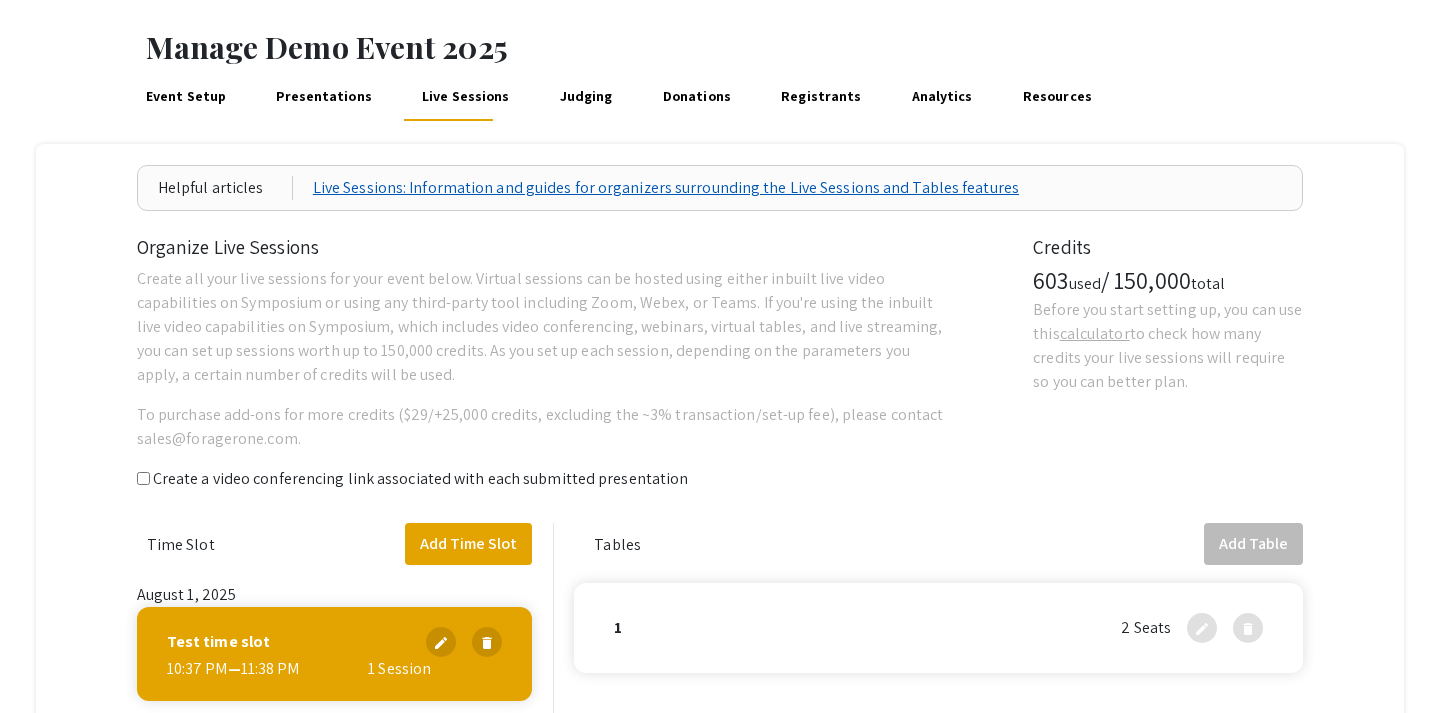 click on "Live Sessions: Information and guides for organizers surrounding the Live Sessions and Tables features" at bounding box center (666, 188) 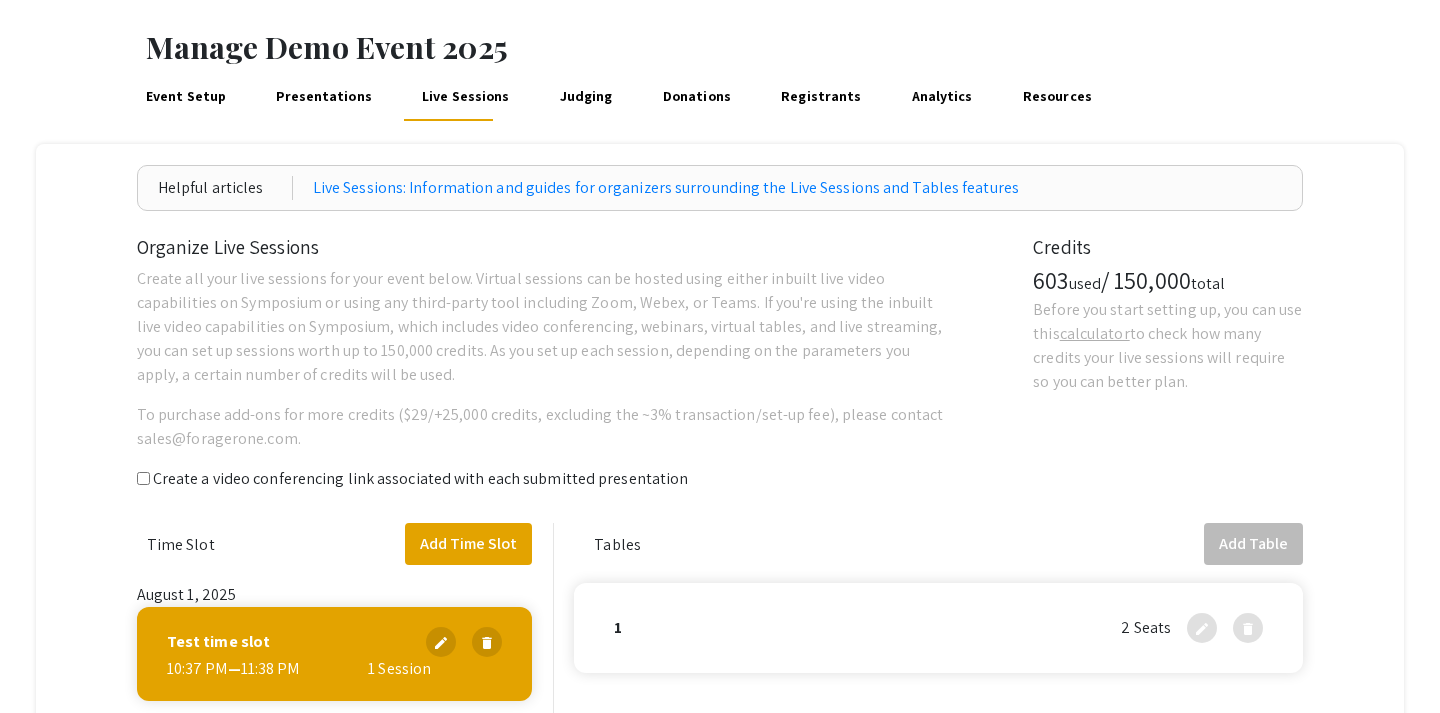 click on "Judging" at bounding box center [586, 97] 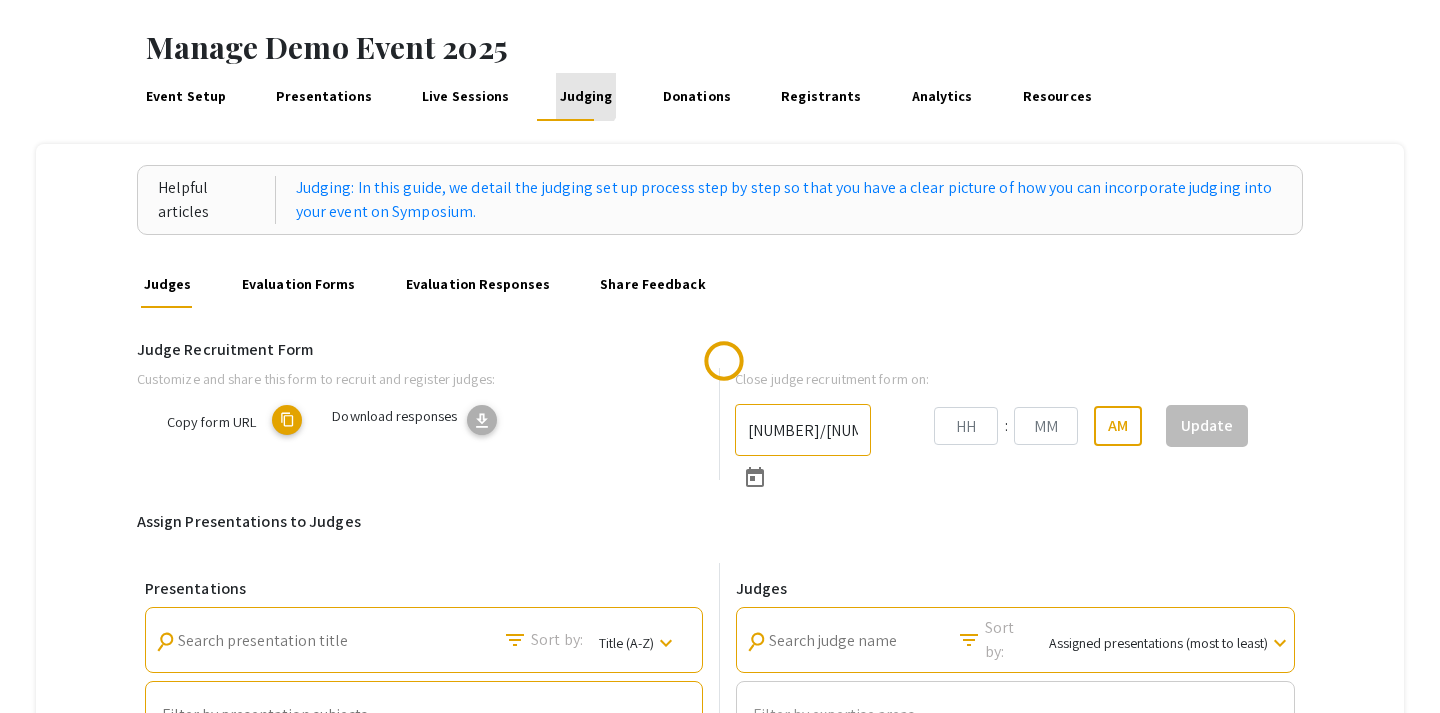 scroll, scrollTop: 0, scrollLeft: 0, axis: both 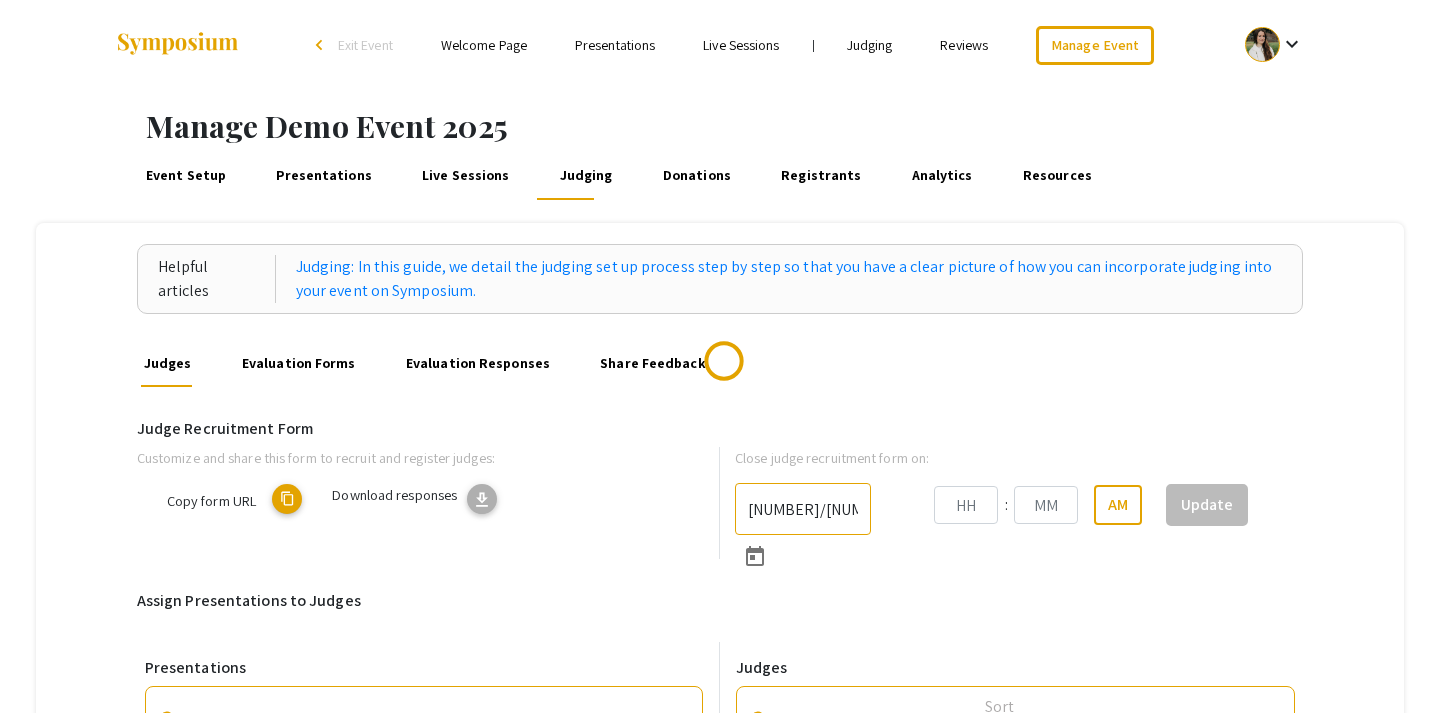 type on "8/31/2025" 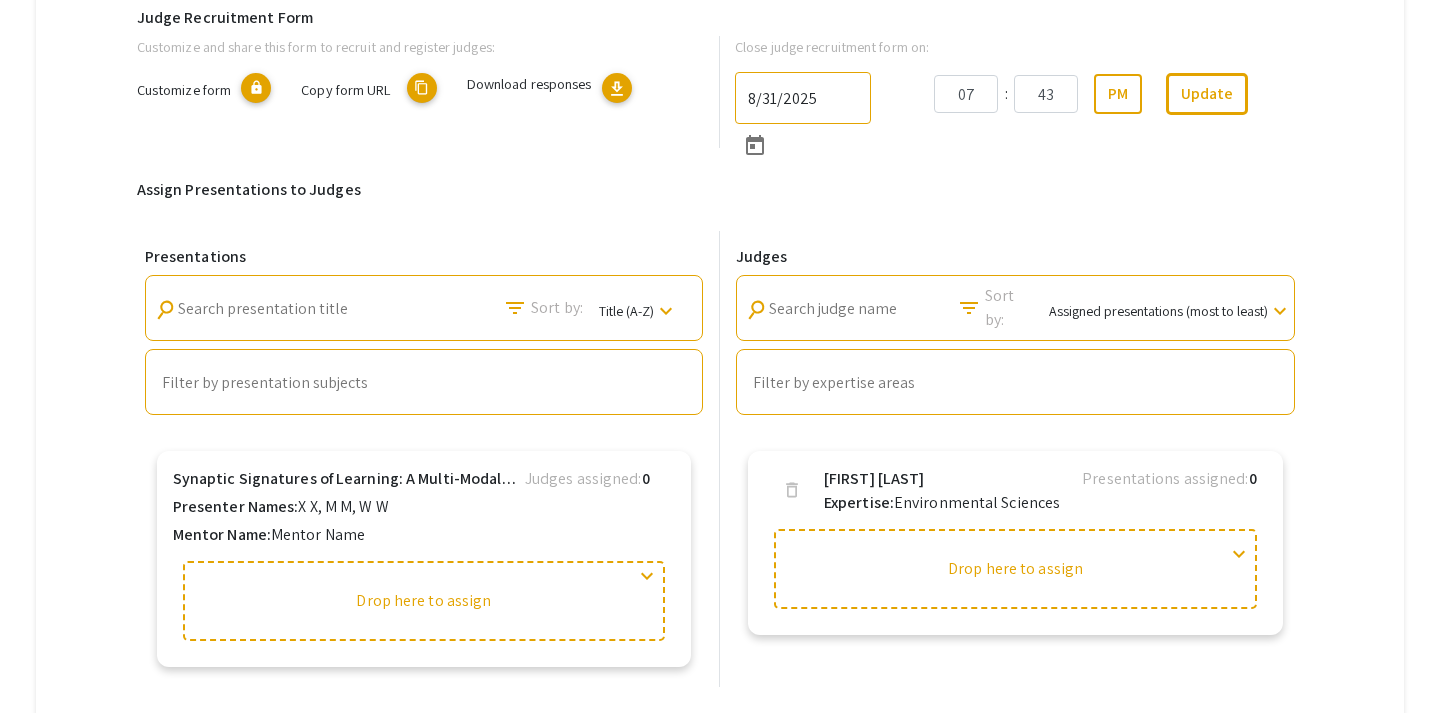 scroll, scrollTop: 410, scrollLeft: 0, axis: vertical 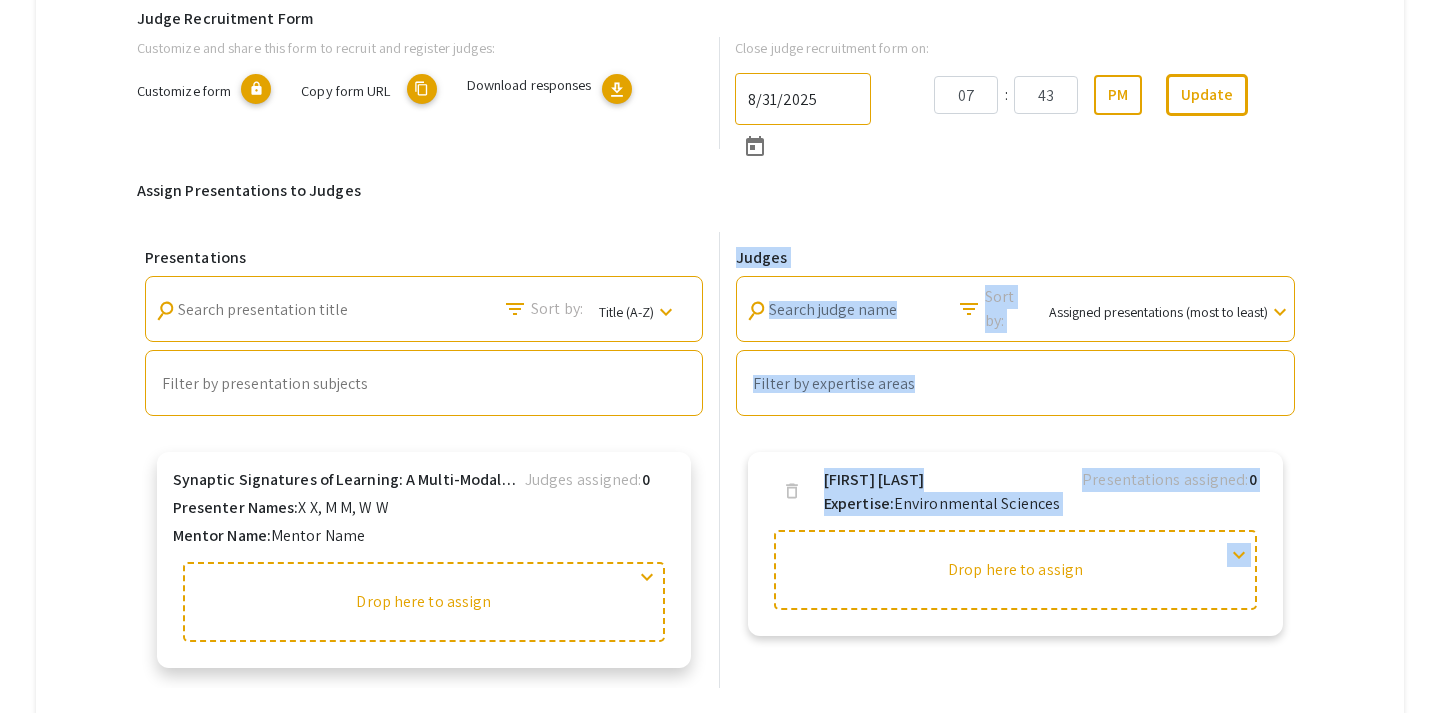drag, startPoint x: 831, startPoint y: 571, endPoint x: 524, endPoint y: 613, distance: 309.85965 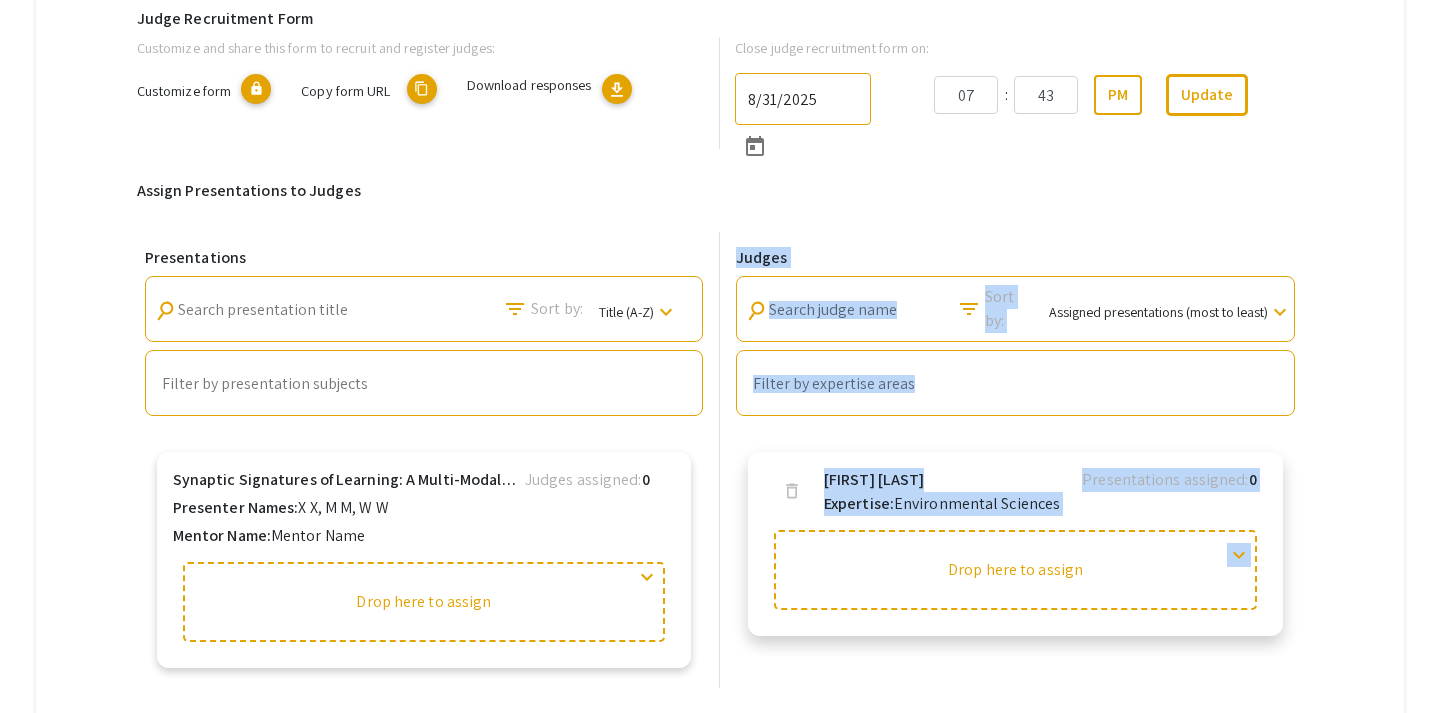 click on "delete" 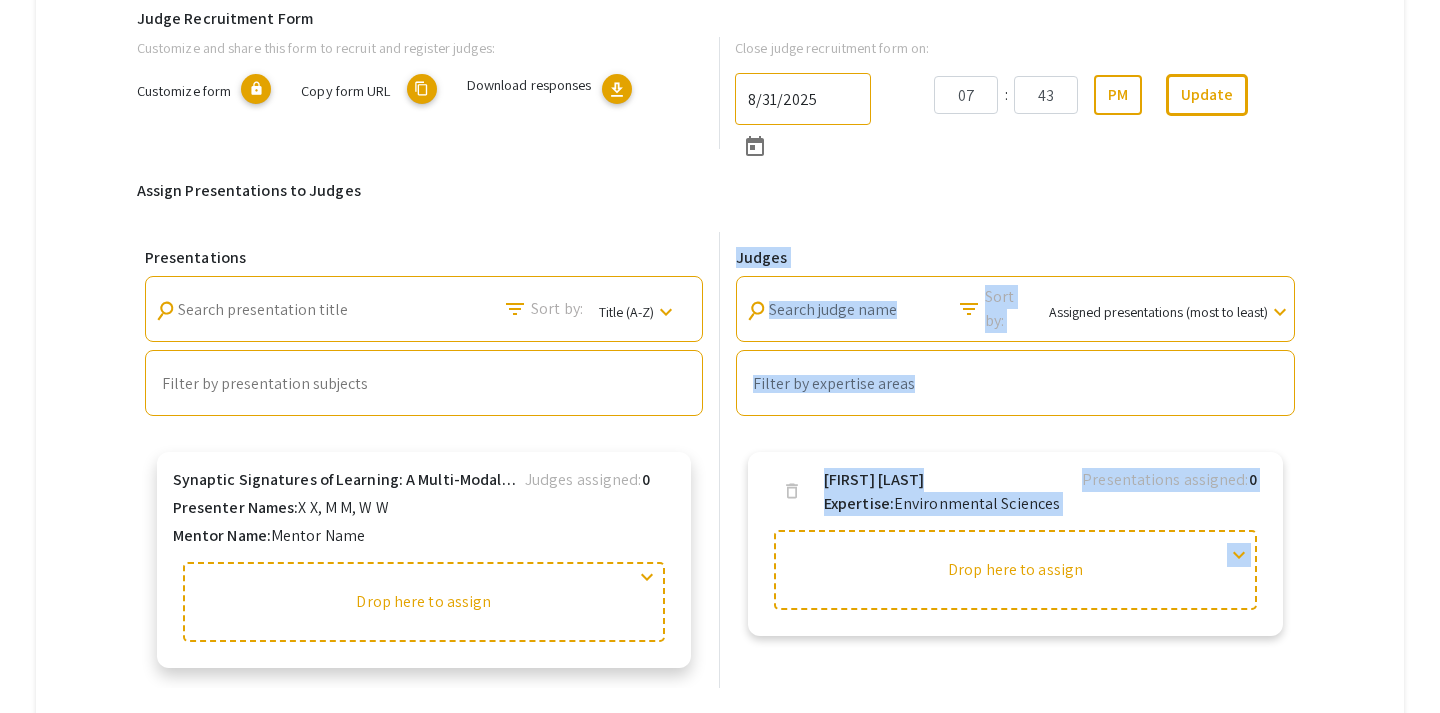 drag, startPoint x: 986, startPoint y: 583, endPoint x: 501, endPoint y: 596, distance: 485.1742 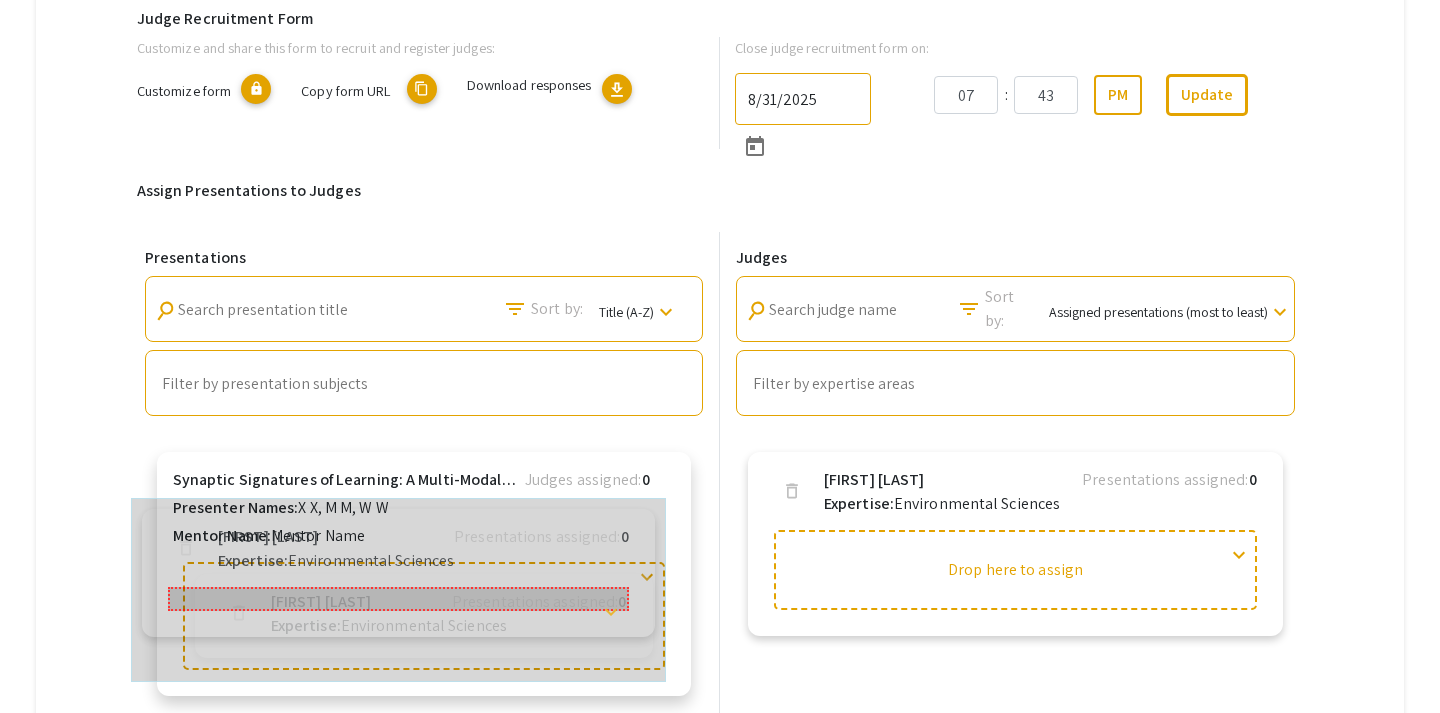 drag, startPoint x: 1238, startPoint y: 550, endPoint x: 617, endPoint y: 596, distance: 622.70135 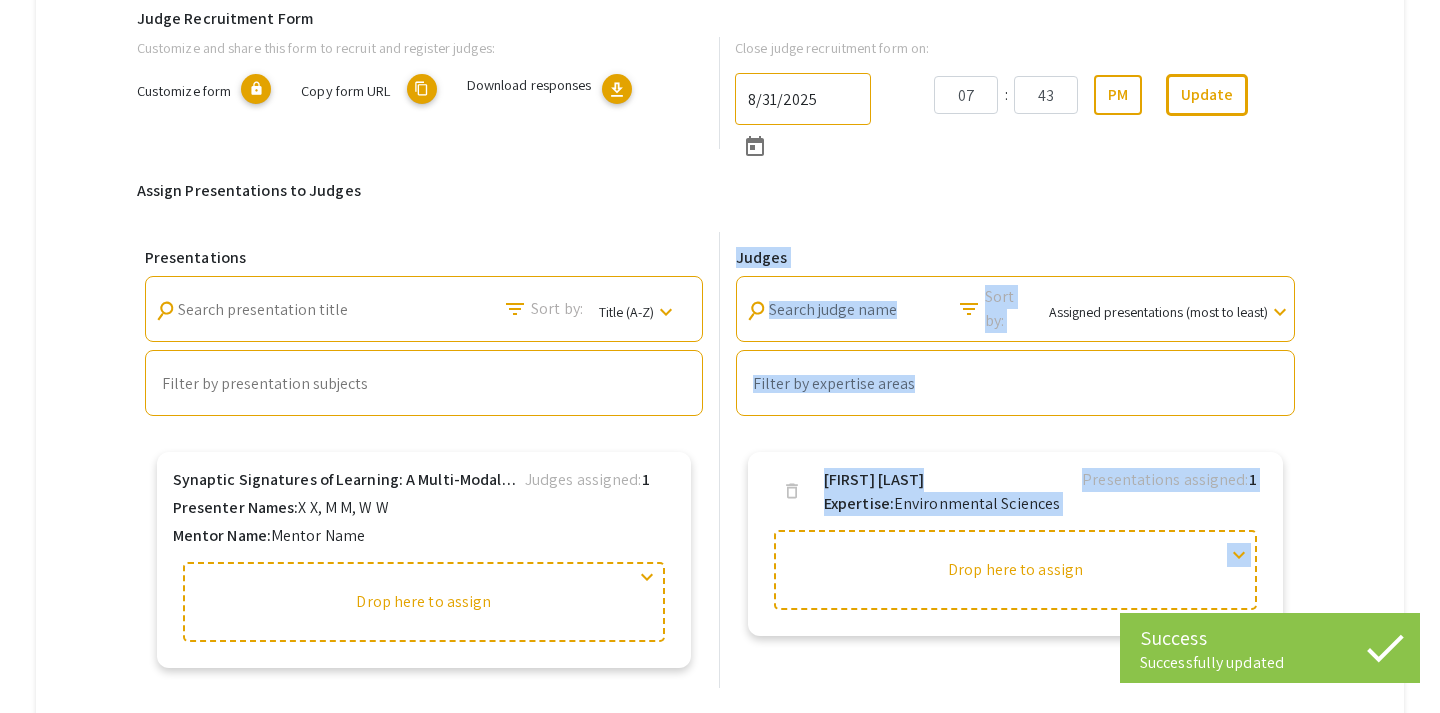 click on "Filter by expertise areas" 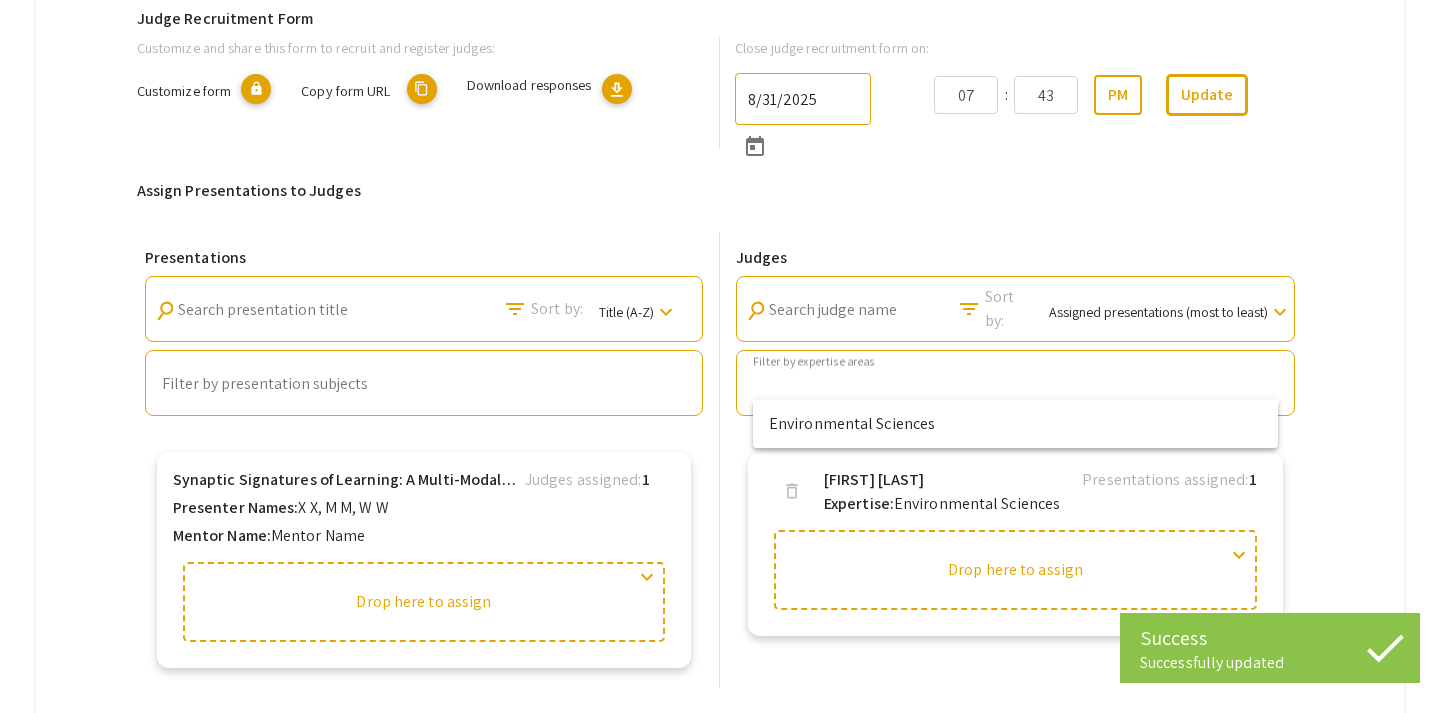 click on "Assign Presentations to Judges" 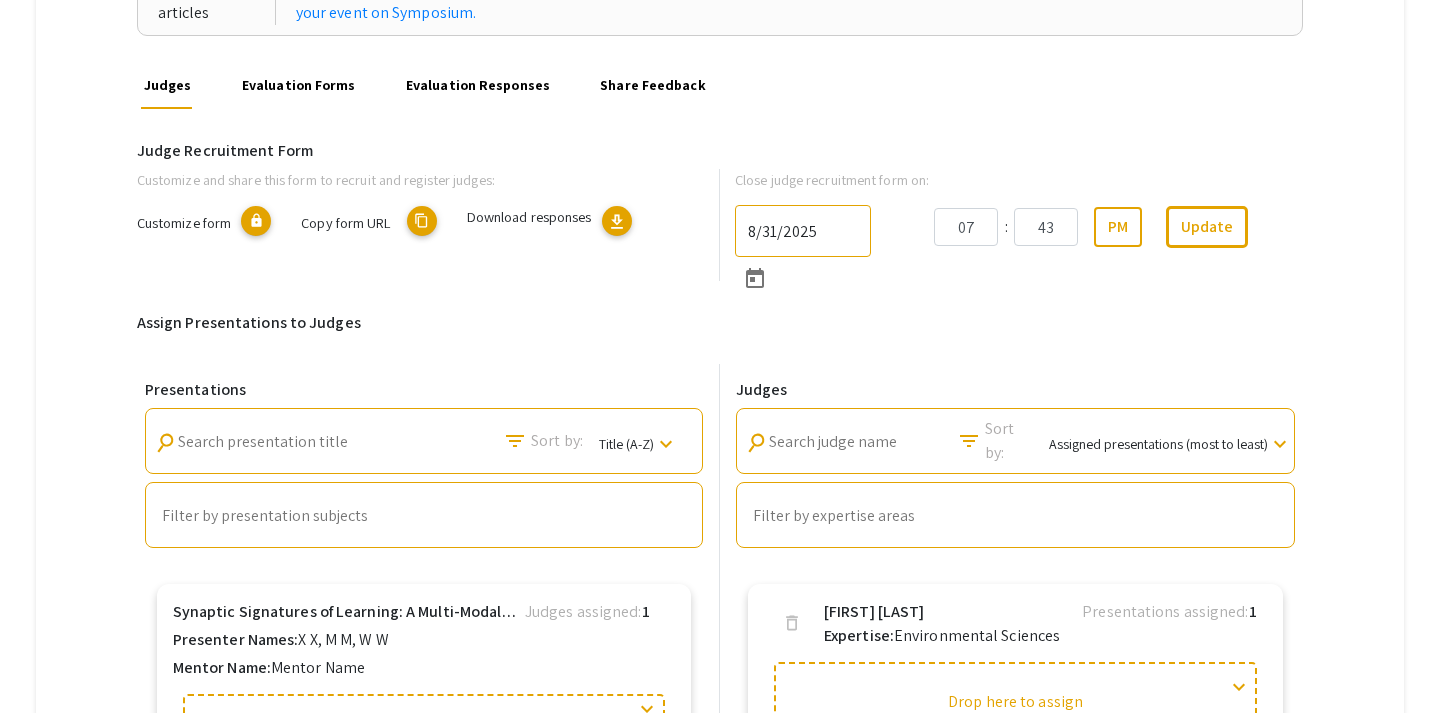 scroll, scrollTop: 272, scrollLeft: 0, axis: vertical 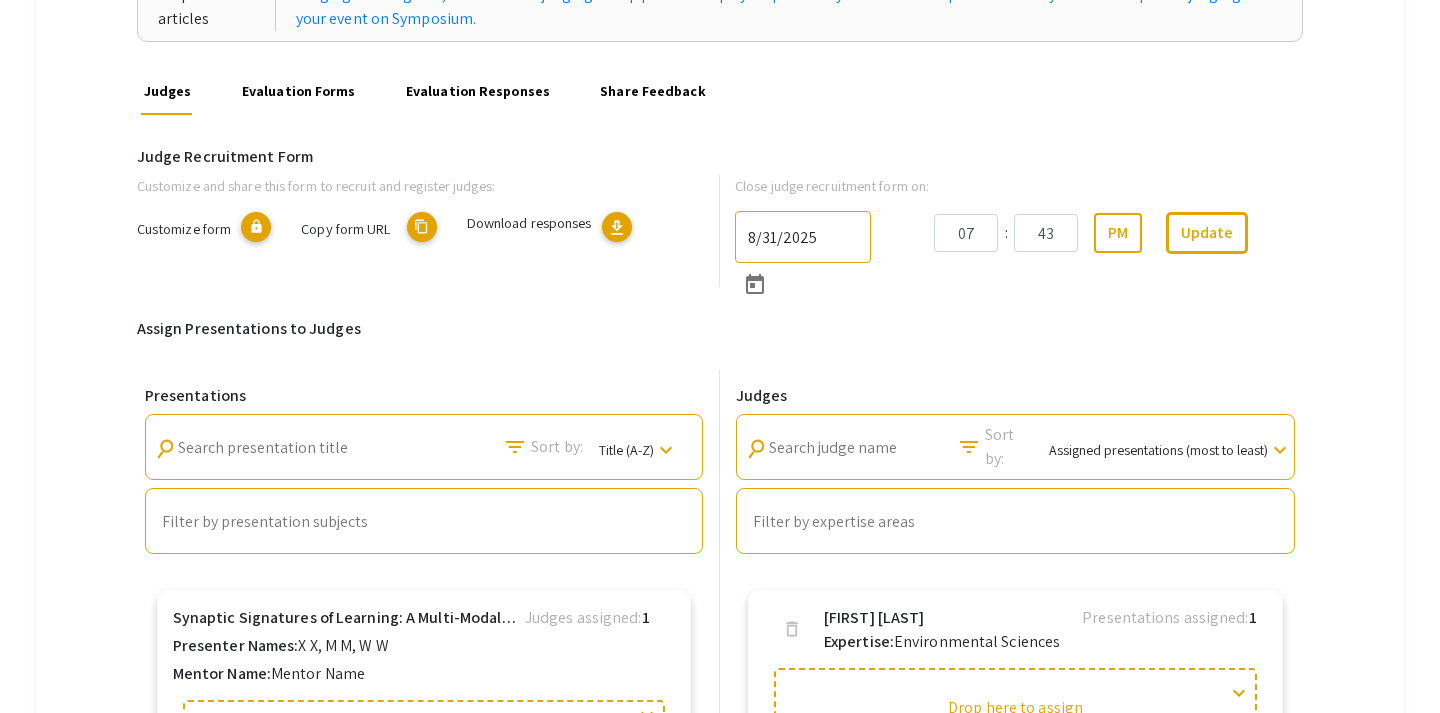 click on "content_copy" 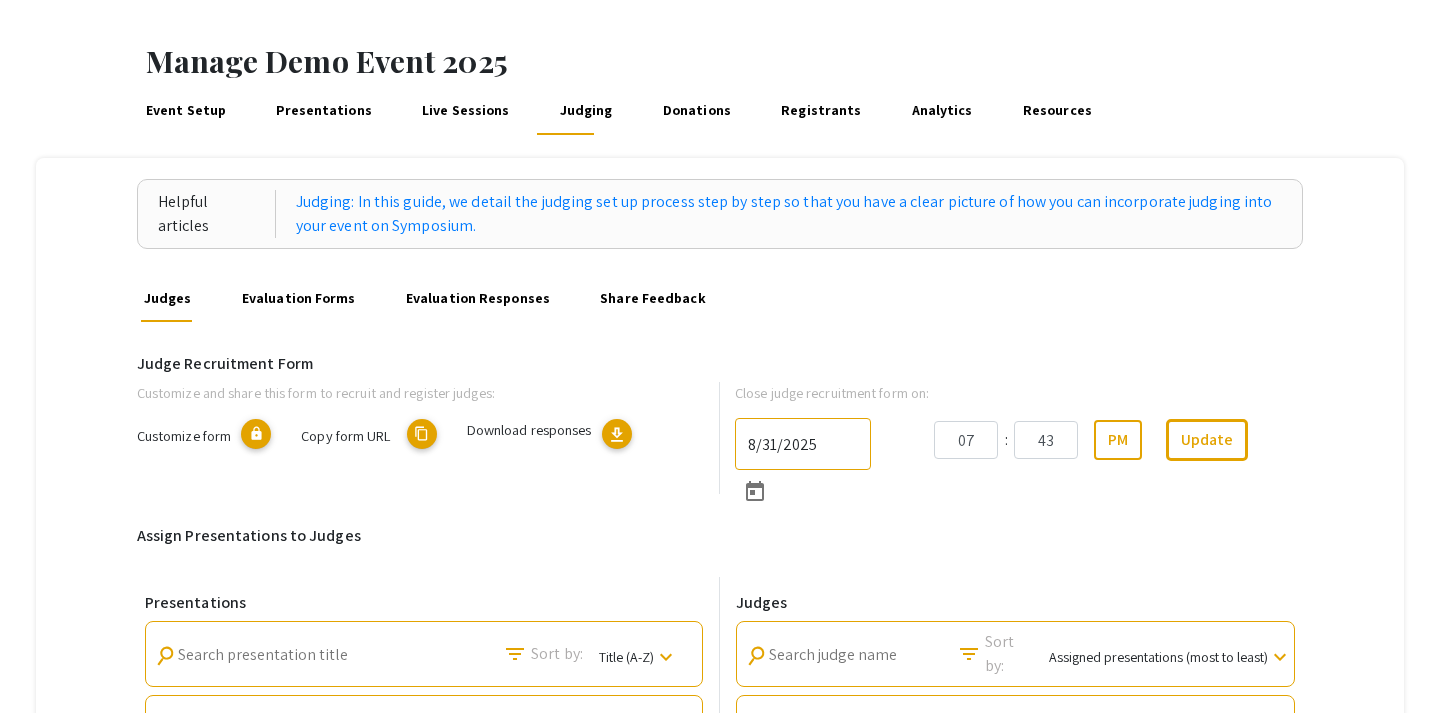 scroll, scrollTop: 0, scrollLeft: 0, axis: both 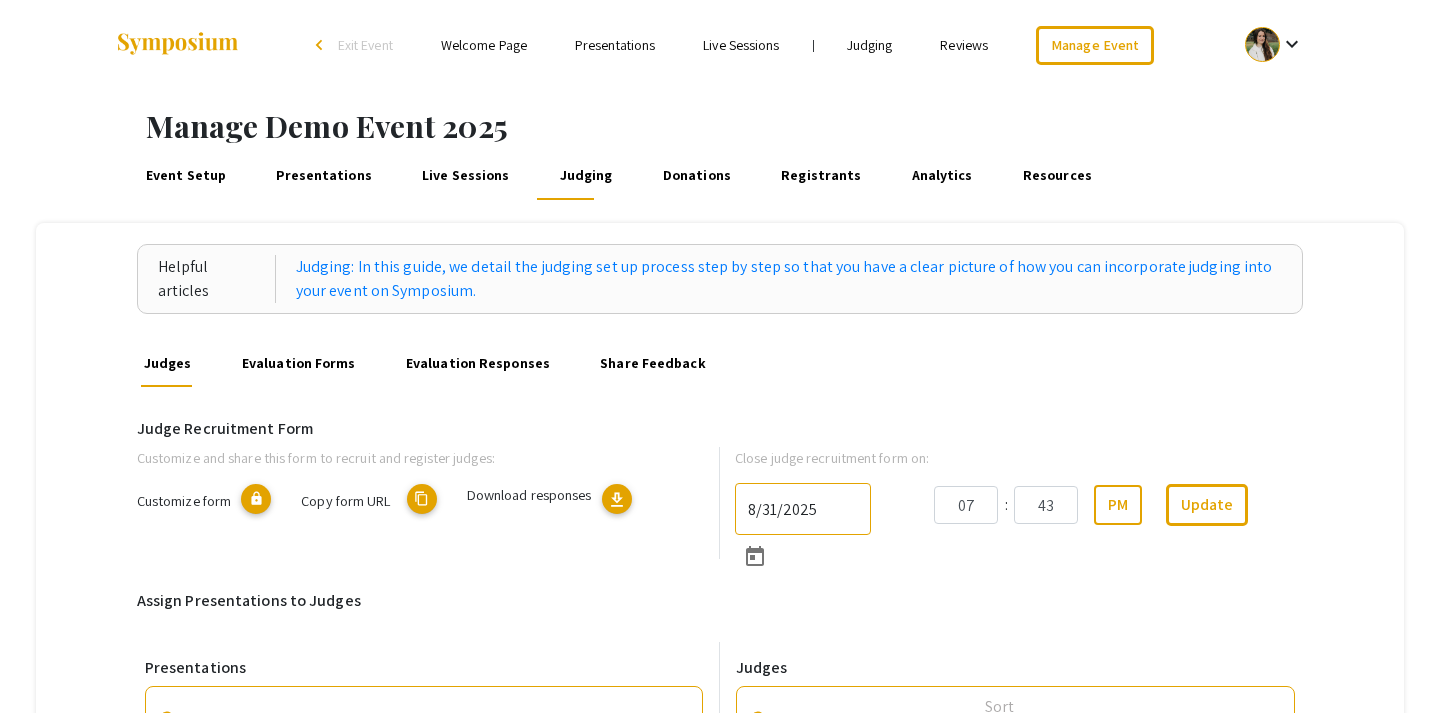 click on "Event Setup" at bounding box center (185, 176) 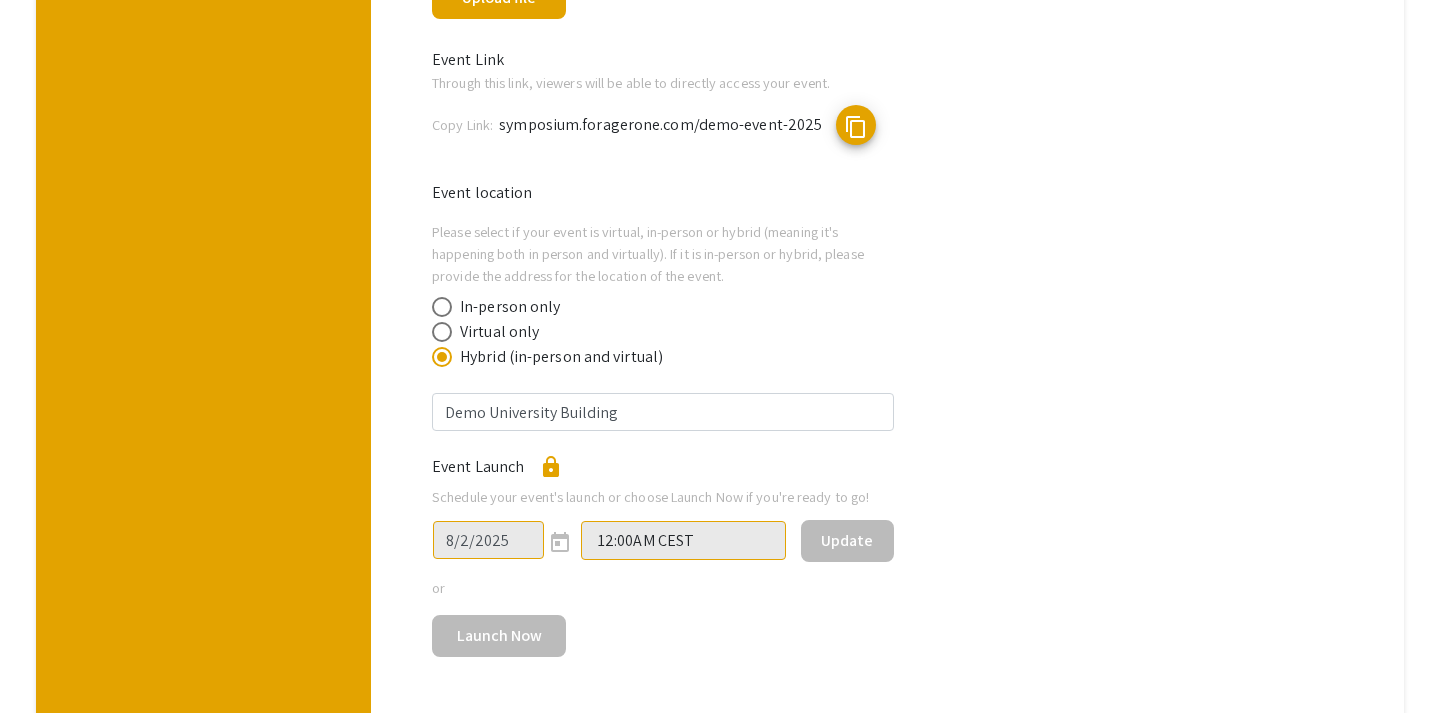scroll, scrollTop: 1073, scrollLeft: 0, axis: vertical 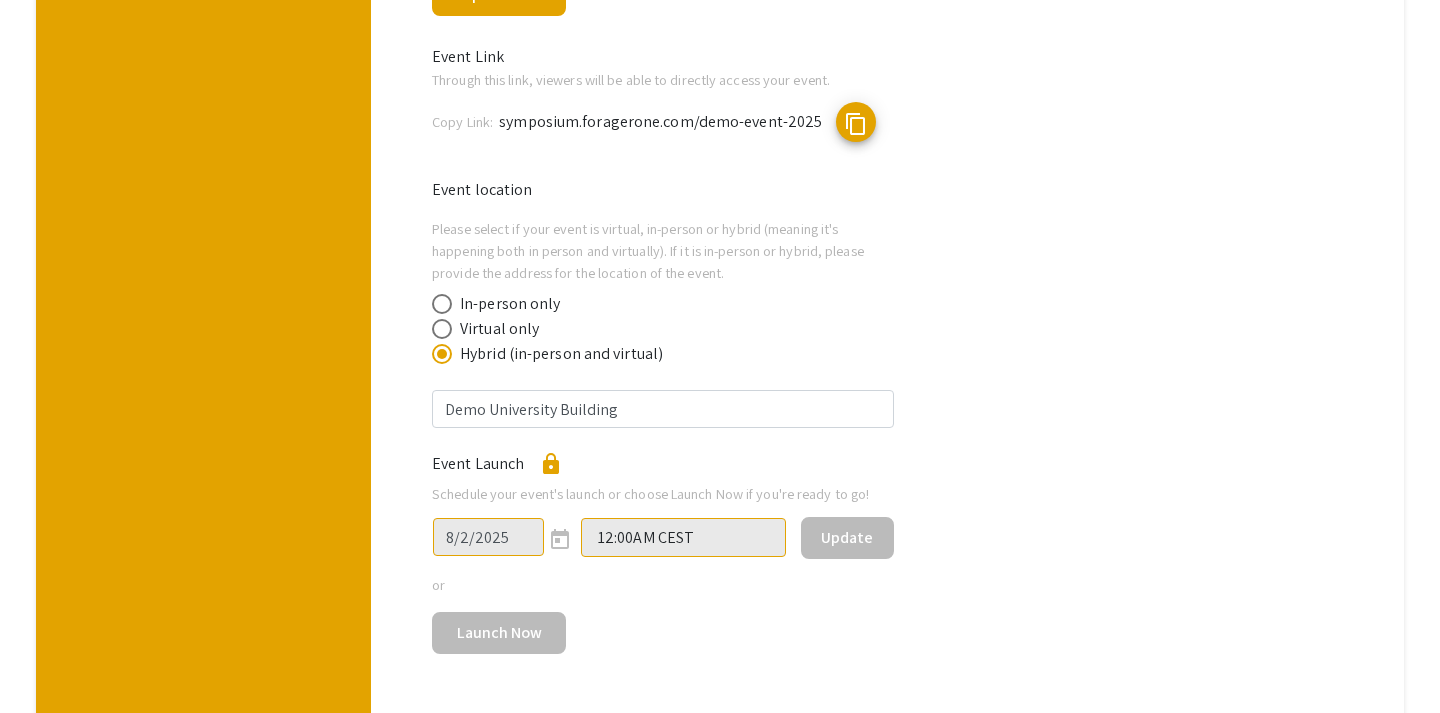 click on "symposium.foragerone.com/demo-event-2025" at bounding box center (660, 121) 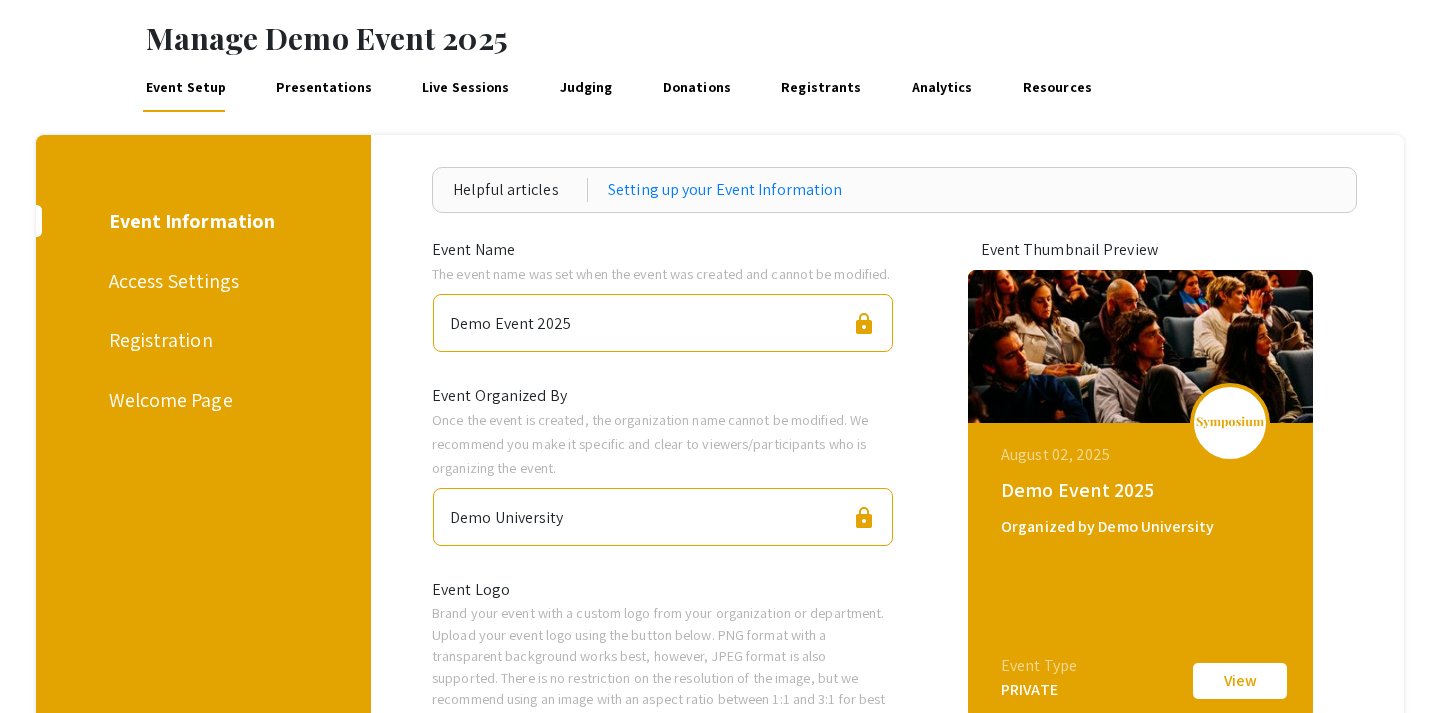 scroll, scrollTop: 0, scrollLeft: 0, axis: both 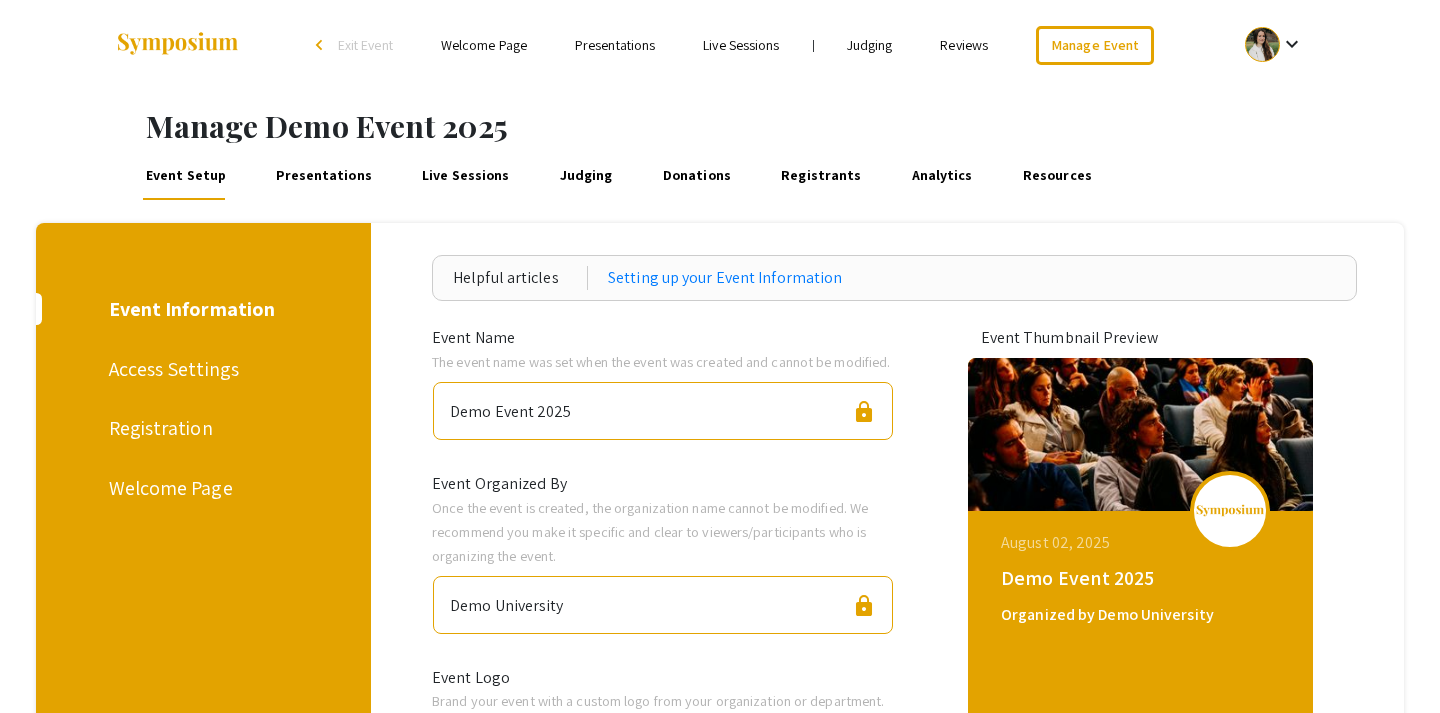 click on "Resources" at bounding box center (1057, 176) 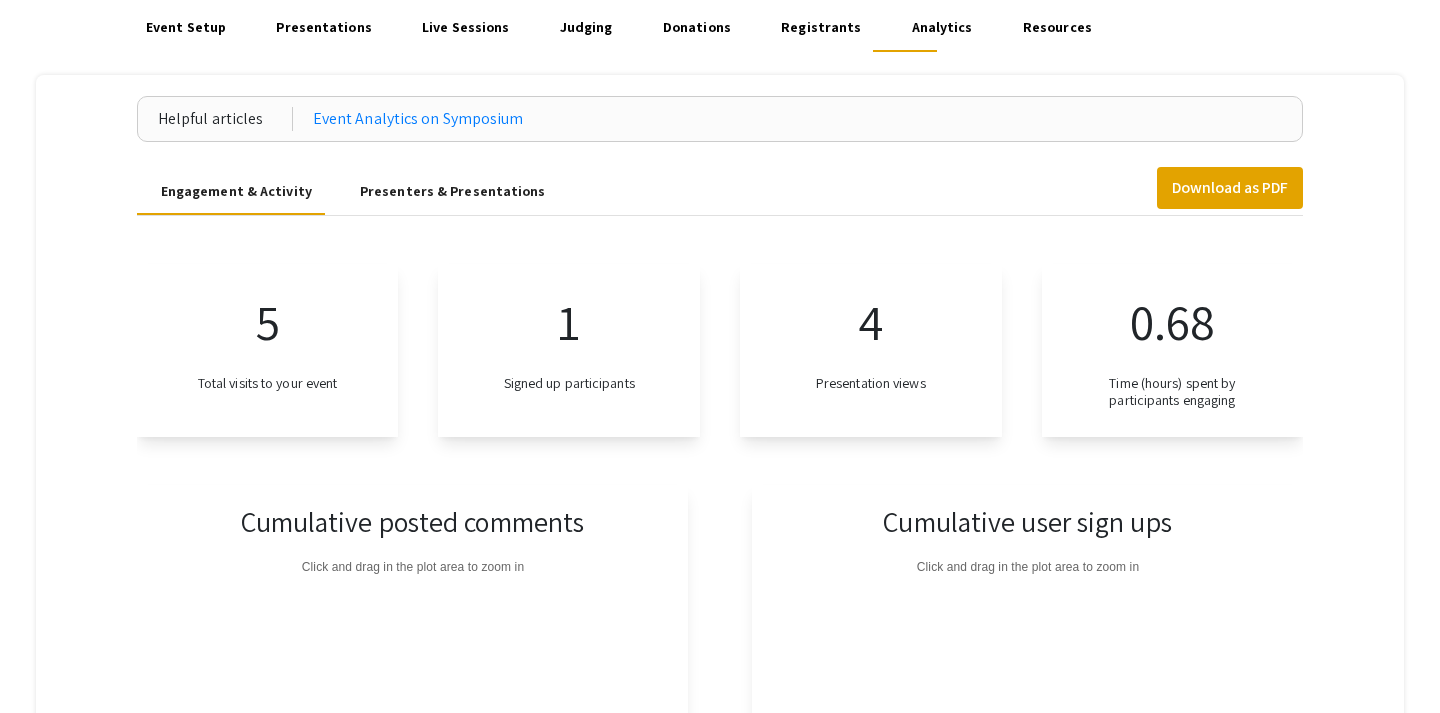 scroll, scrollTop: 87, scrollLeft: 0, axis: vertical 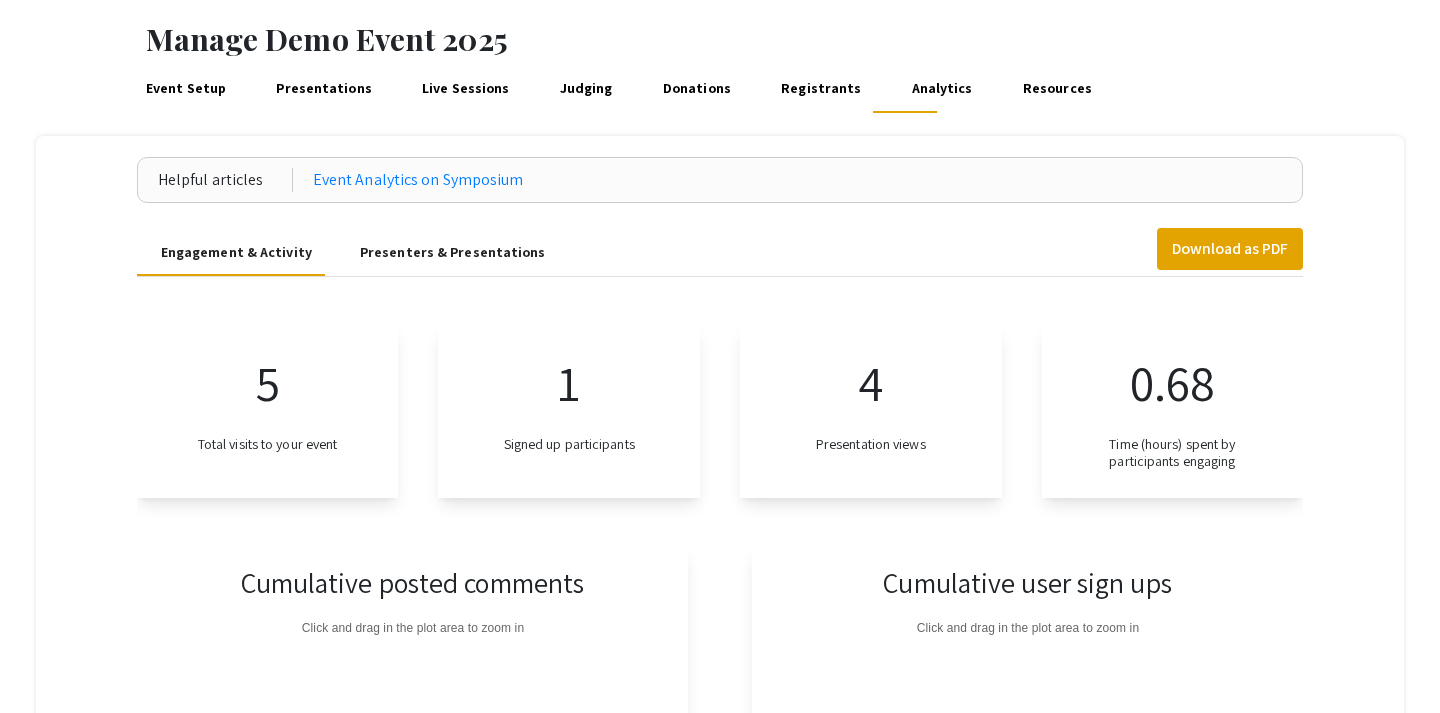 click on "Registrants" at bounding box center [821, 89] 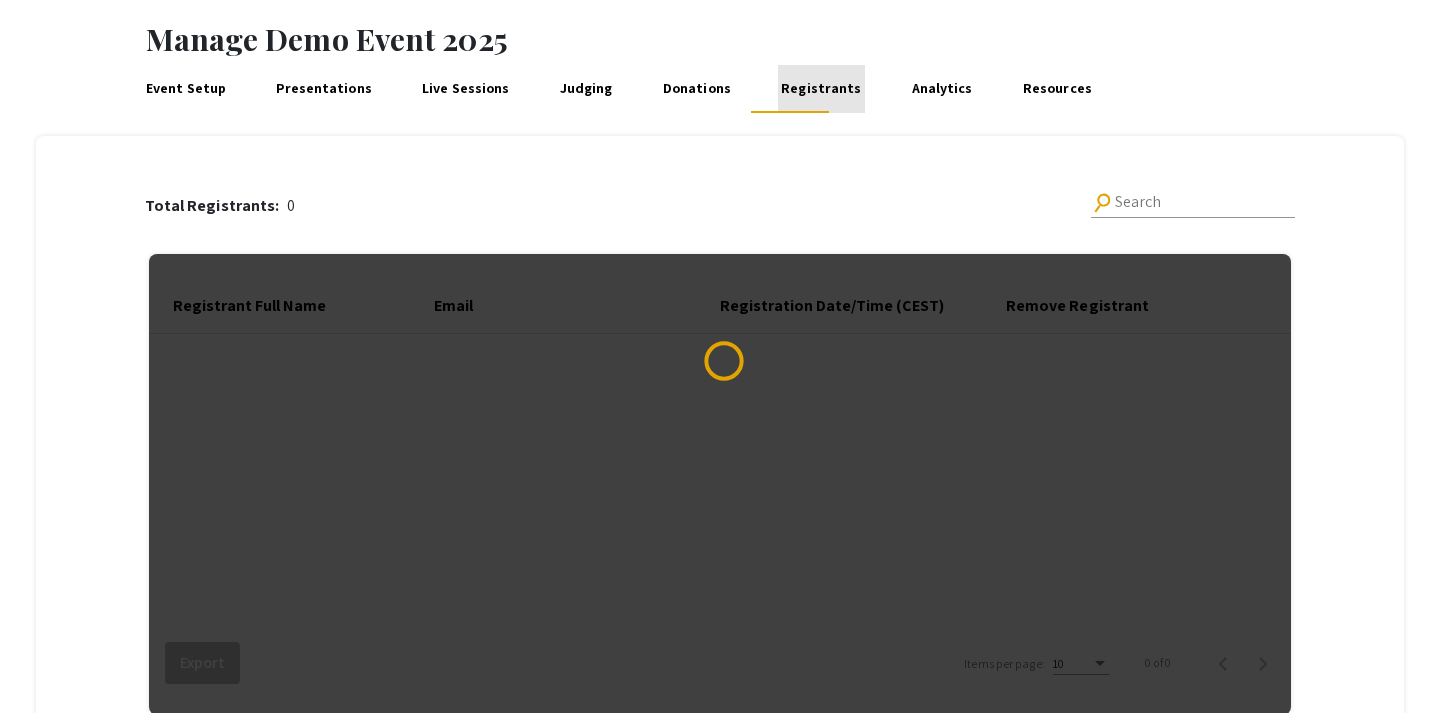 scroll, scrollTop: 0, scrollLeft: 0, axis: both 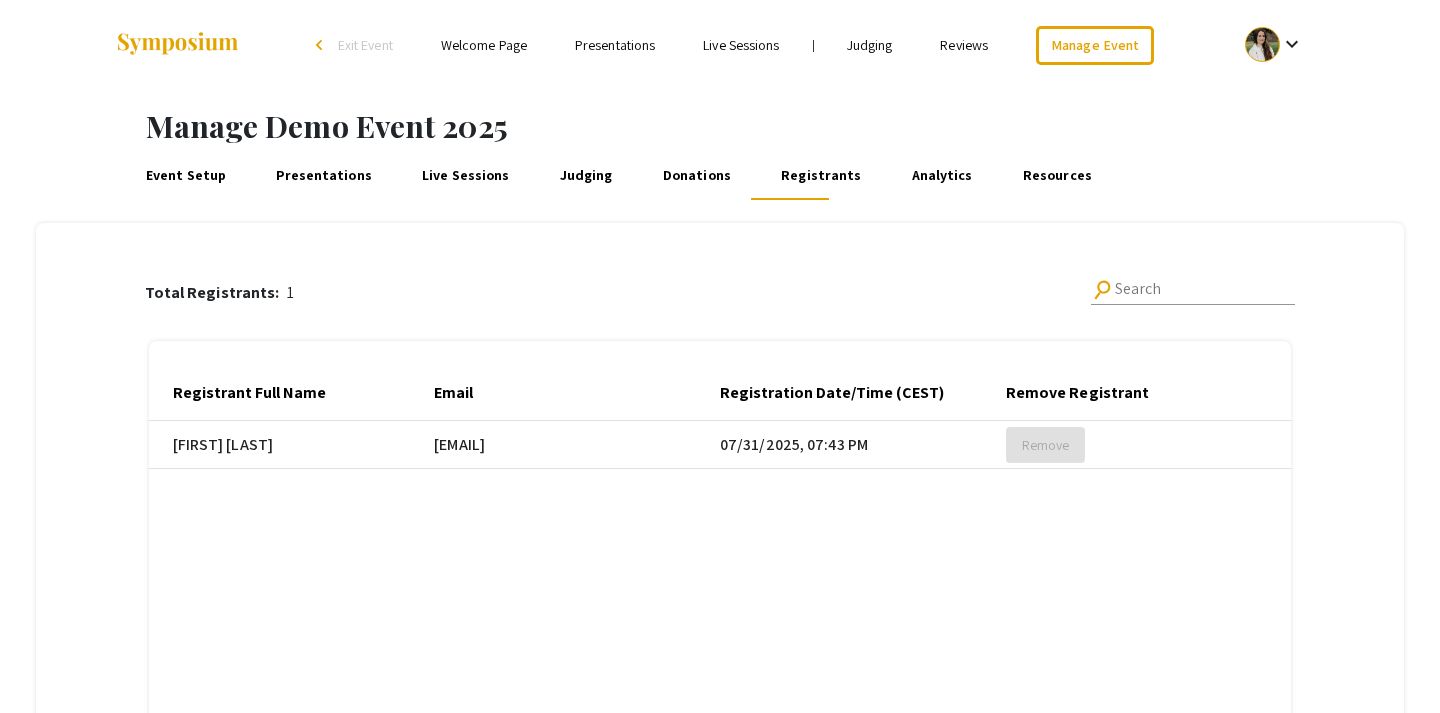 click on "Donations" at bounding box center [696, 176] 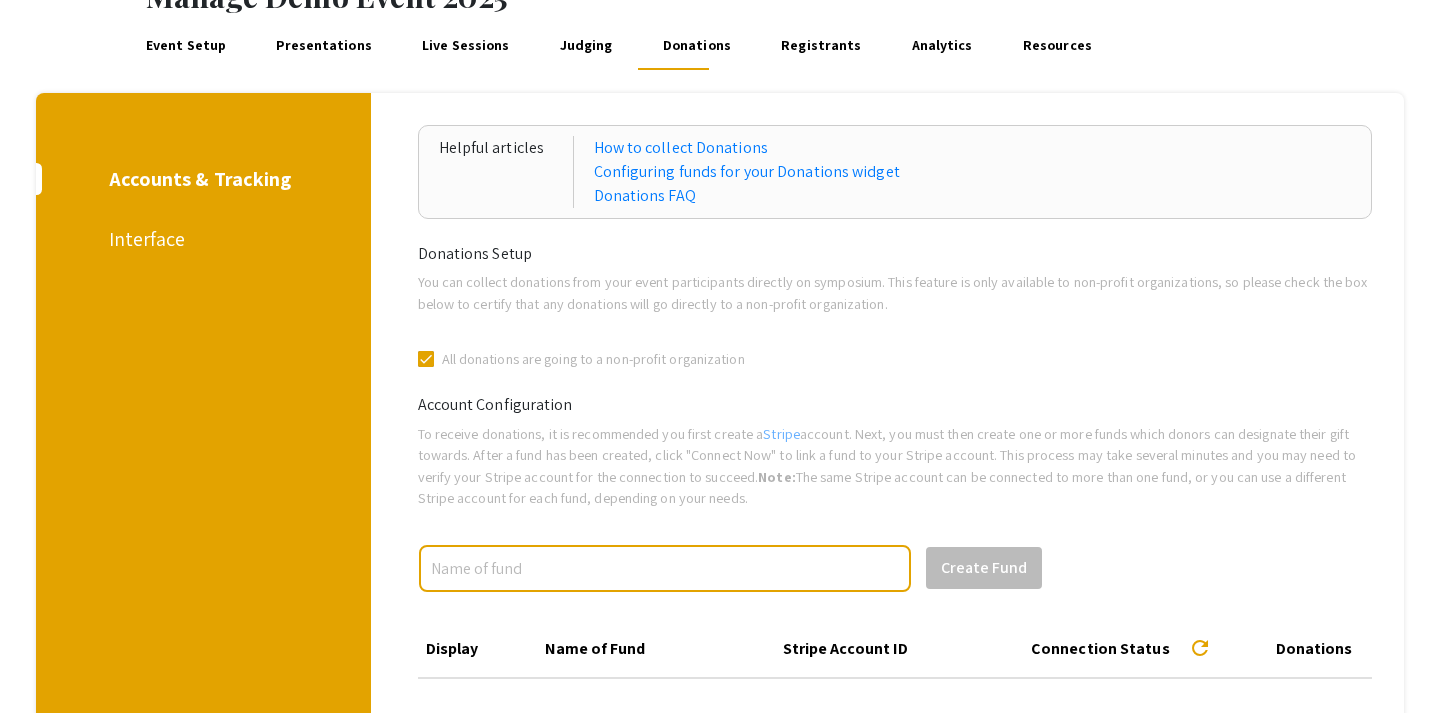 scroll, scrollTop: 78, scrollLeft: 0, axis: vertical 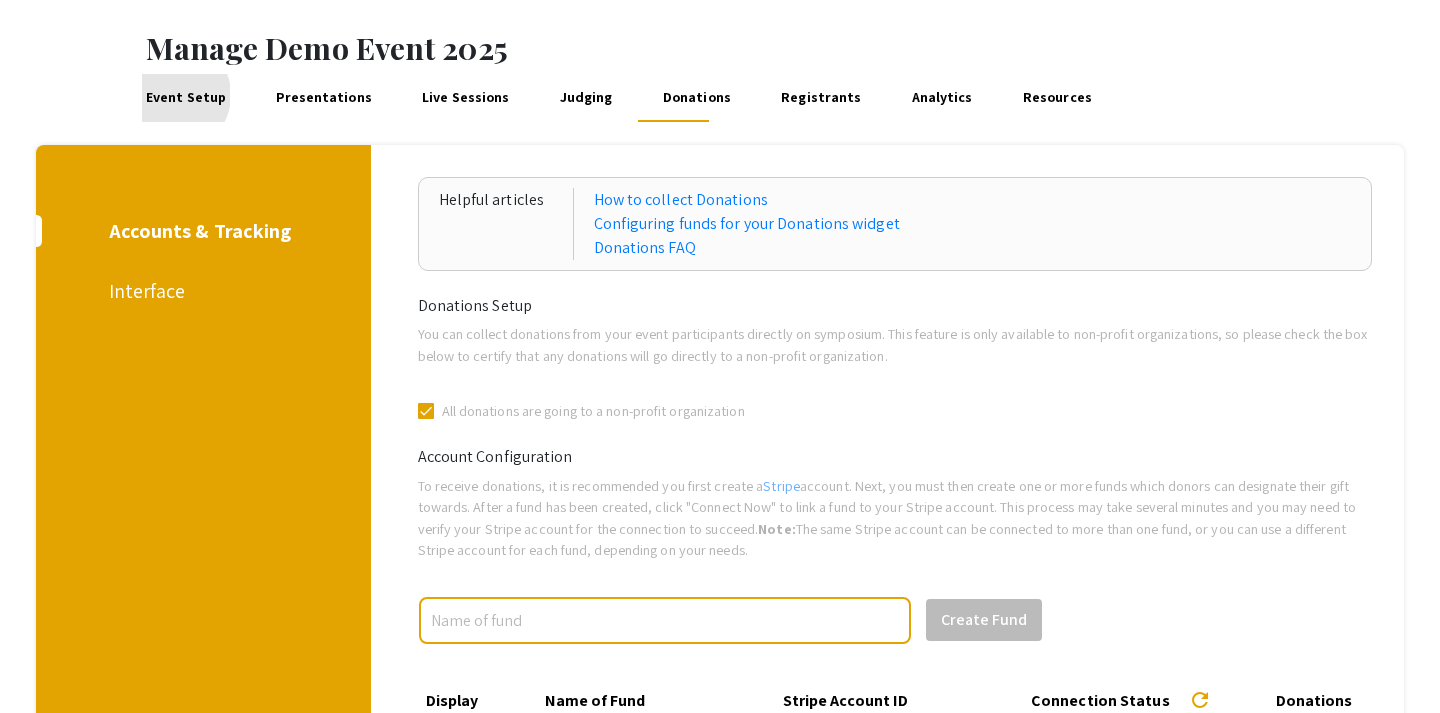 click on "Event Setup" at bounding box center [185, 98] 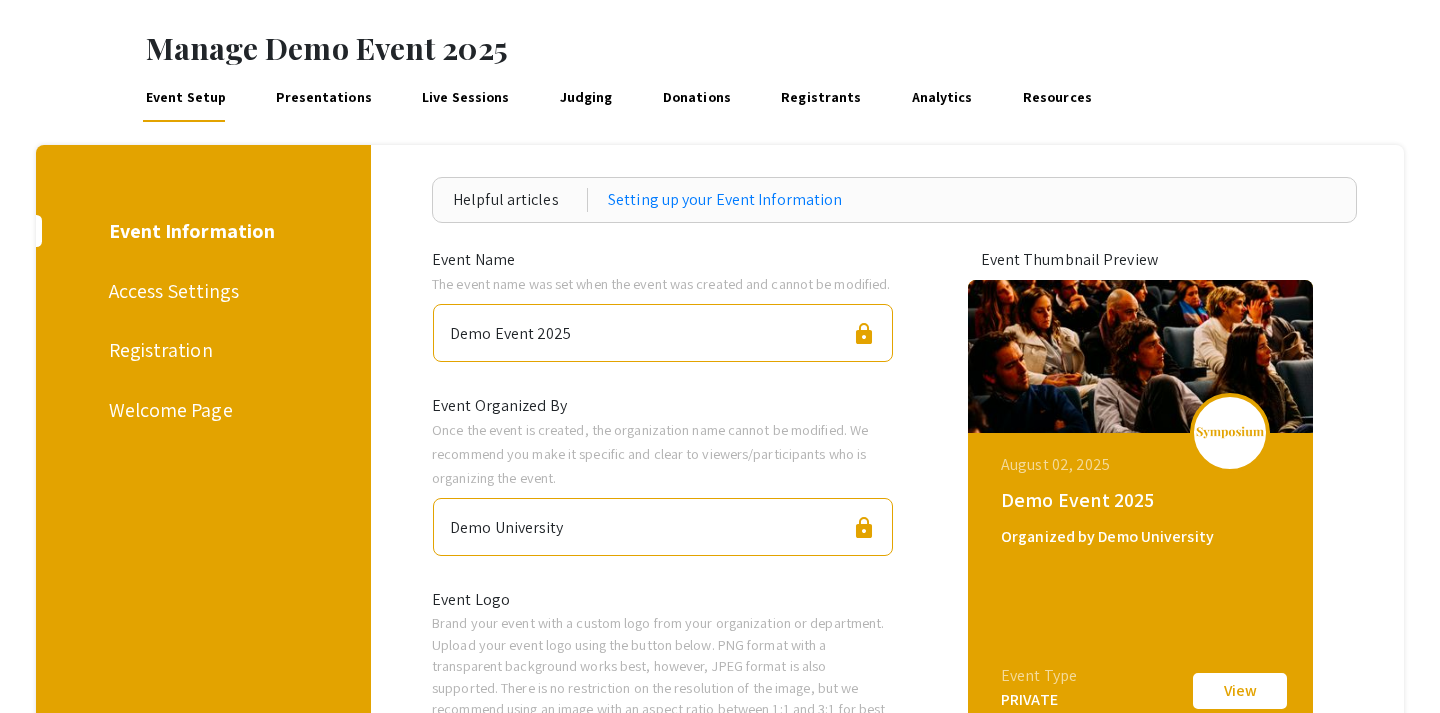 scroll, scrollTop: 0, scrollLeft: 0, axis: both 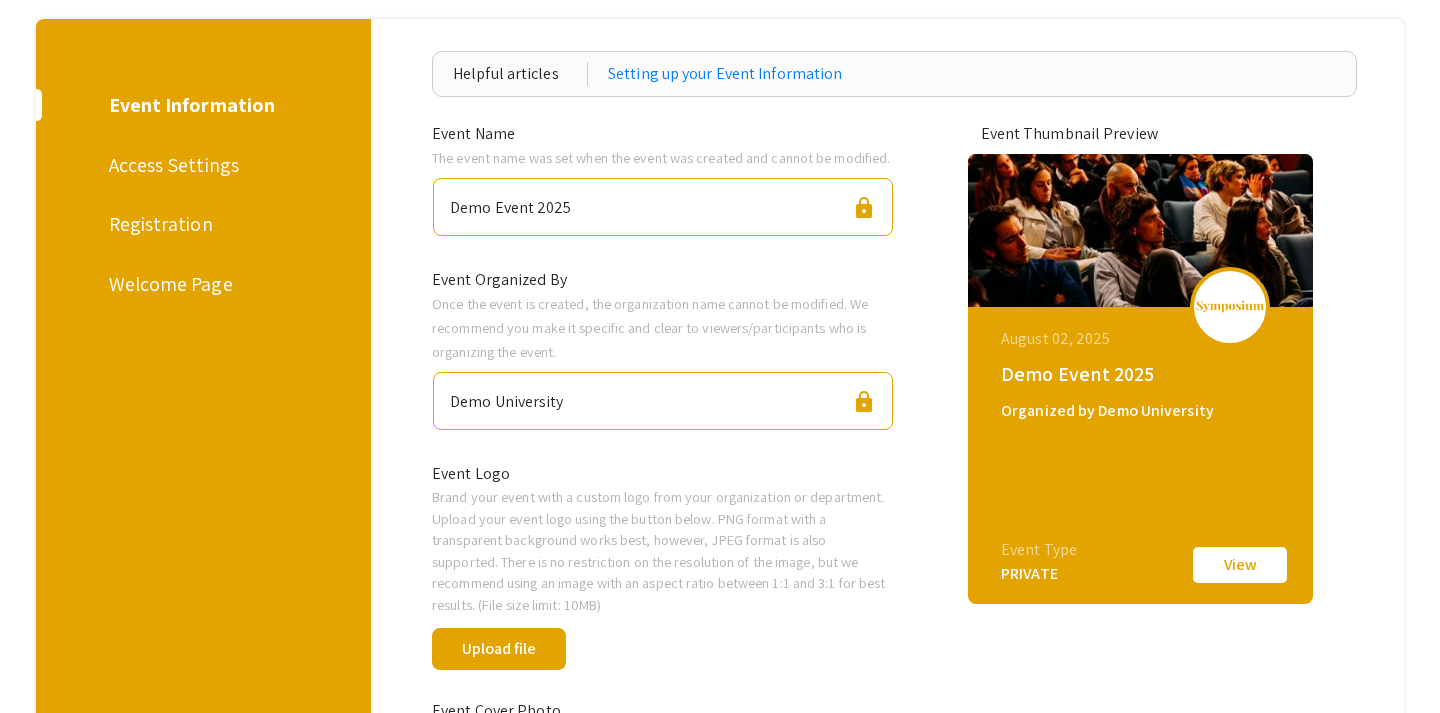 click on "Access Settings" at bounding box center (200, 165) 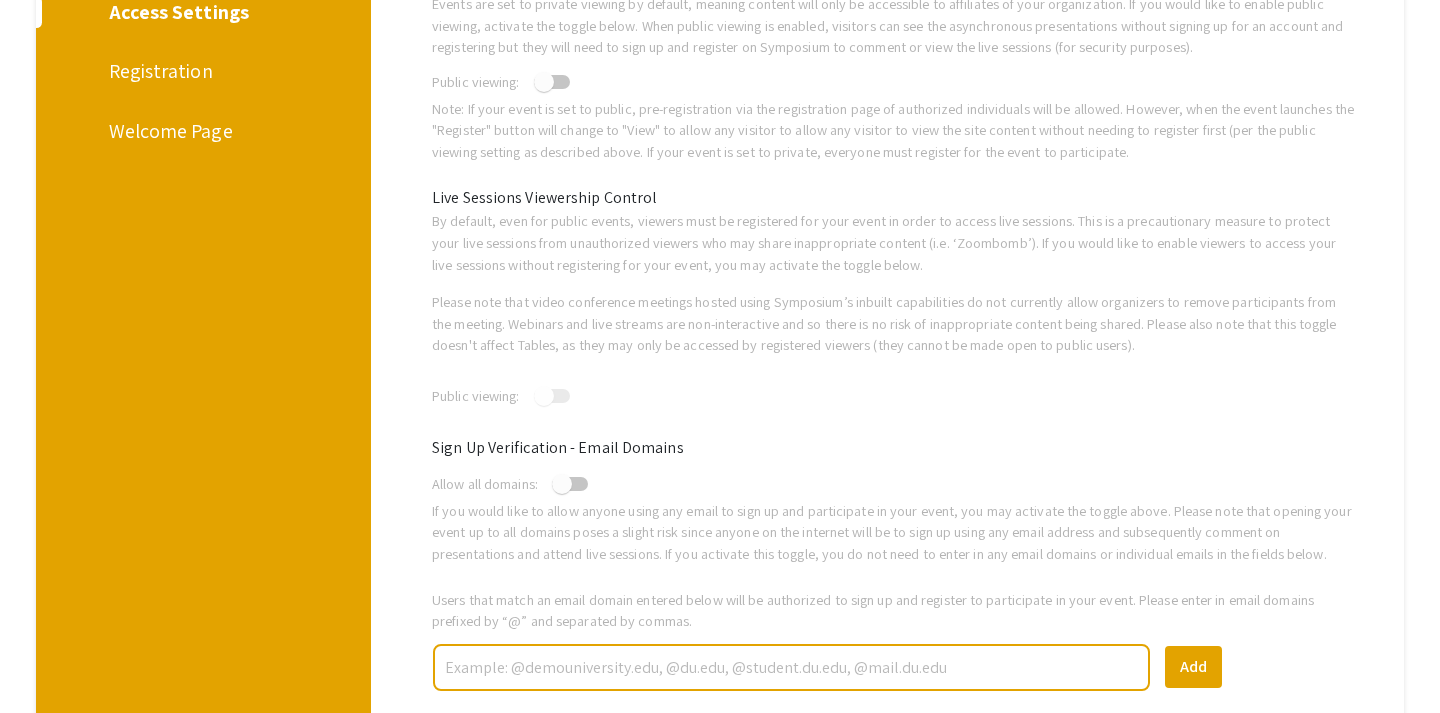 scroll, scrollTop: 0, scrollLeft: 0, axis: both 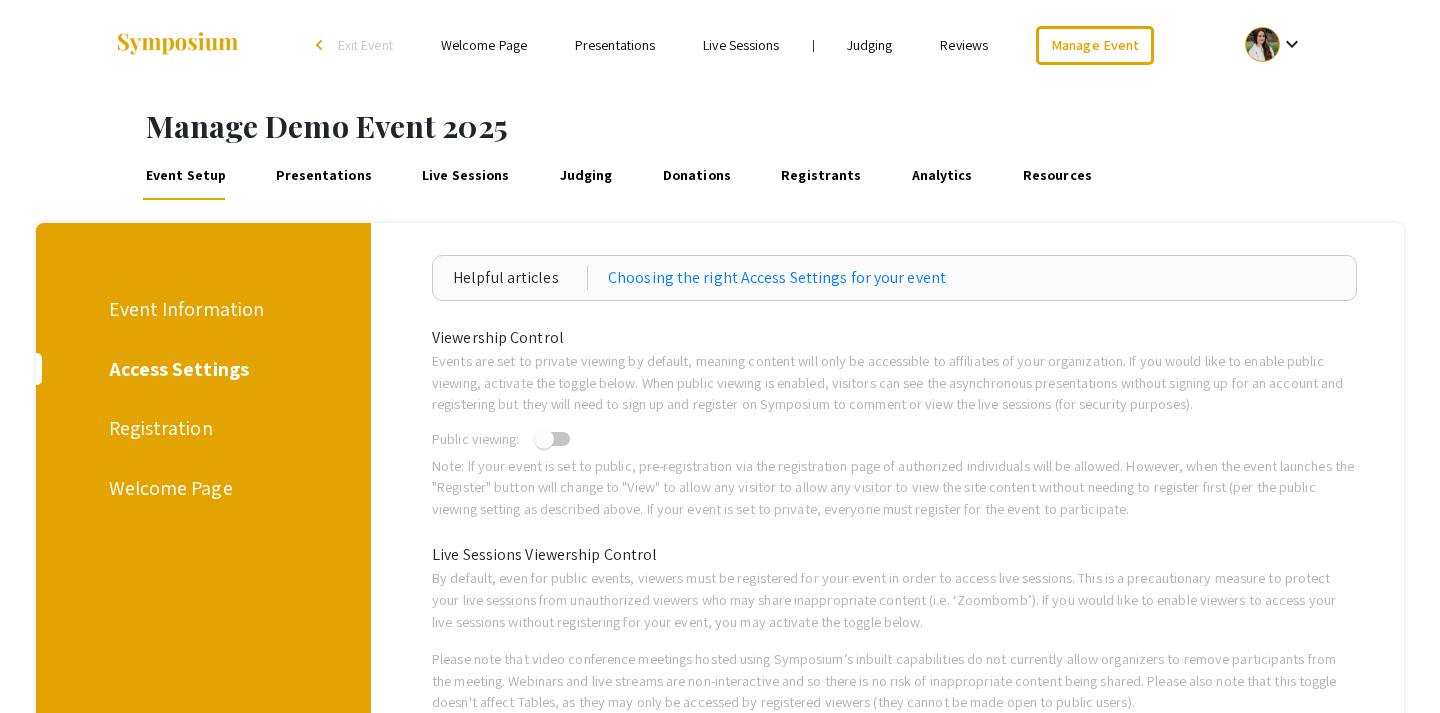 click on "Registration" at bounding box center [200, 428] 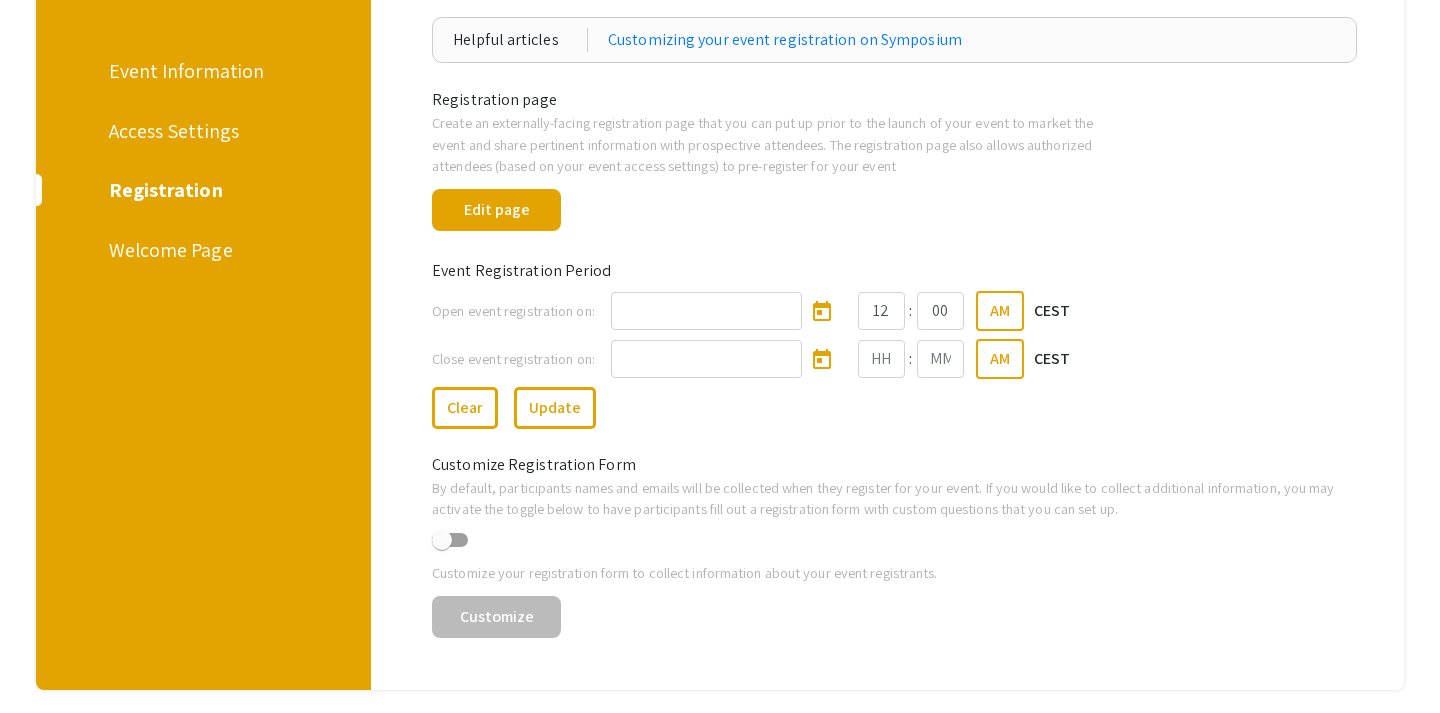 scroll, scrollTop: 242, scrollLeft: 0, axis: vertical 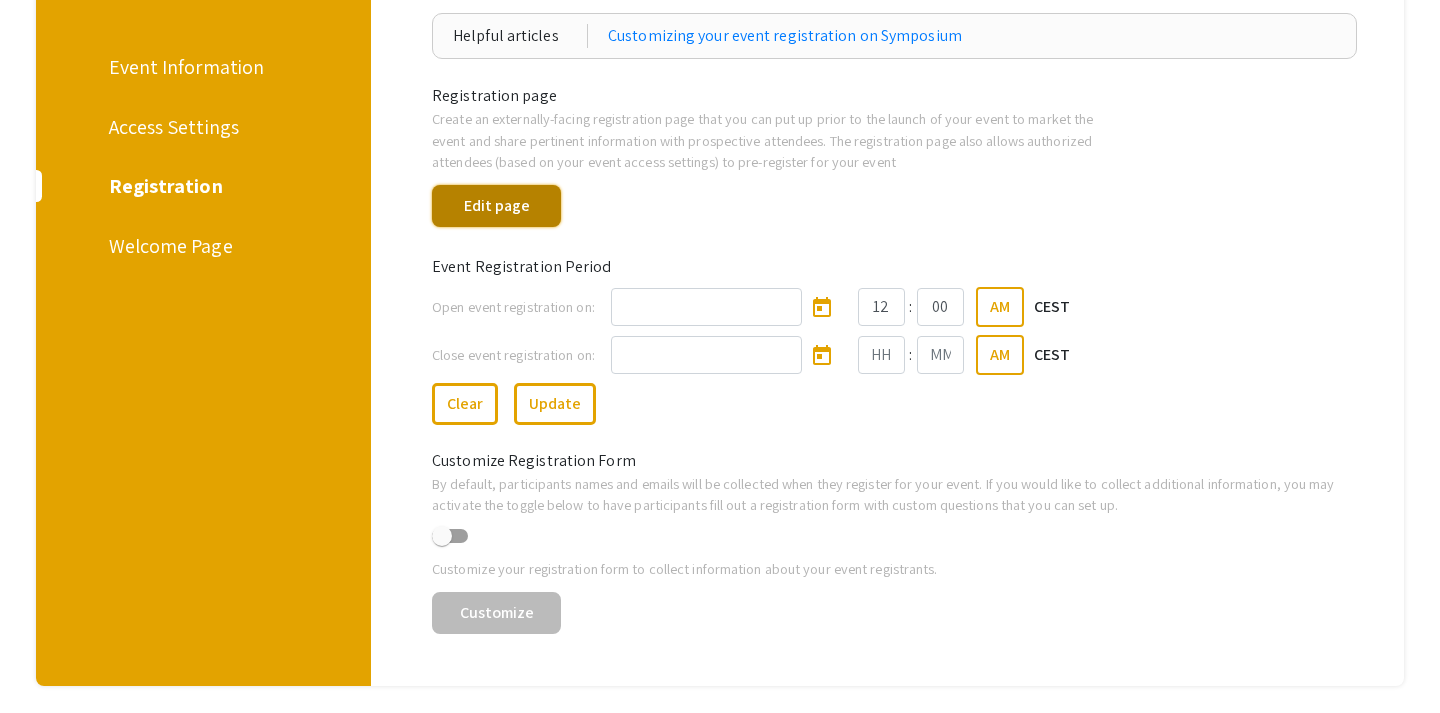 click on "Edit page" at bounding box center (496, 206) 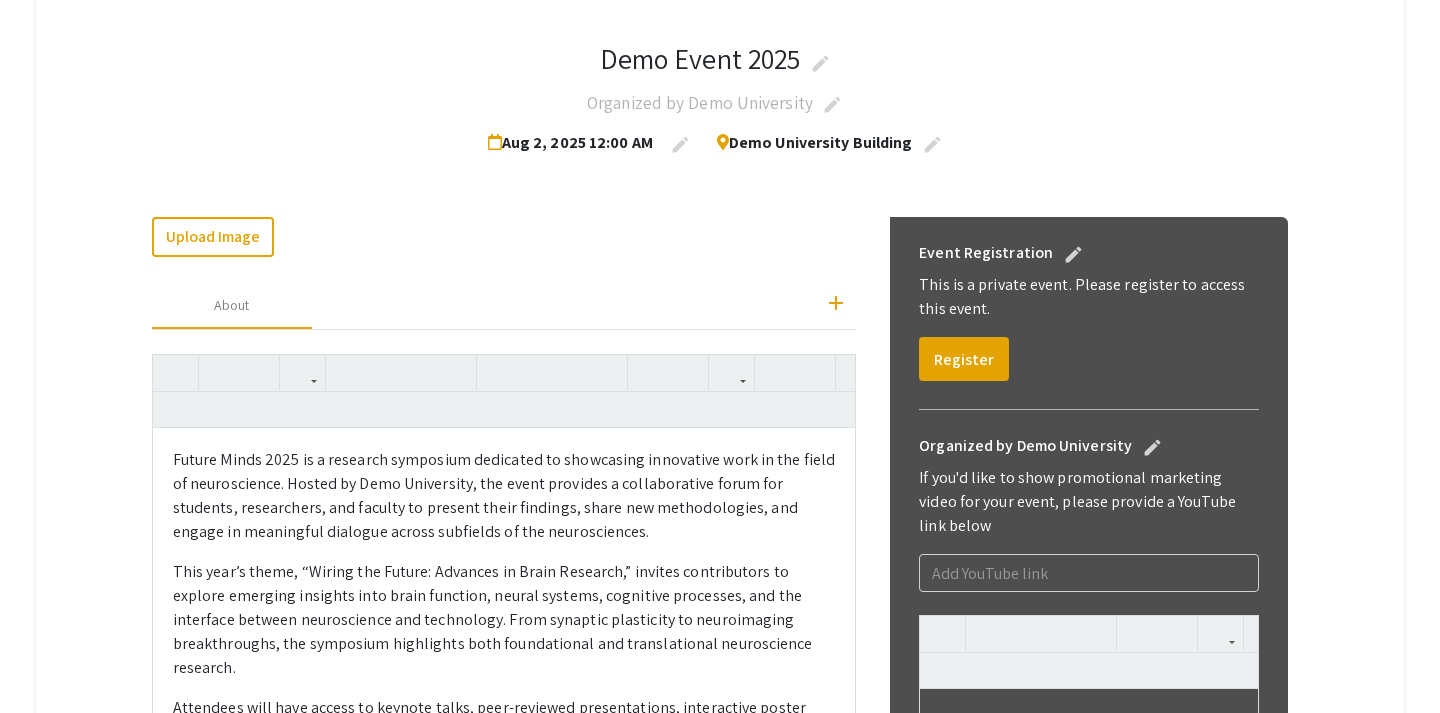scroll, scrollTop: 547, scrollLeft: 0, axis: vertical 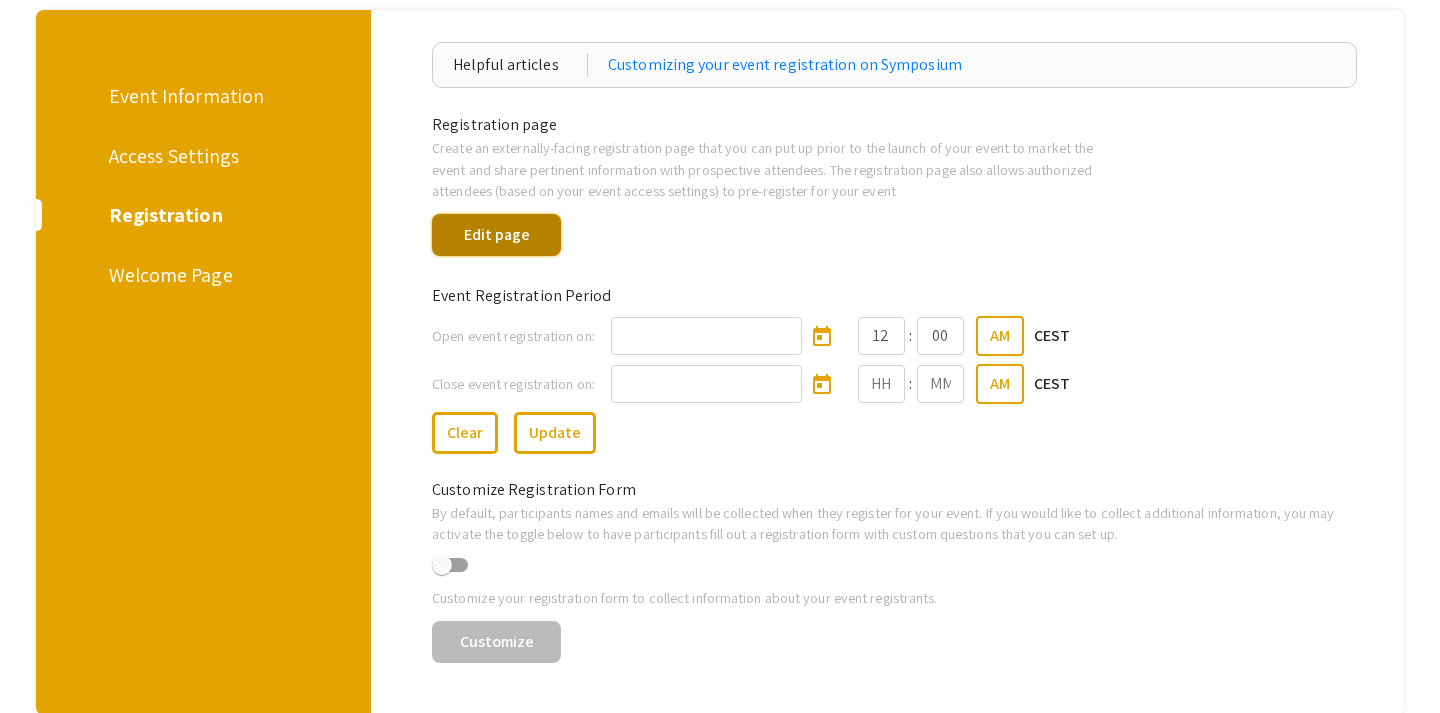 click on "Edit page" at bounding box center (496, 235) 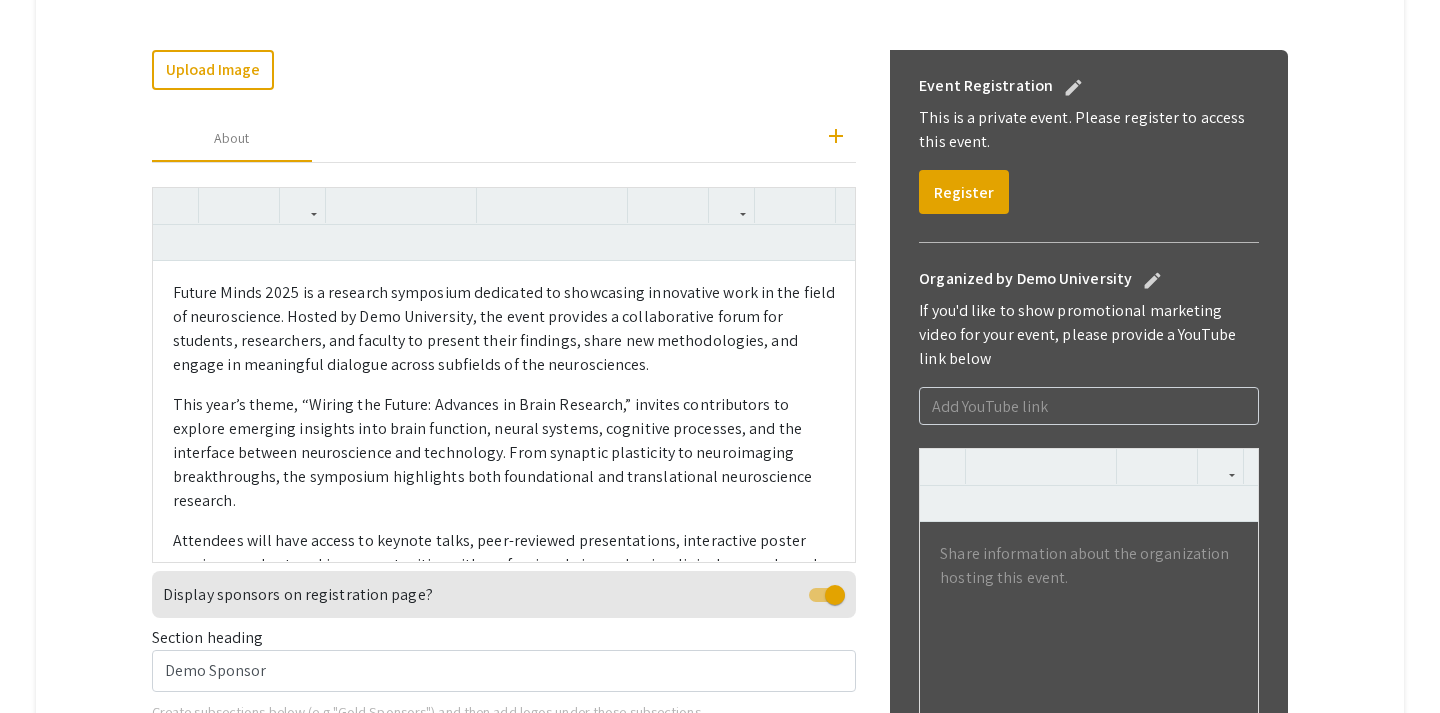 scroll, scrollTop: 571, scrollLeft: 0, axis: vertical 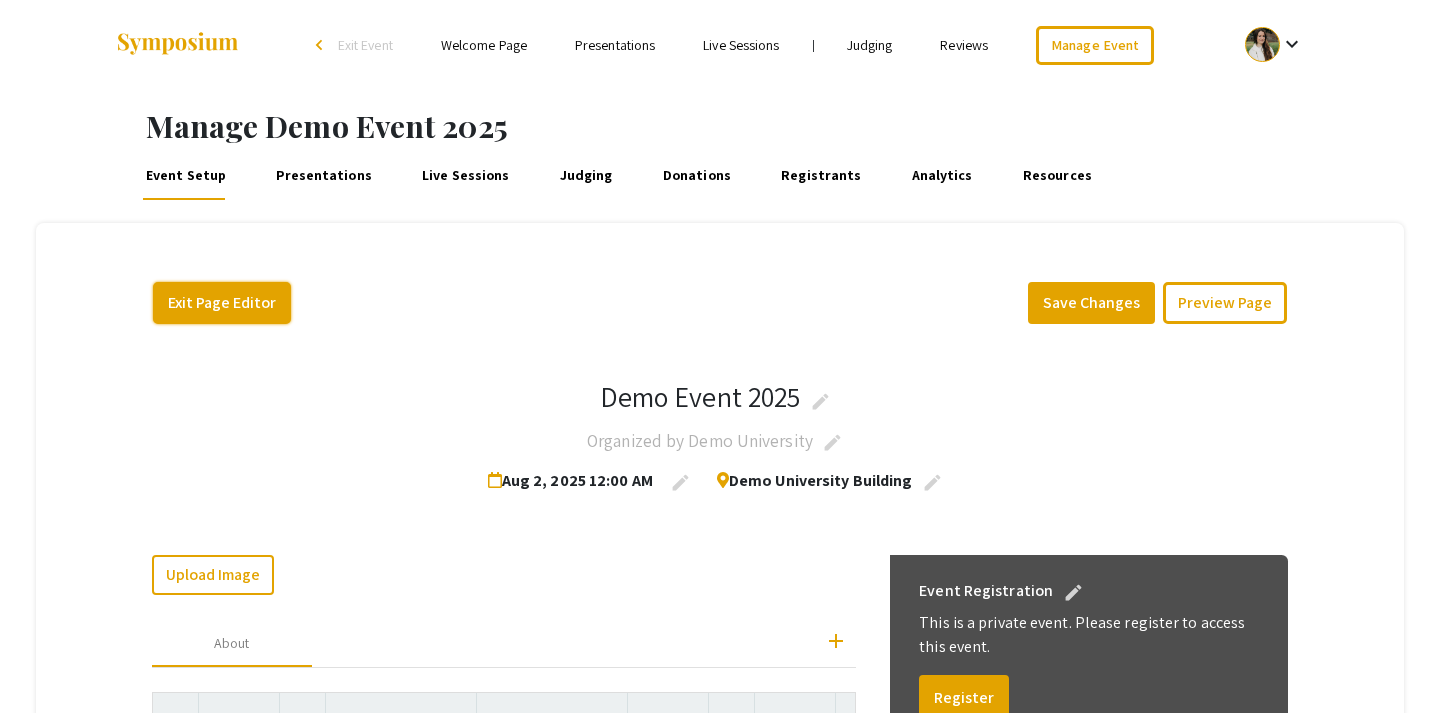 click on "Exit Page Editor" 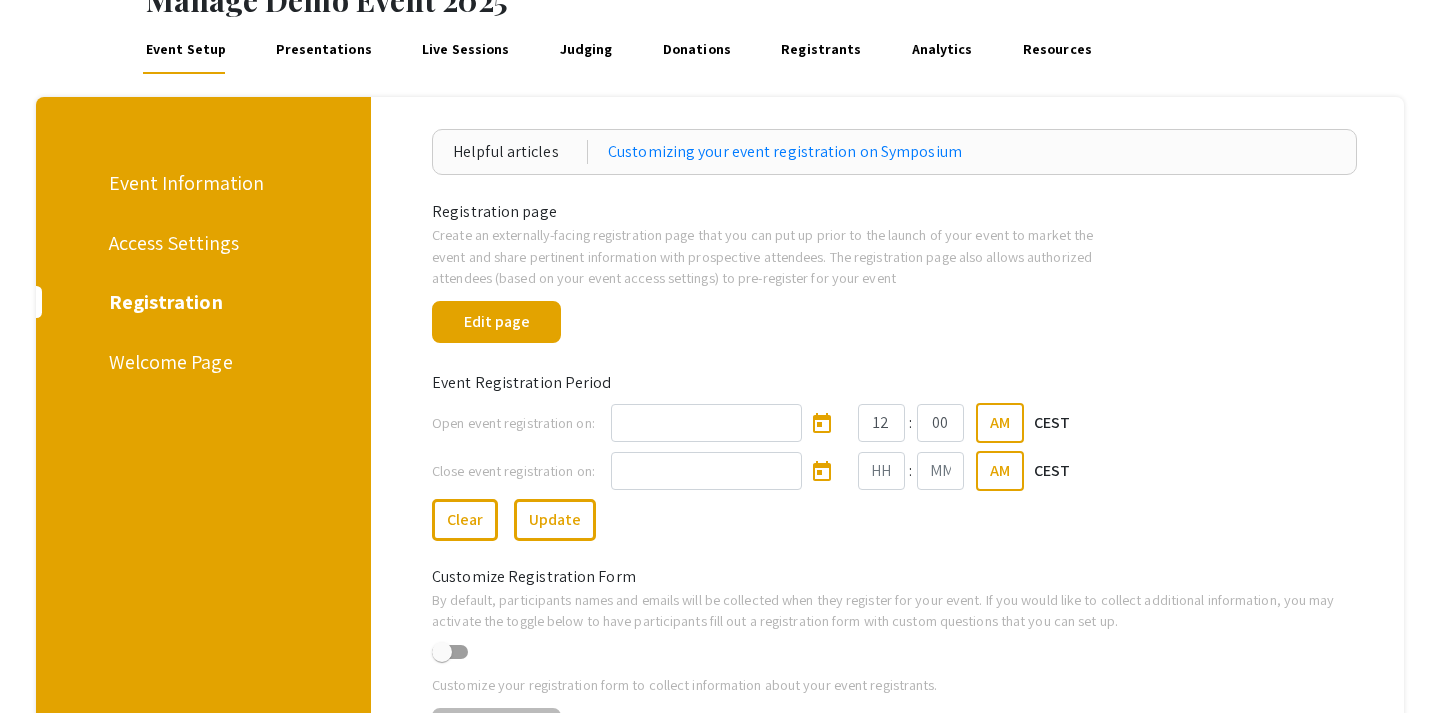 scroll, scrollTop: 127, scrollLeft: 0, axis: vertical 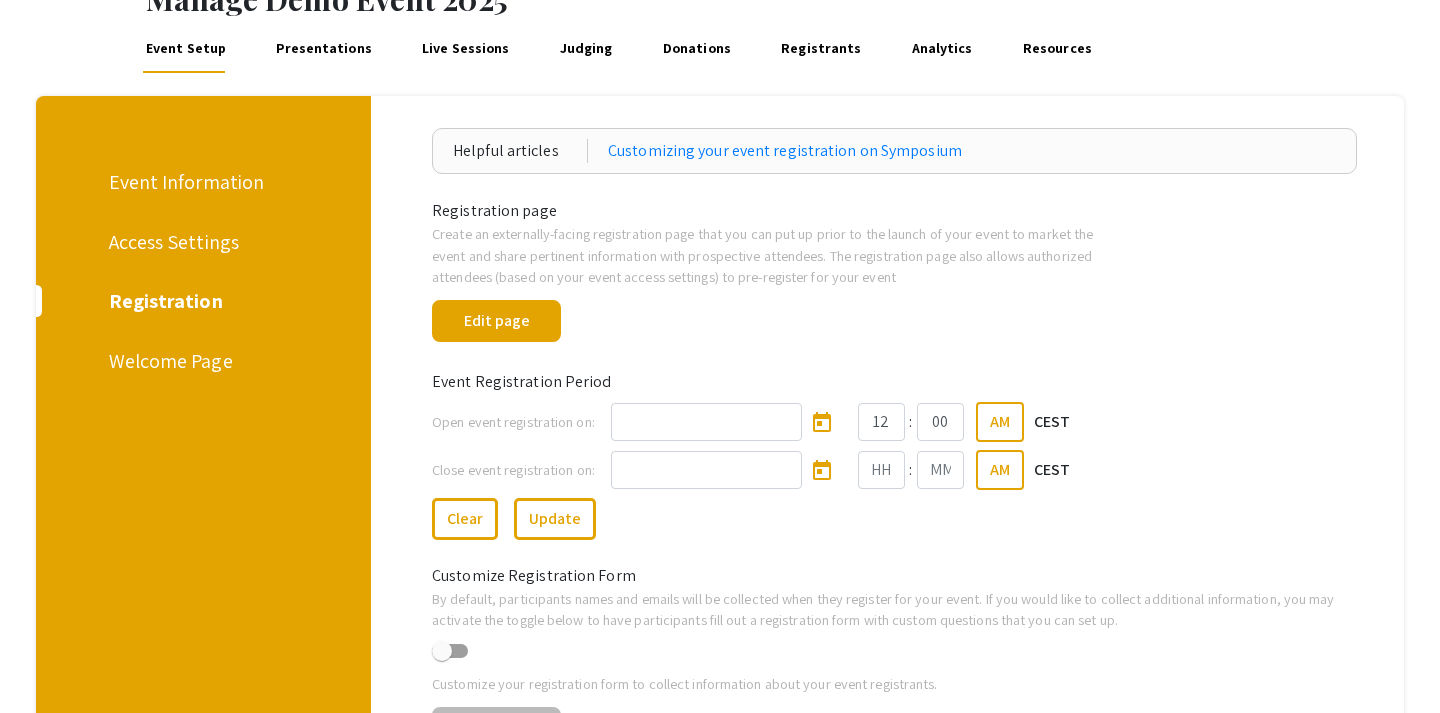 click on "Welcome Page" at bounding box center [200, 361] 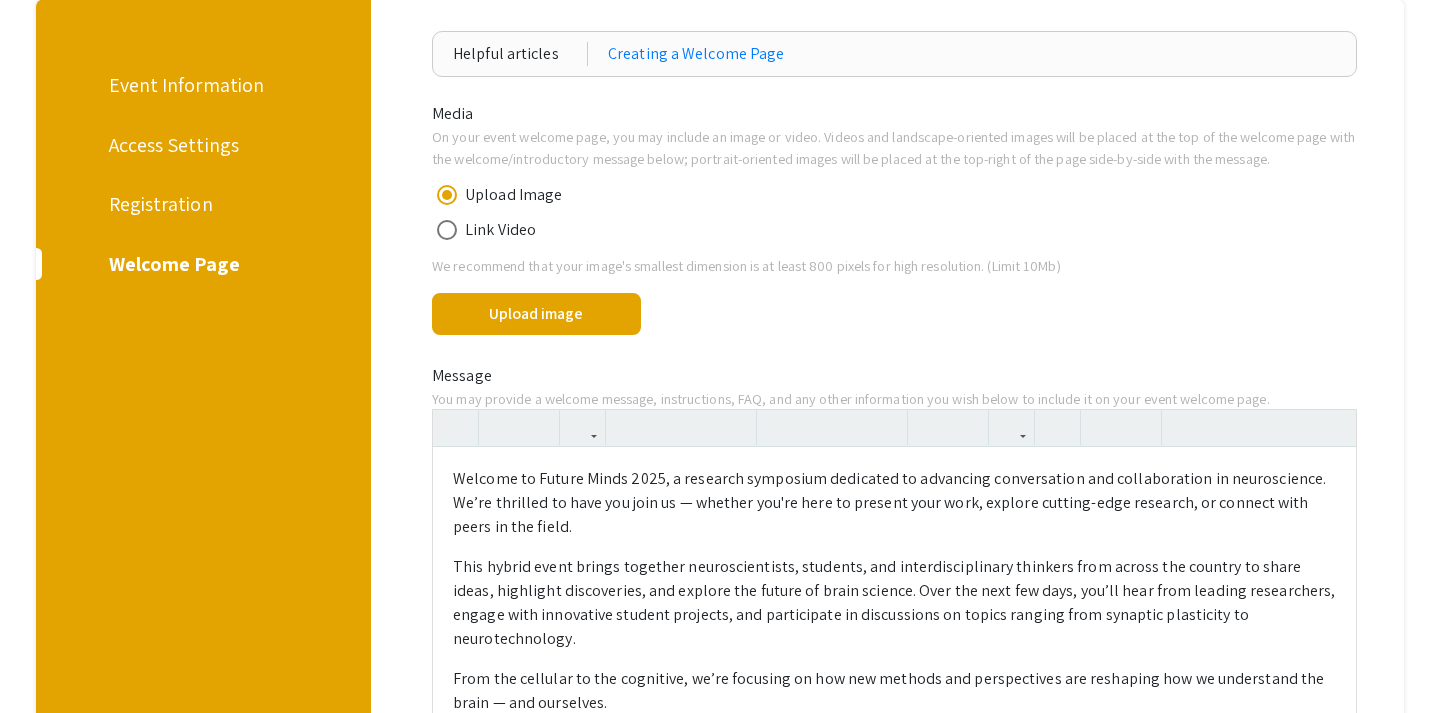 scroll, scrollTop: 280, scrollLeft: 0, axis: vertical 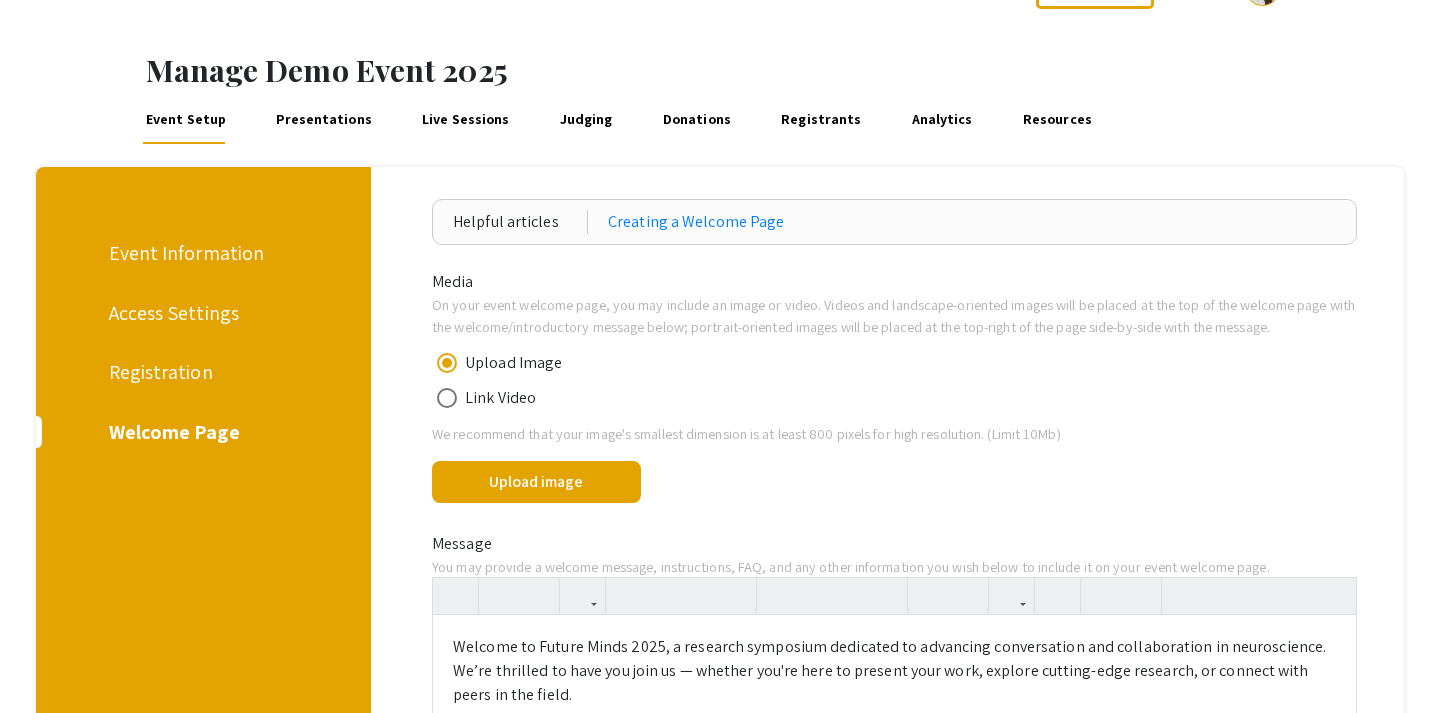 click on "Presentations" at bounding box center [324, 120] 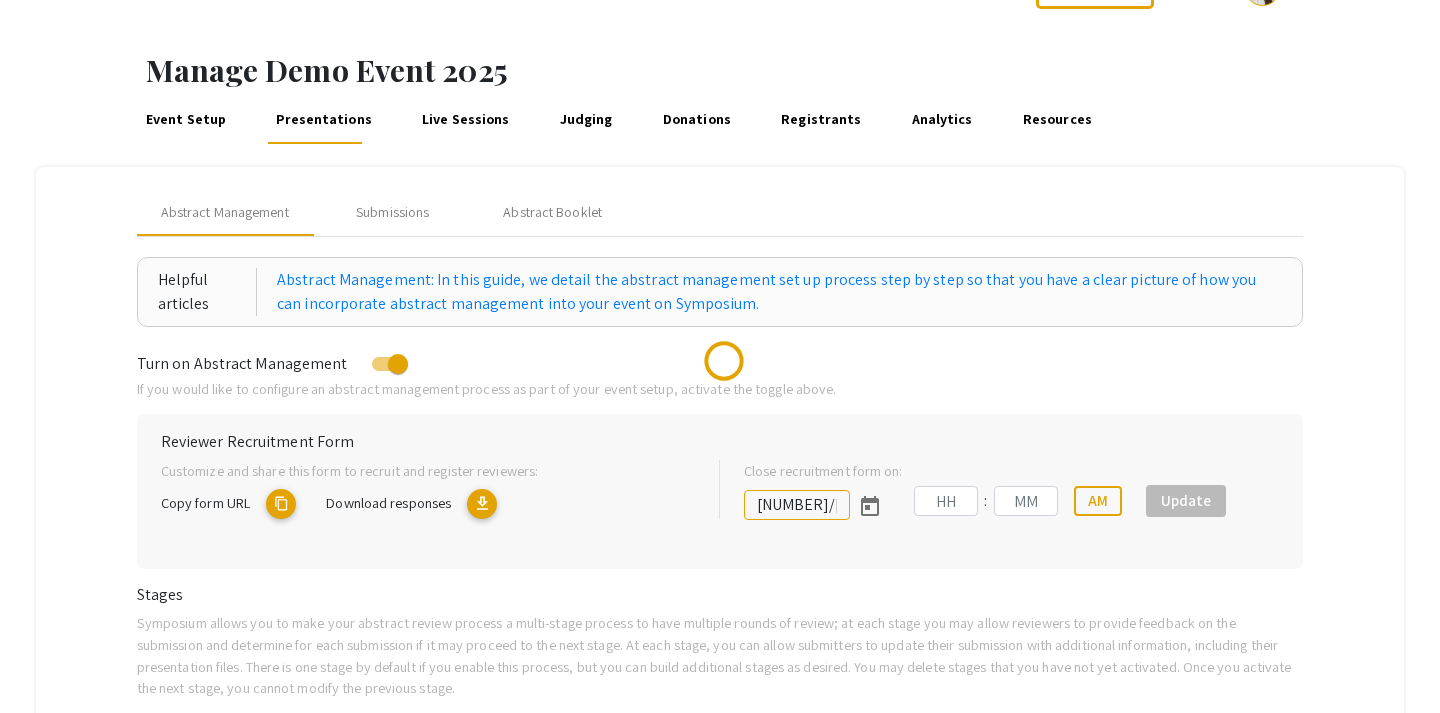 scroll, scrollTop: 0, scrollLeft: 0, axis: both 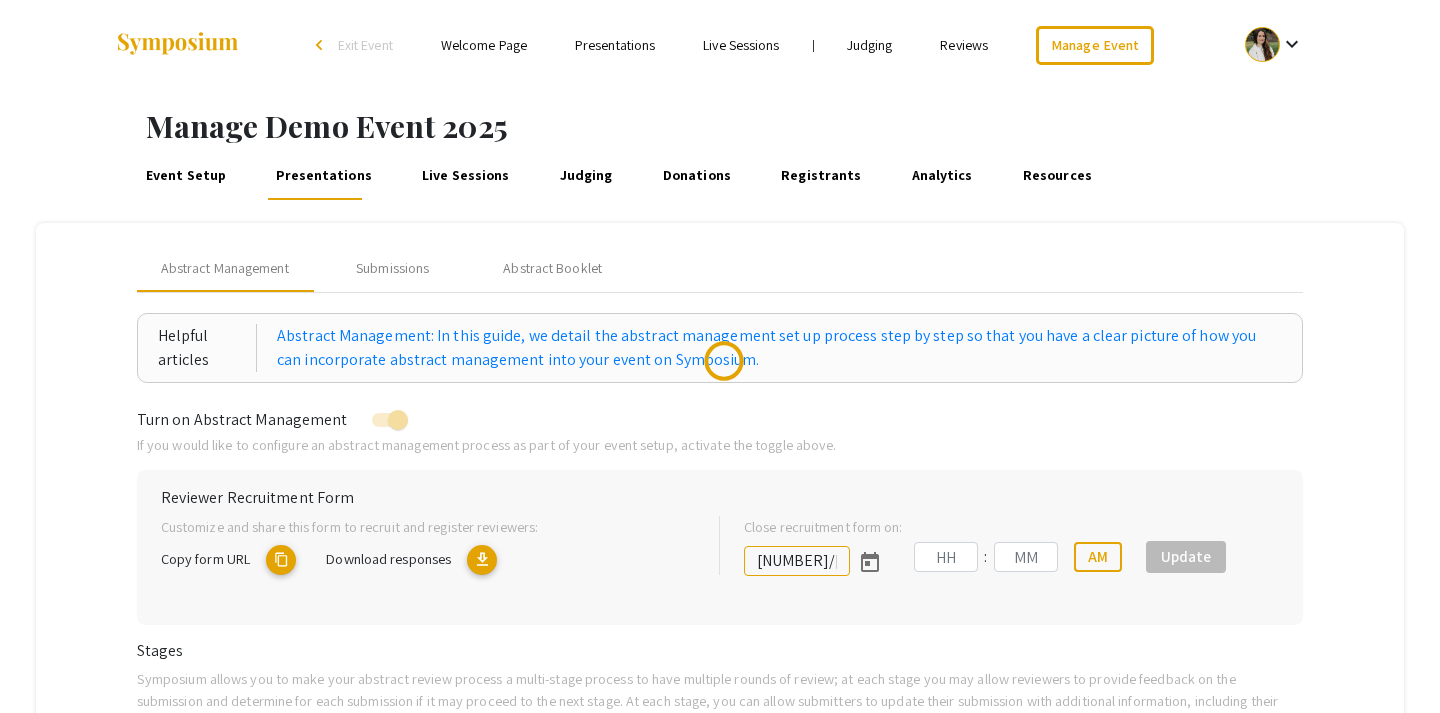 type on "8/1/2025" 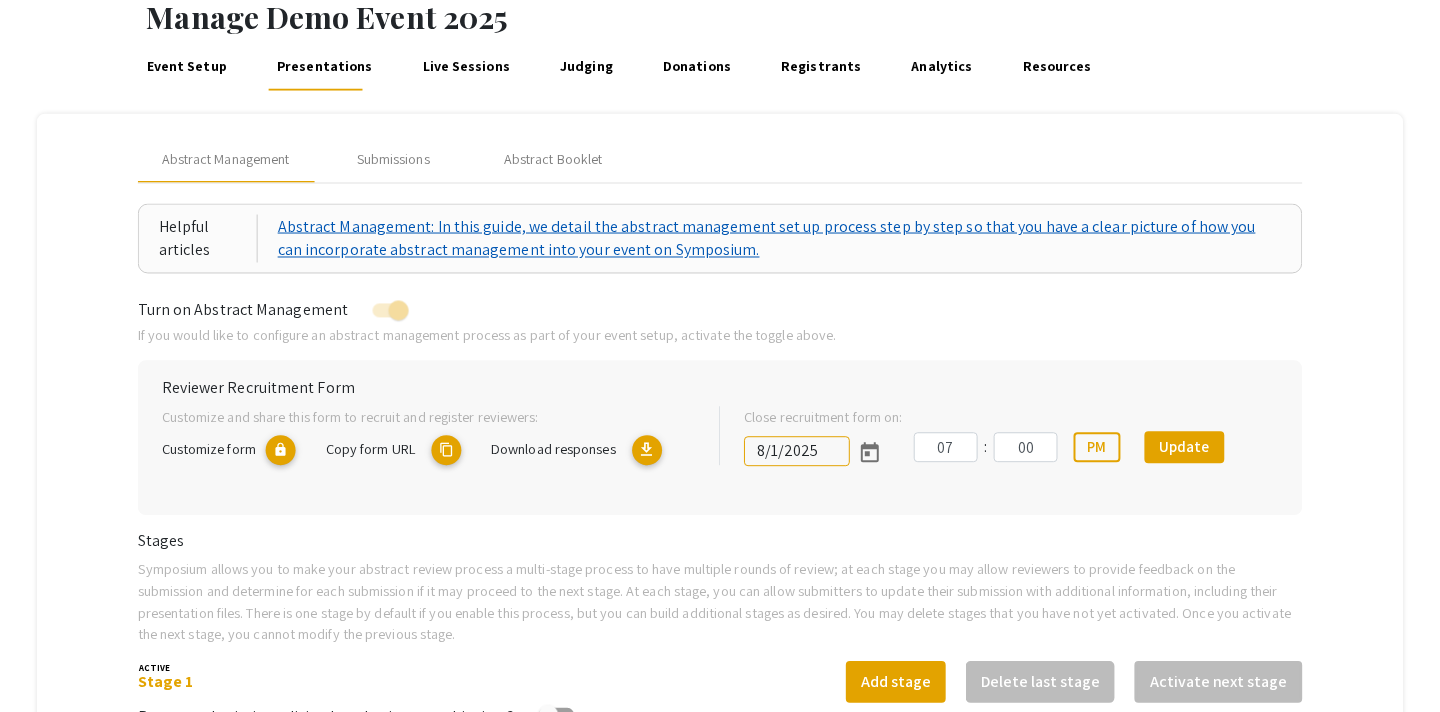 scroll, scrollTop: 0, scrollLeft: 0, axis: both 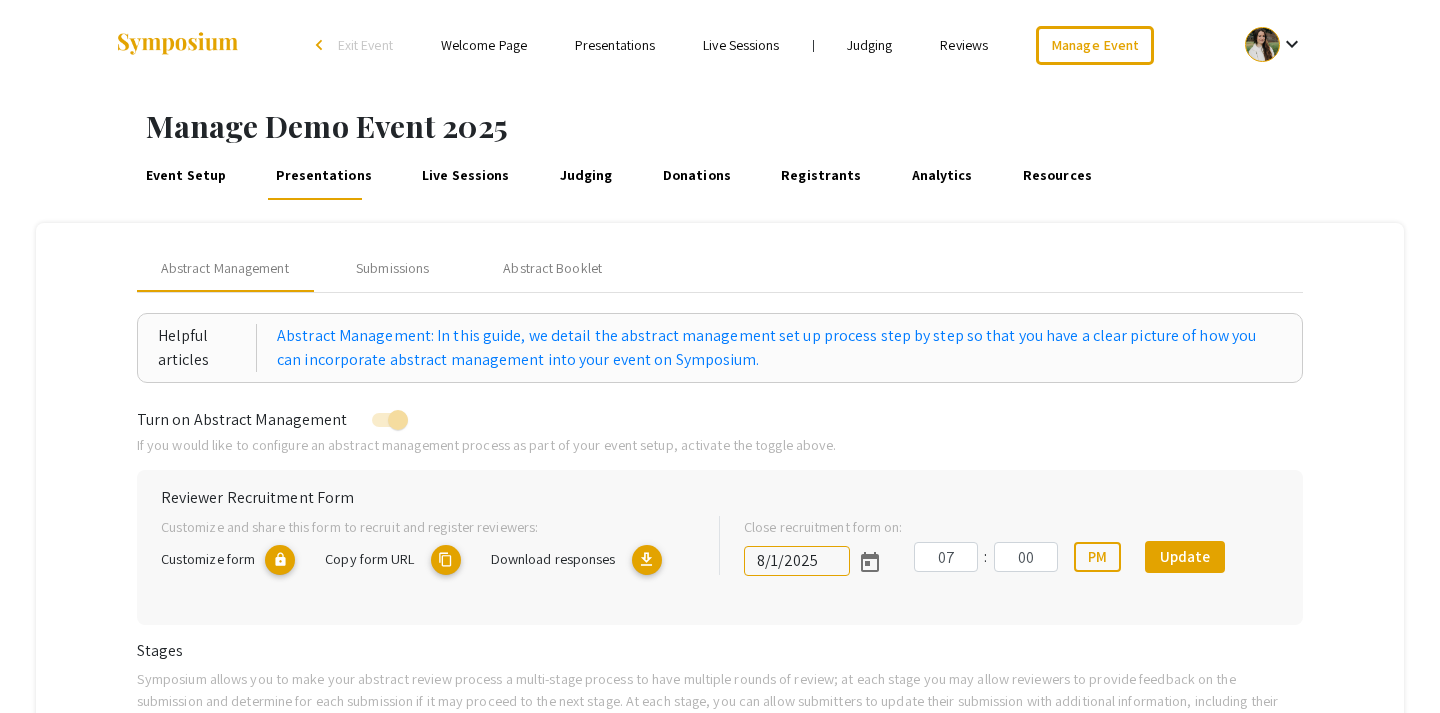 click at bounding box center [1262, 44] 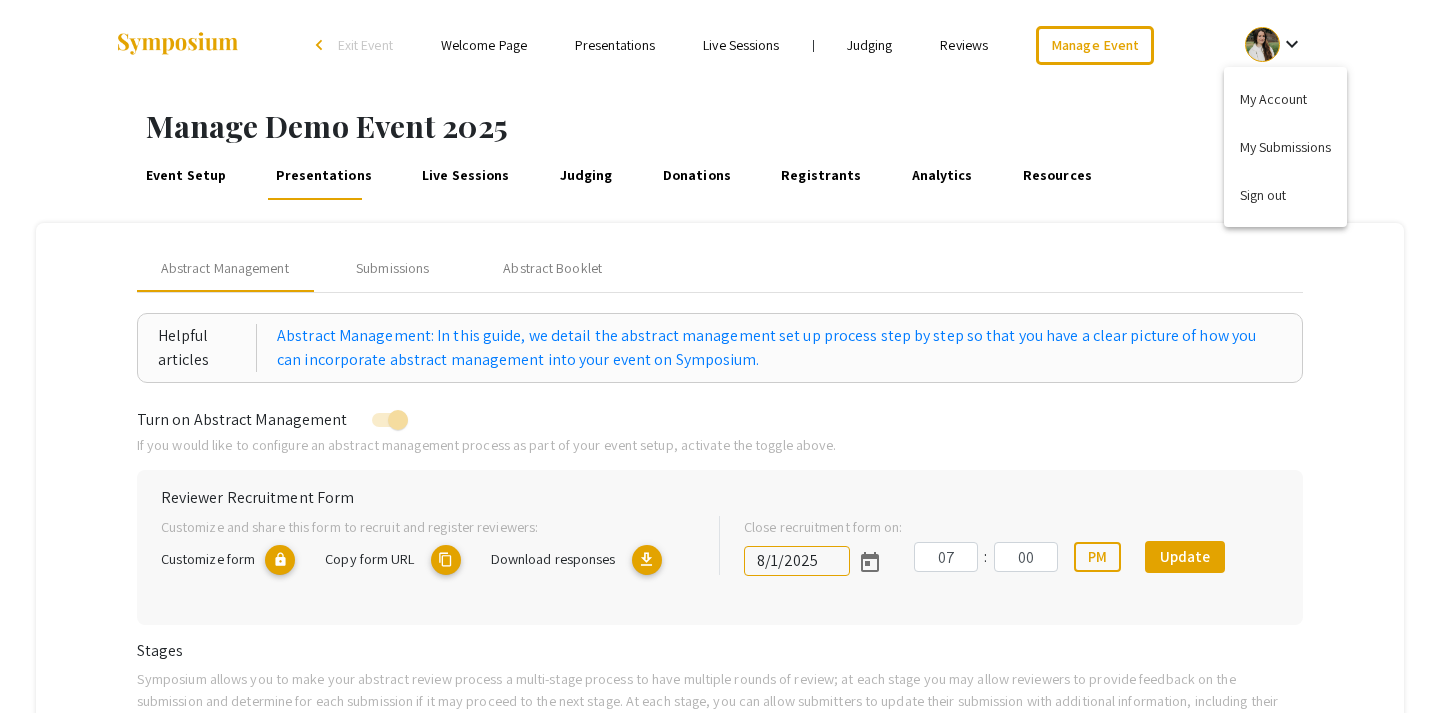 click at bounding box center [720, 356] 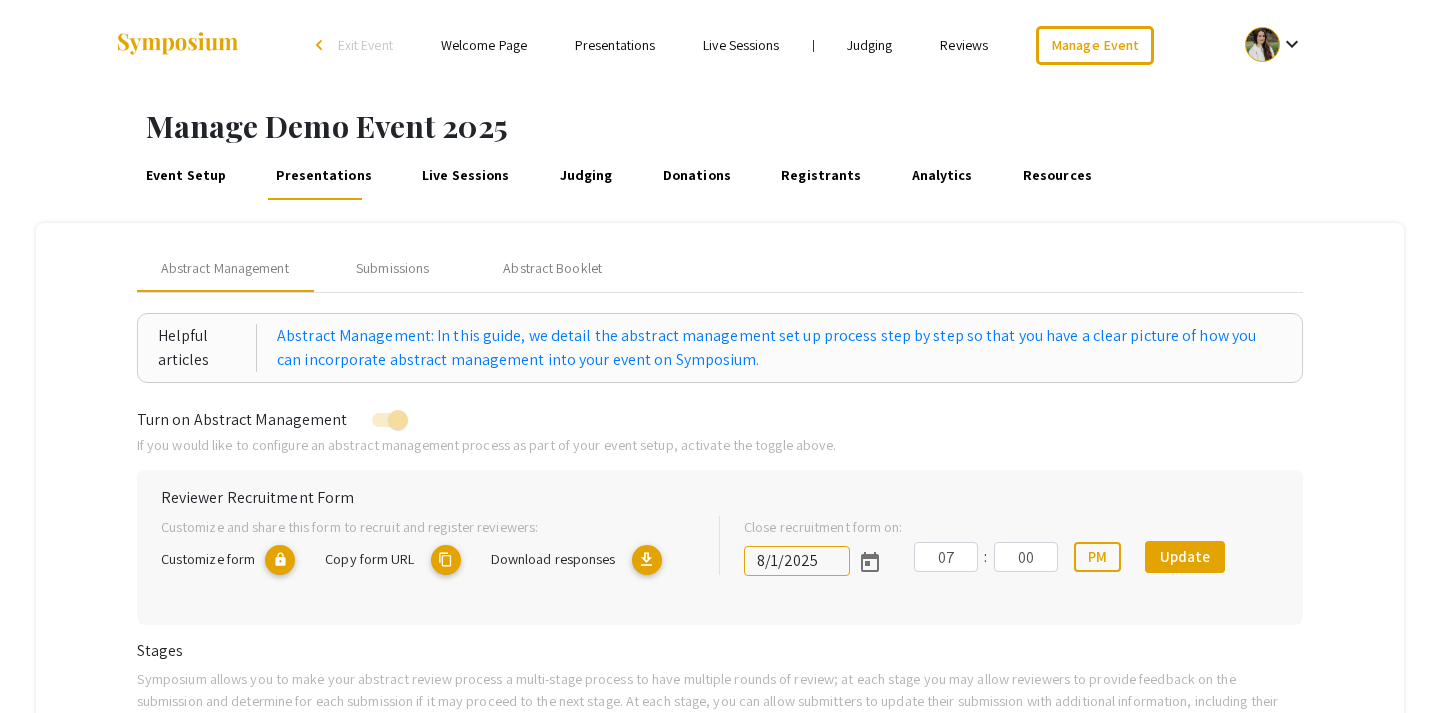 click on "Exit Event" at bounding box center [365, 45] 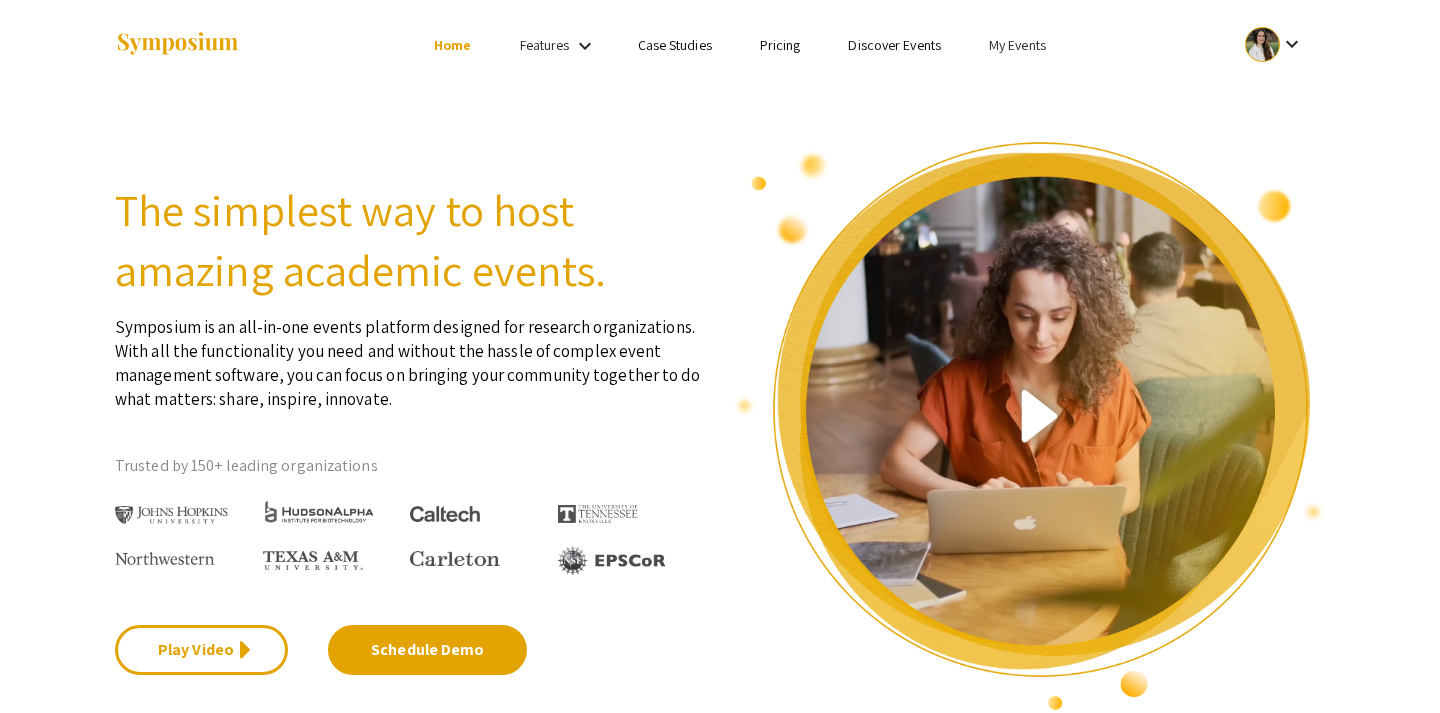 click on "My Events" at bounding box center [1017, 45] 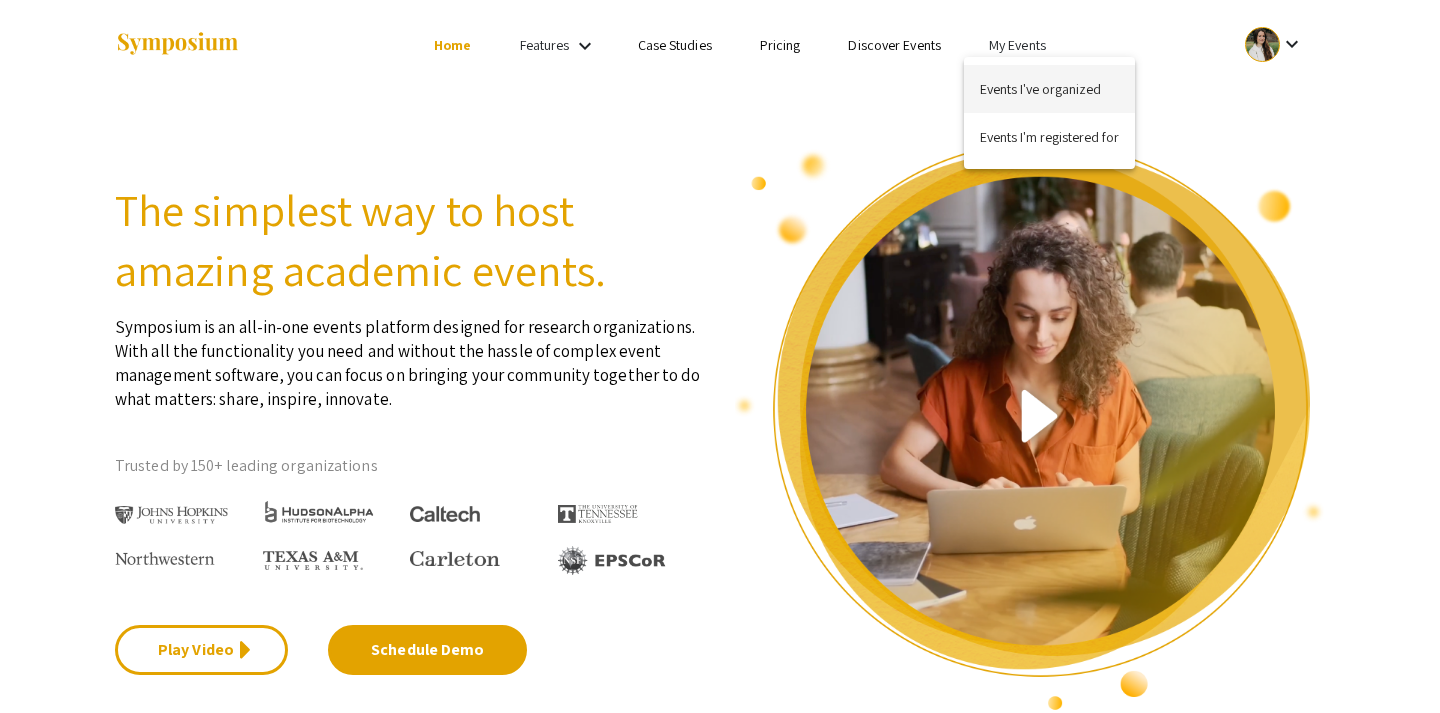 click on "Events I've organized" at bounding box center (1049, 89) 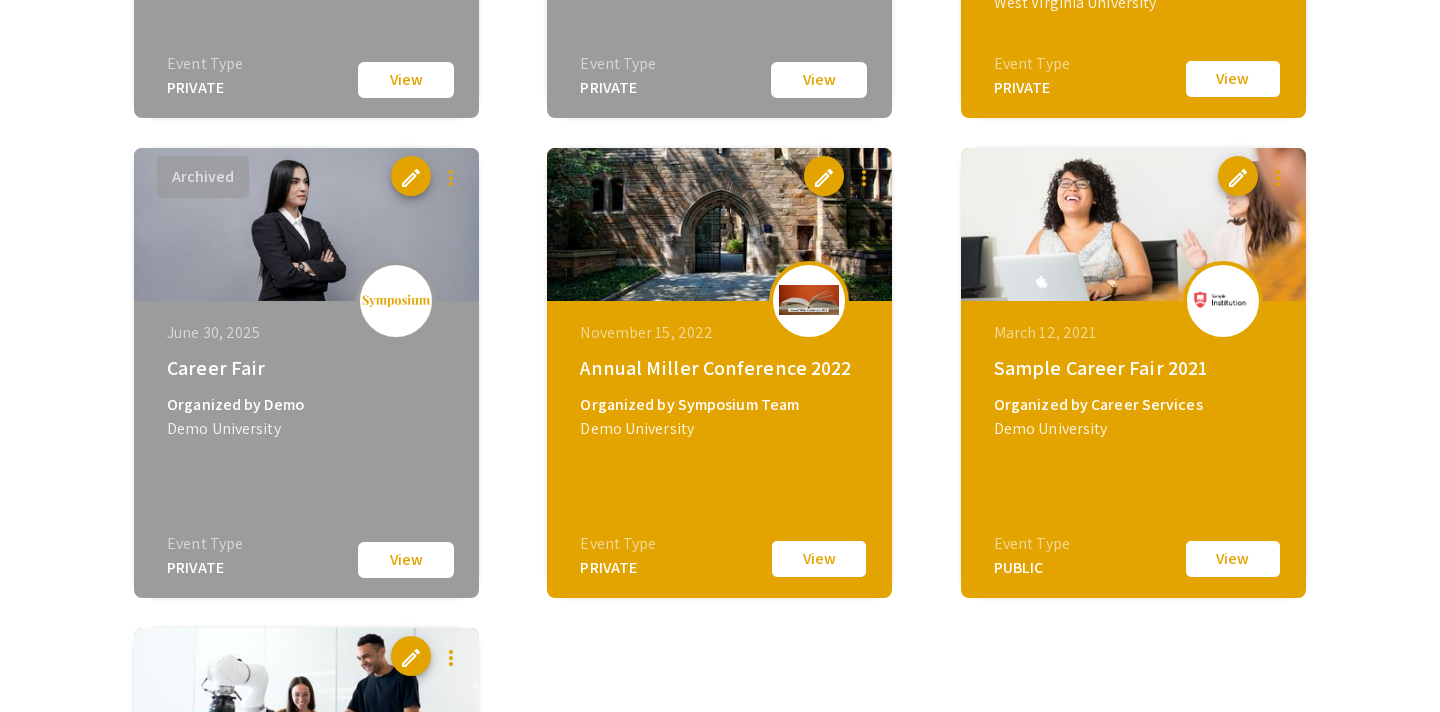 scroll, scrollTop: 0, scrollLeft: 0, axis: both 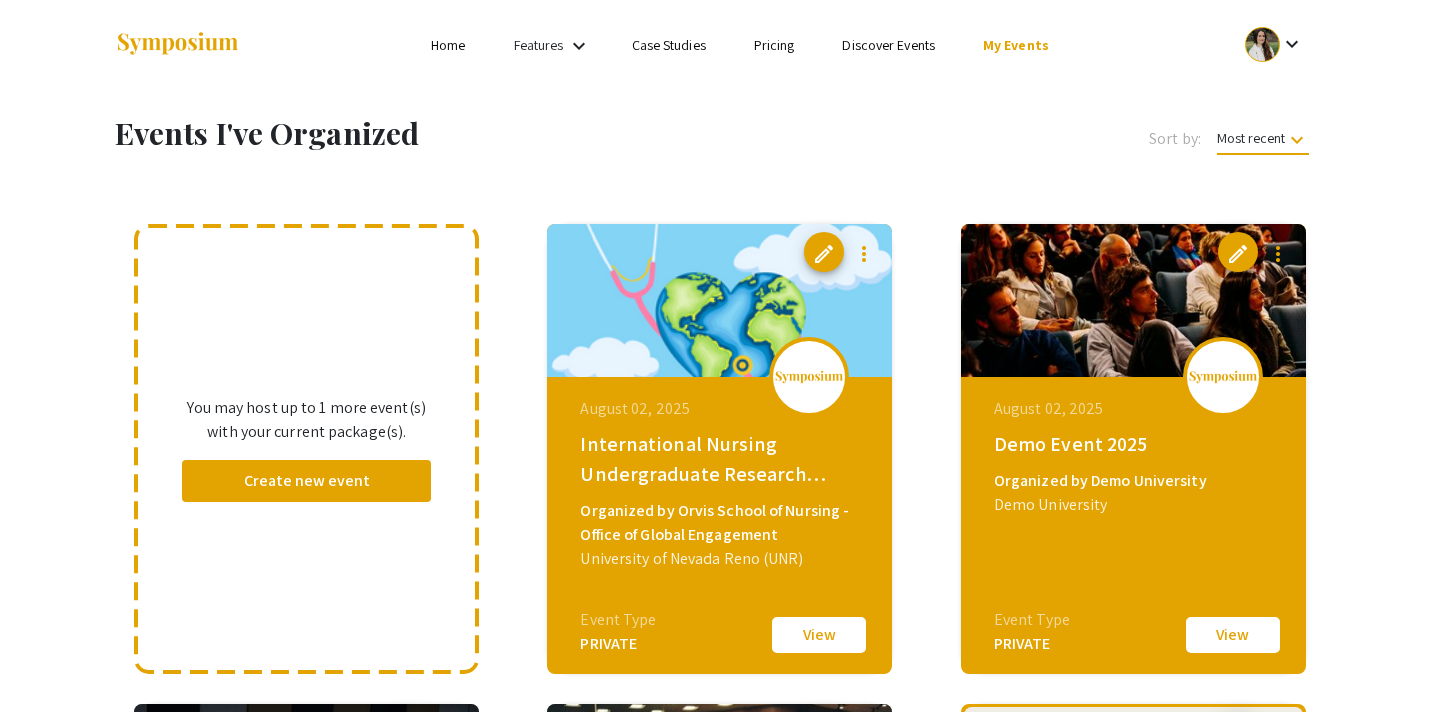 click on "Discover Events" at bounding box center [888, 45] 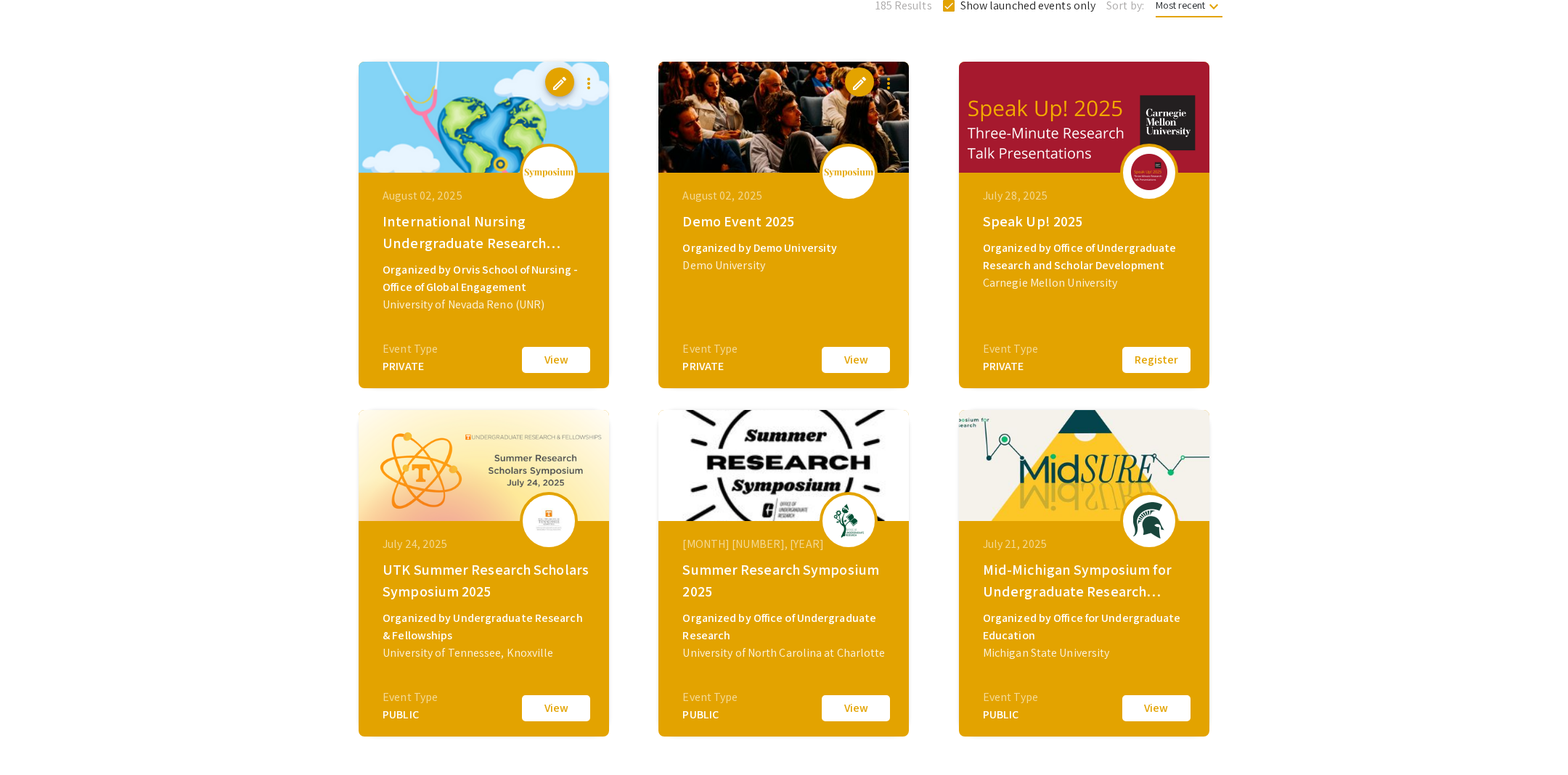scroll, scrollTop: 190, scrollLeft: 0, axis: vertical 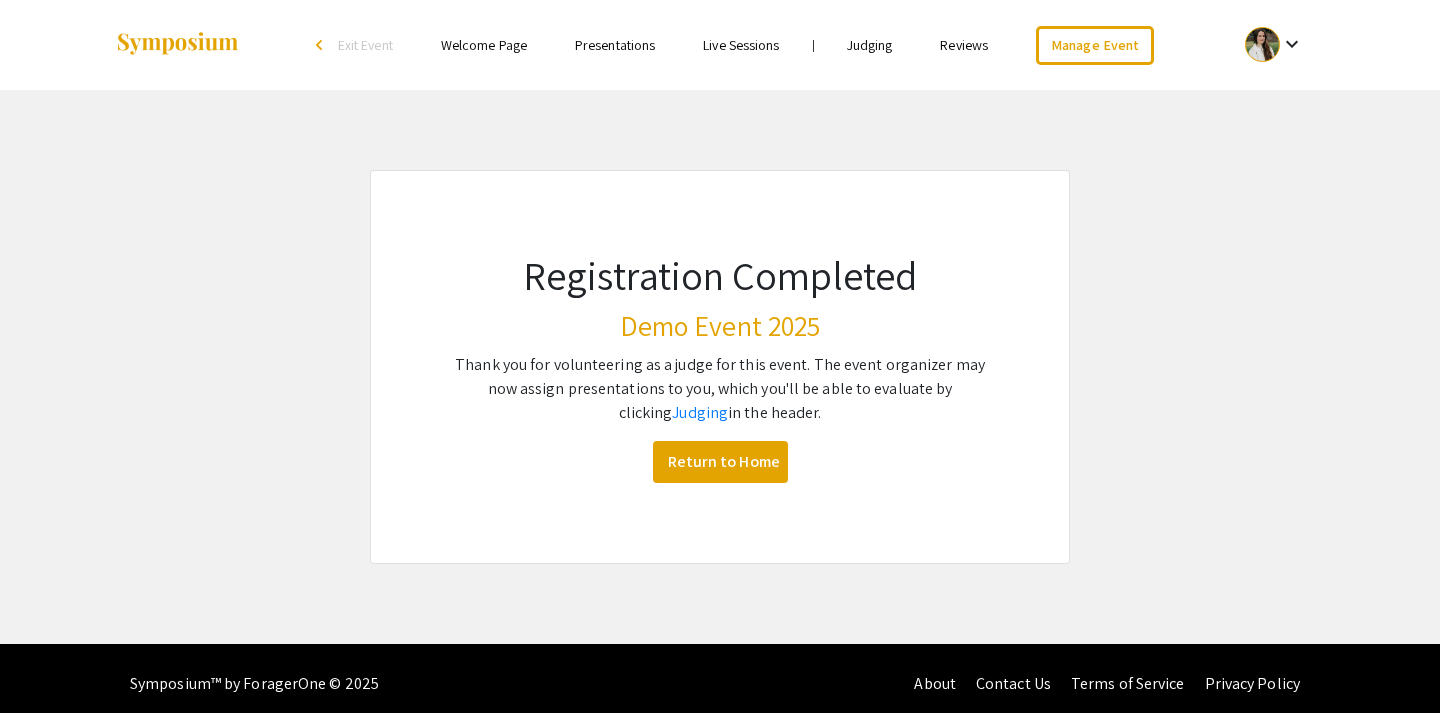click on "Judging" at bounding box center (870, 45) 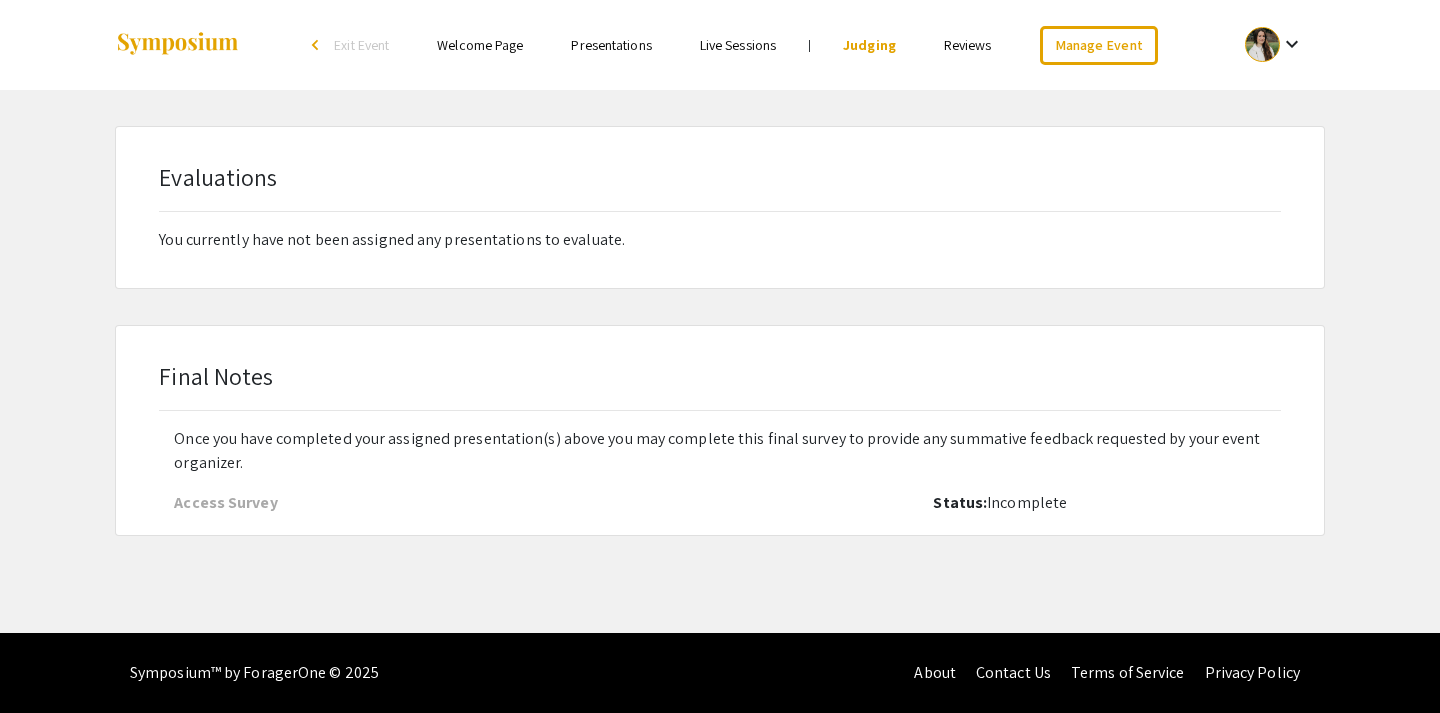 click on "Reviews" at bounding box center (968, 45) 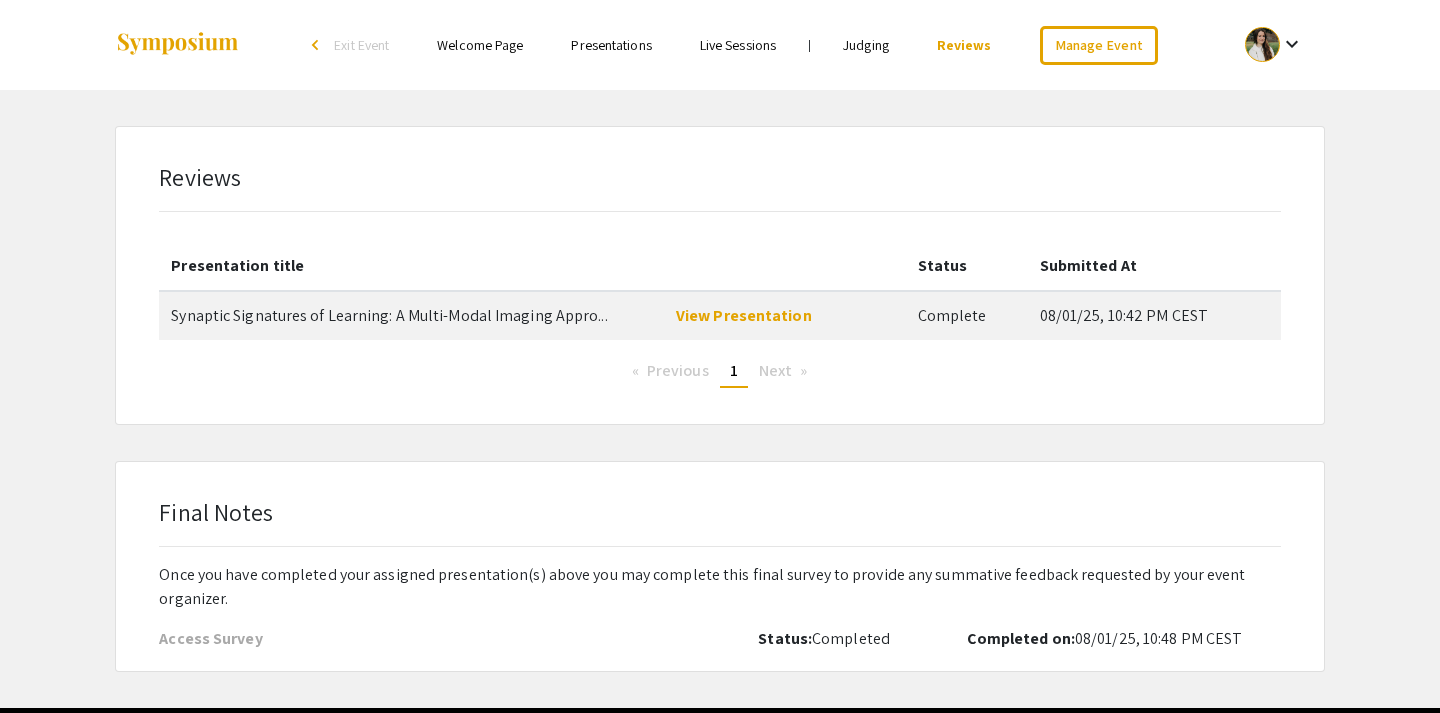 click on "Judging" at bounding box center [866, 45] 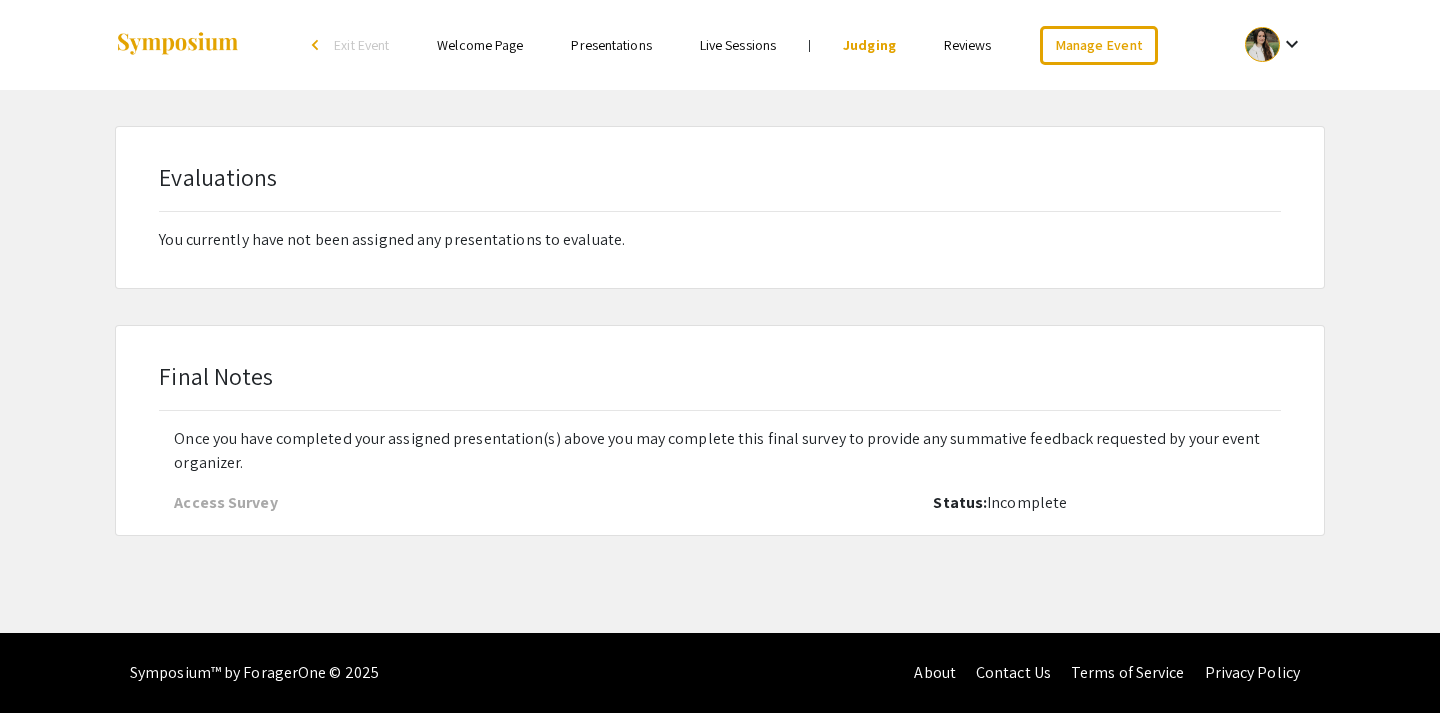 click on "Reviews" at bounding box center [968, 45] 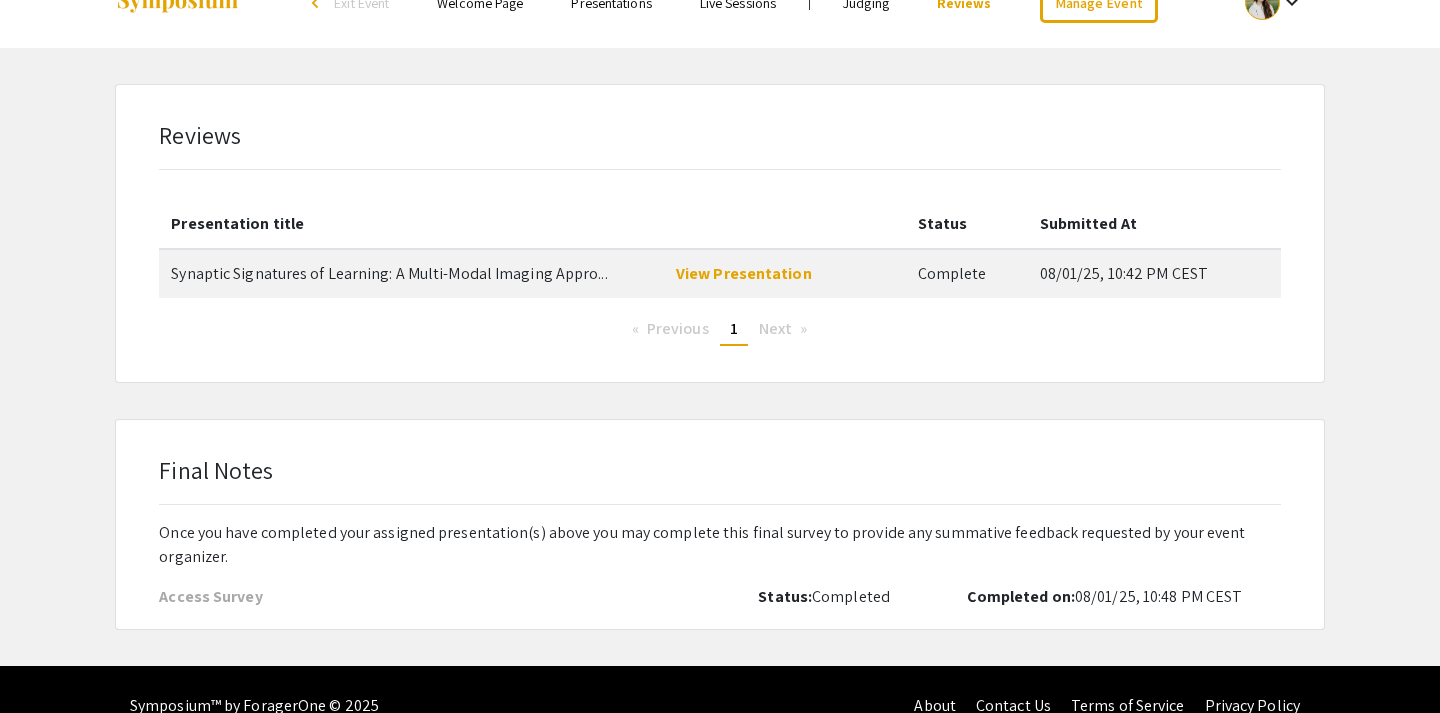 scroll, scrollTop: 36, scrollLeft: 0, axis: vertical 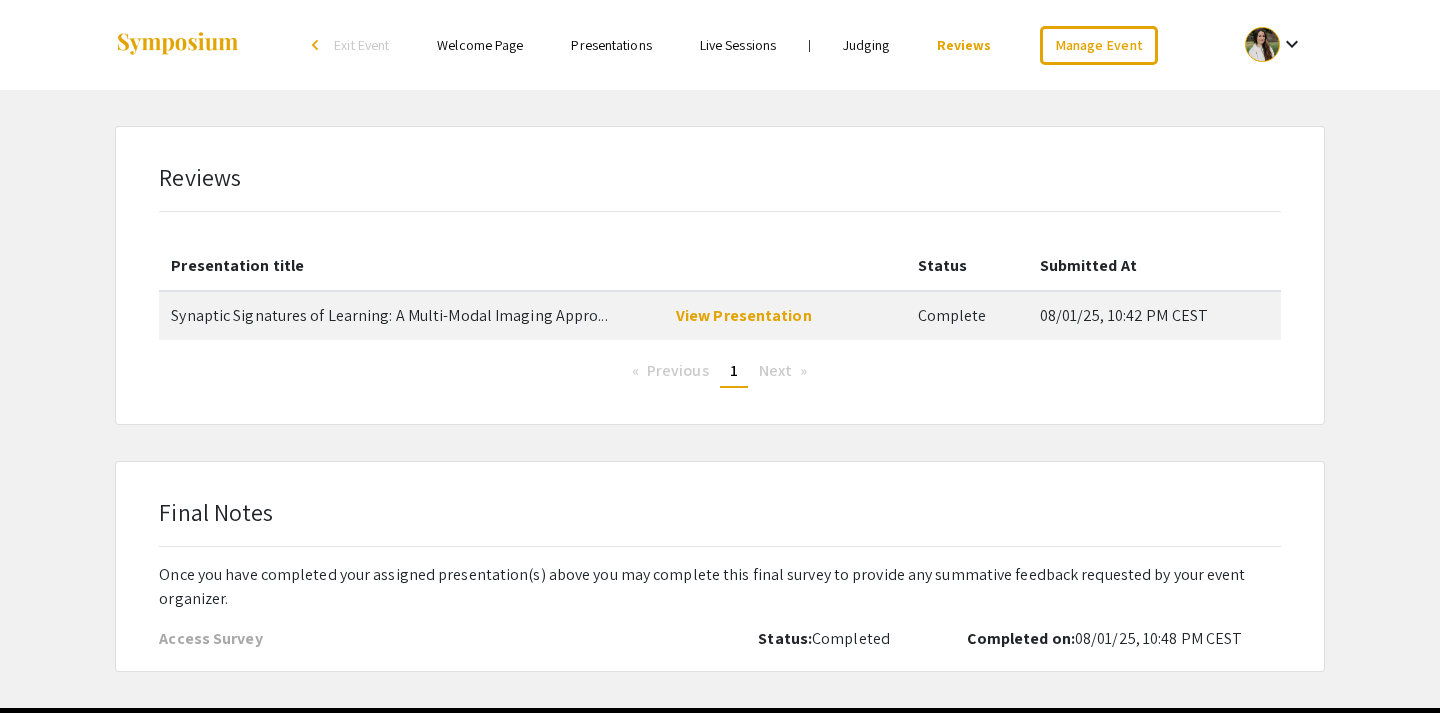 click on "Exit Event" at bounding box center [361, 45] 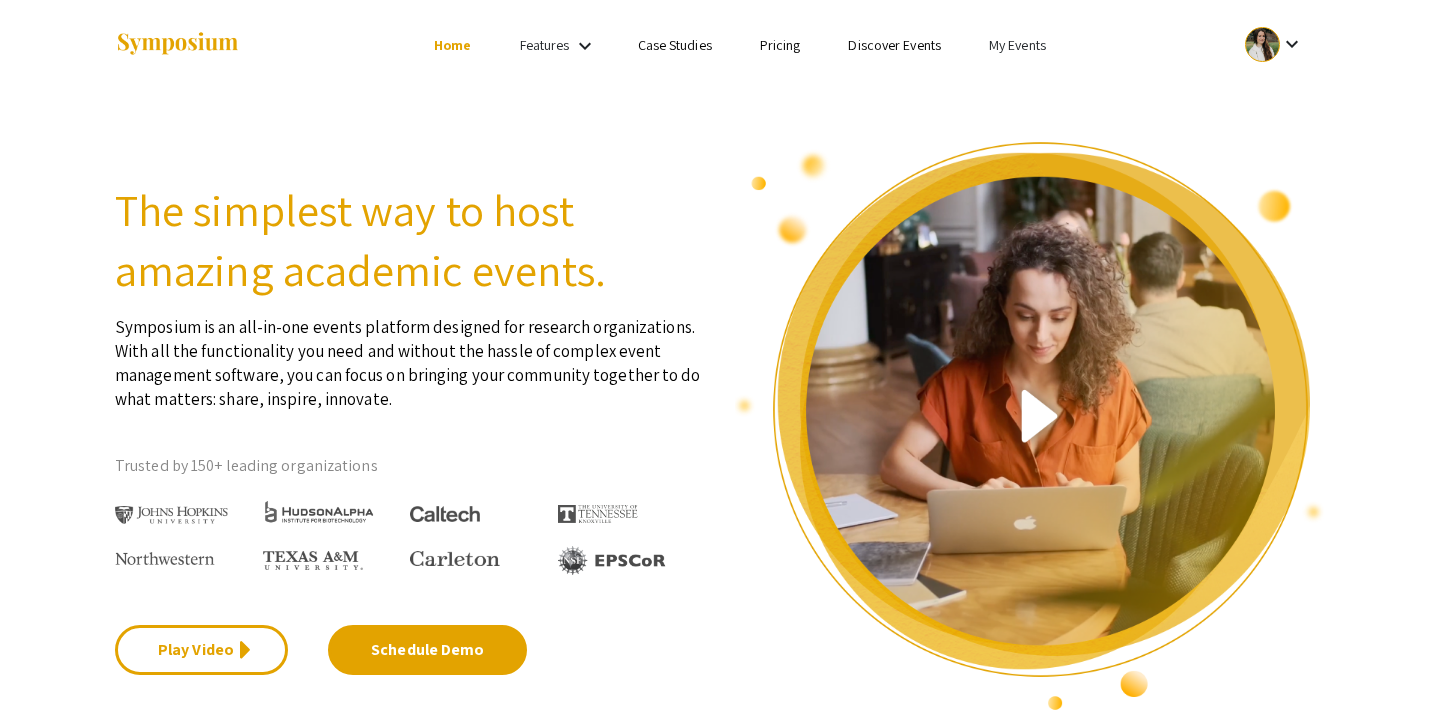 click on "My Events" at bounding box center (1017, 45) 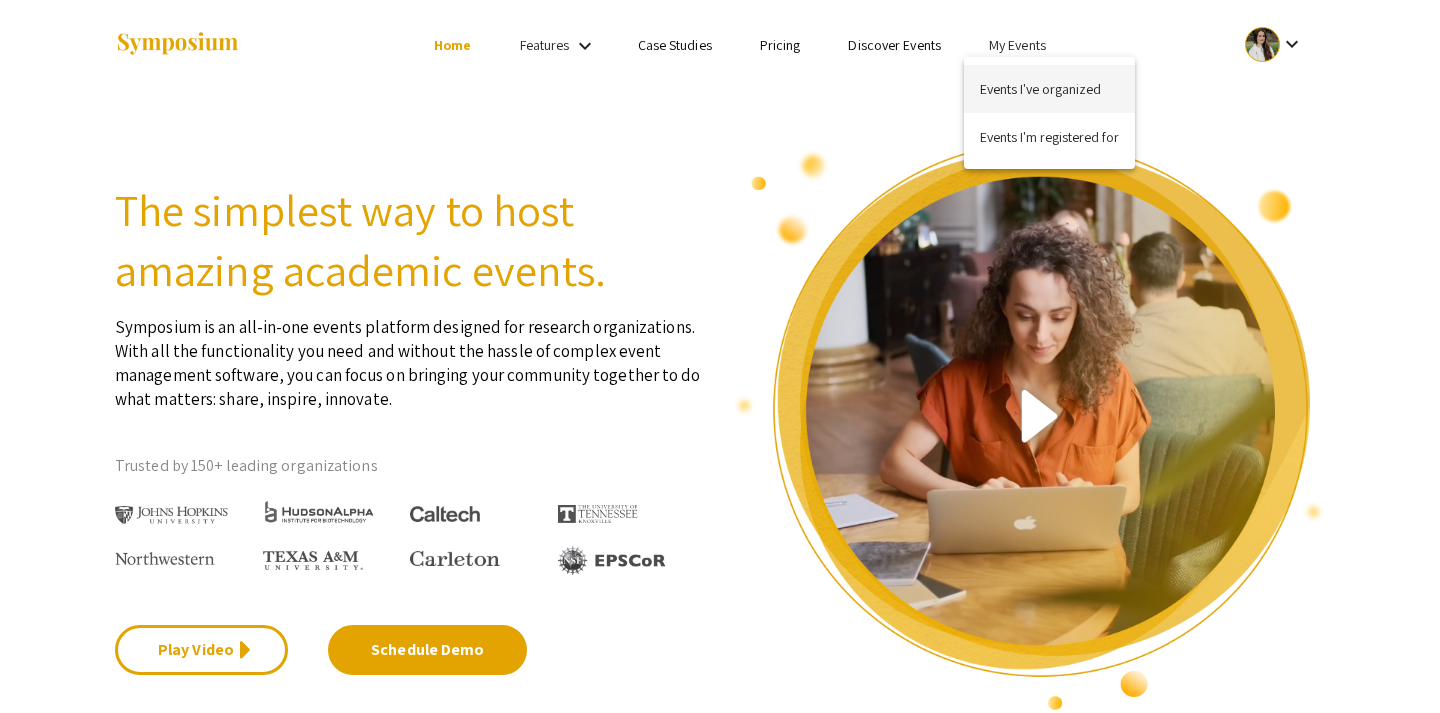 click on "Events I've organized" at bounding box center [1049, 89] 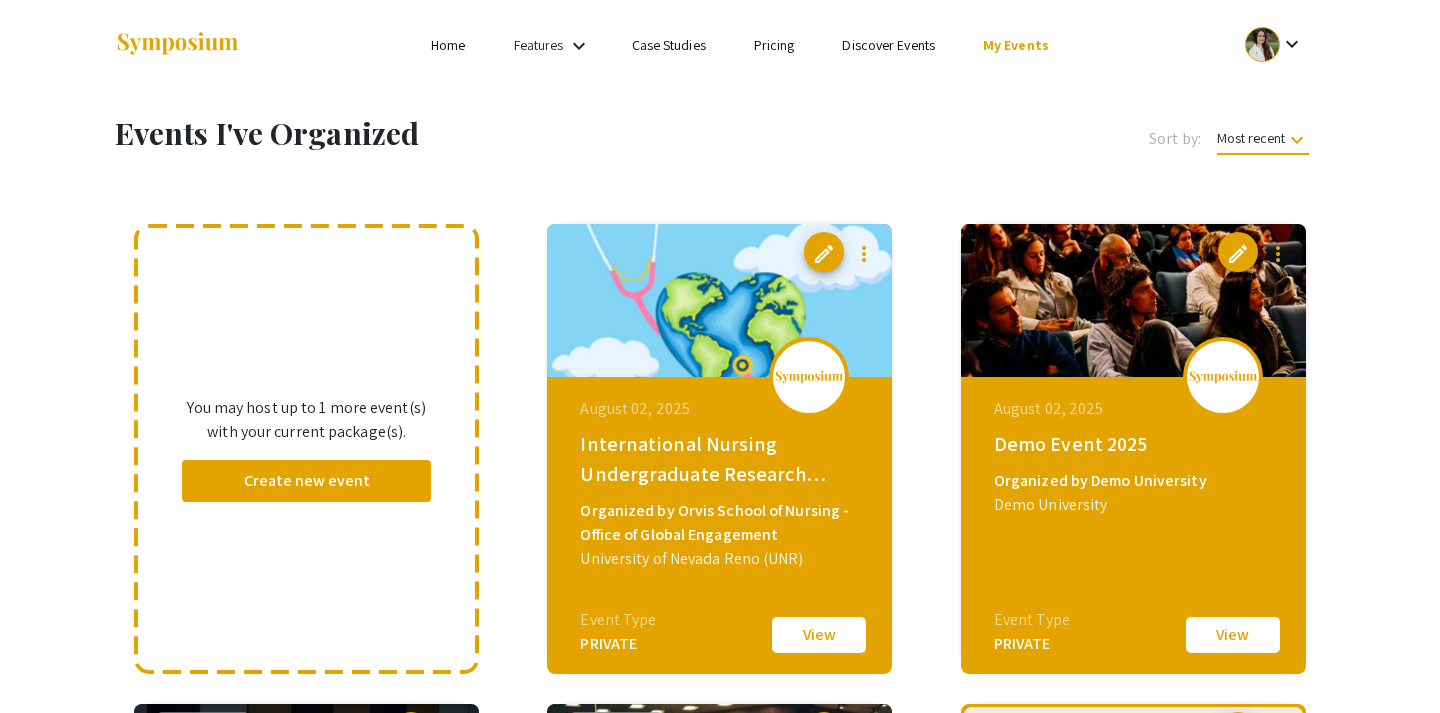 click on "View" 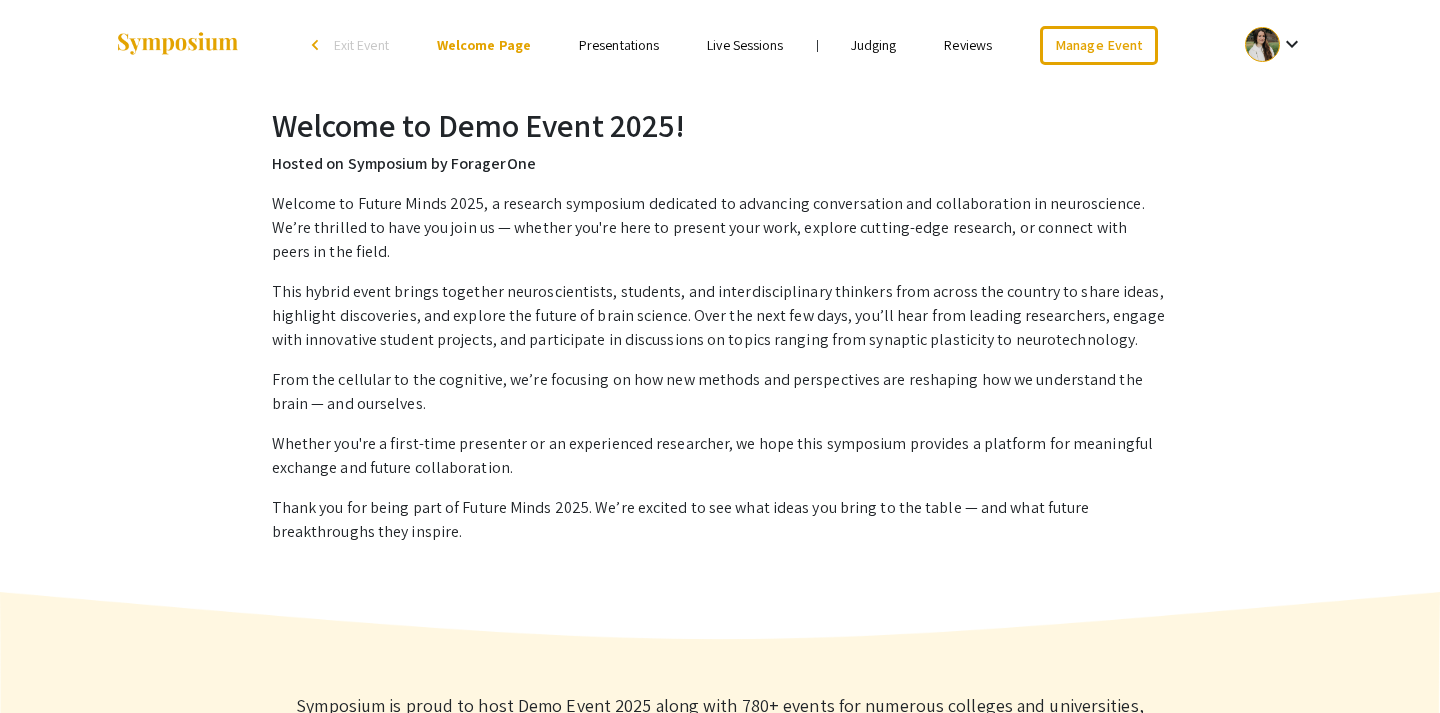 click on "Presentations" at bounding box center (619, 45) 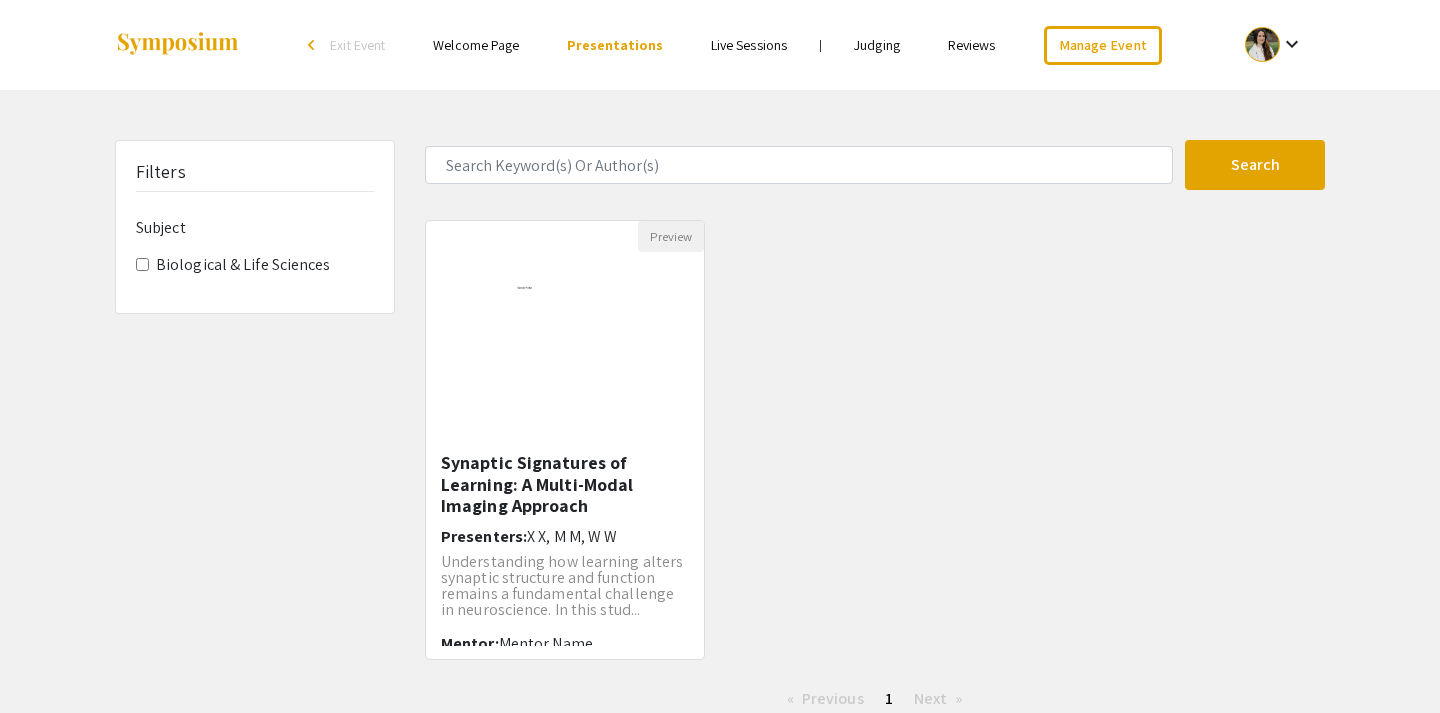 click on "Live Sessions" at bounding box center (749, 45) 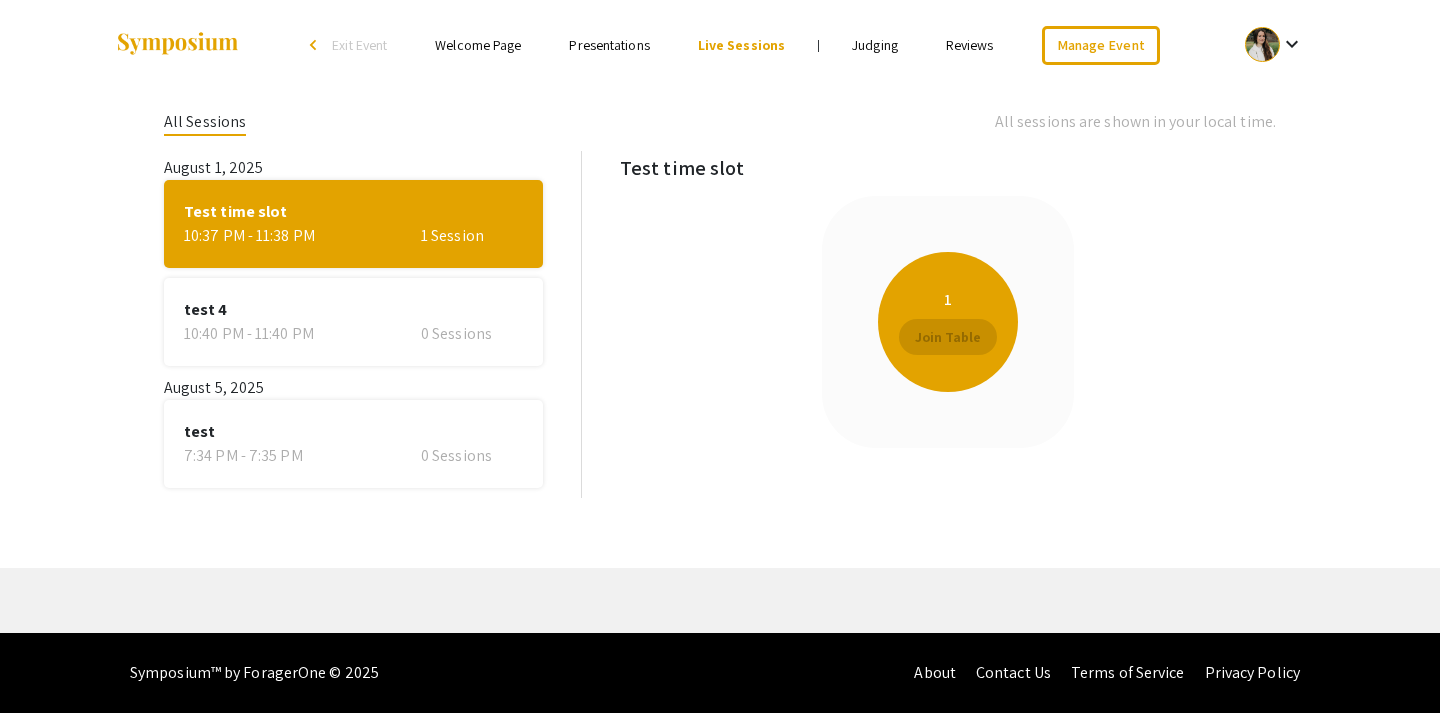 click on "Welcome Page" at bounding box center (478, 45) 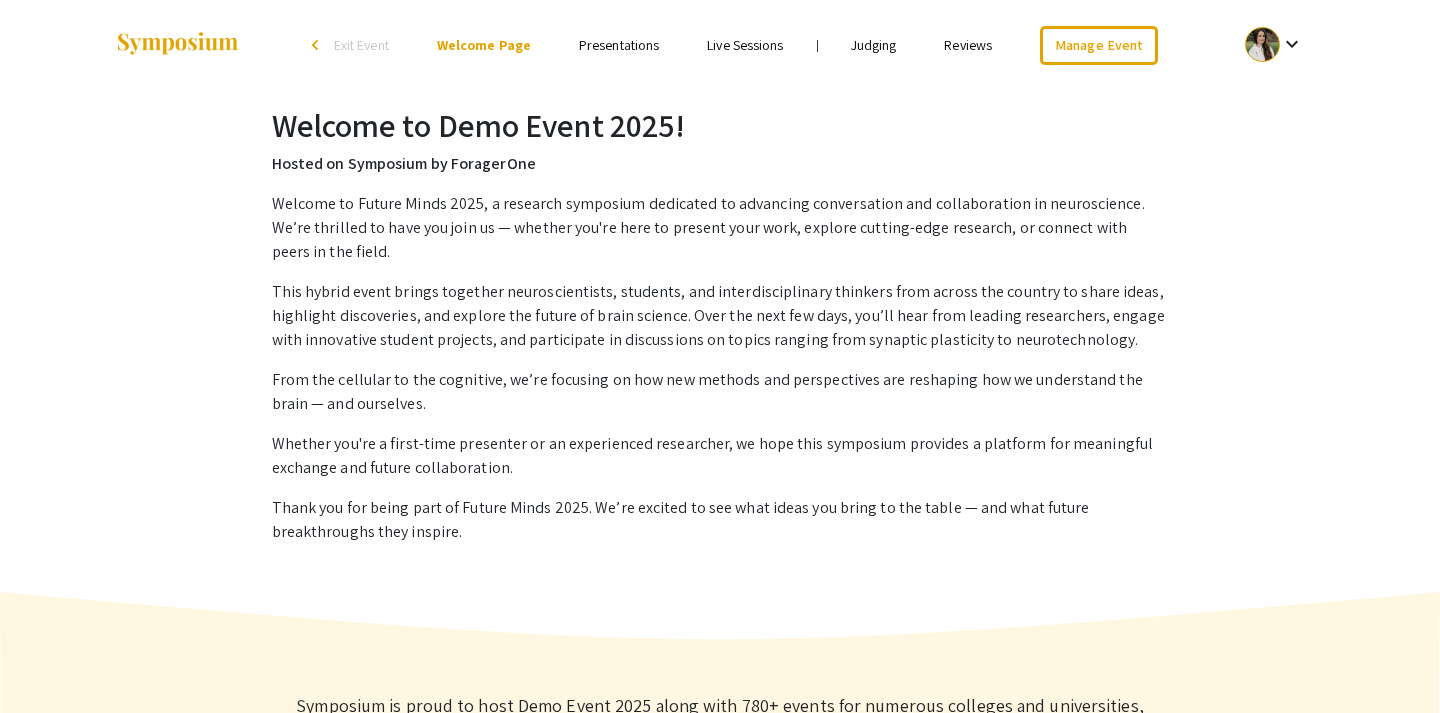 click on "Presentations" at bounding box center [619, 45] 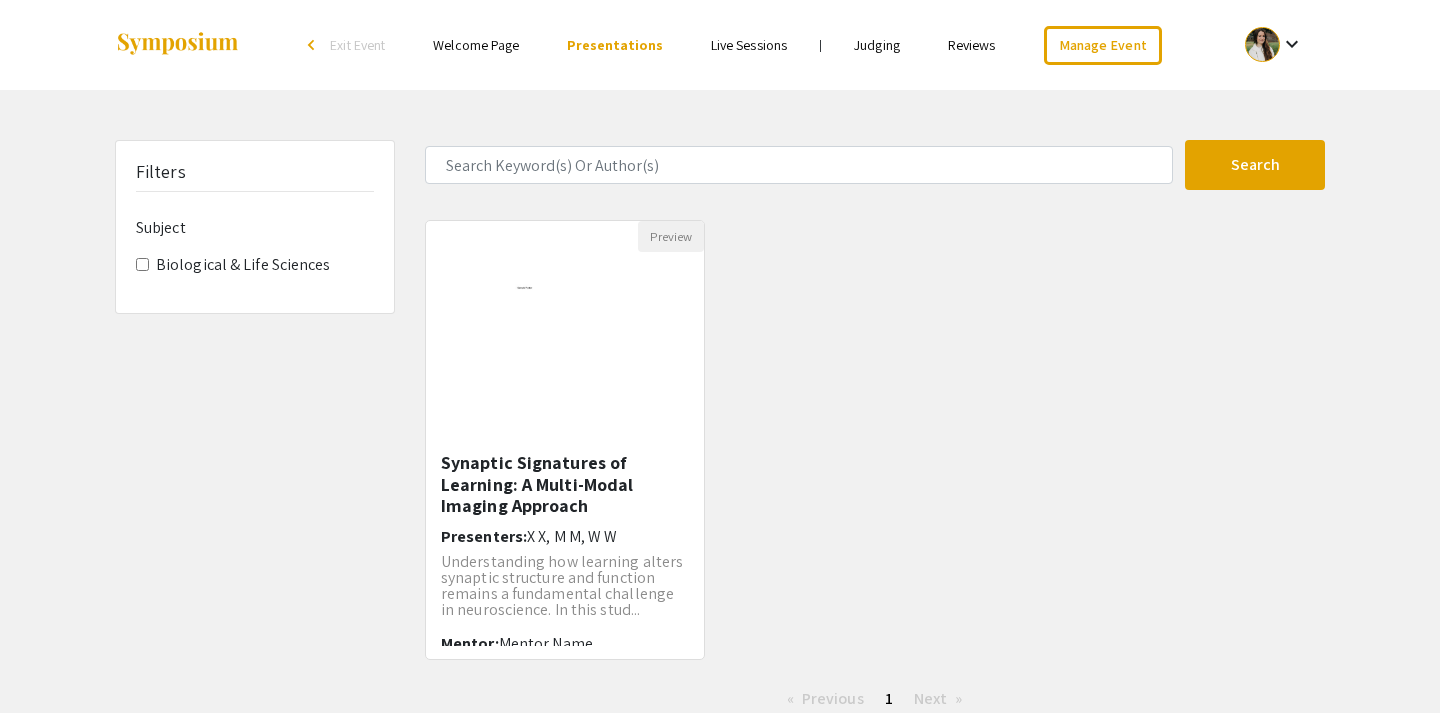 click on "Live Sessions" at bounding box center [749, 45] 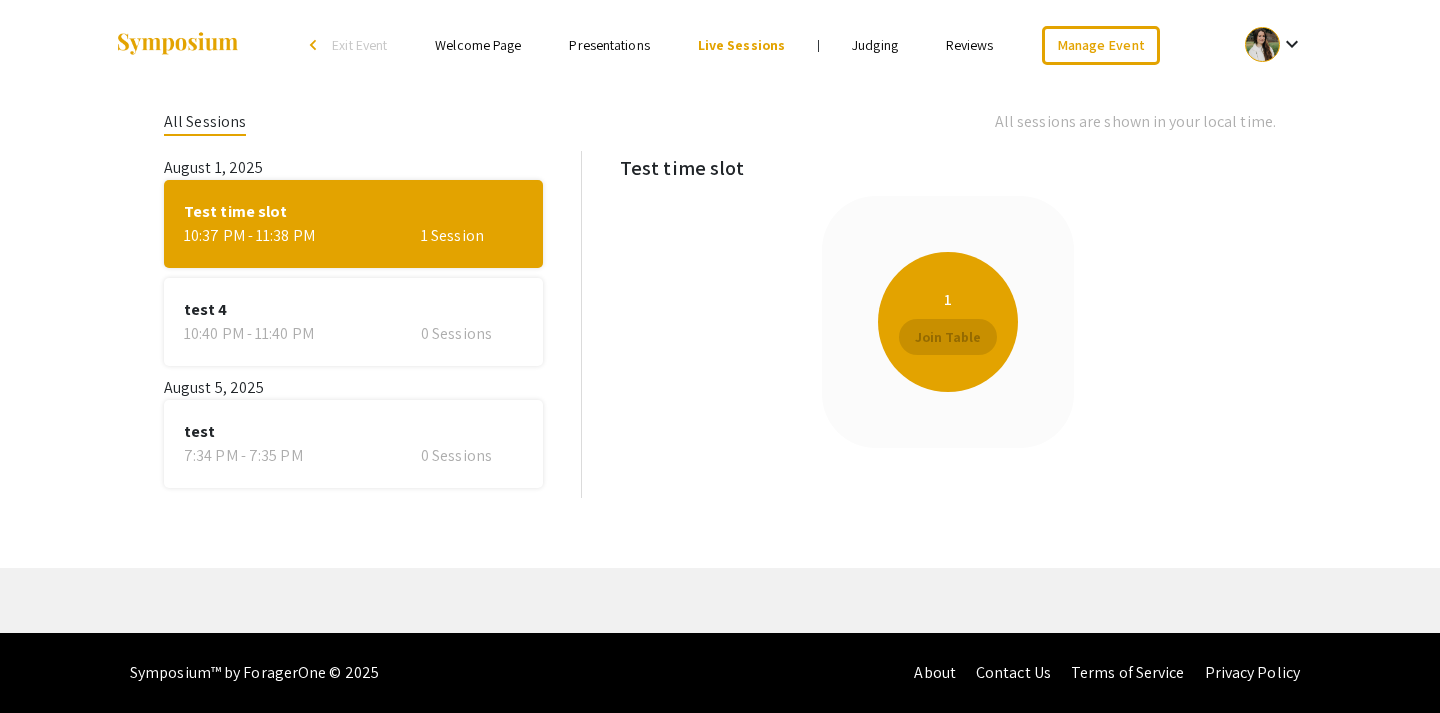 click on "Welcome Page" at bounding box center (478, 45) 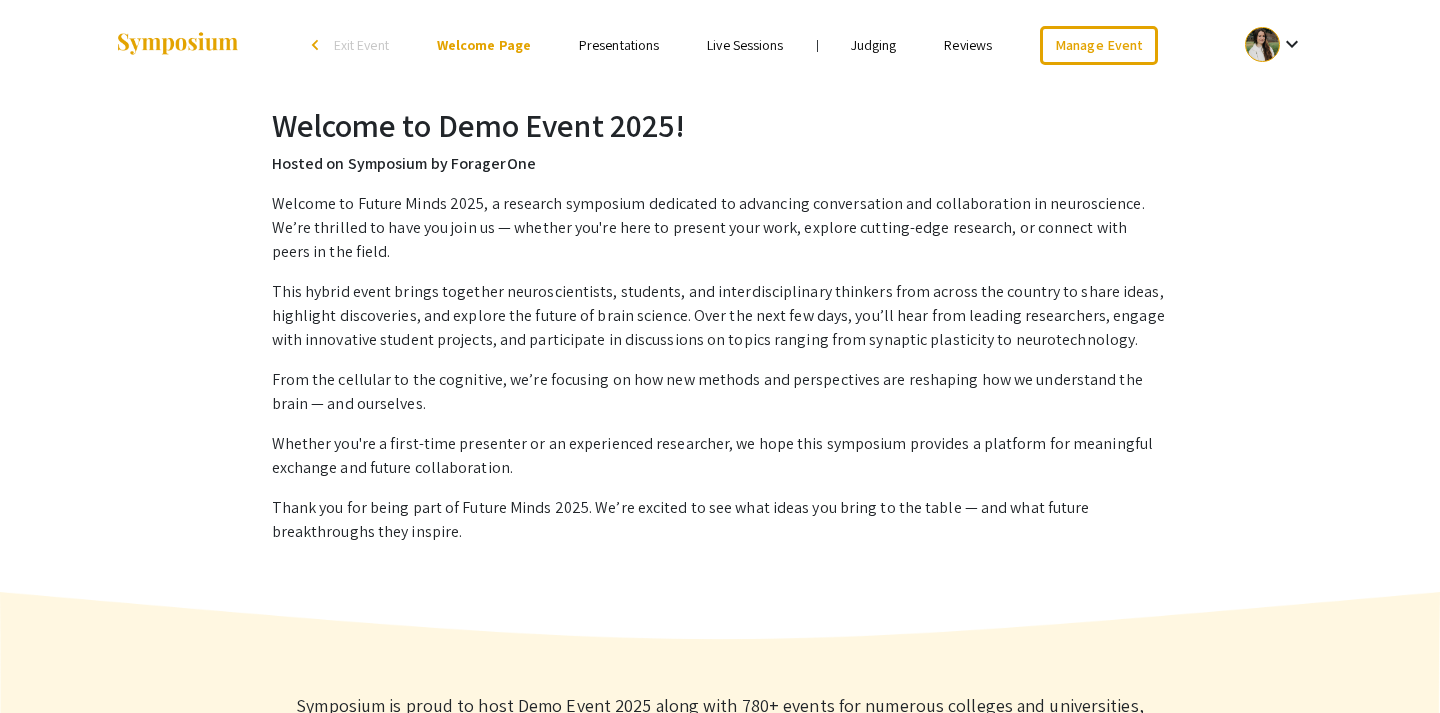 click on "Presentations" at bounding box center (619, 45) 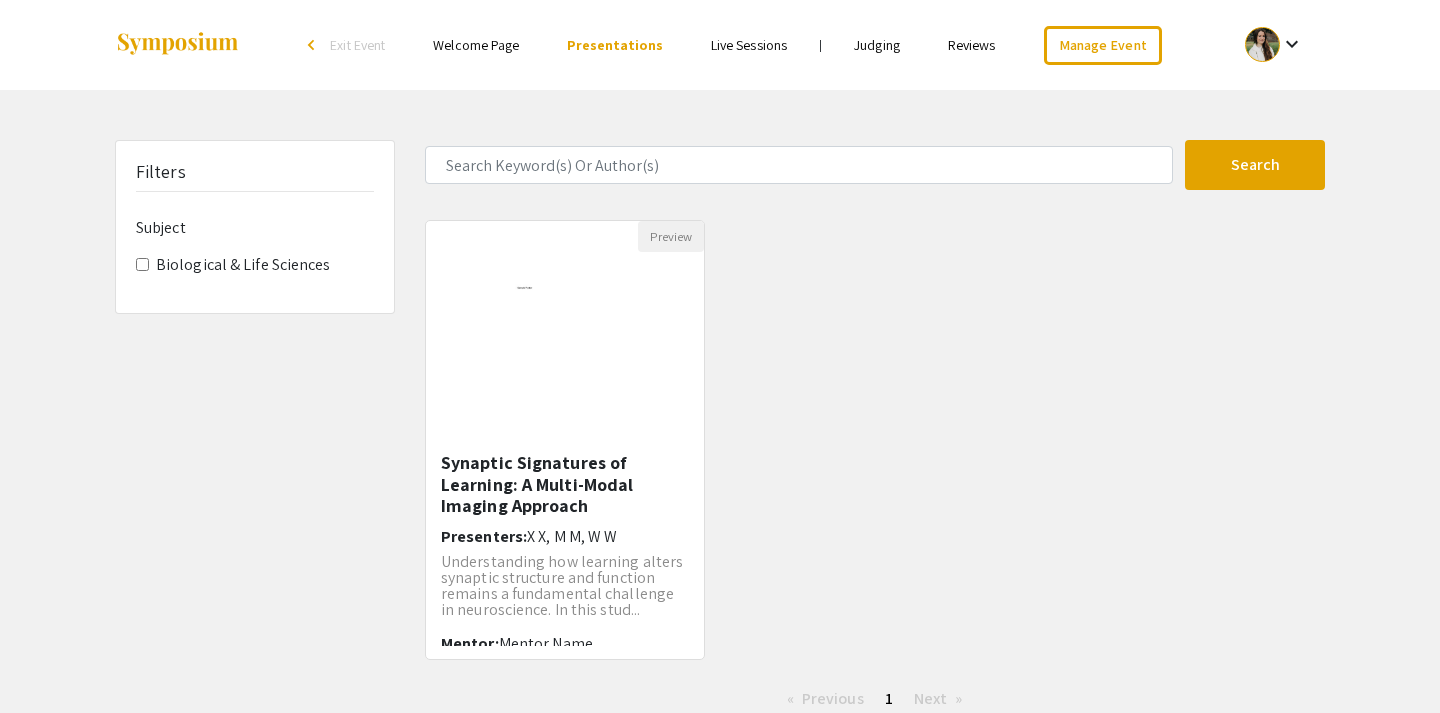 click on "Live Sessions" at bounding box center [749, 45] 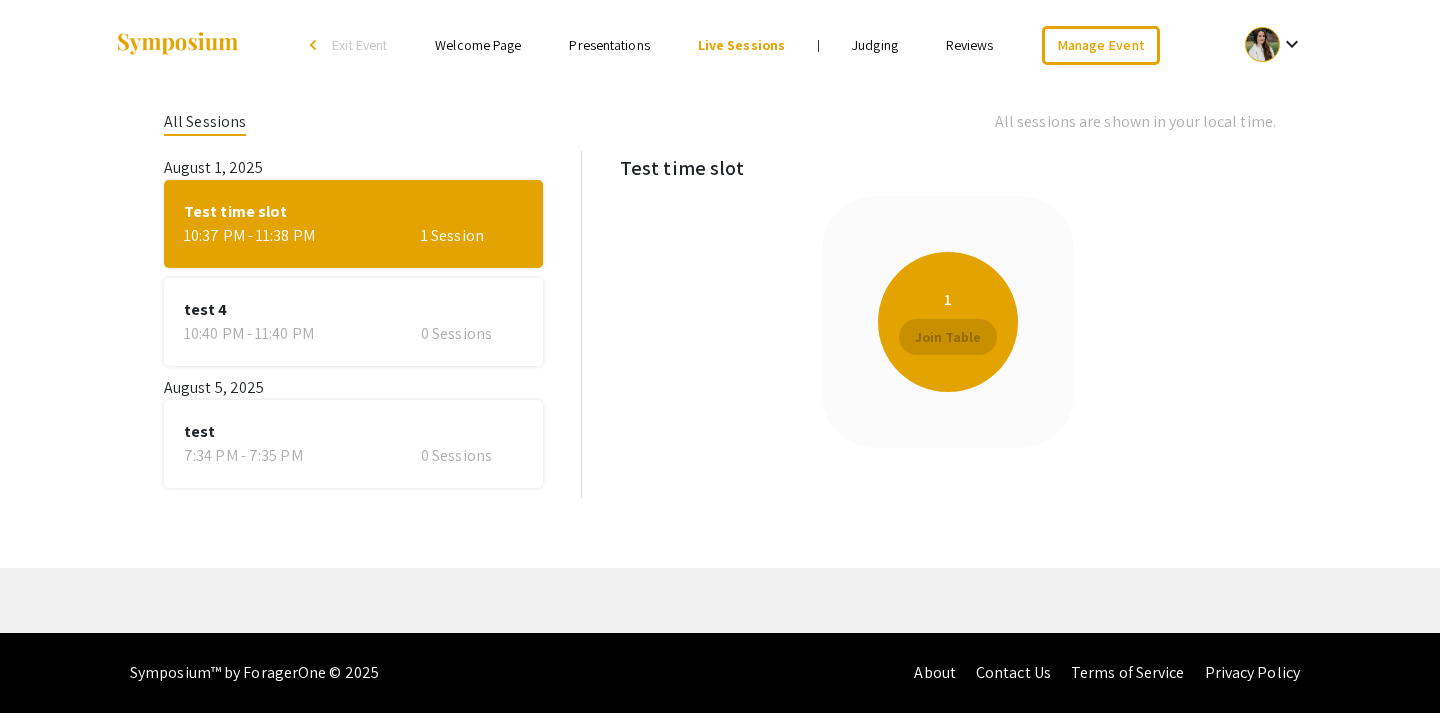 click on "Exit Event" at bounding box center (359, 45) 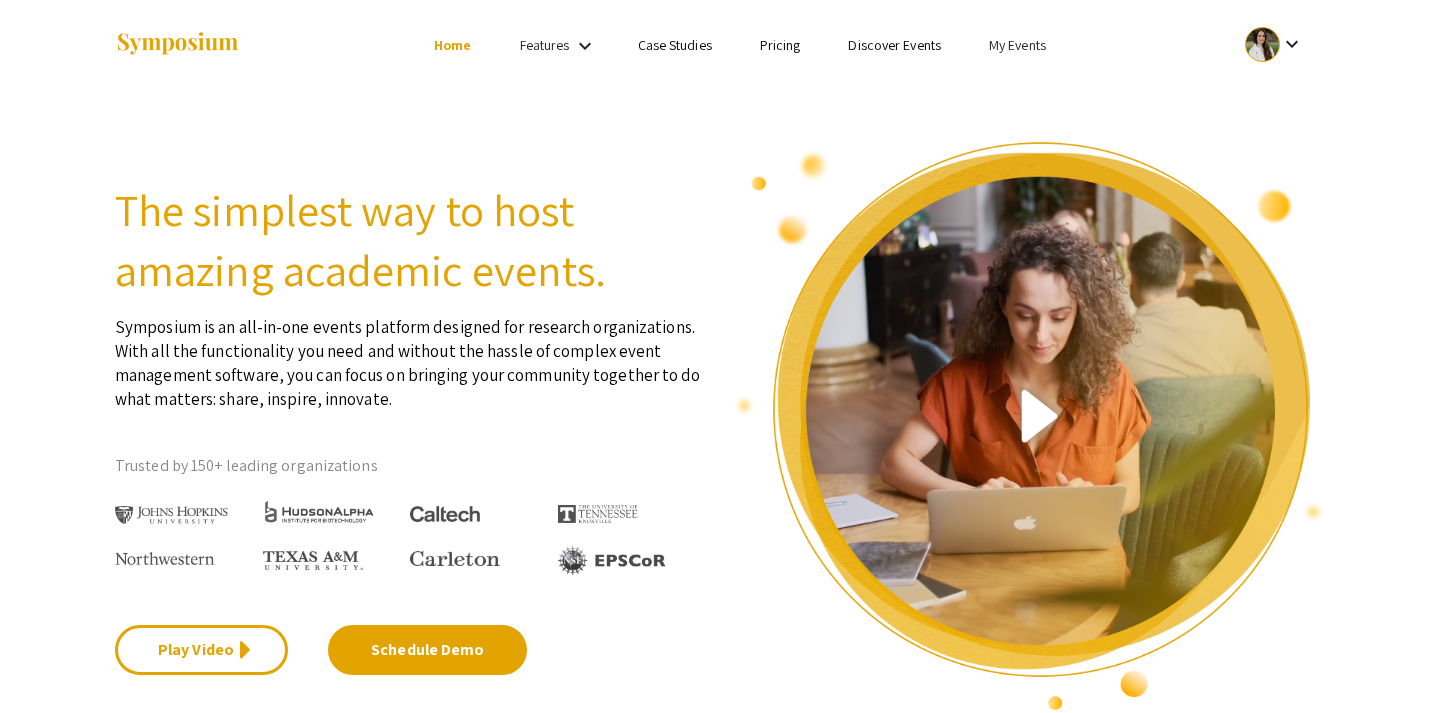 click on "My Events" at bounding box center [1017, 45] 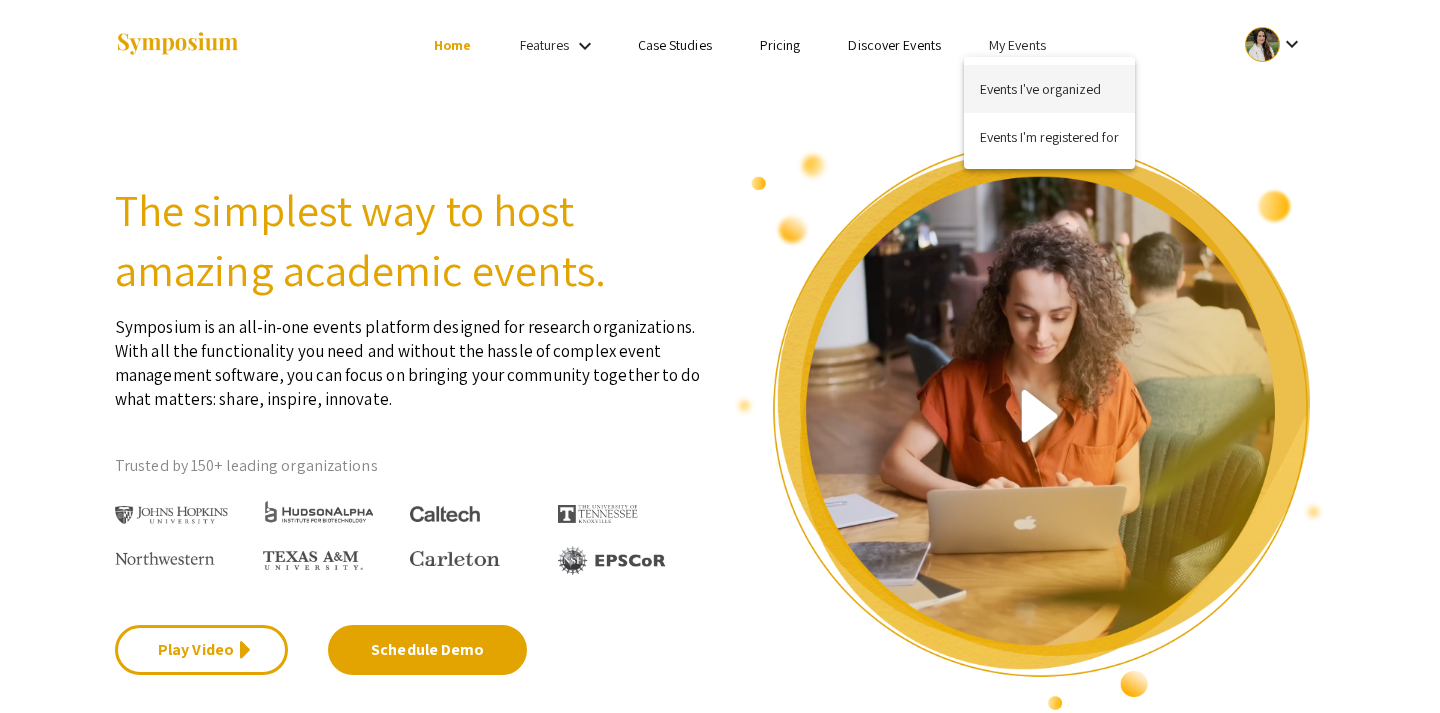click on "Events I've organized" at bounding box center [1049, 89] 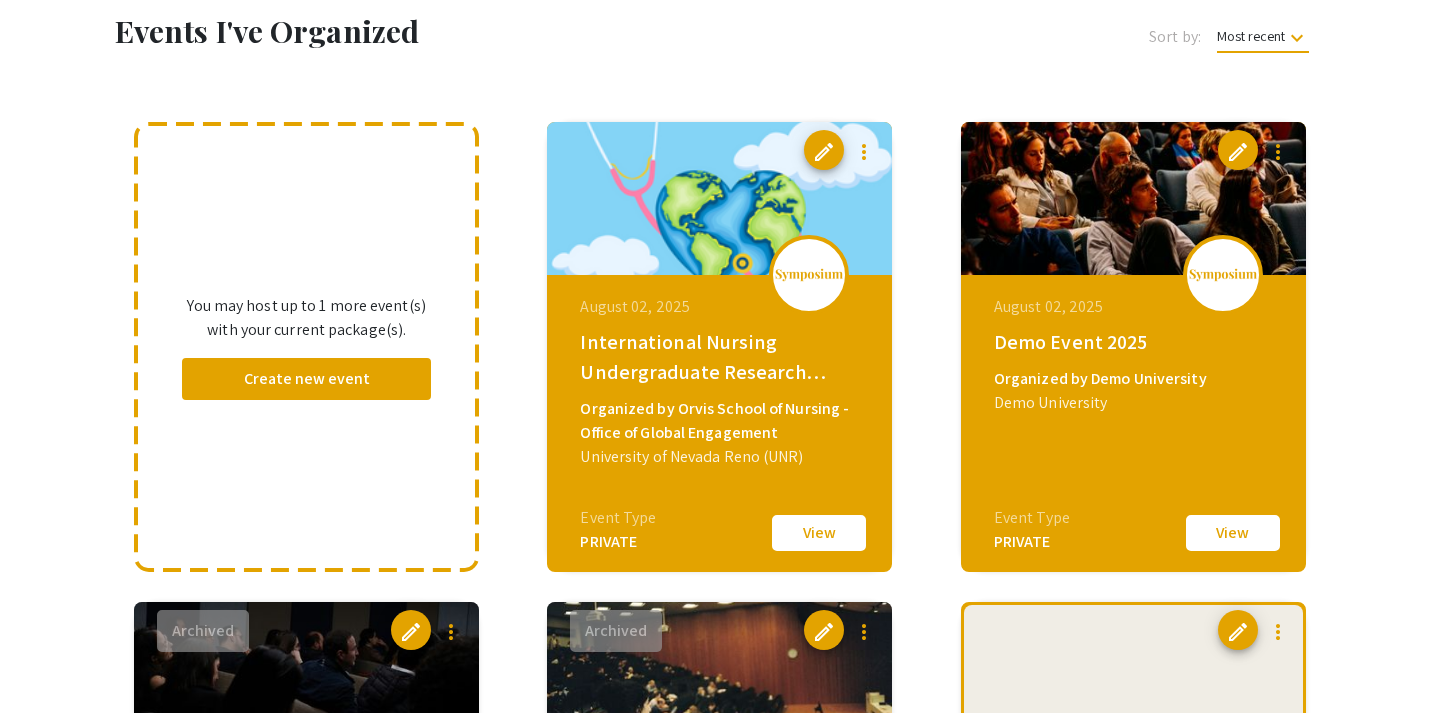 scroll, scrollTop: 125, scrollLeft: 0, axis: vertical 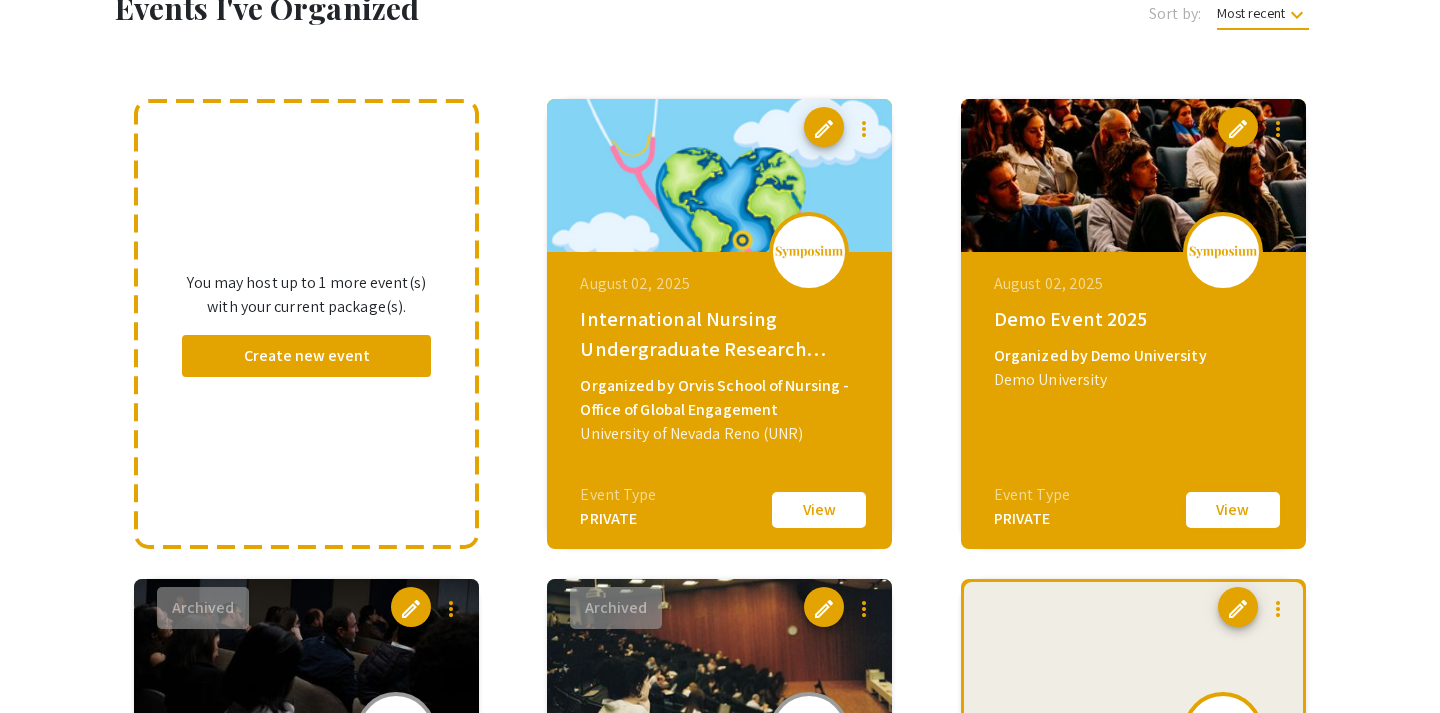 click on "View" 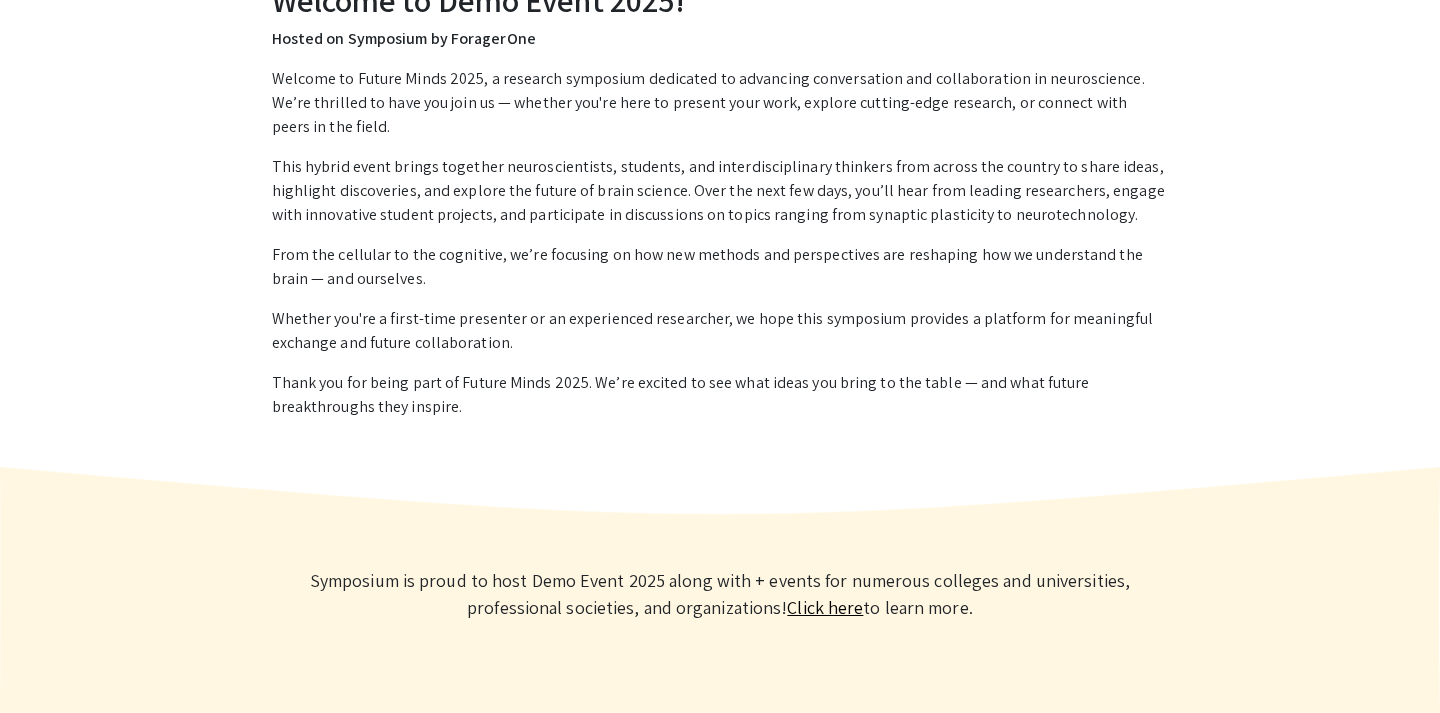scroll, scrollTop: 0, scrollLeft: 0, axis: both 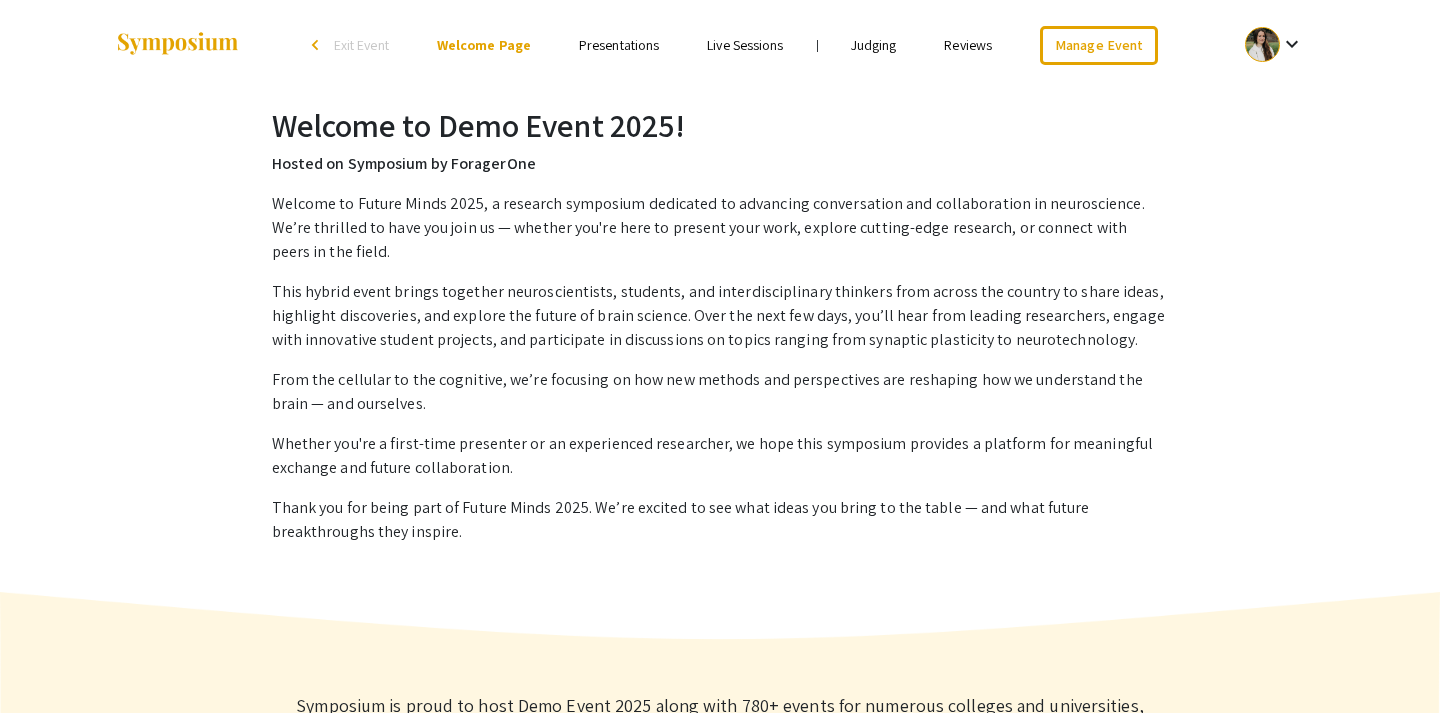 click on "Presentations" at bounding box center [619, 45] 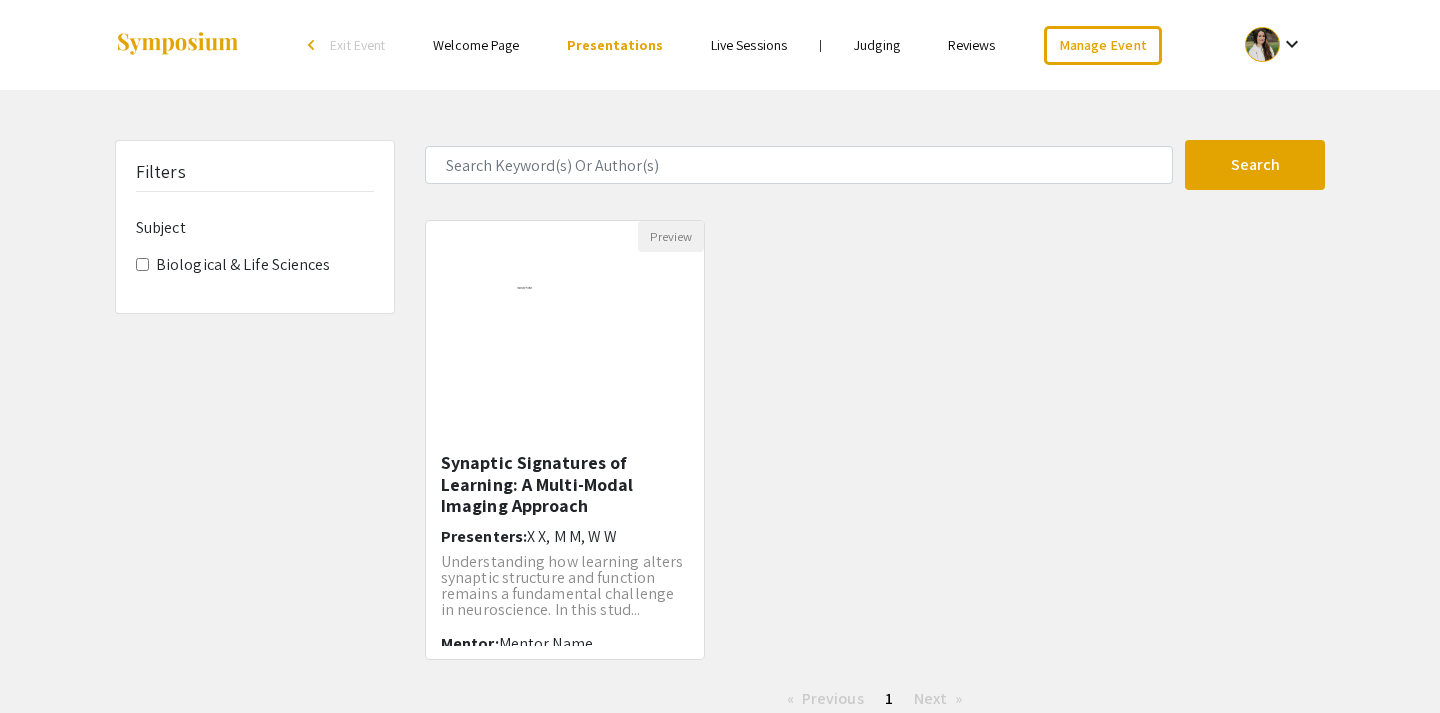 click on "Welcome Page" at bounding box center (476, 45) 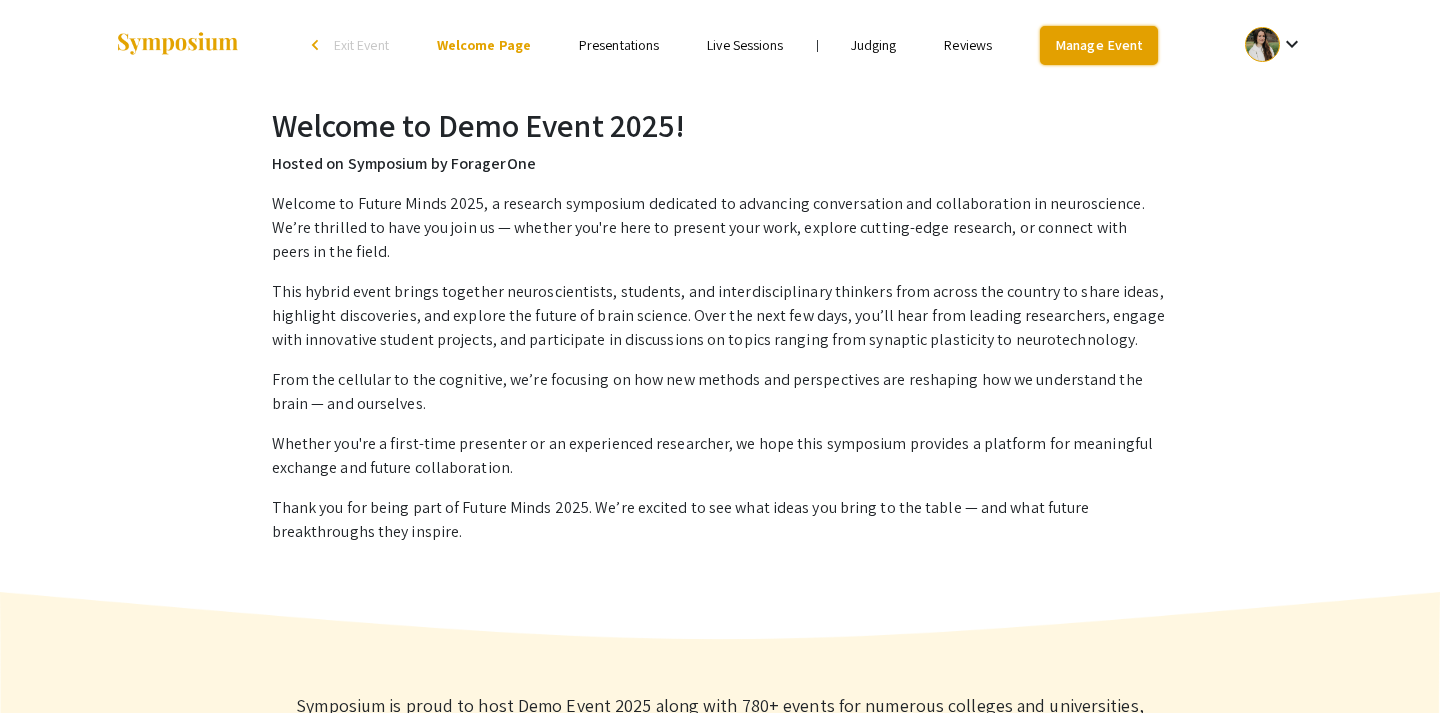 click on "Manage Event" at bounding box center [1099, 45] 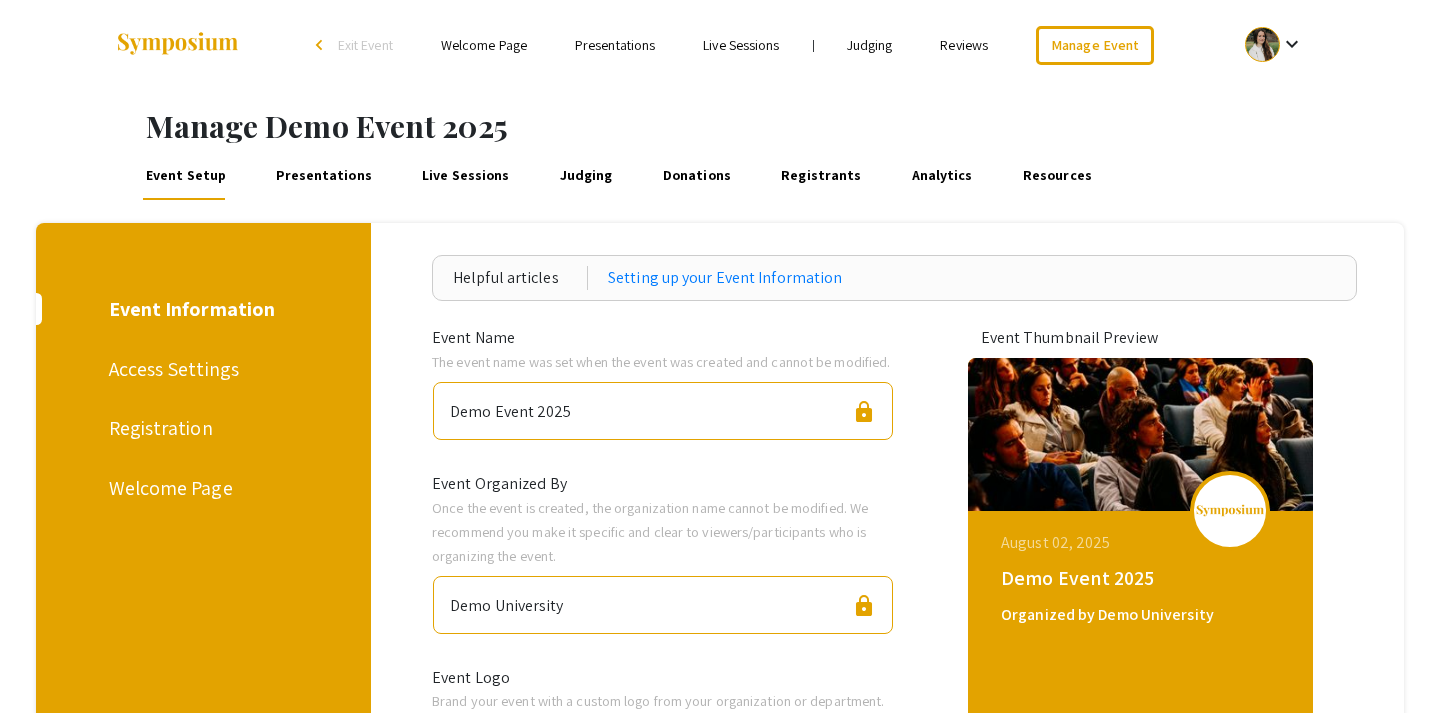 click on "Presentations" at bounding box center (324, 176) 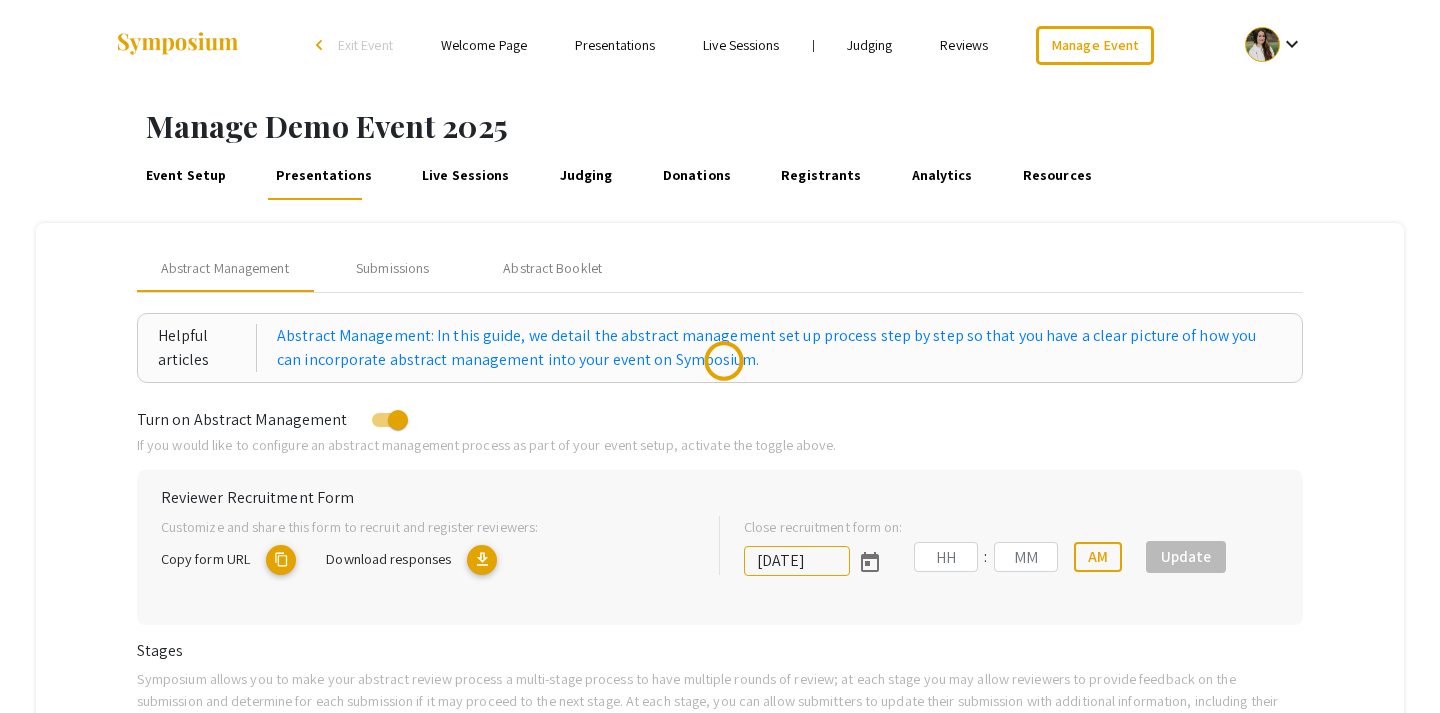 type on "8/1/2025" 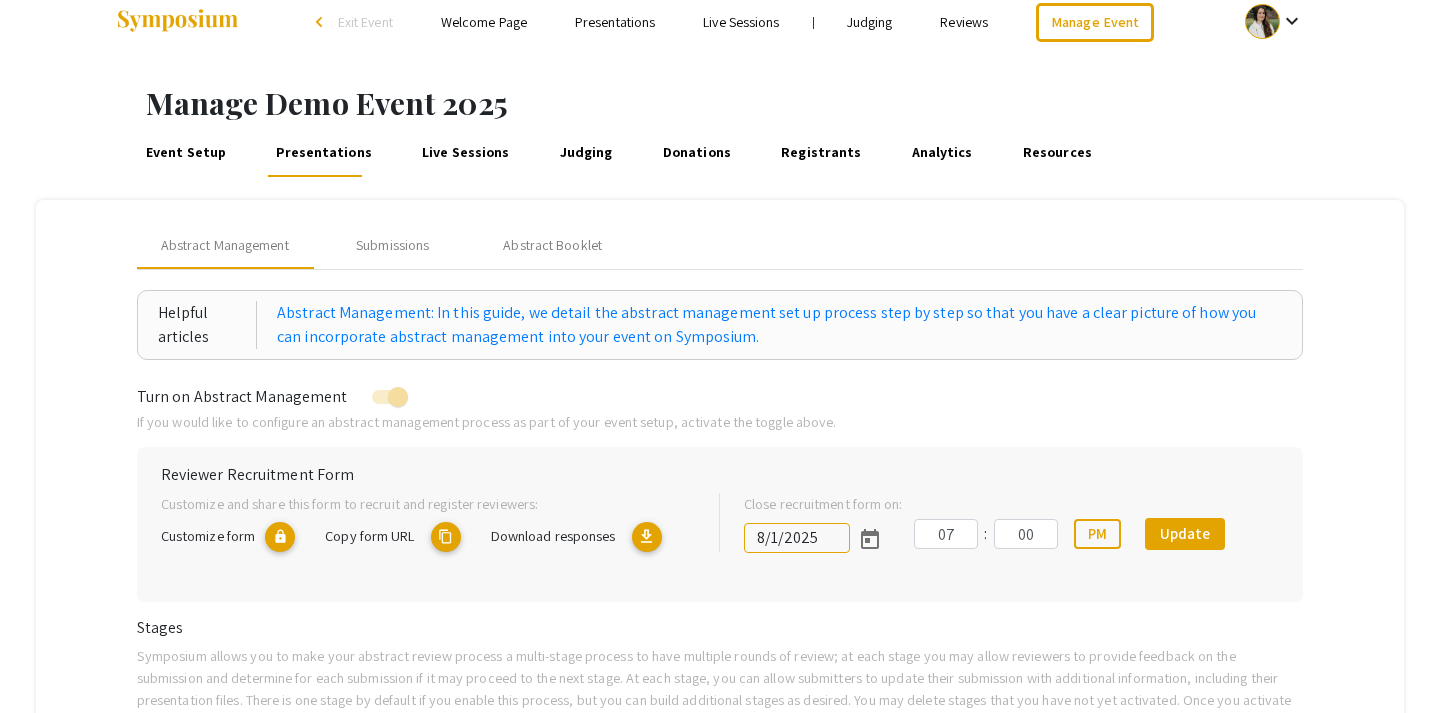 scroll, scrollTop: 0, scrollLeft: 0, axis: both 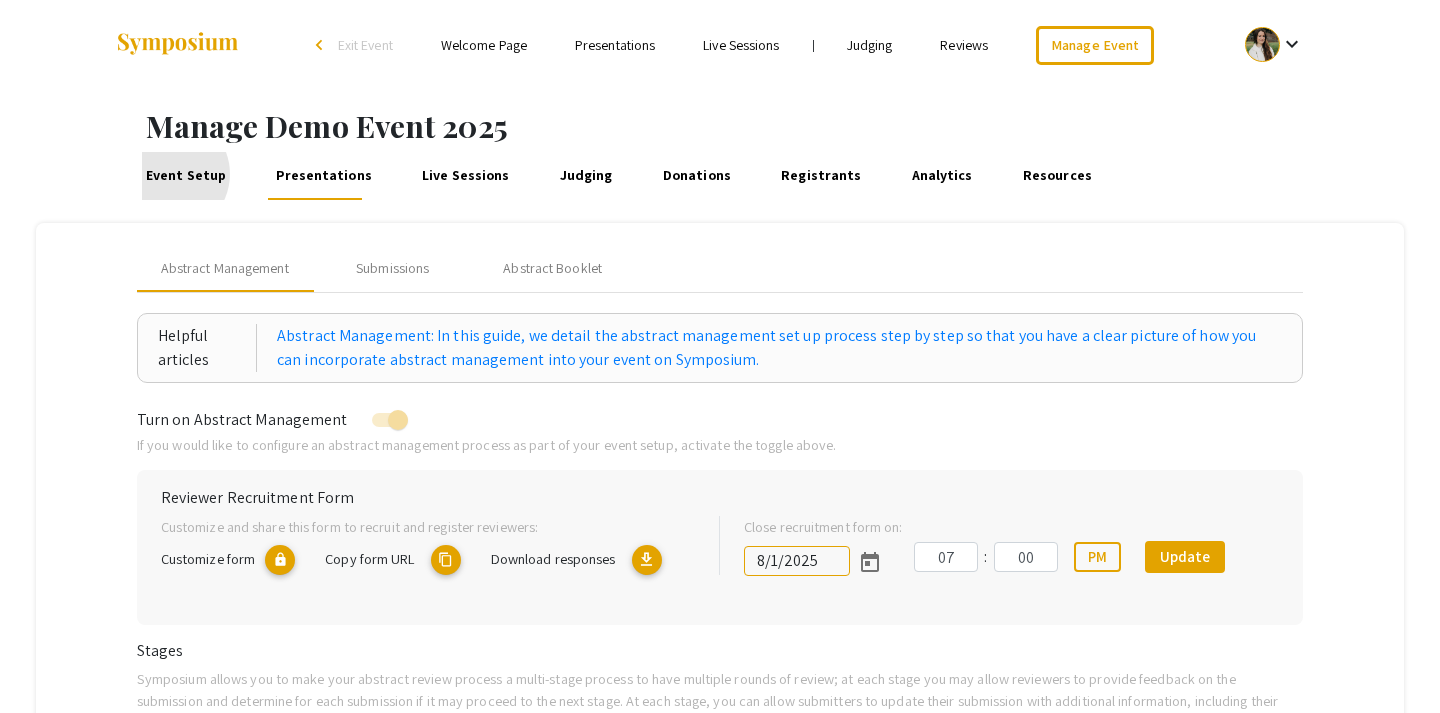 click on "Event Setup" at bounding box center [185, 176] 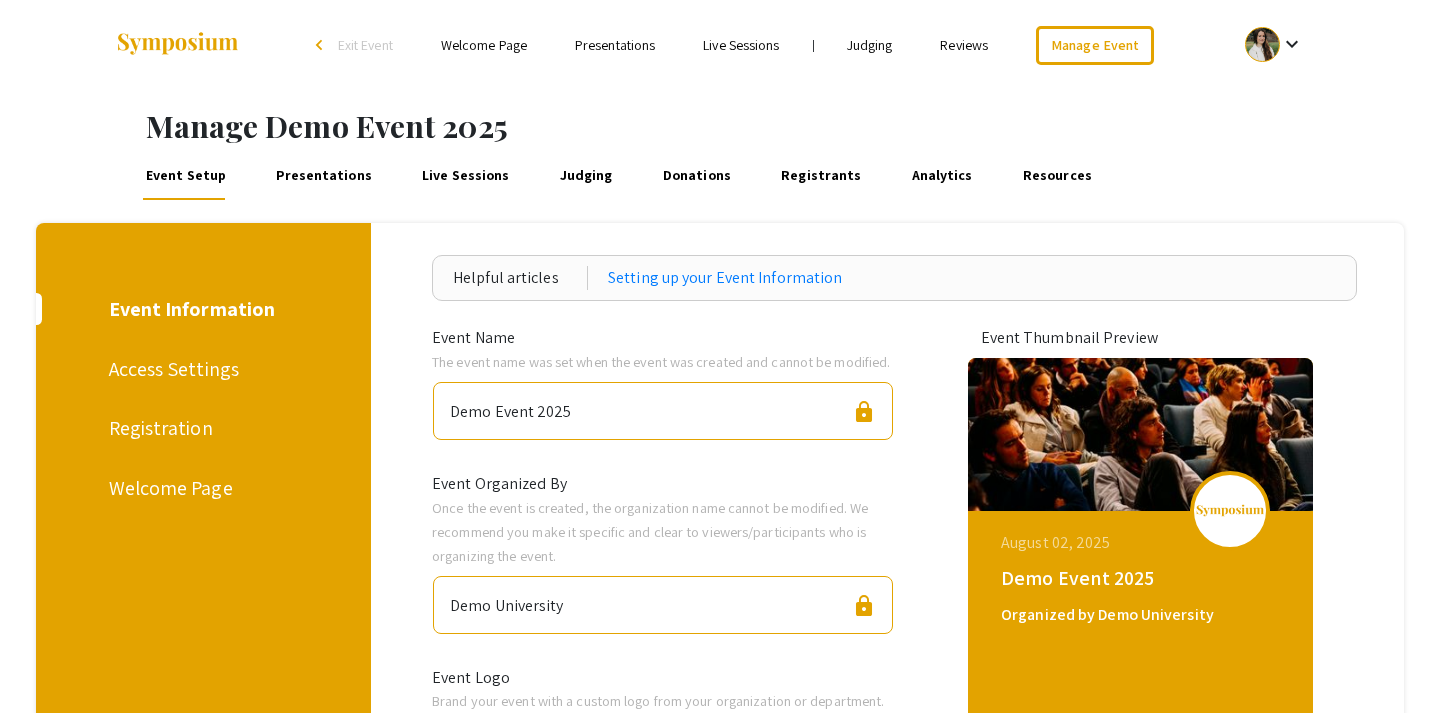 click on "Presentations" at bounding box center (324, 176) 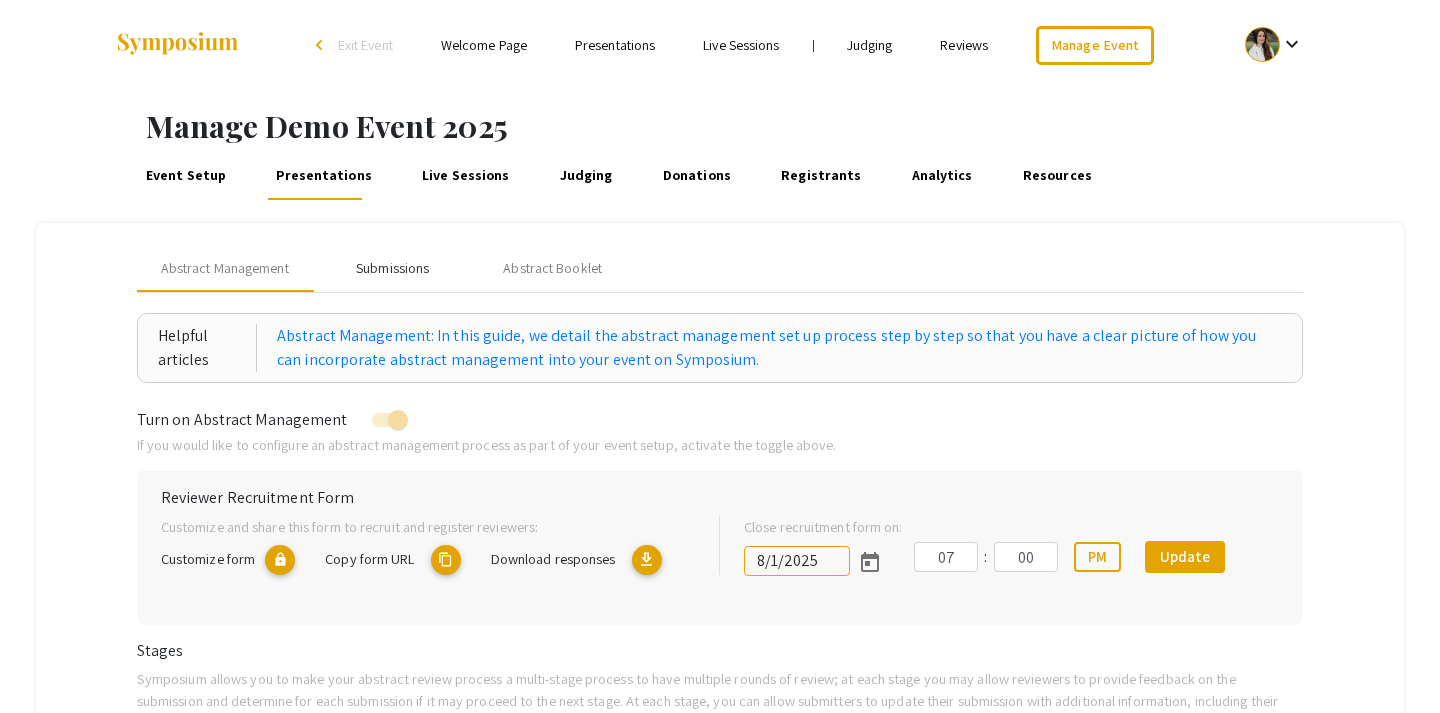 click on "Submissions" at bounding box center (392, 268) 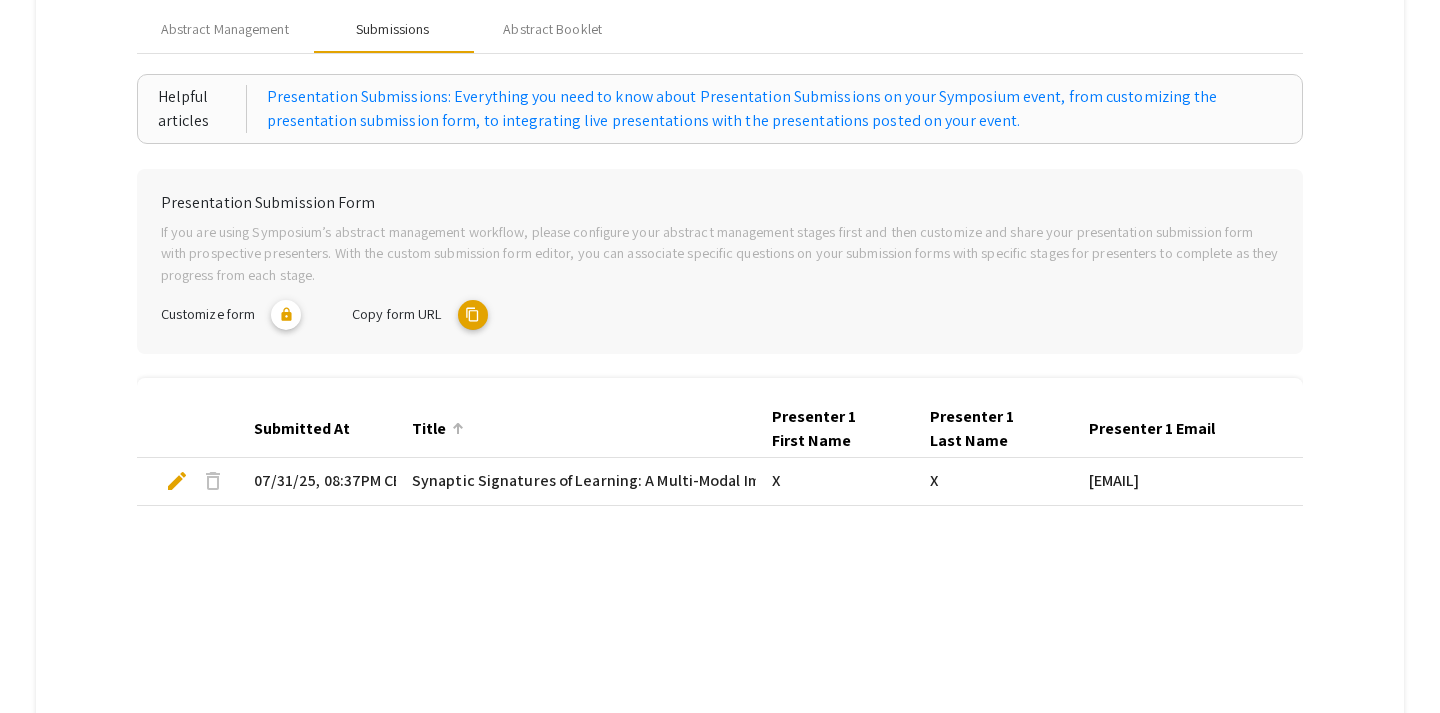 scroll, scrollTop: 246, scrollLeft: 0, axis: vertical 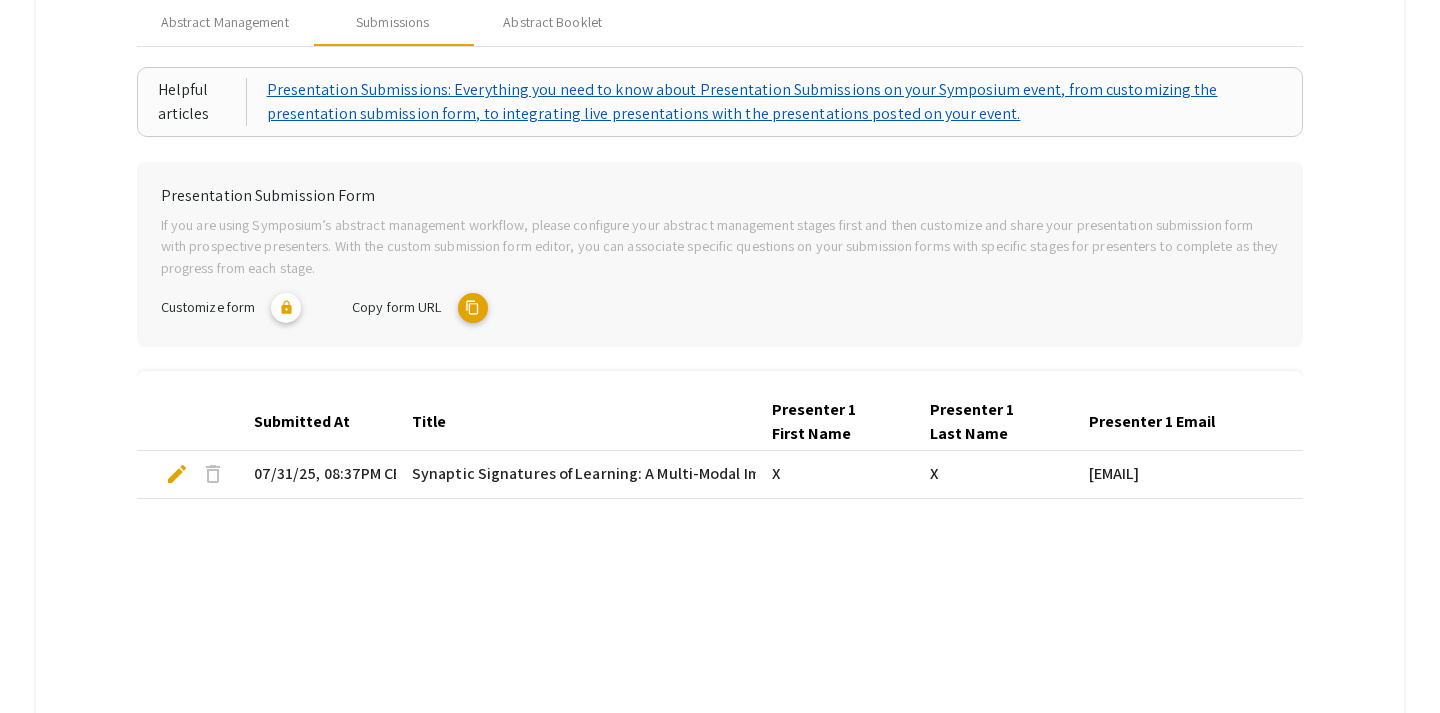 click on "Presentation Submissions: Everything you need to know about Presentation Submissions on your Symposium event, from customizing the presentation submission form, to integrating live presentations with the presentations posted on your event." at bounding box center (775, 102) 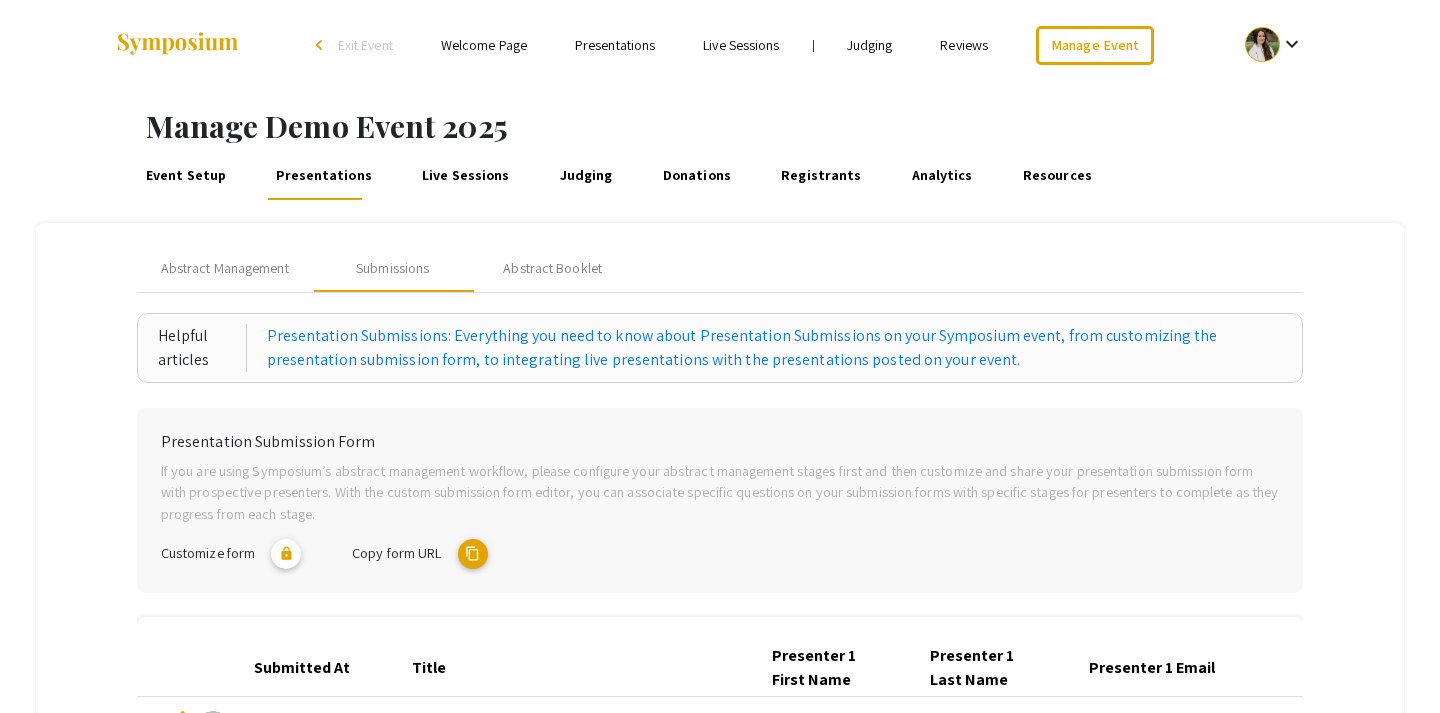 scroll, scrollTop: 0, scrollLeft: 0, axis: both 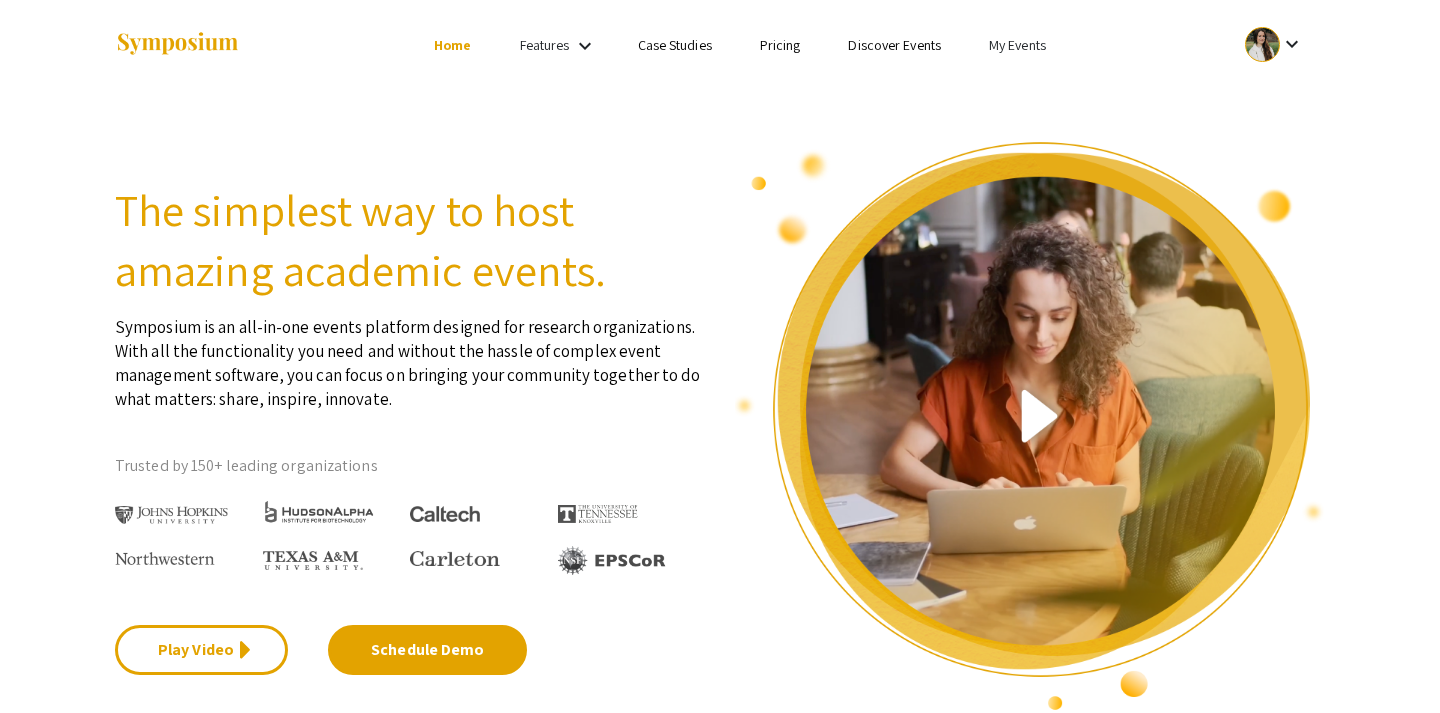 click on "My Events" at bounding box center (1017, 45) 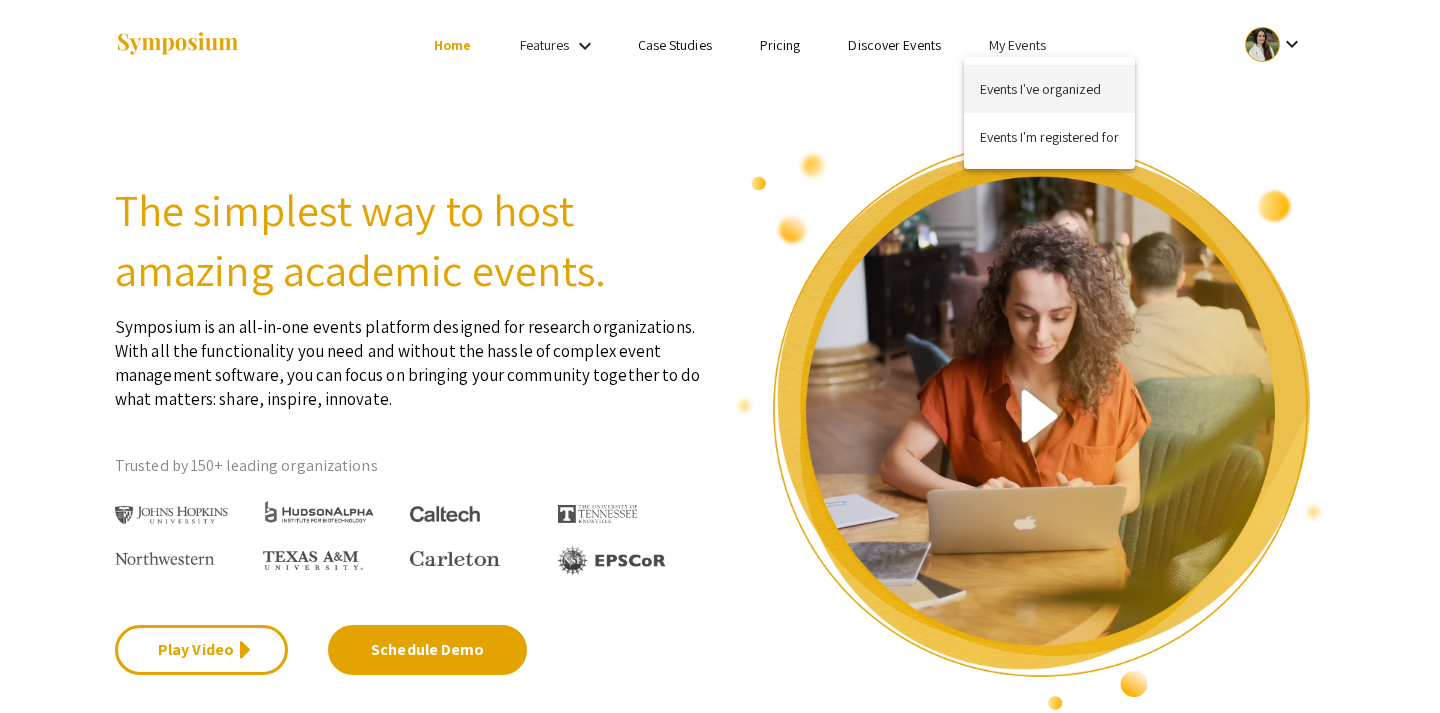 click on "Events I've organized" at bounding box center [1049, 89] 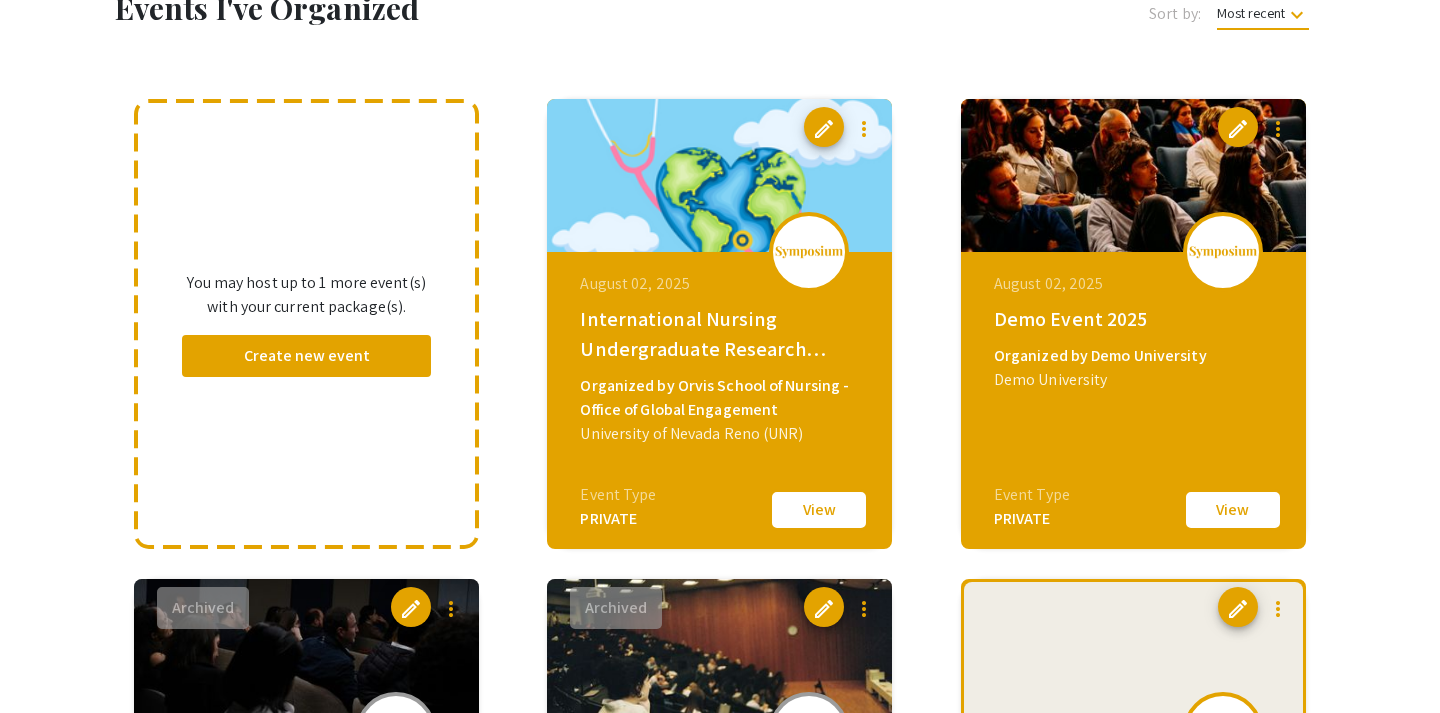 scroll, scrollTop: 135, scrollLeft: 0, axis: vertical 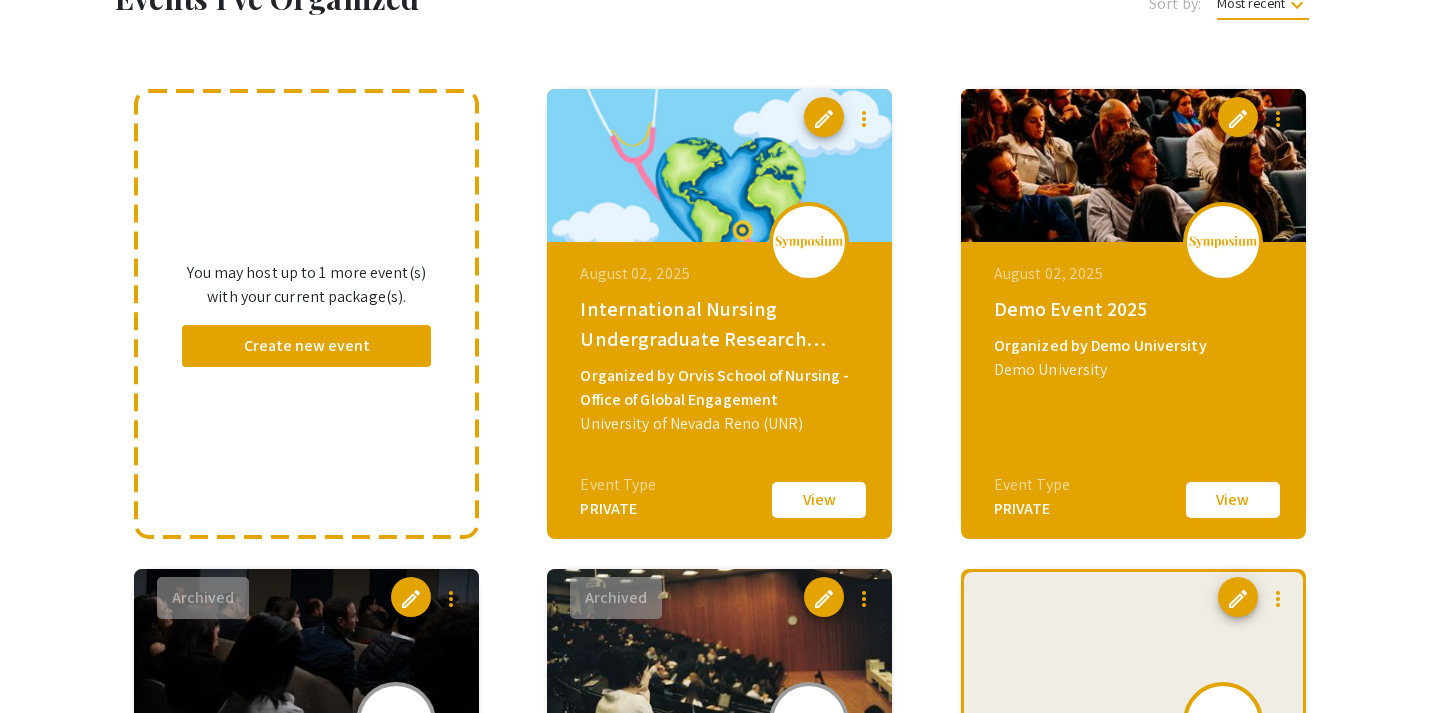 click on "View" 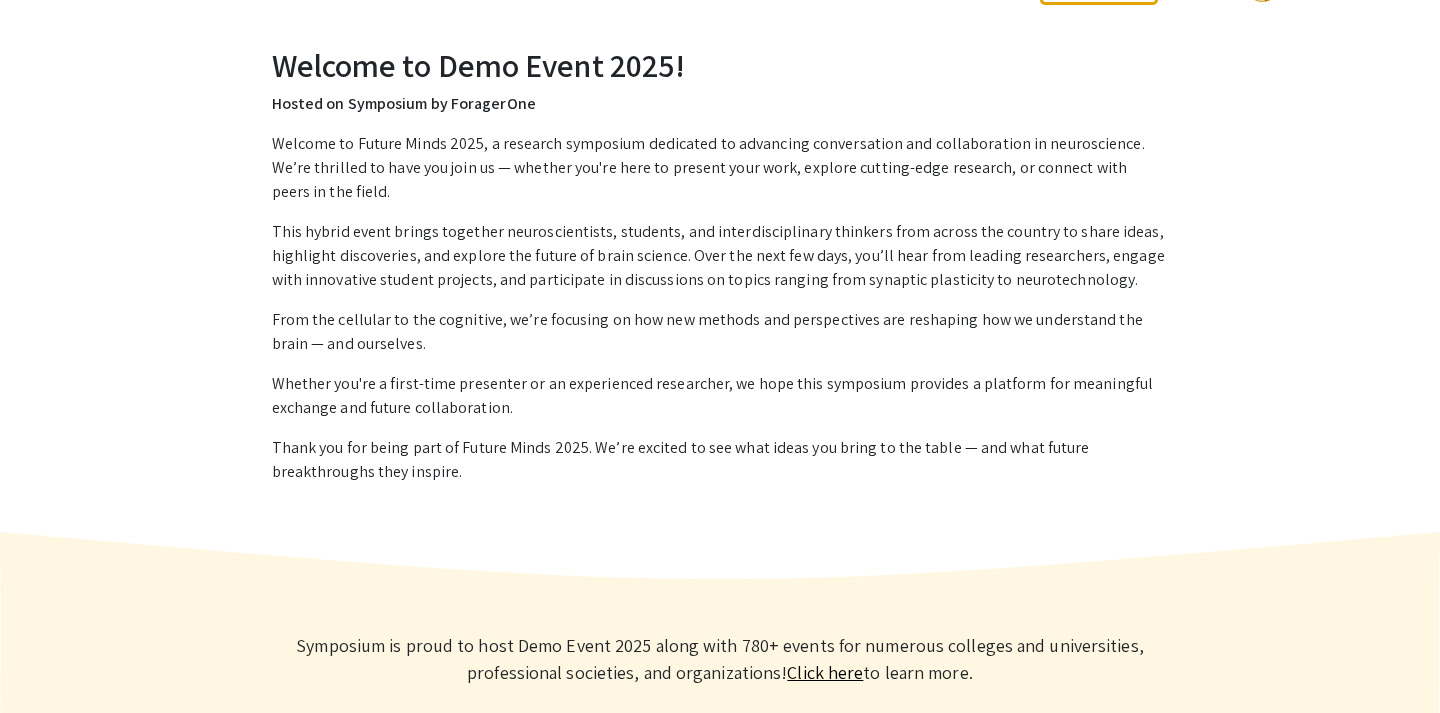 scroll, scrollTop: 0, scrollLeft: 0, axis: both 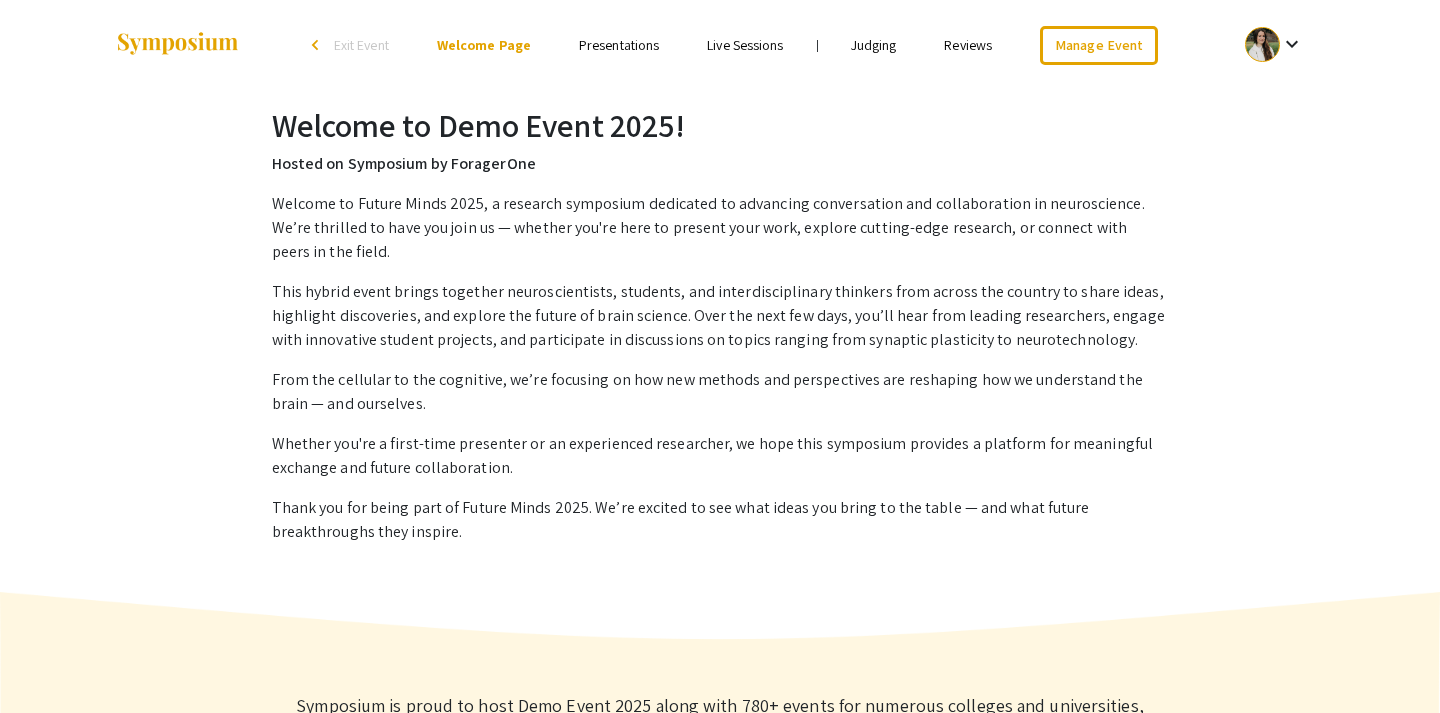 click on "Presentations" at bounding box center [619, 45] 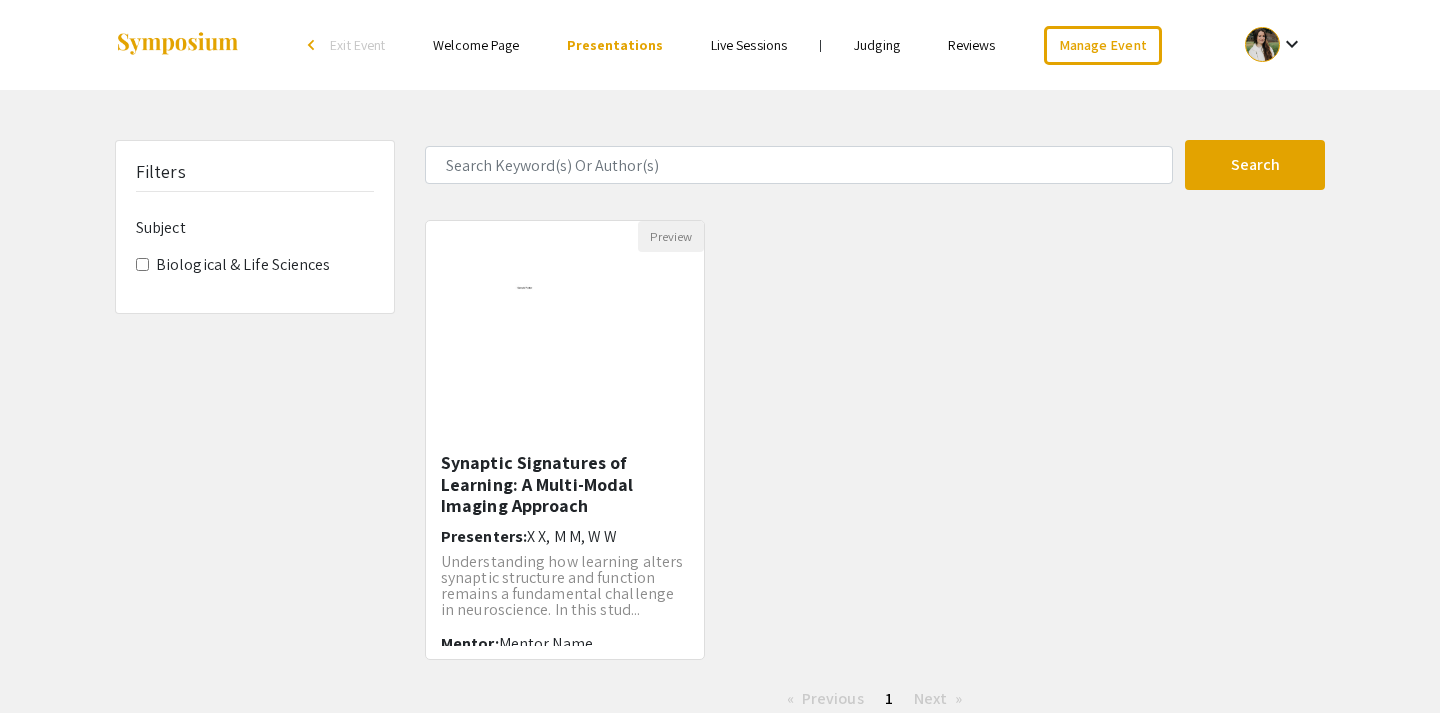 click on "Welcome Page" at bounding box center [476, 45] 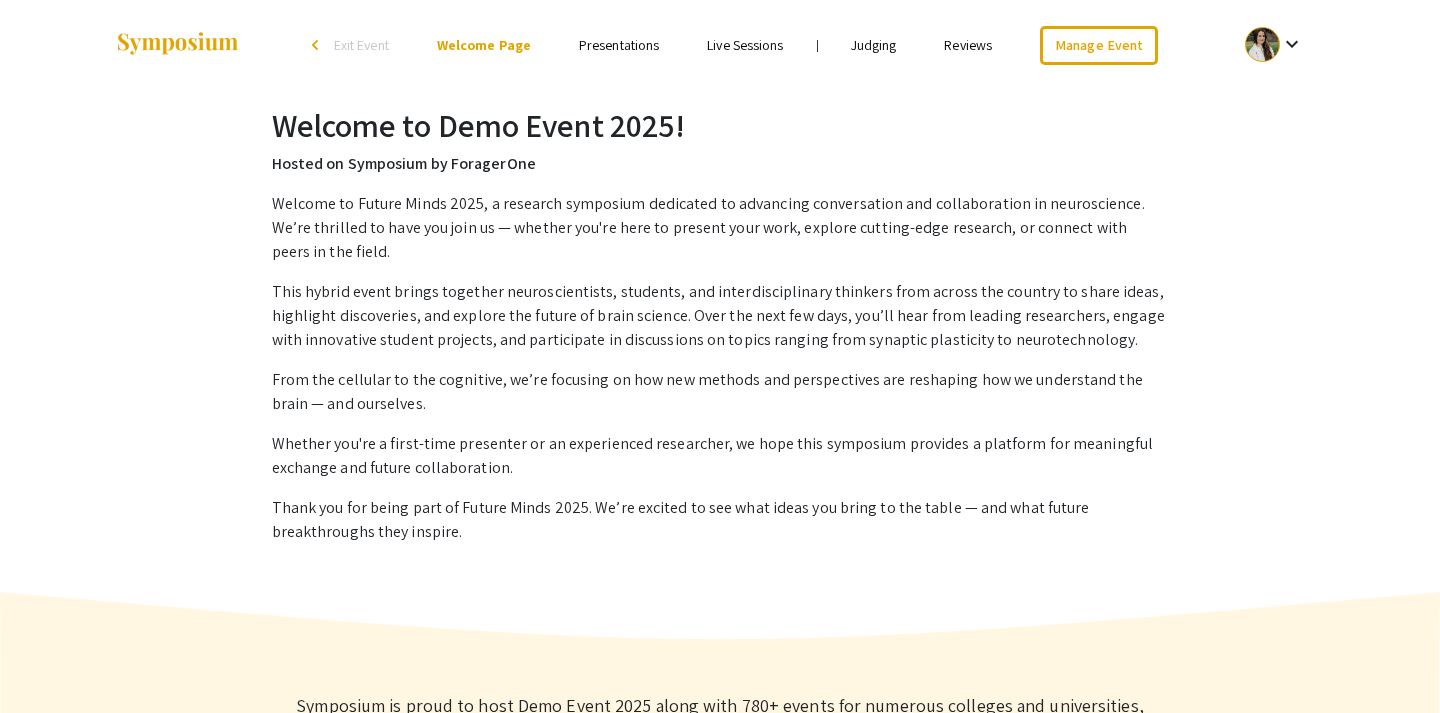 click on "Live Sessions" at bounding box center (745, 45) 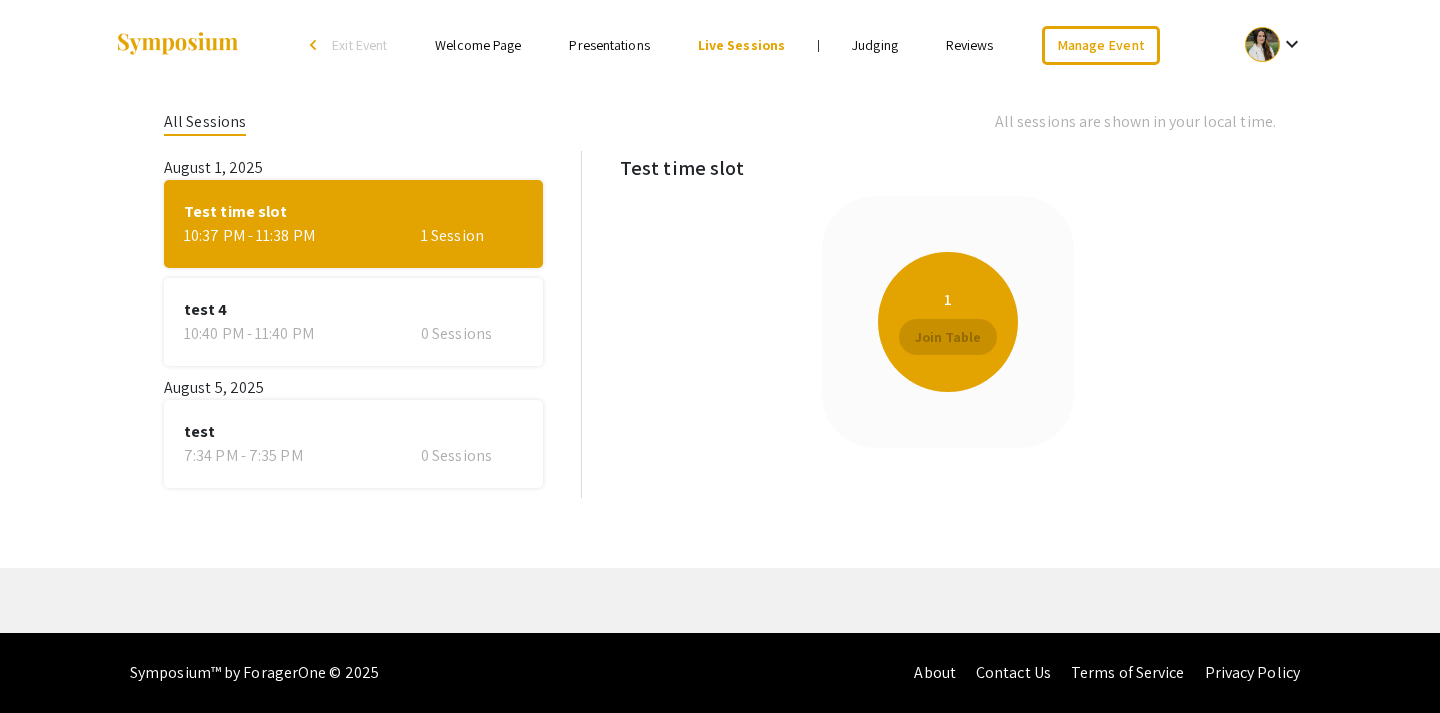 click on "Welcome Page" at bounding box center [478, 45] 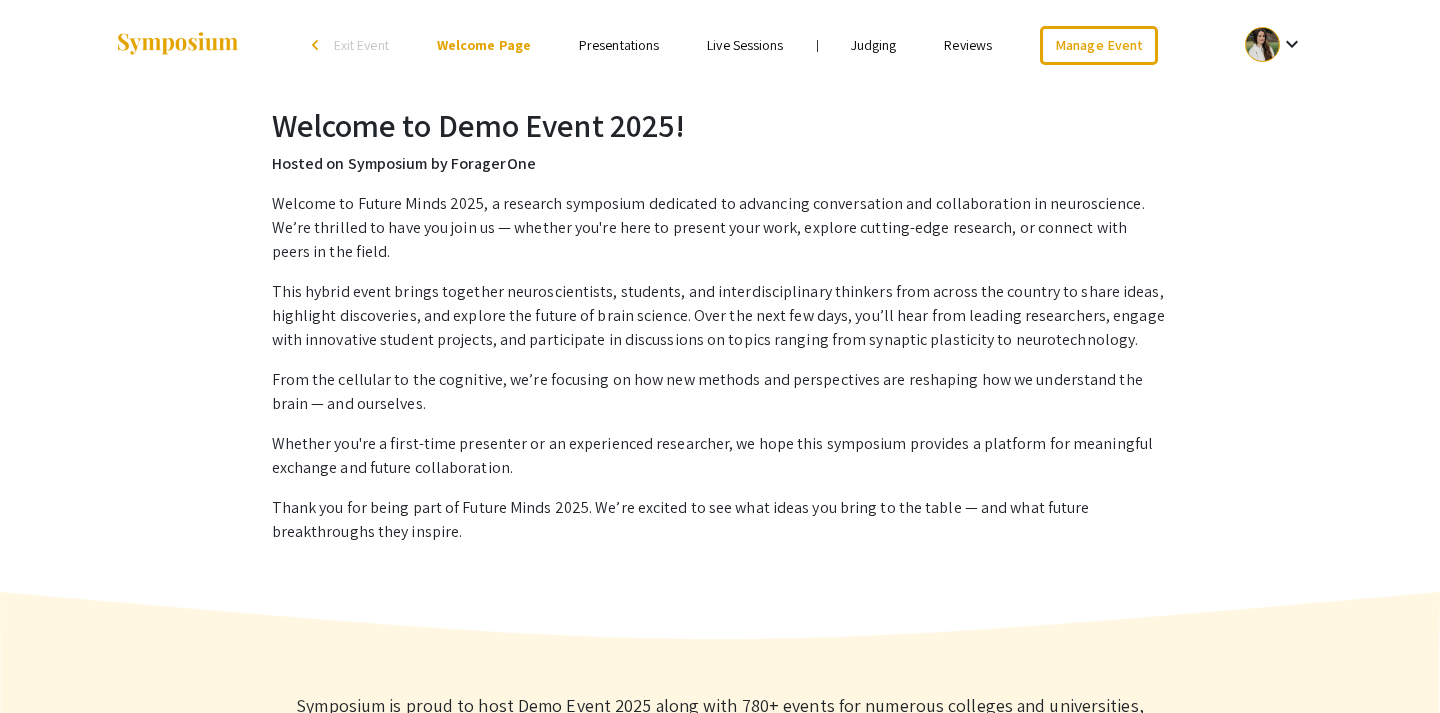 click on "Exit Event" at bounding box center (361, 45) 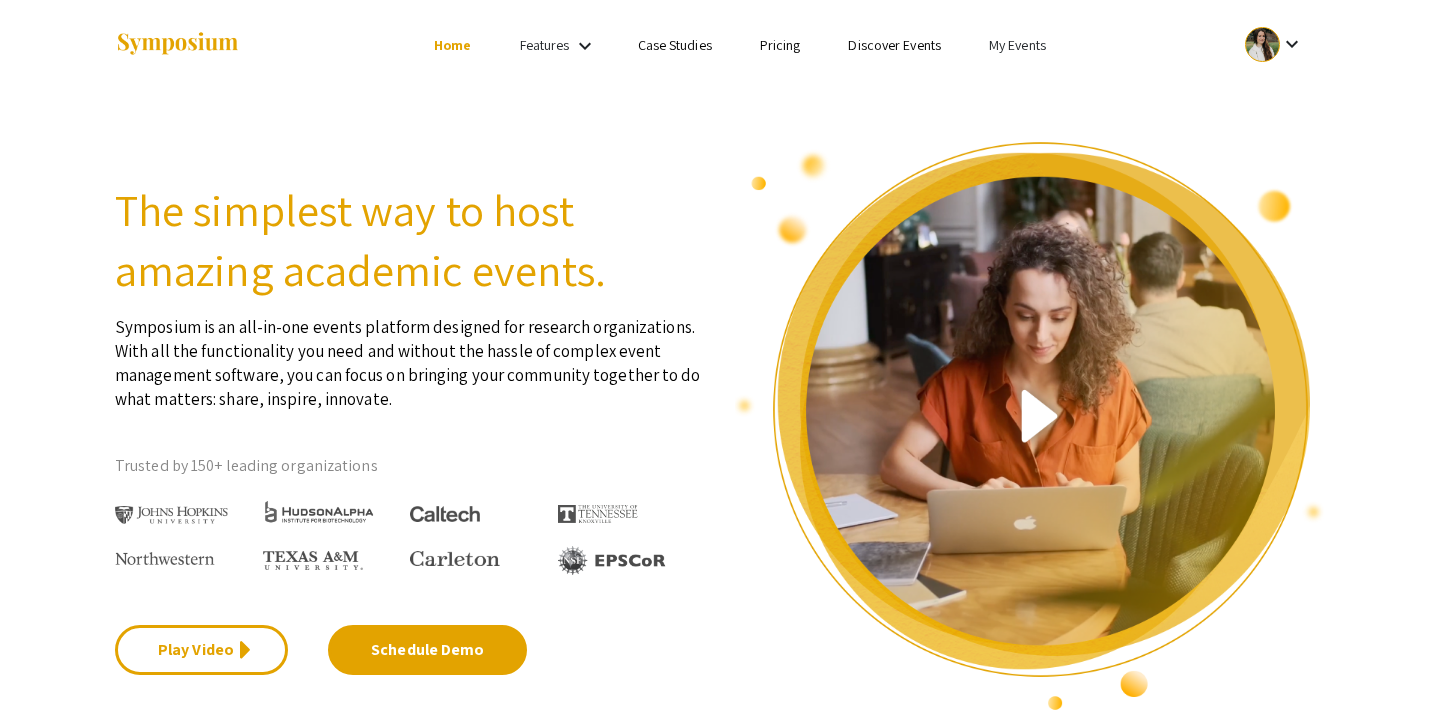 click on "My Events" at bounding box center (1017, 45) 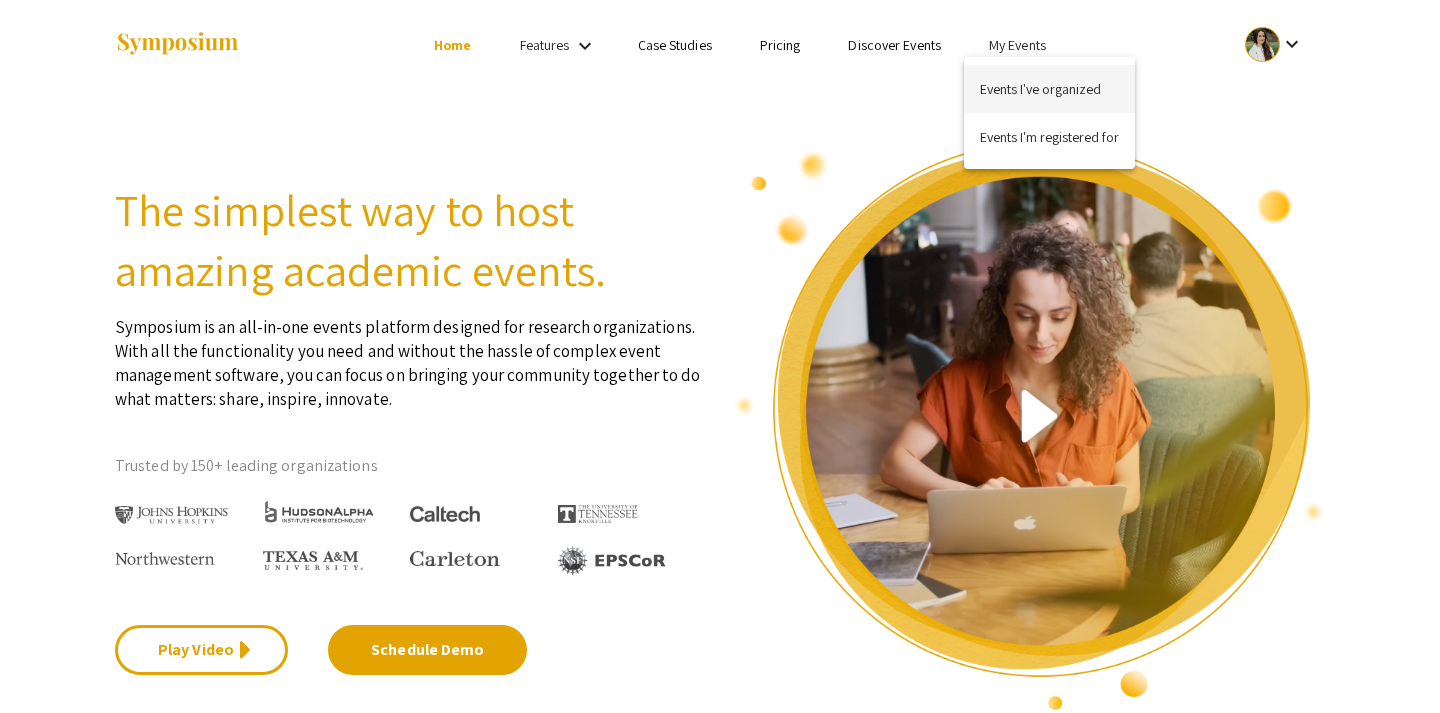 click on "Events I've organized" at bounding box center [1049, 89] 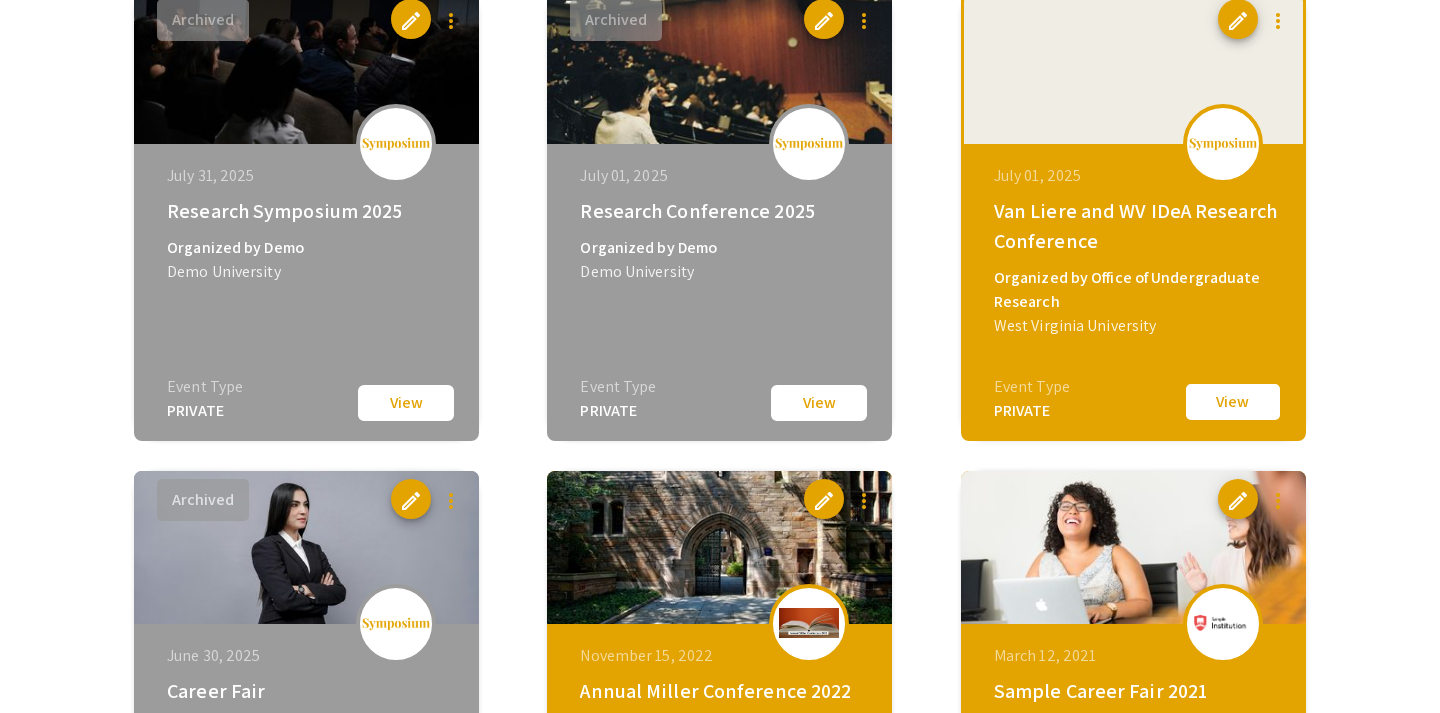 scroll, scrollTop: 708, scrollLeft: 0, axis: vertical 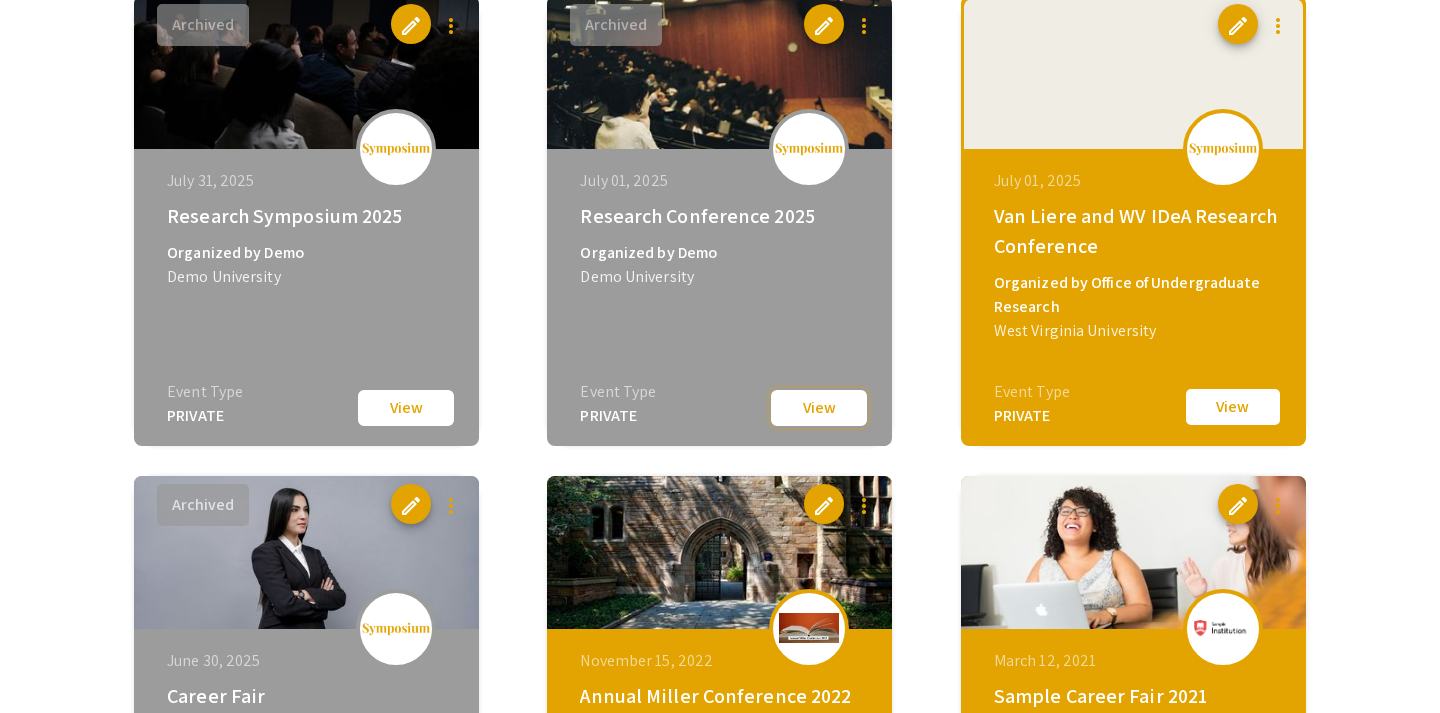 click on "View" 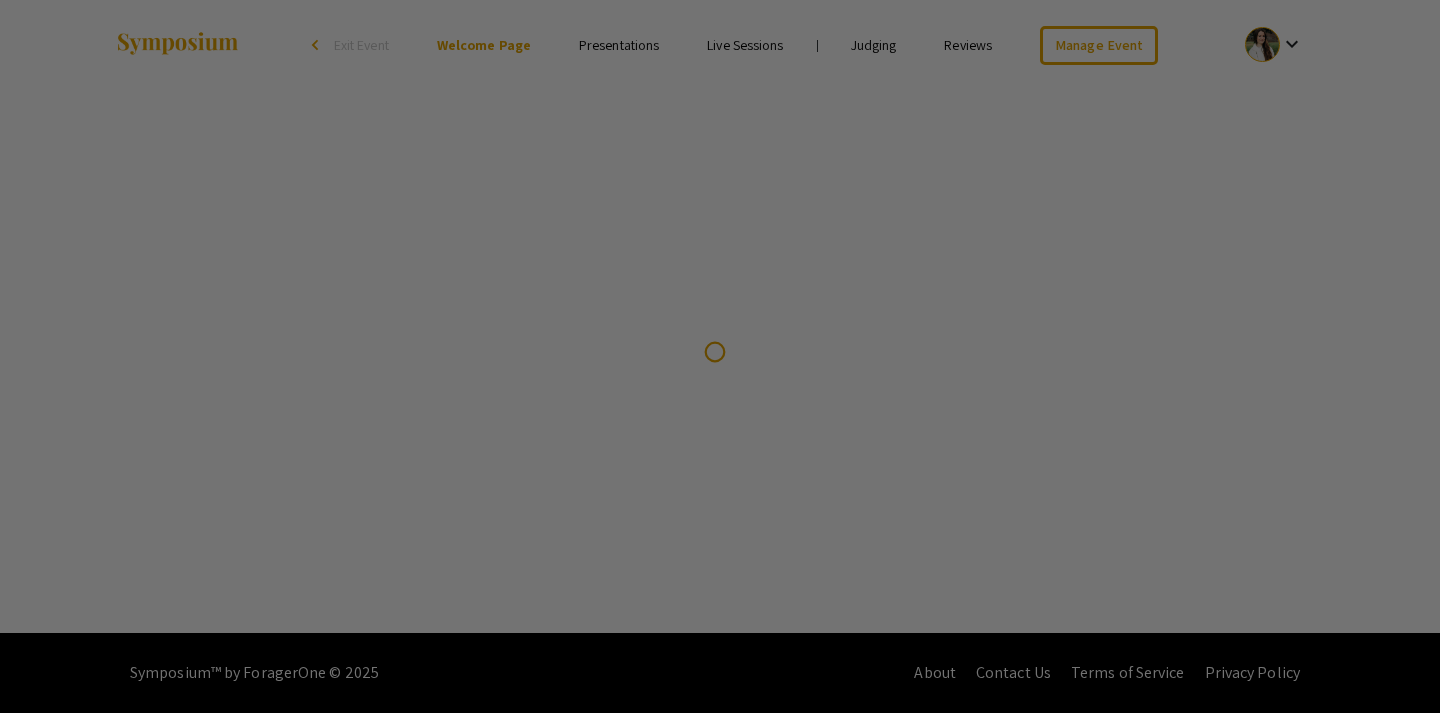 scroll, scrollTop: 0, scrollLeft: 0, axis: both 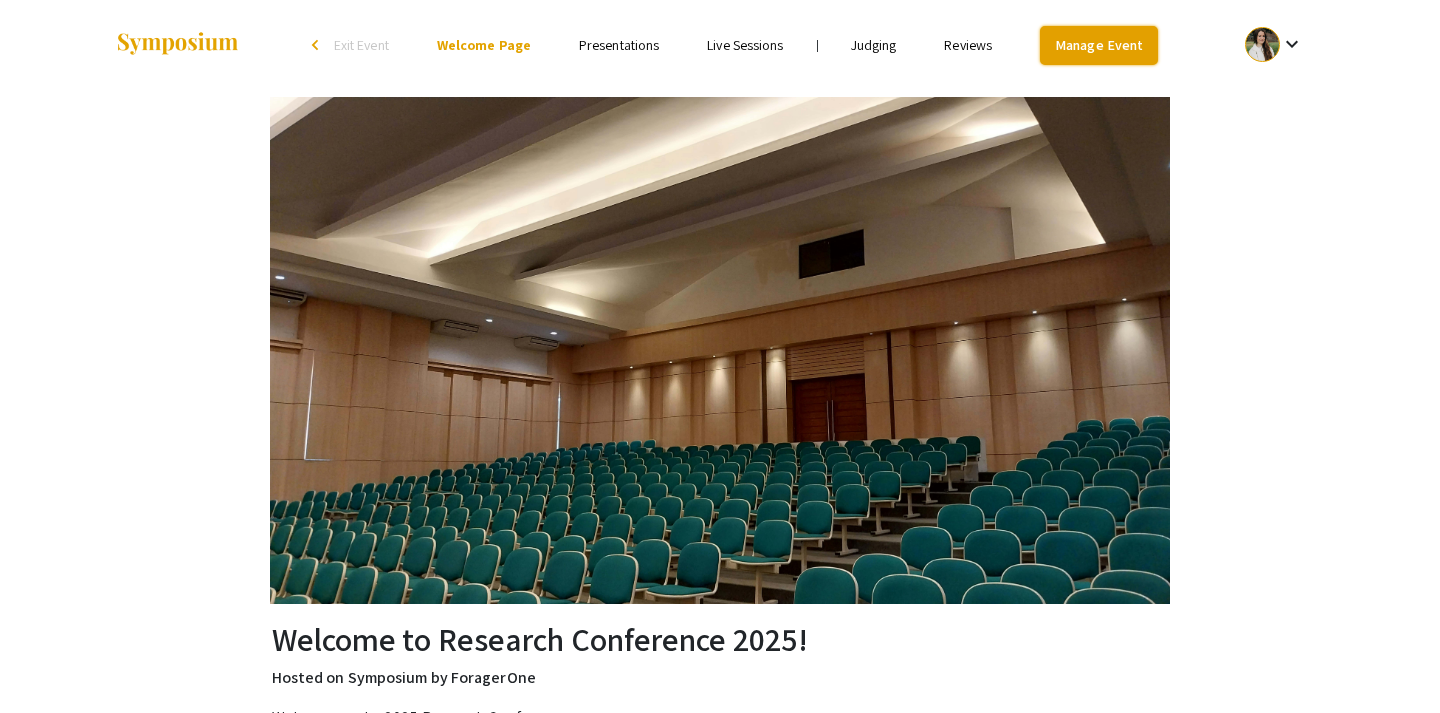 click on "Manage Event" at bounding box center [1099, 45] 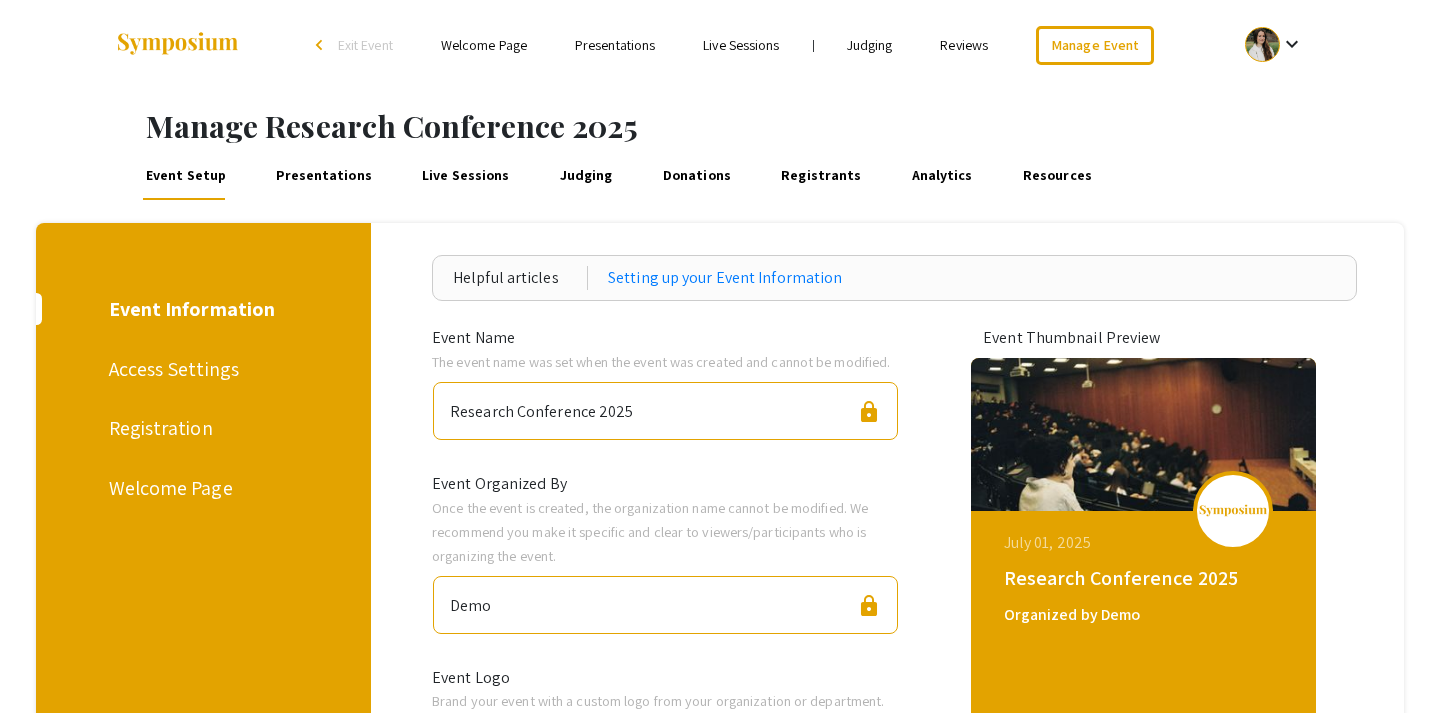 click on "Presentations" at bounding box center [615, 45] 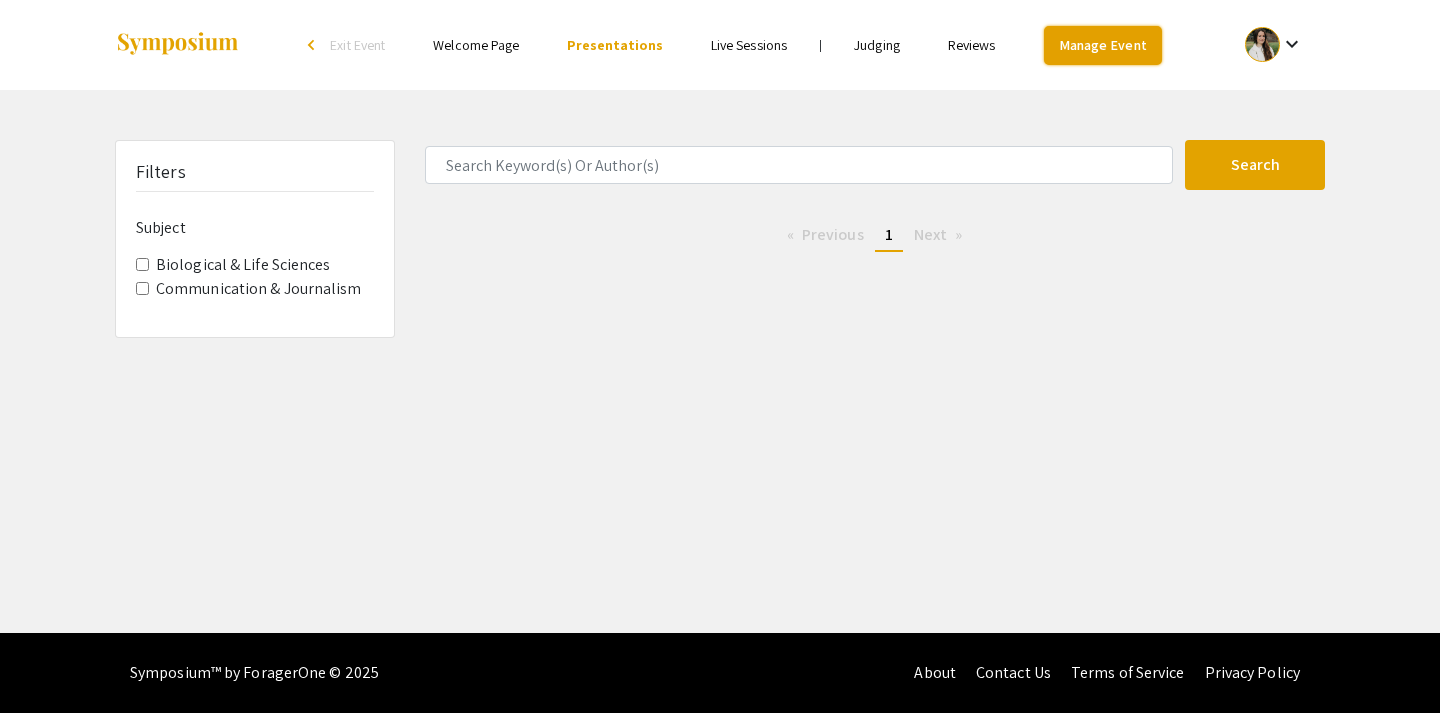 click on "Manage Event" at bounding box center [1103, 45] 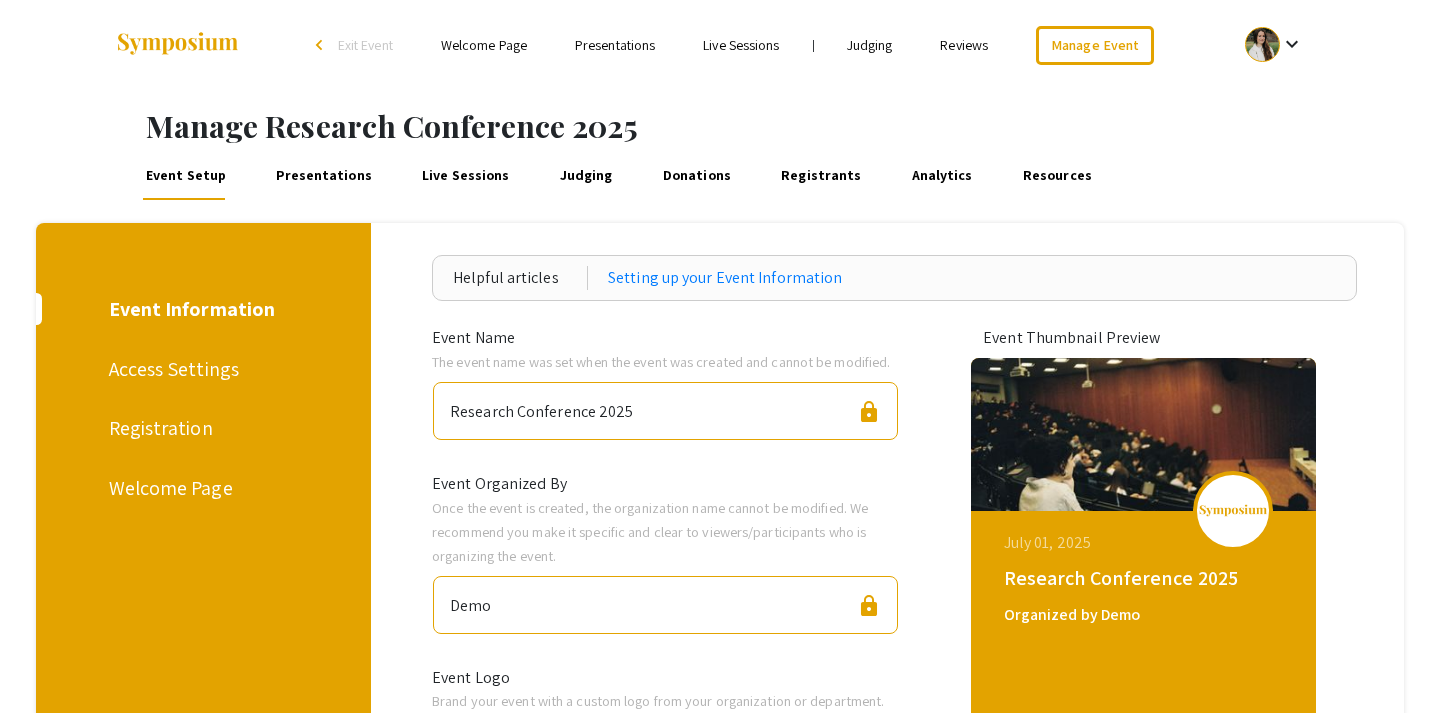 click on "Presentations" at bounding box center (324, 176) 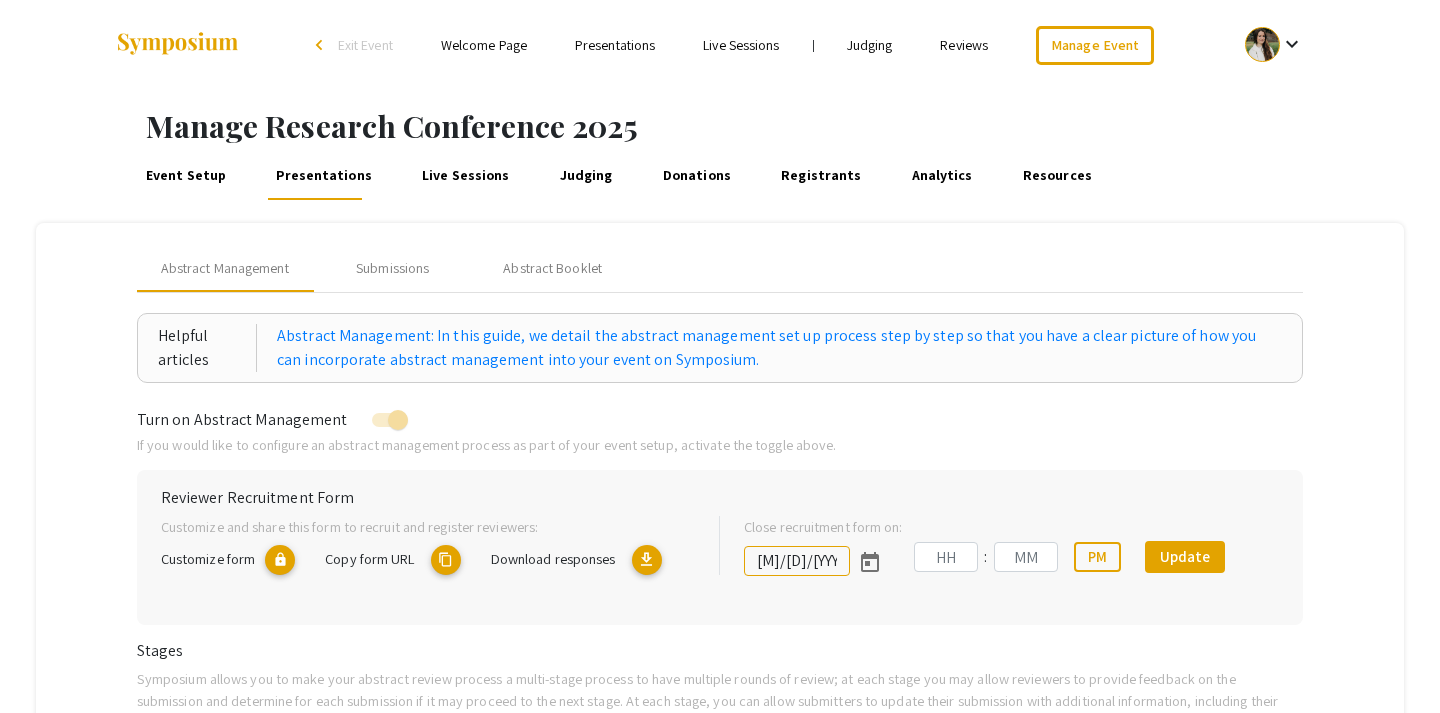 type on "7/31/2025" 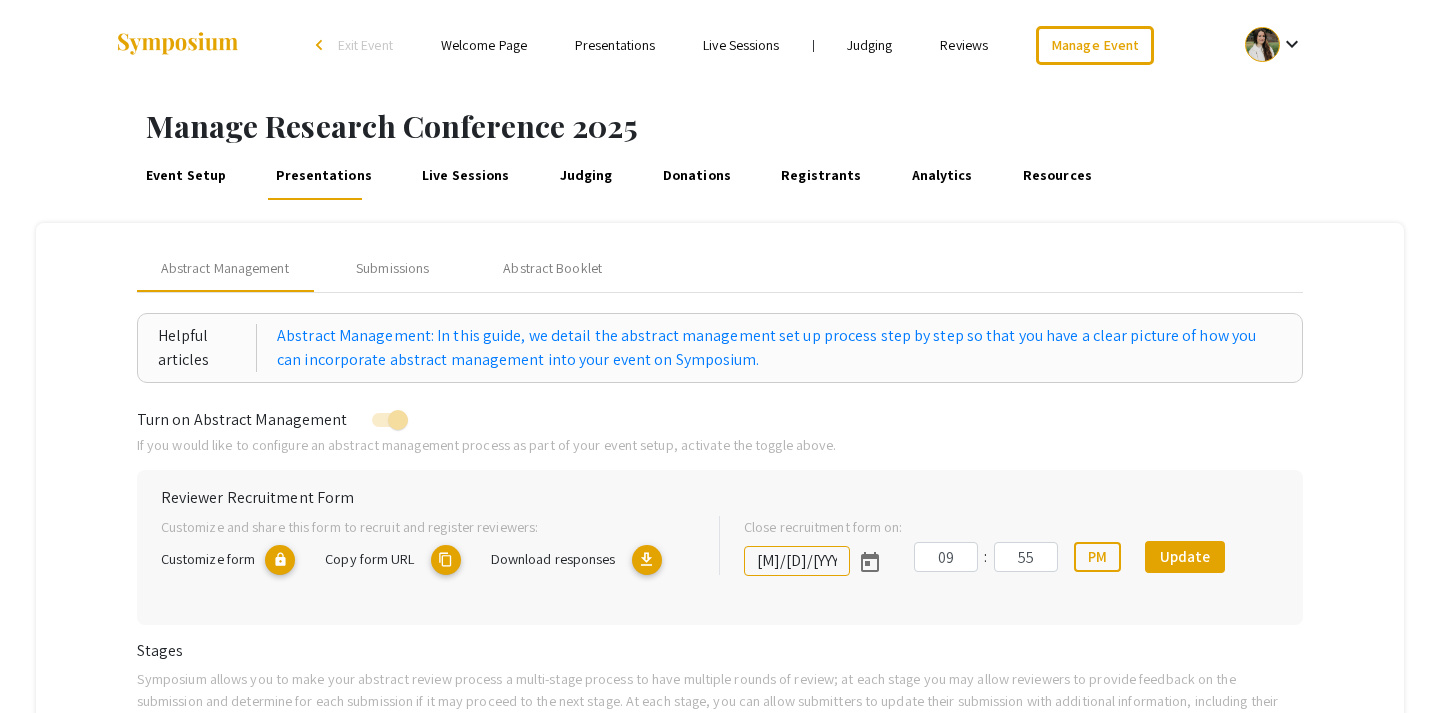 click on "Exit Event" at bounding box center [365, 45] 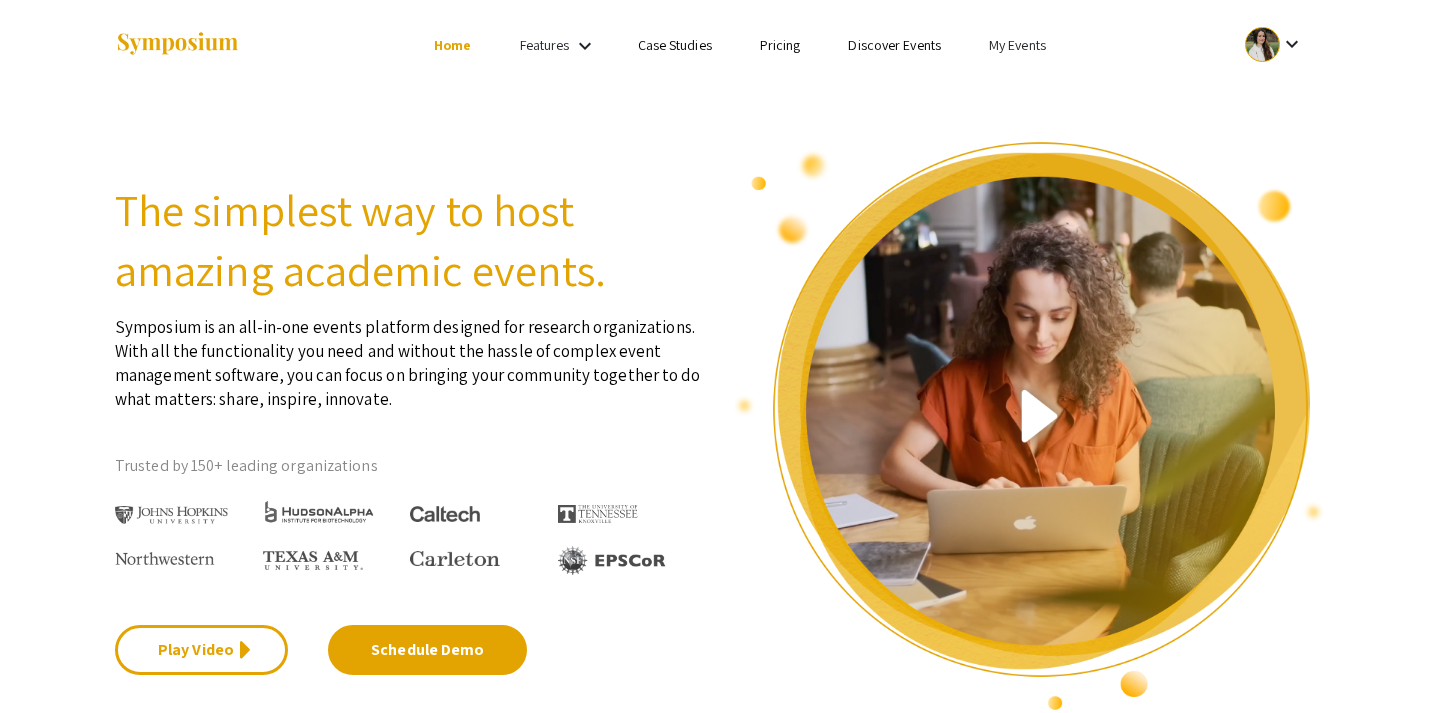 click on "My Events" at bounding box center (1017, 45) 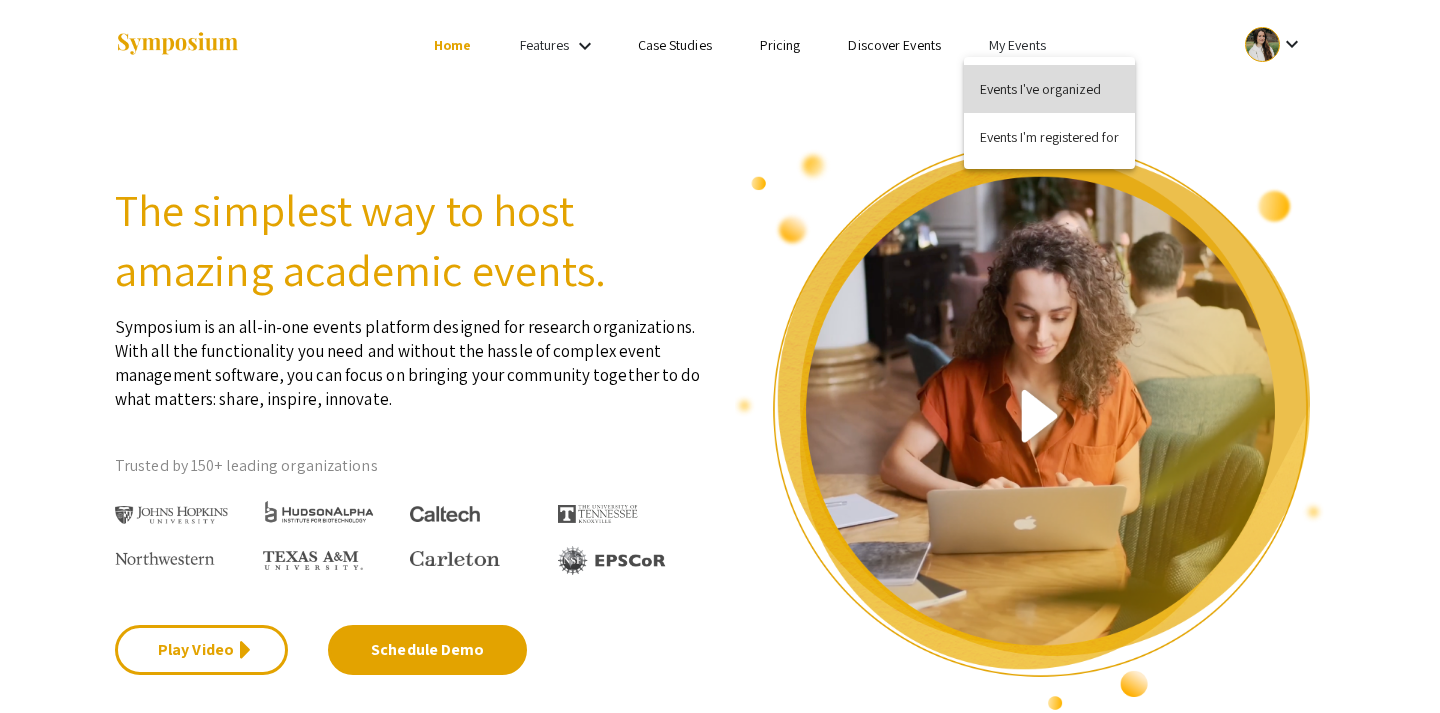 click on "Events I've organized" at bounding box center [1049, 89] 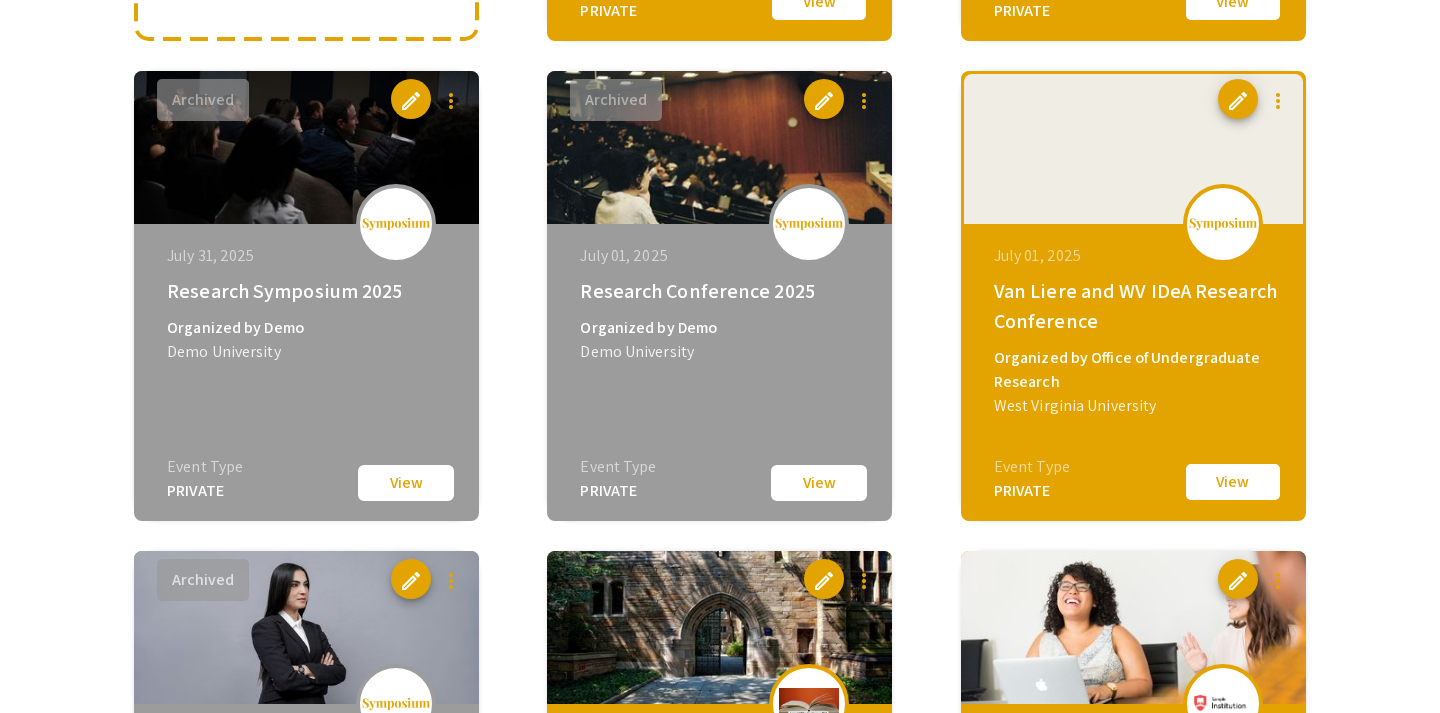 scroll, scrollTop: 651, scrollLeft: 0, axis: vertical 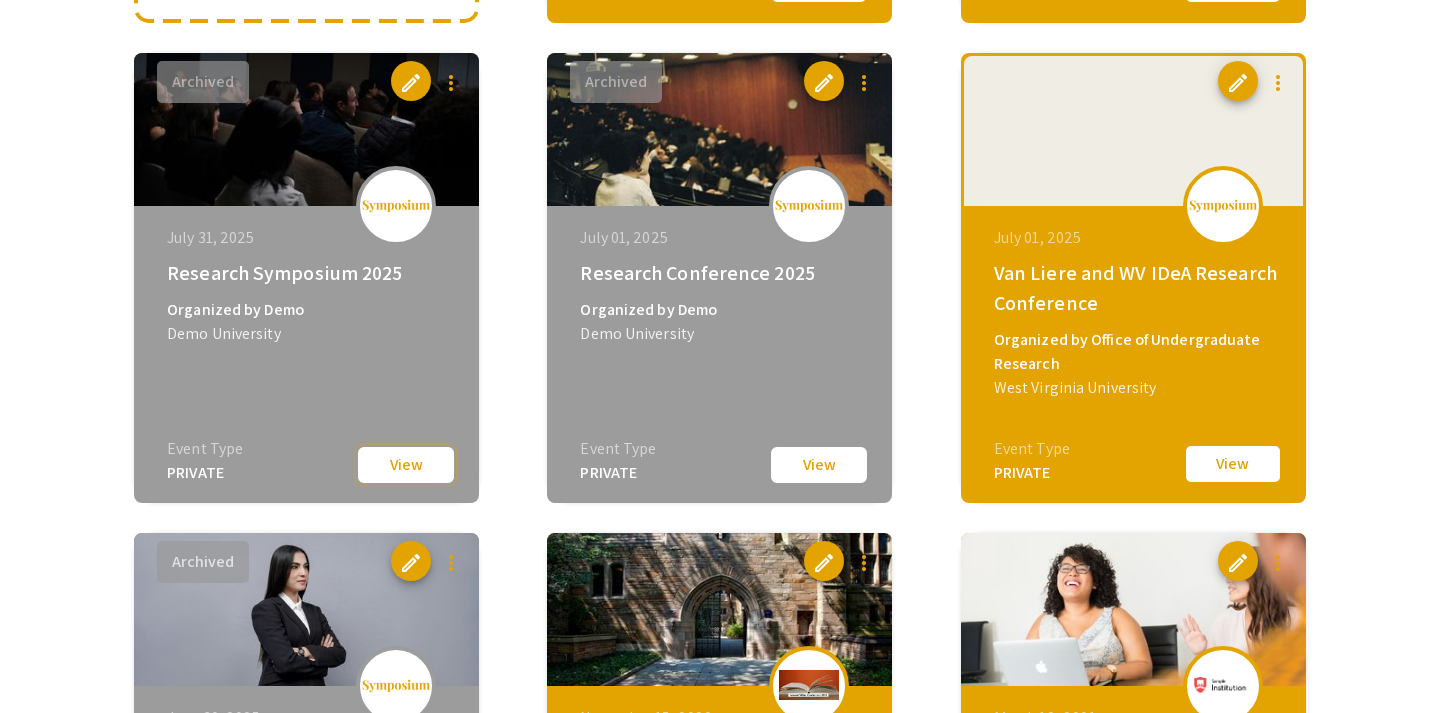 click on "View" 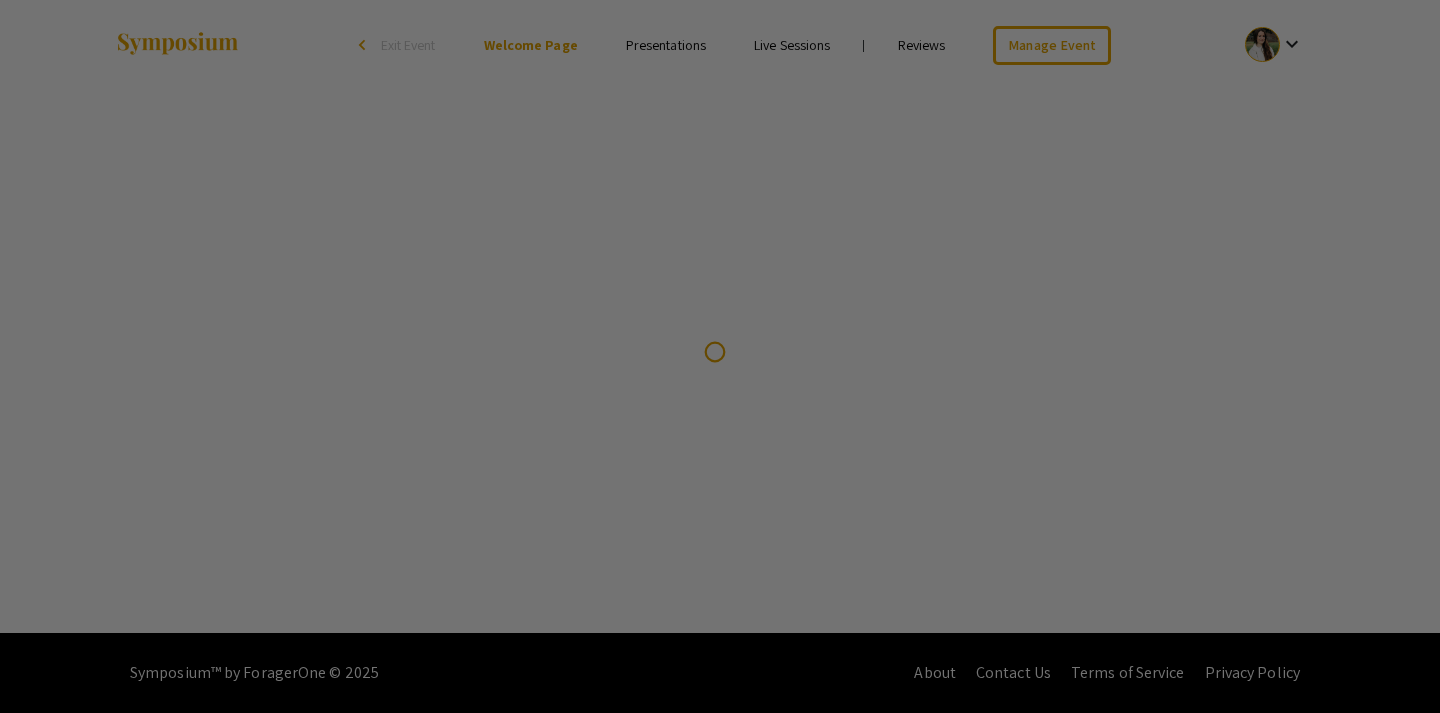 scroll, scrollTop: 0, scrollLeft: 0, axis: both 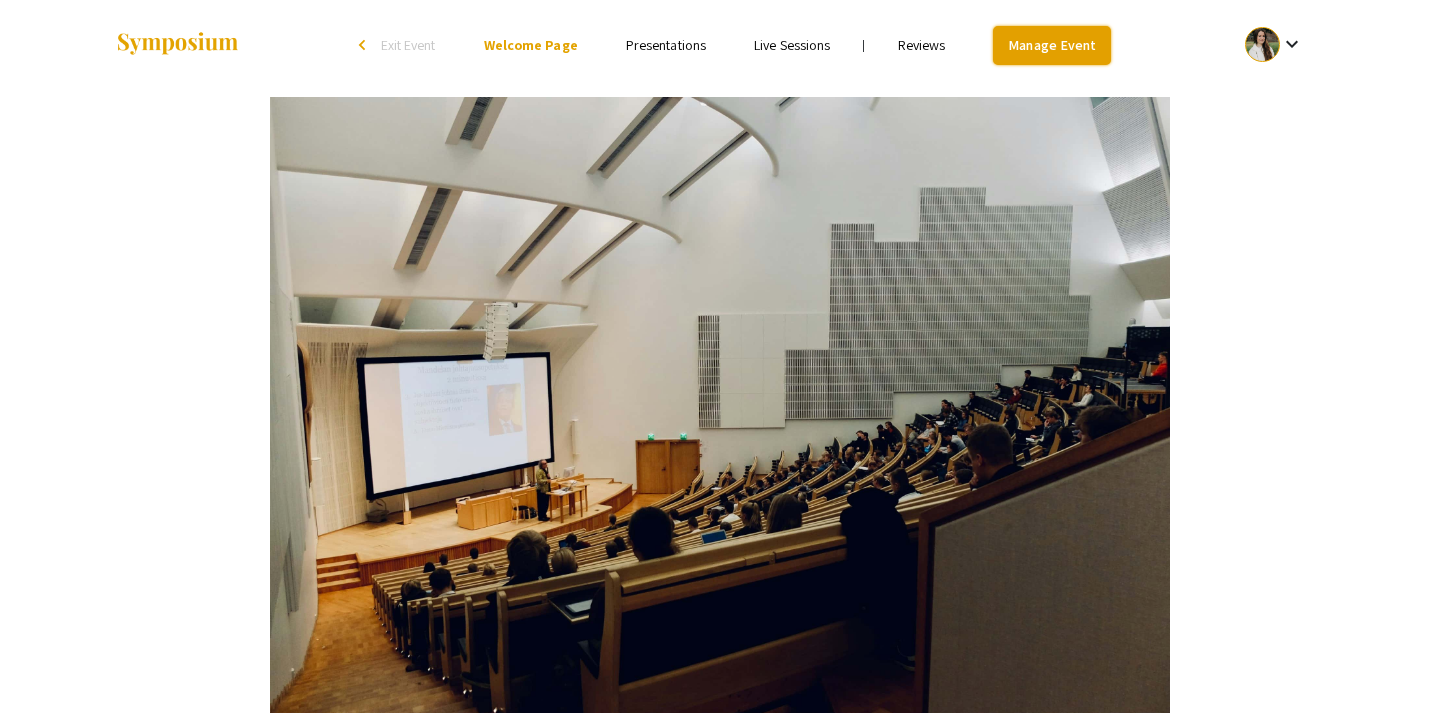 click on "Manage Event" at bounding box center (1052, 45) 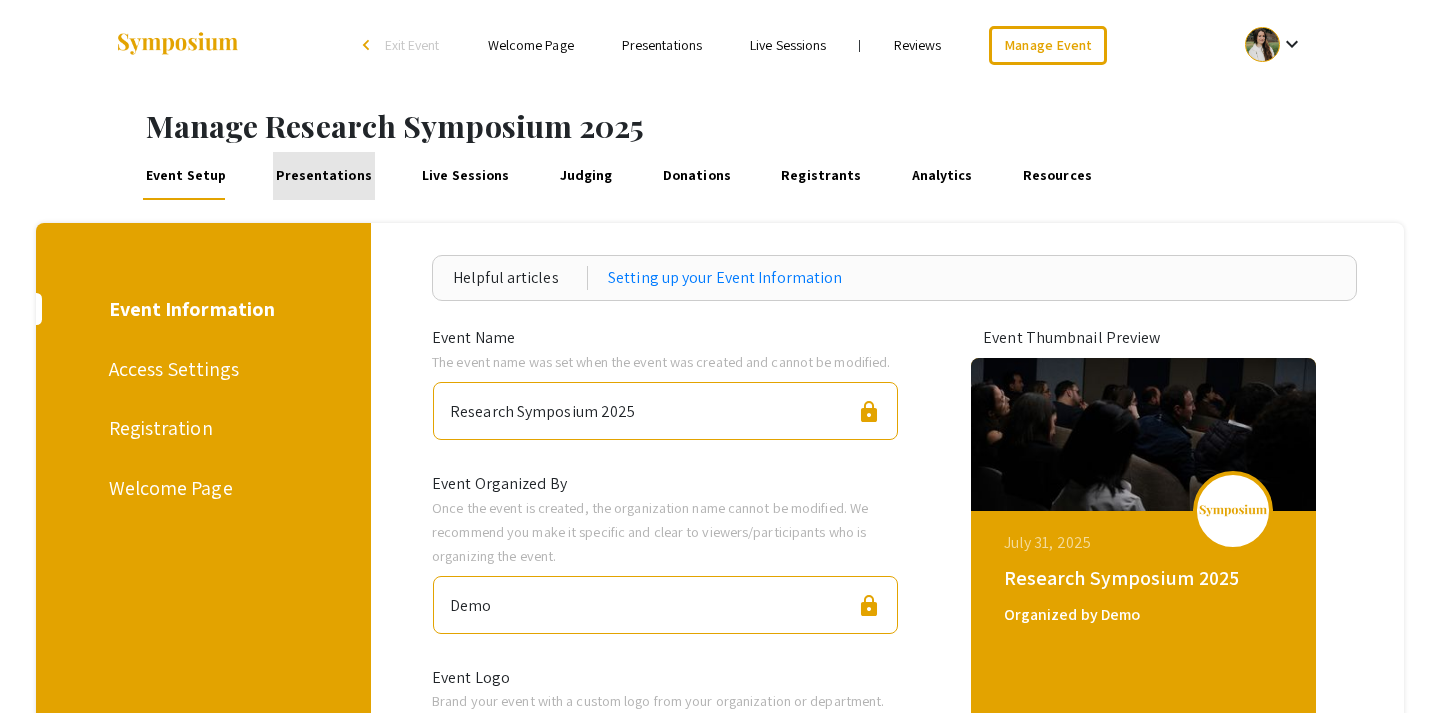 click on "Presentations" at bounding box center [324, 176] 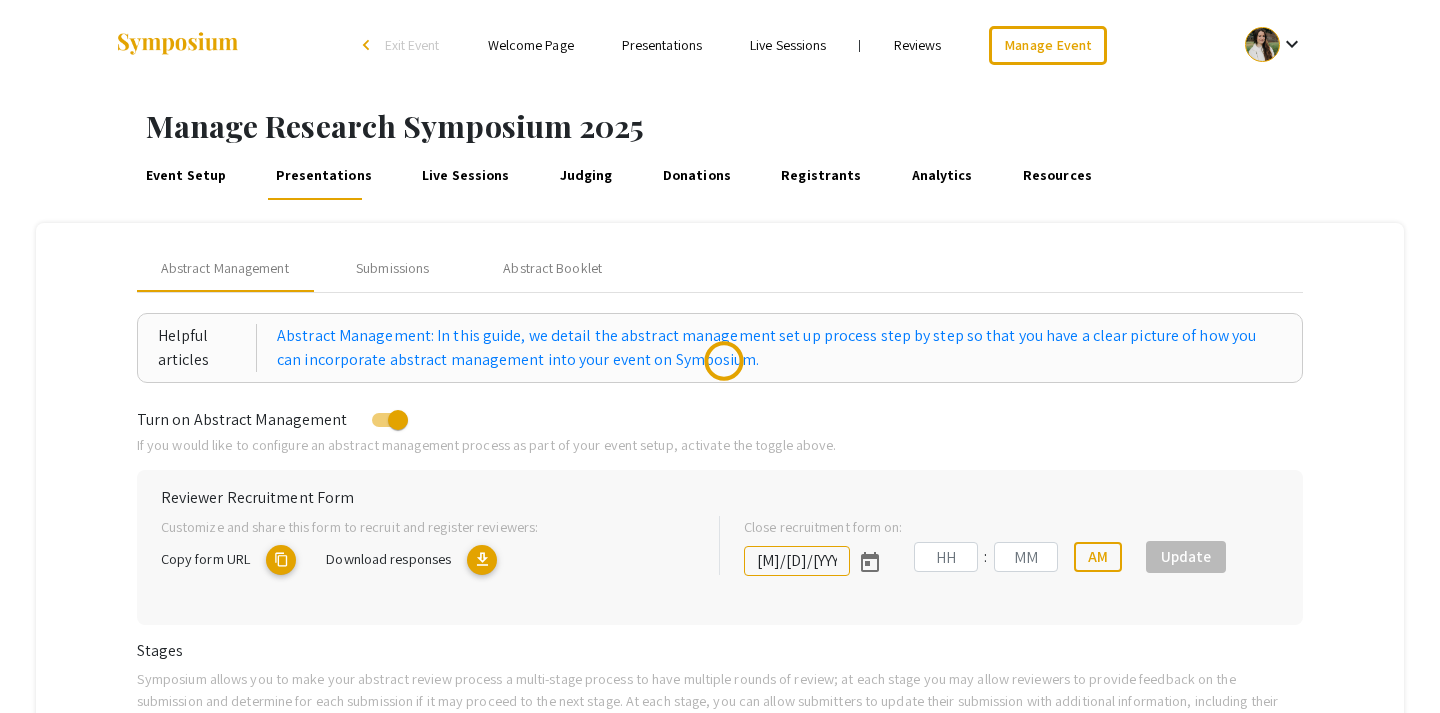 type on "7/30/2025" 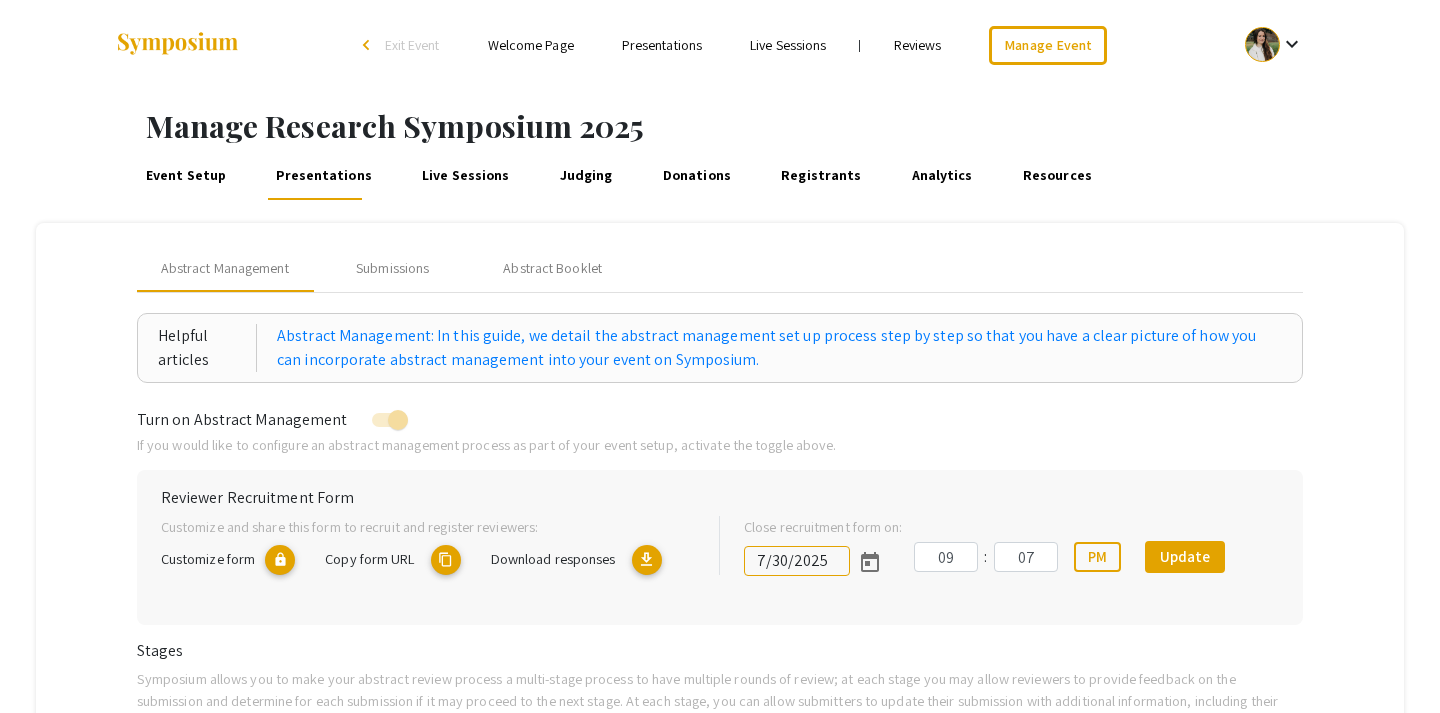 click on "Exit Event" at bounding box center (412, 45) 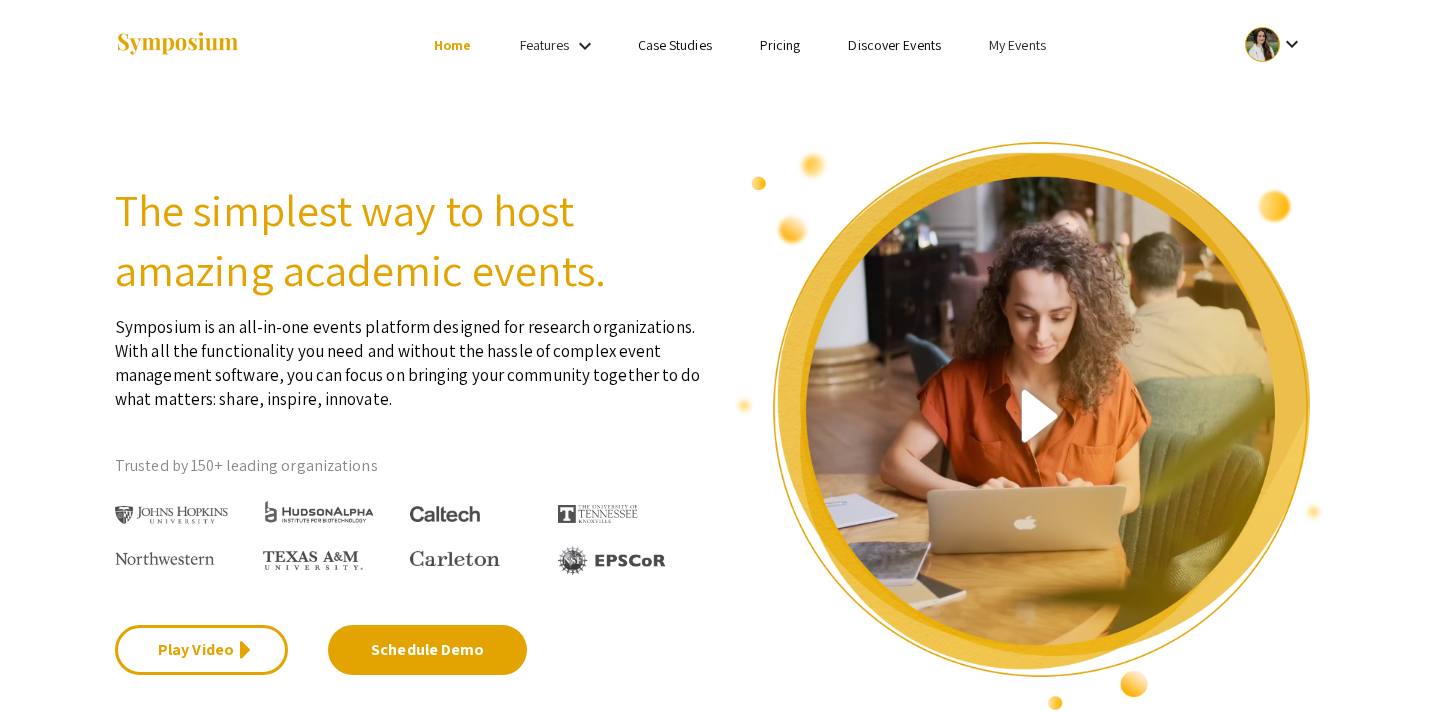 click on "My Events" at bounding box center (1017, 45) 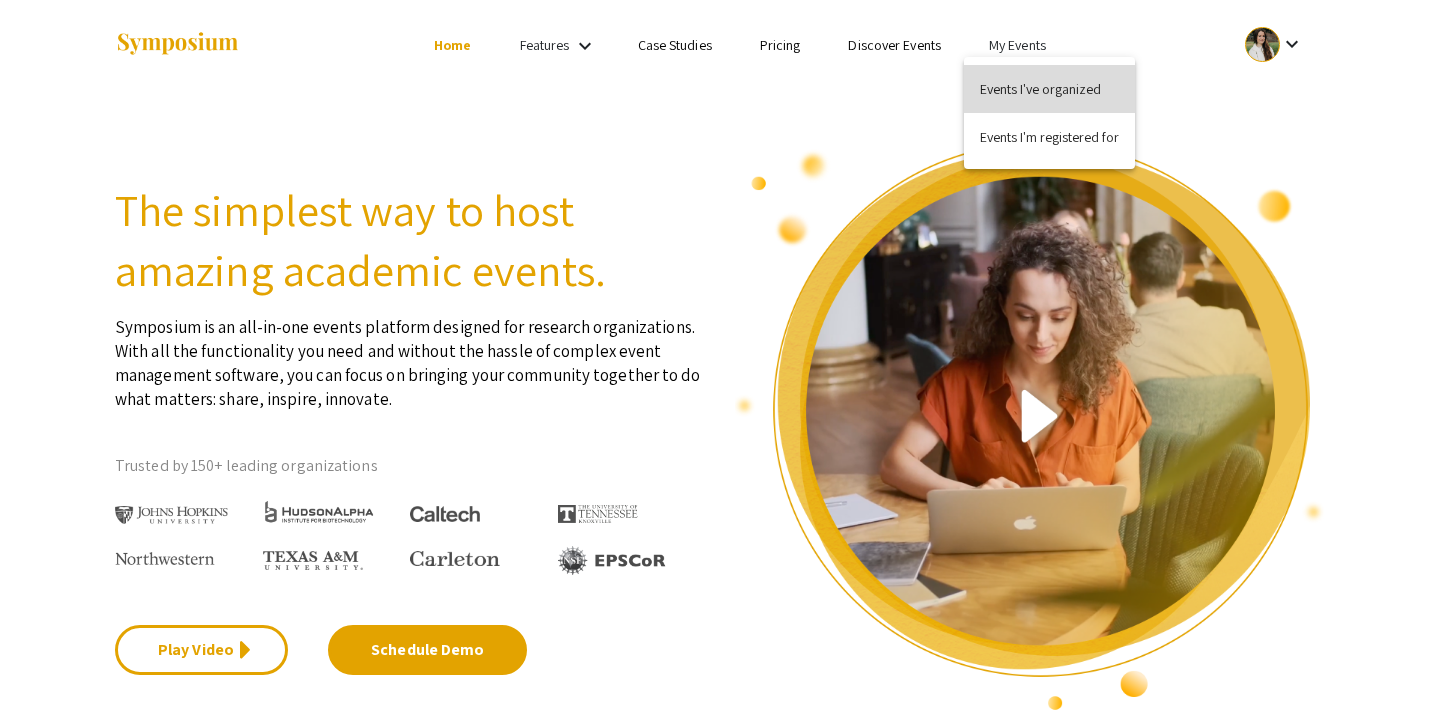 click on "Events I've organized" at bounding box center [1049, 89] 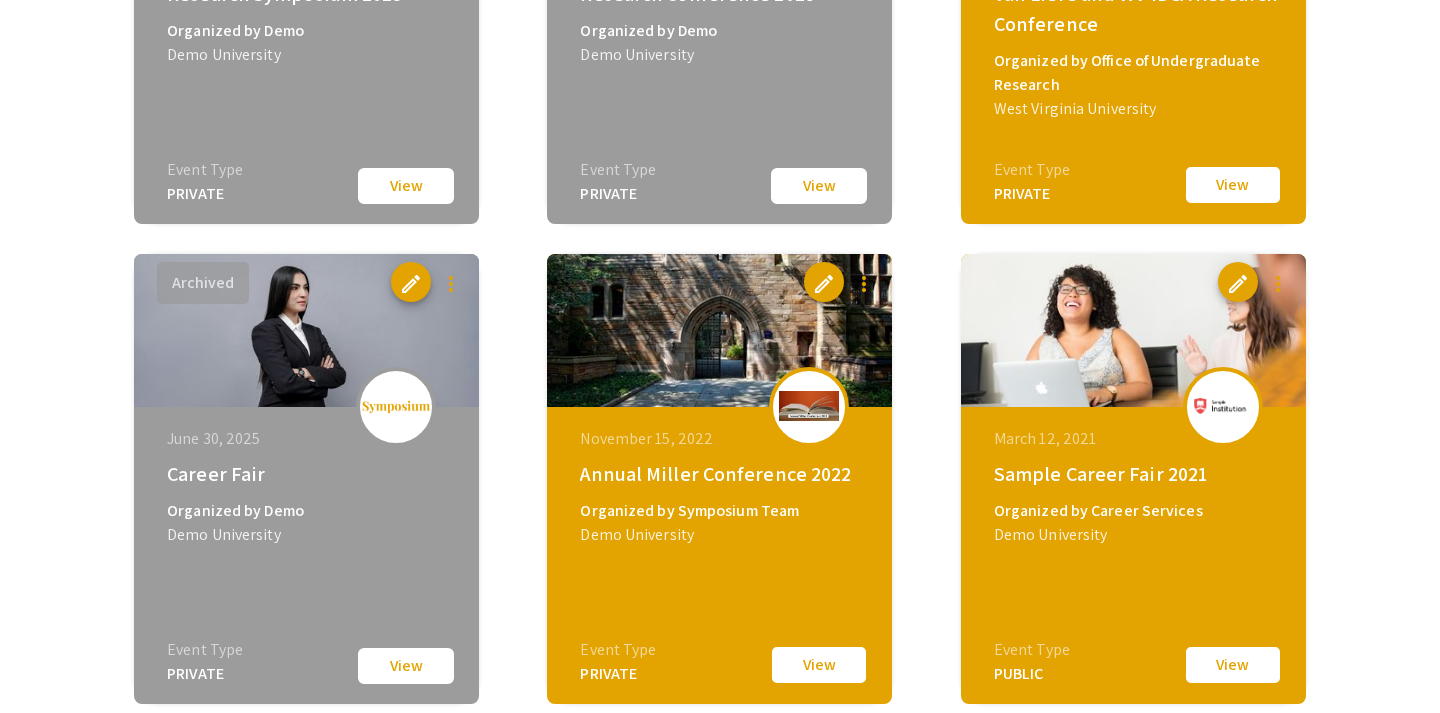 scroll, scrollTop: 940, scrollLeft: 0, axis: vertical 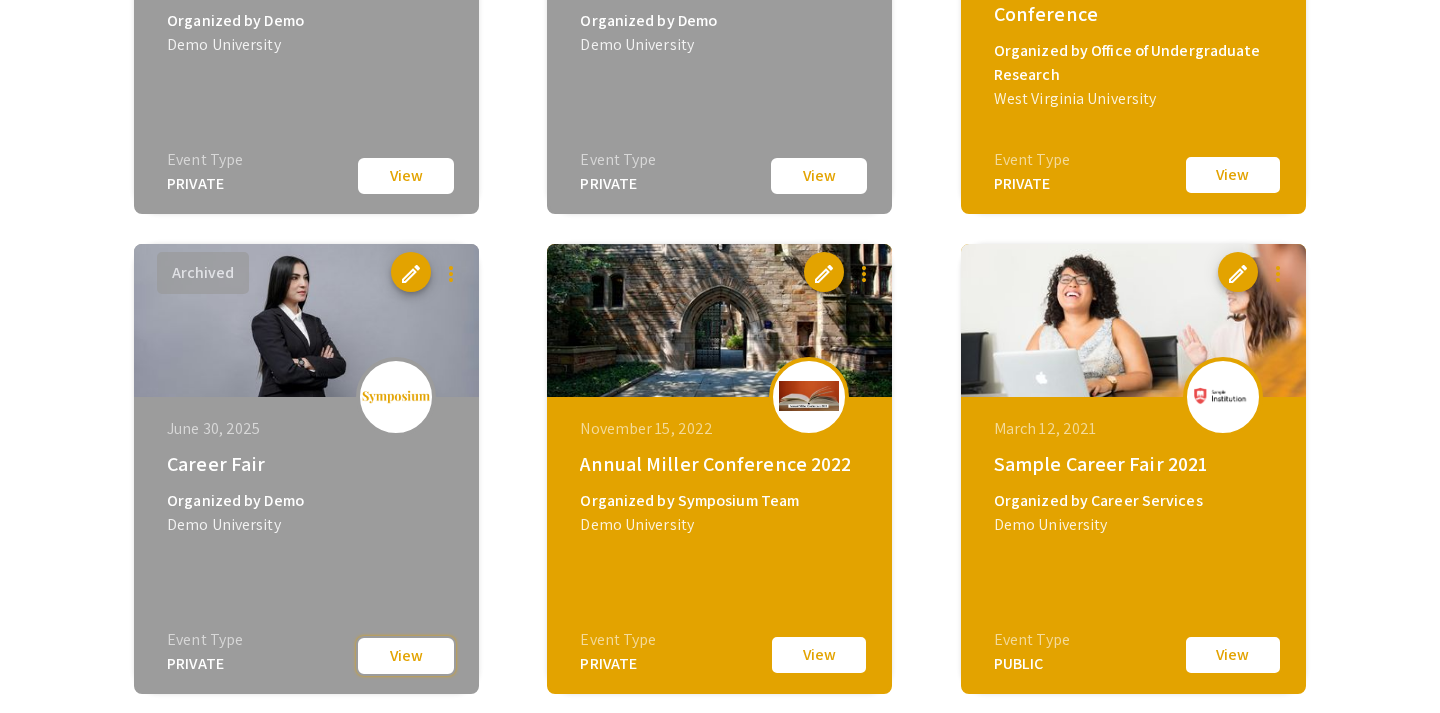 click on "View" 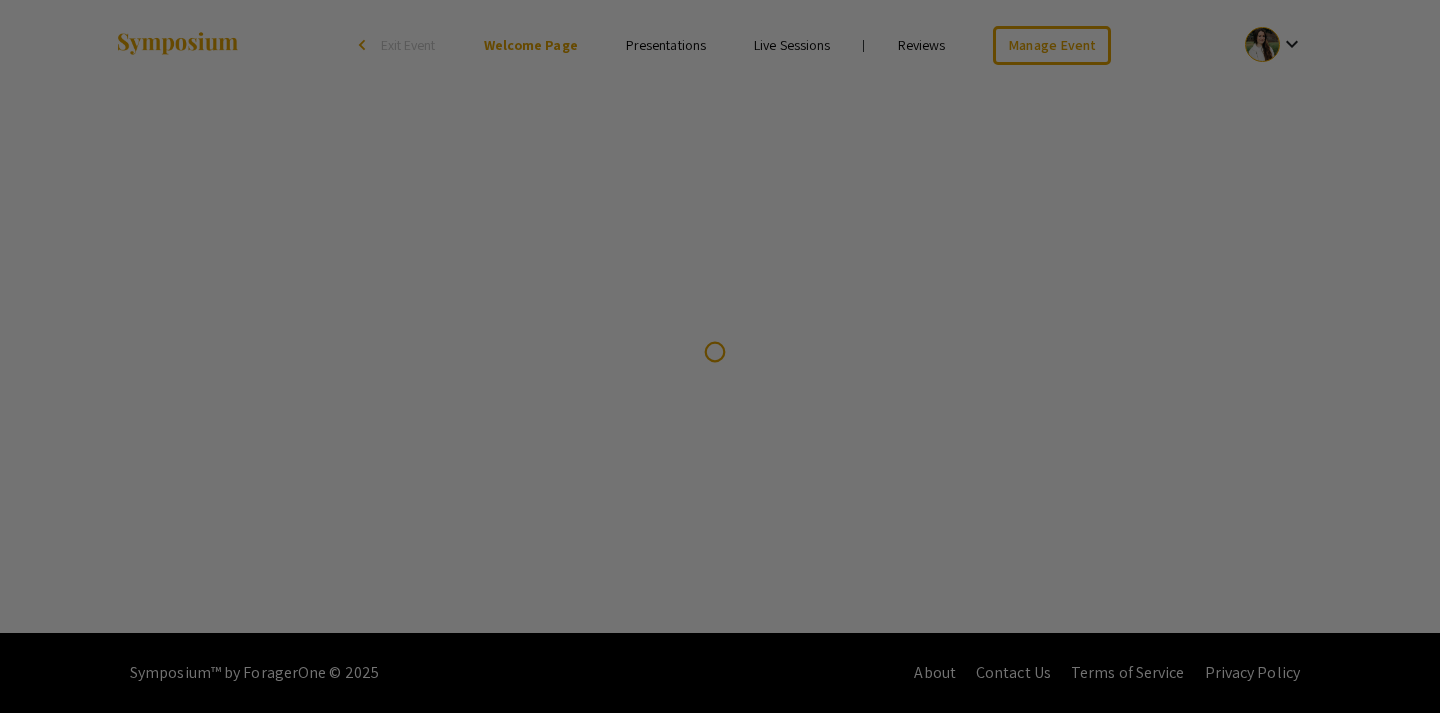 scroll, scrollTop: 0, scrollLeft: 0, axis: both 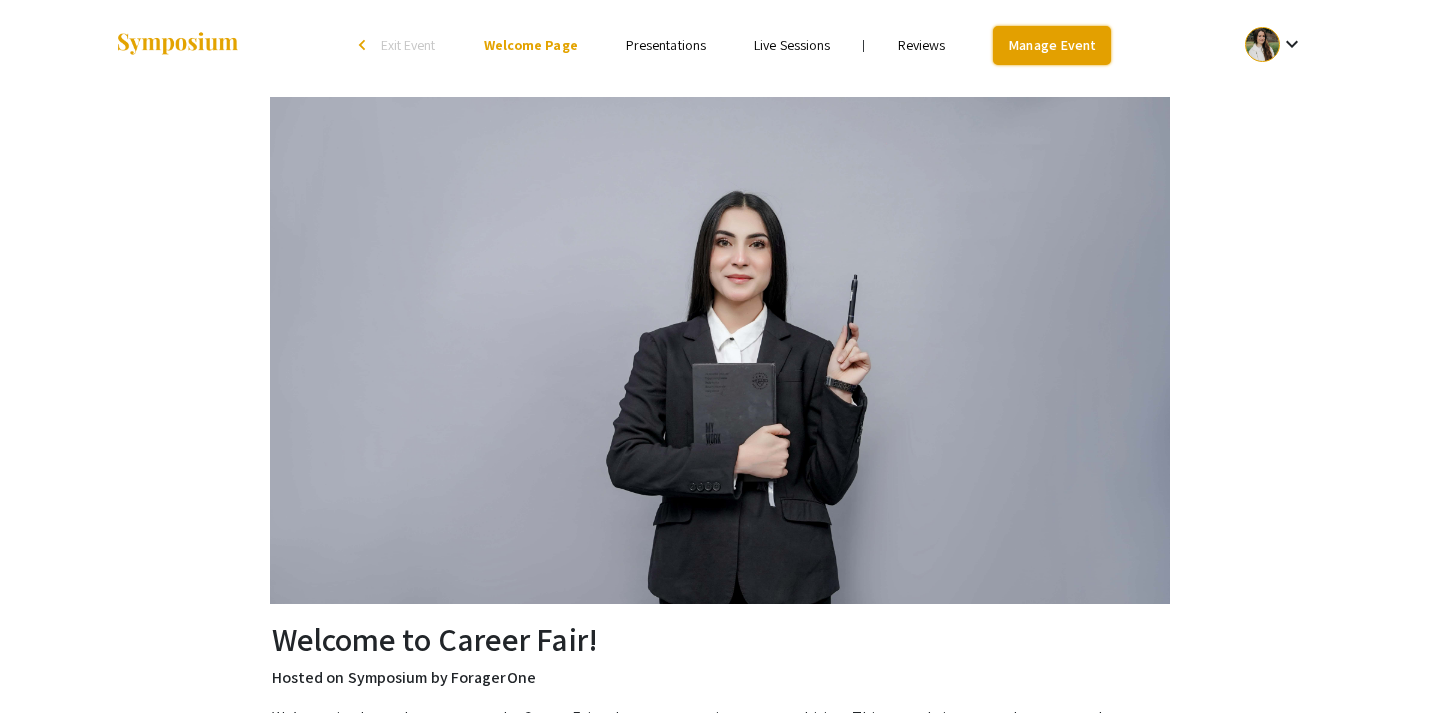 click on "Manage Event" at bounding box center (1052, 45) 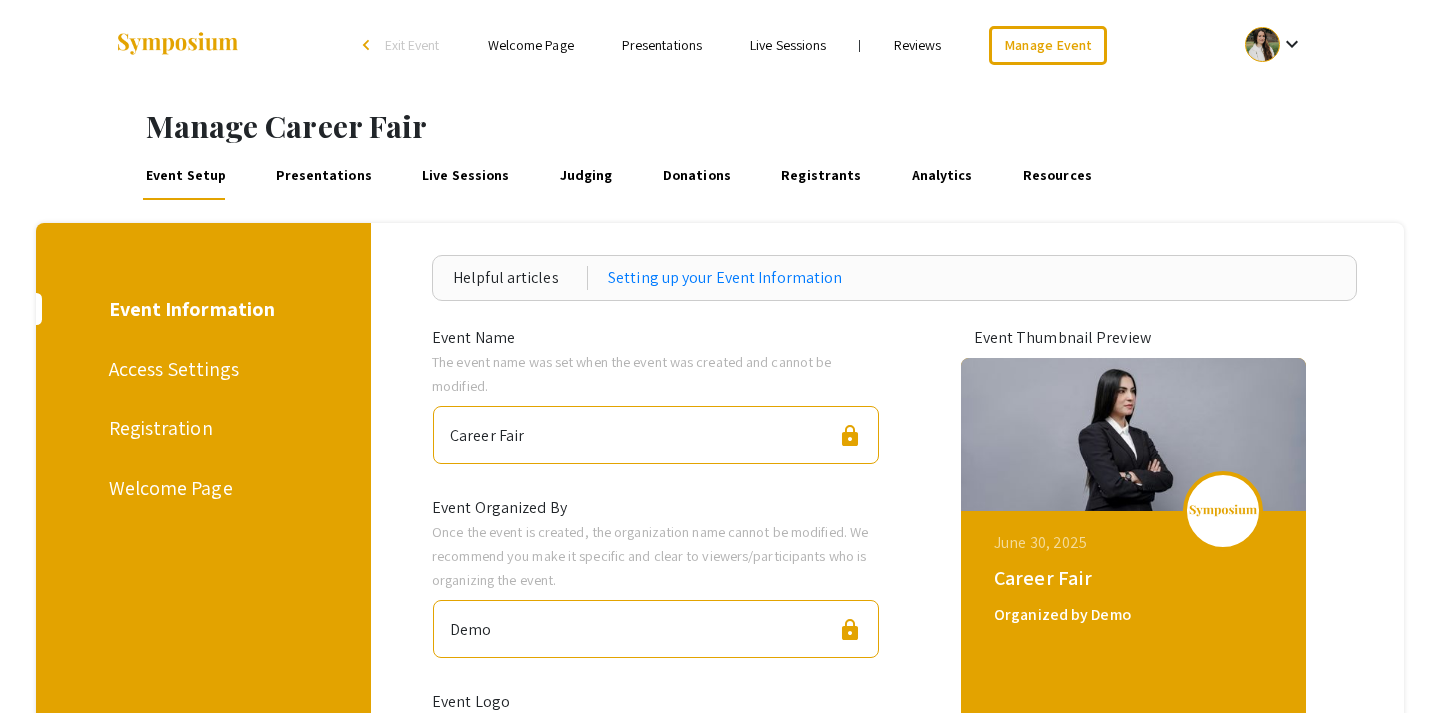 click on "Presentations" at bounding box center [324, 176] 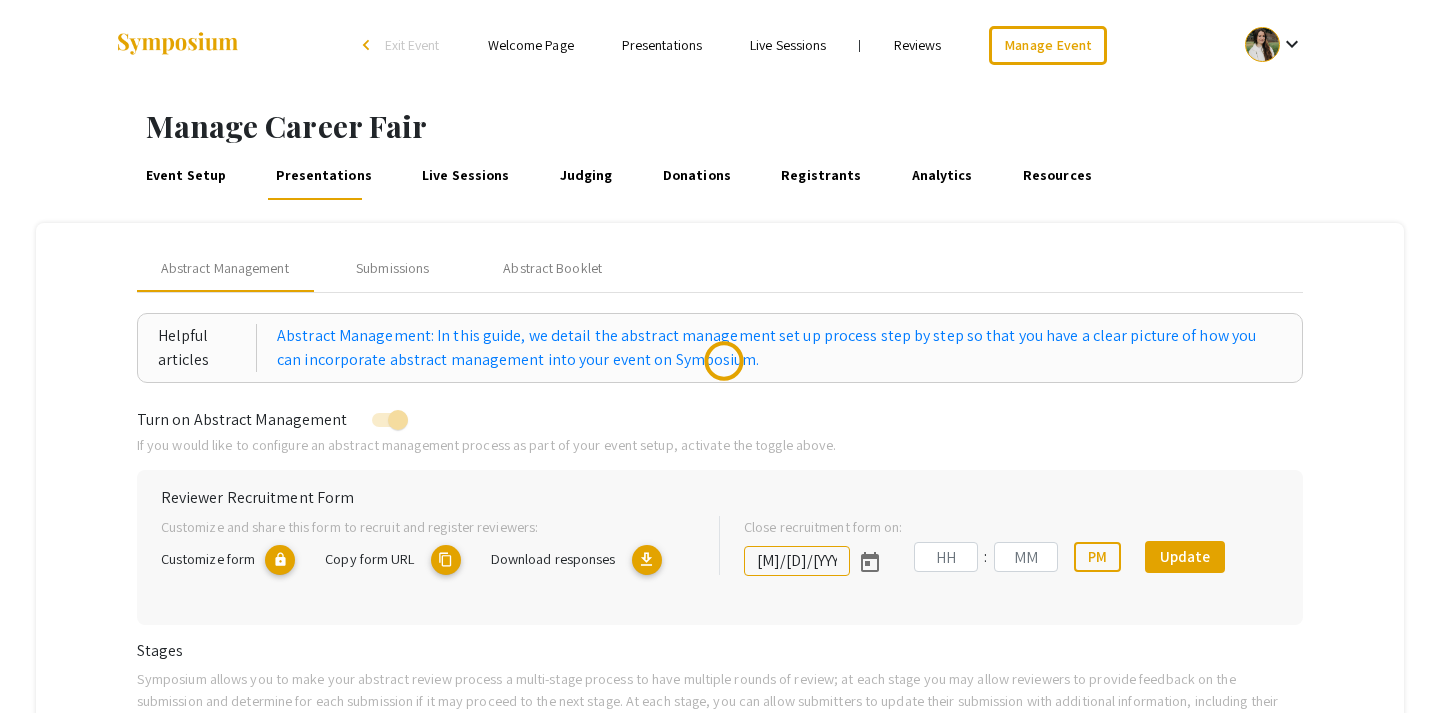 type on "7/30/2025" 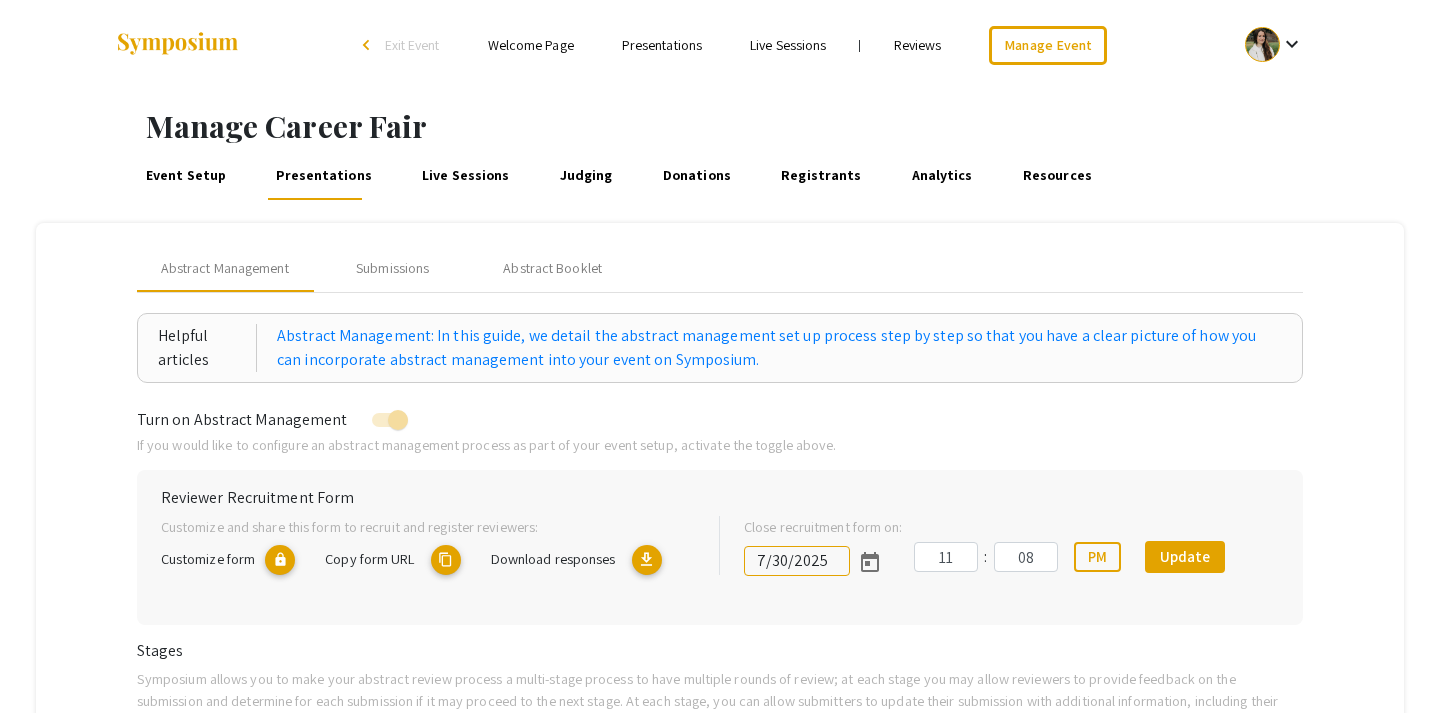 click on "Exit Event" at bounding box center [412, 45] 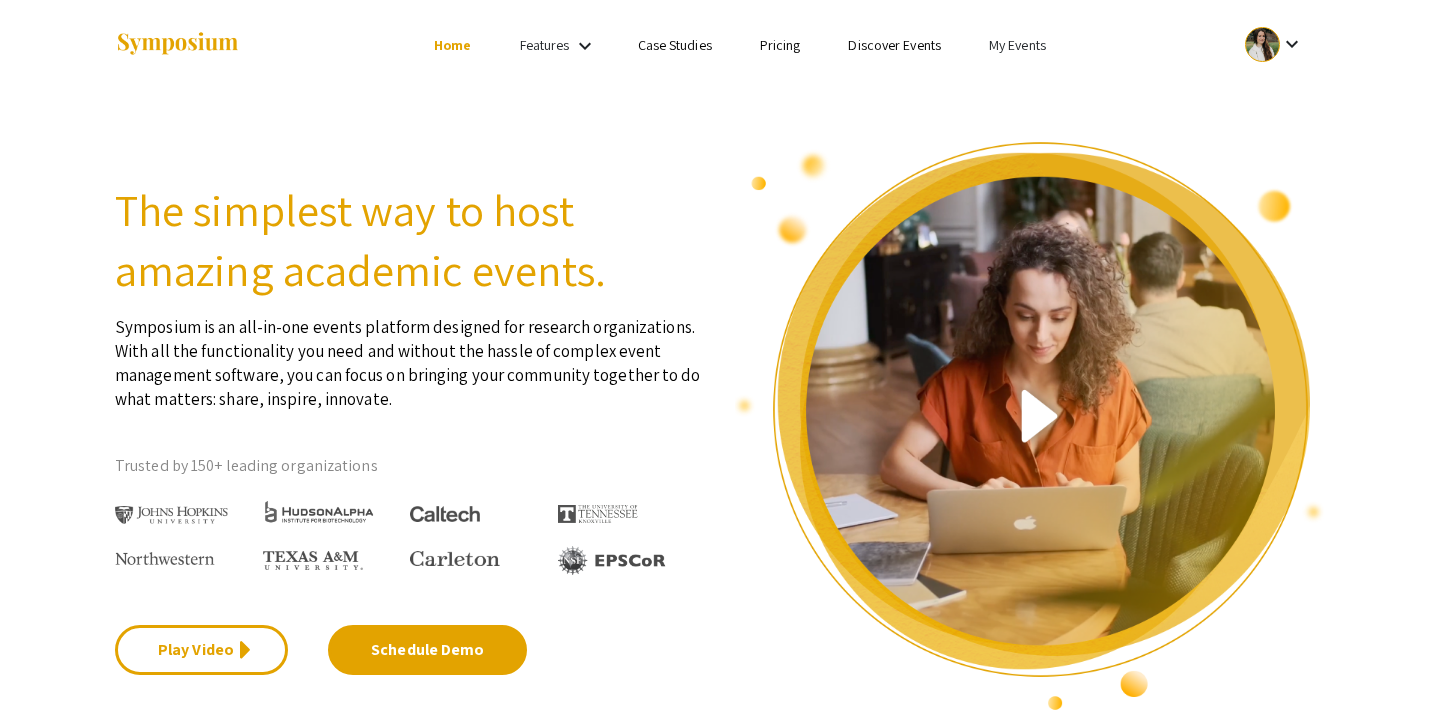 click on "My Events" at bounding box center (1017, 45) 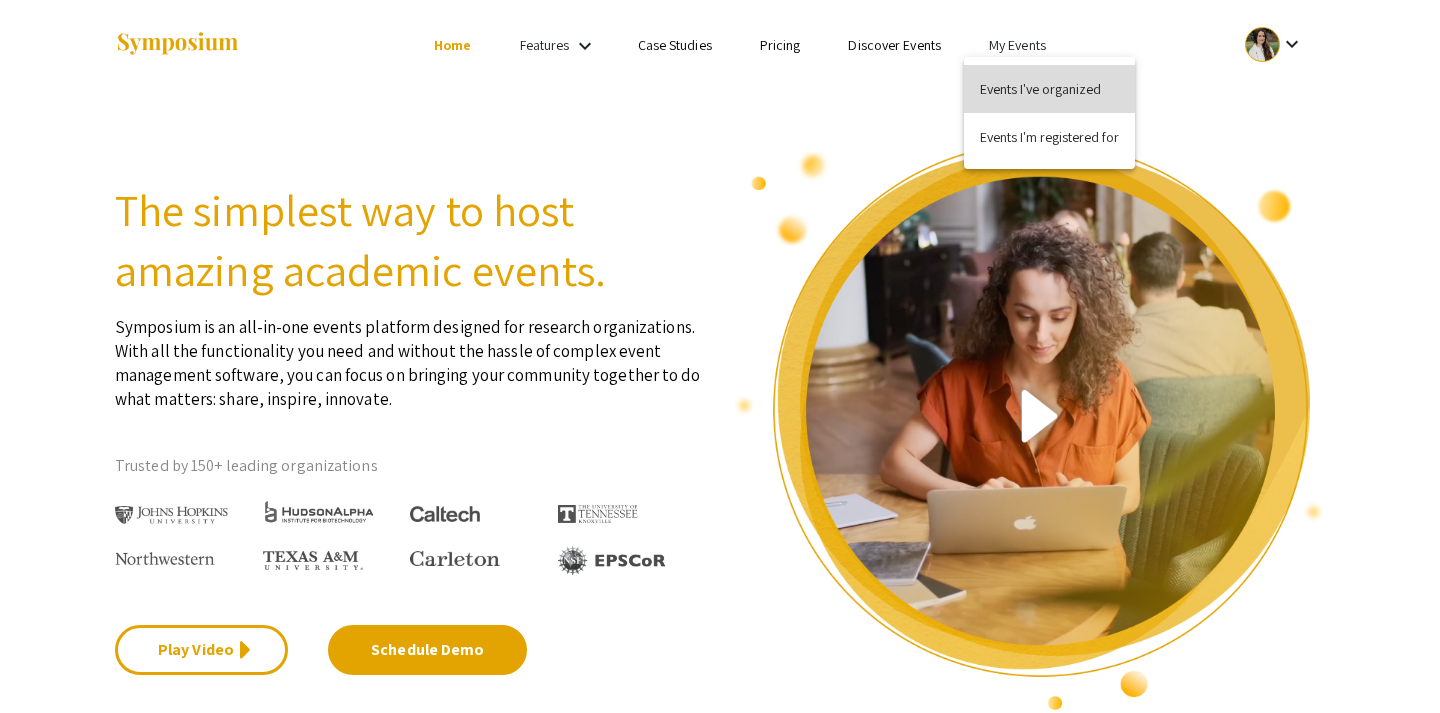 click on "Events I've organized" at bounding box center [1049, 89] 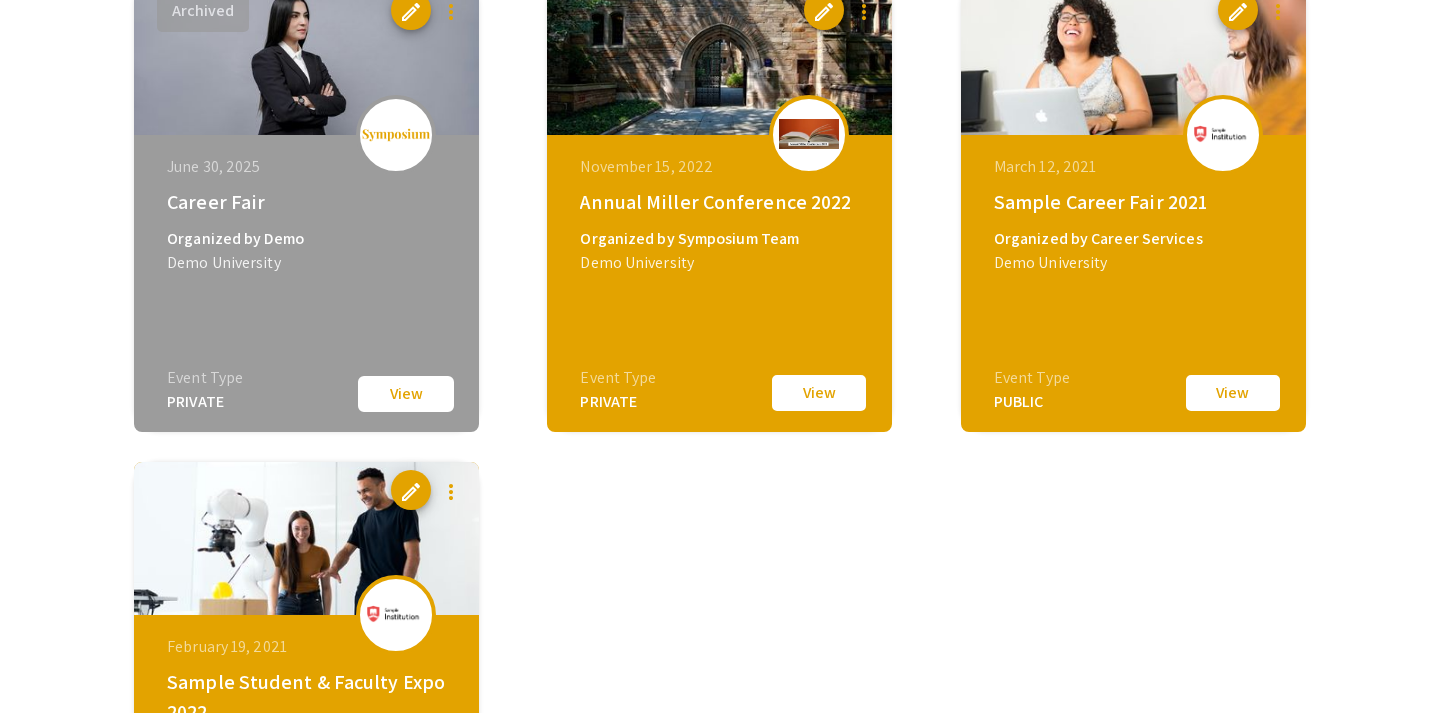 scroll, scrollTop: 1203, scrollLeft: 0, axis: vertical 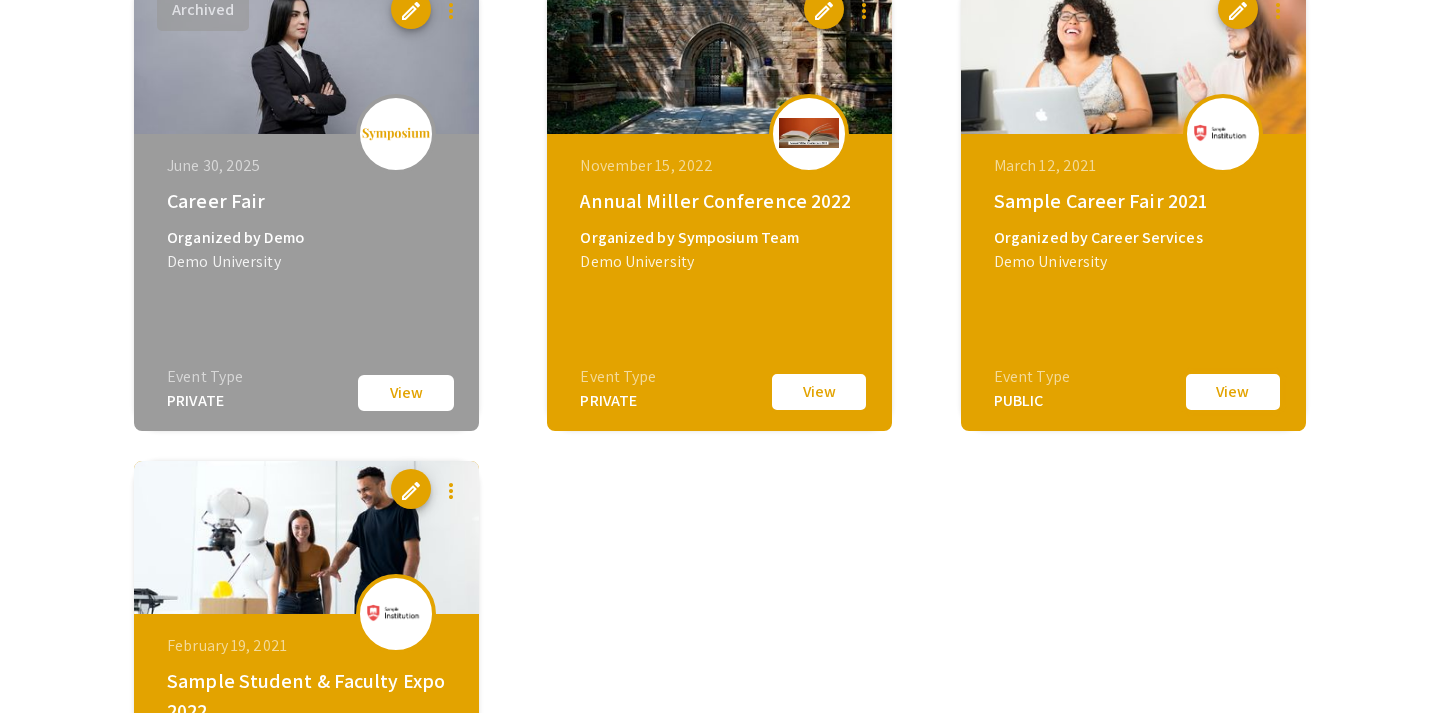 click on "View" 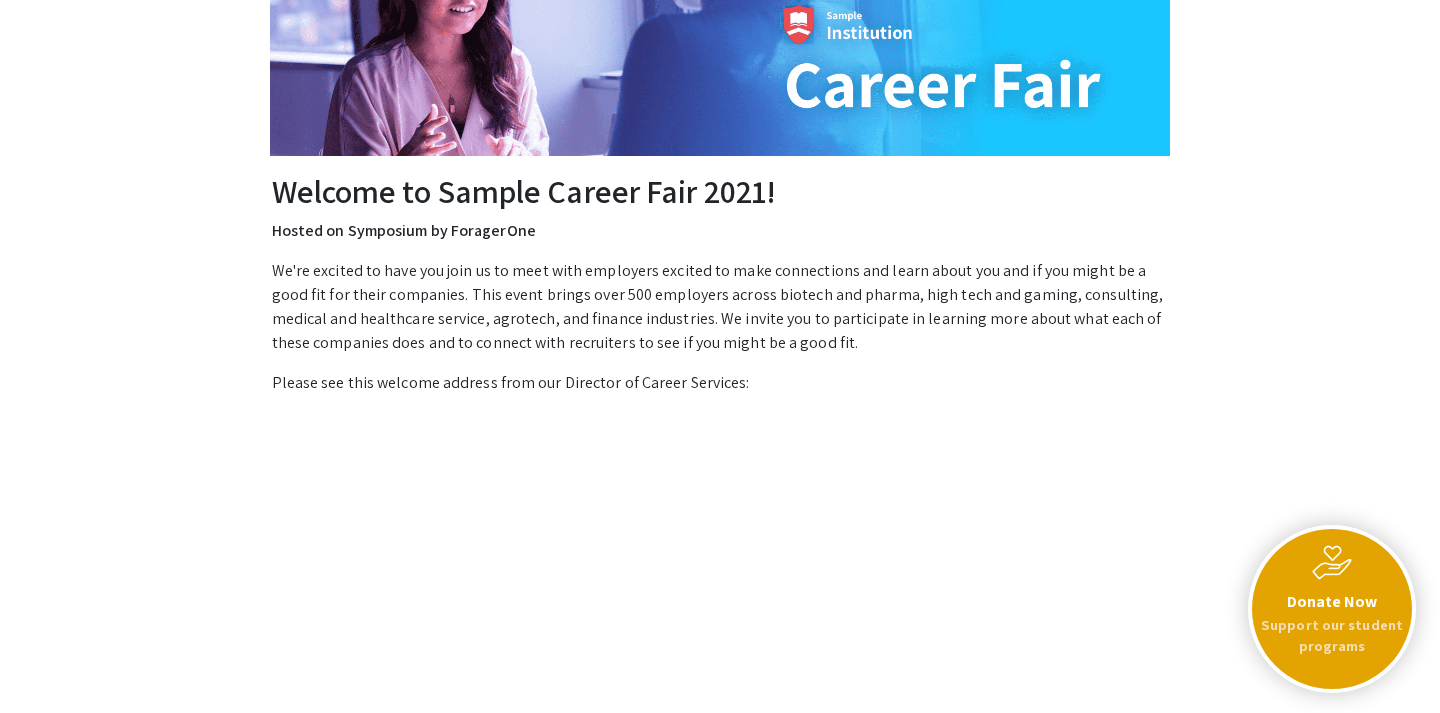 scroll, scrollTop: 0, scrollLeft: 0, axis: both 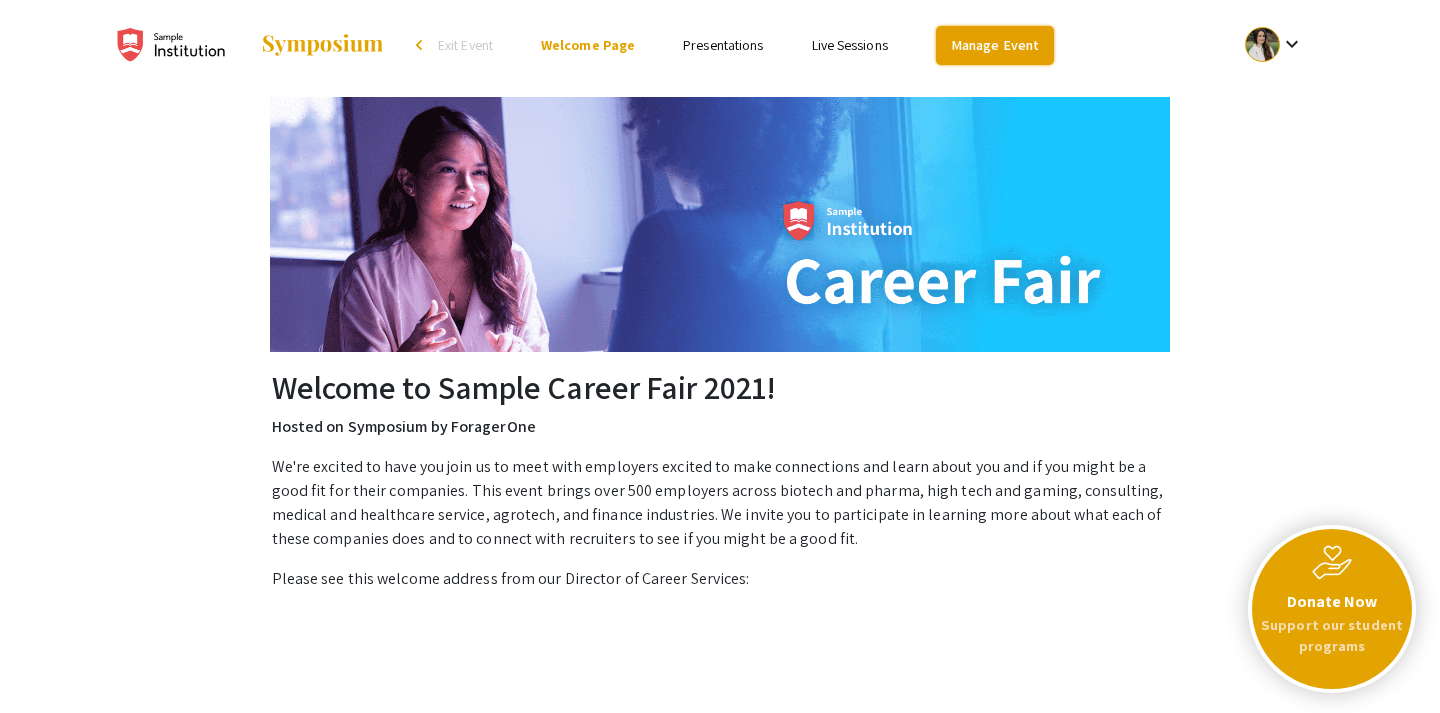 click on "Manage Event" at bounding box center (995, 45) 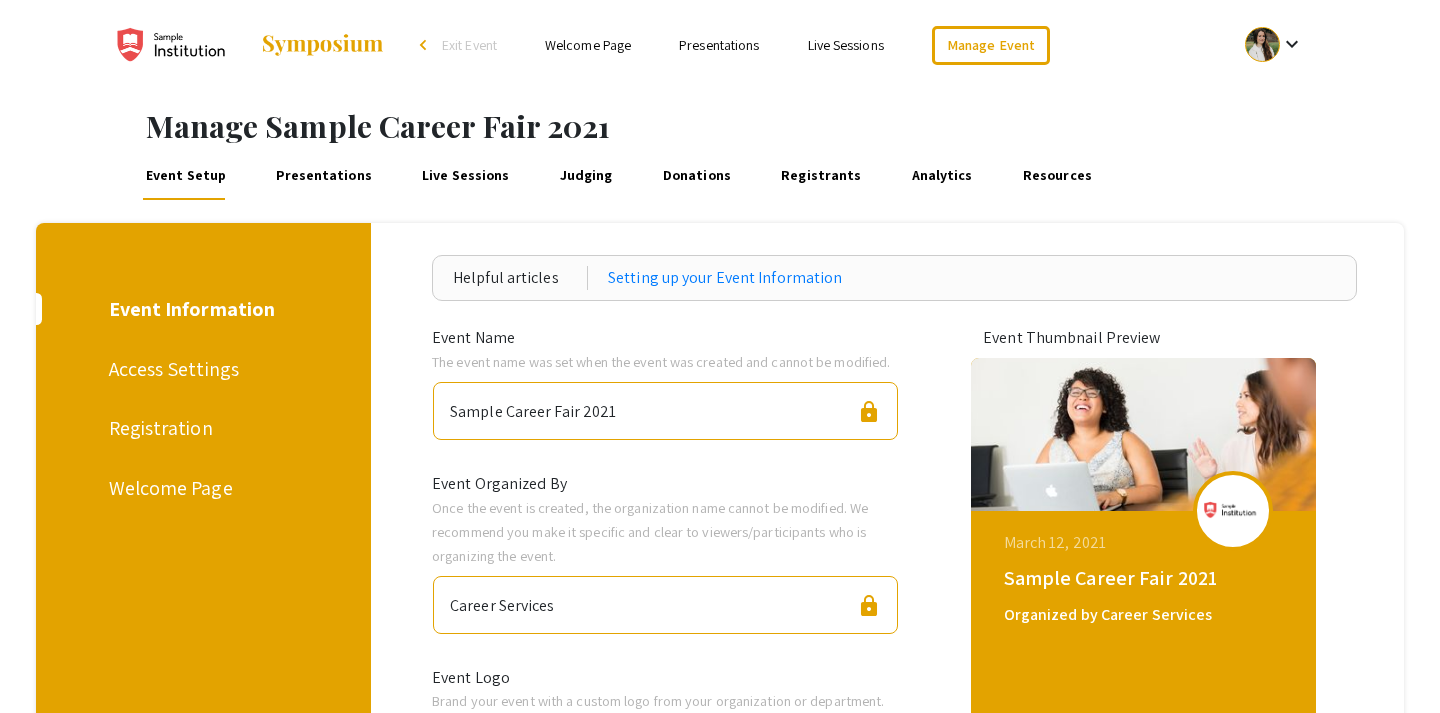 click on "Presentations" at bounding box center (324, 176) 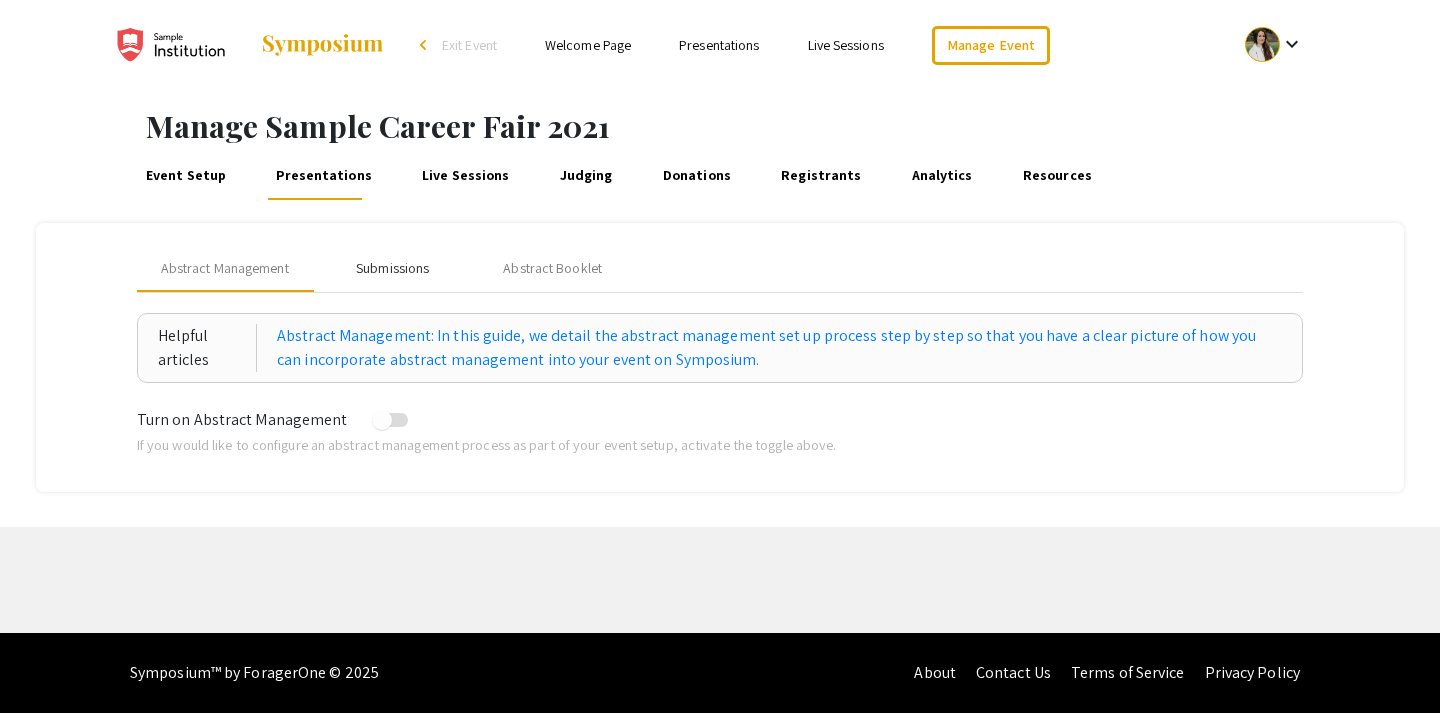 click on "Submissions" at bounding box center [392, 268] 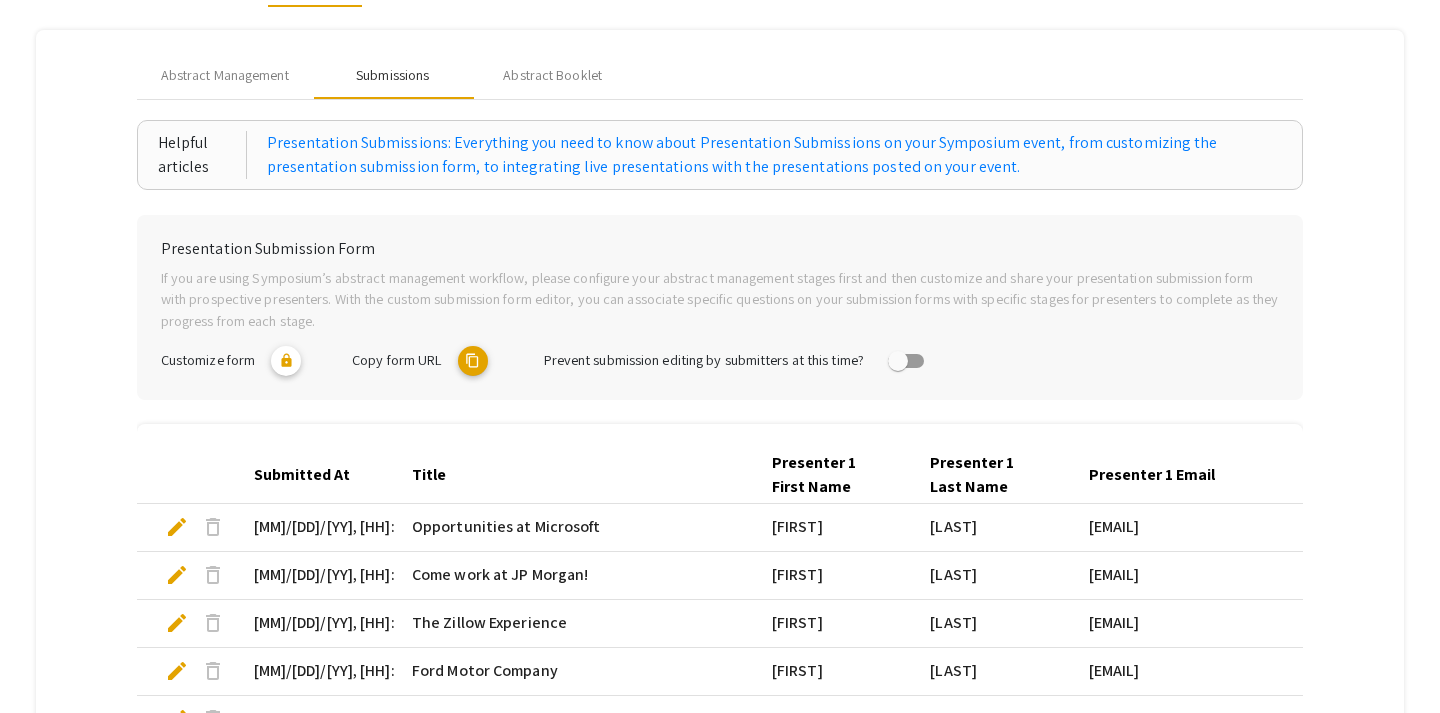 scroll, scrollTop: 211, scrollLeft: 0, axis: vertical 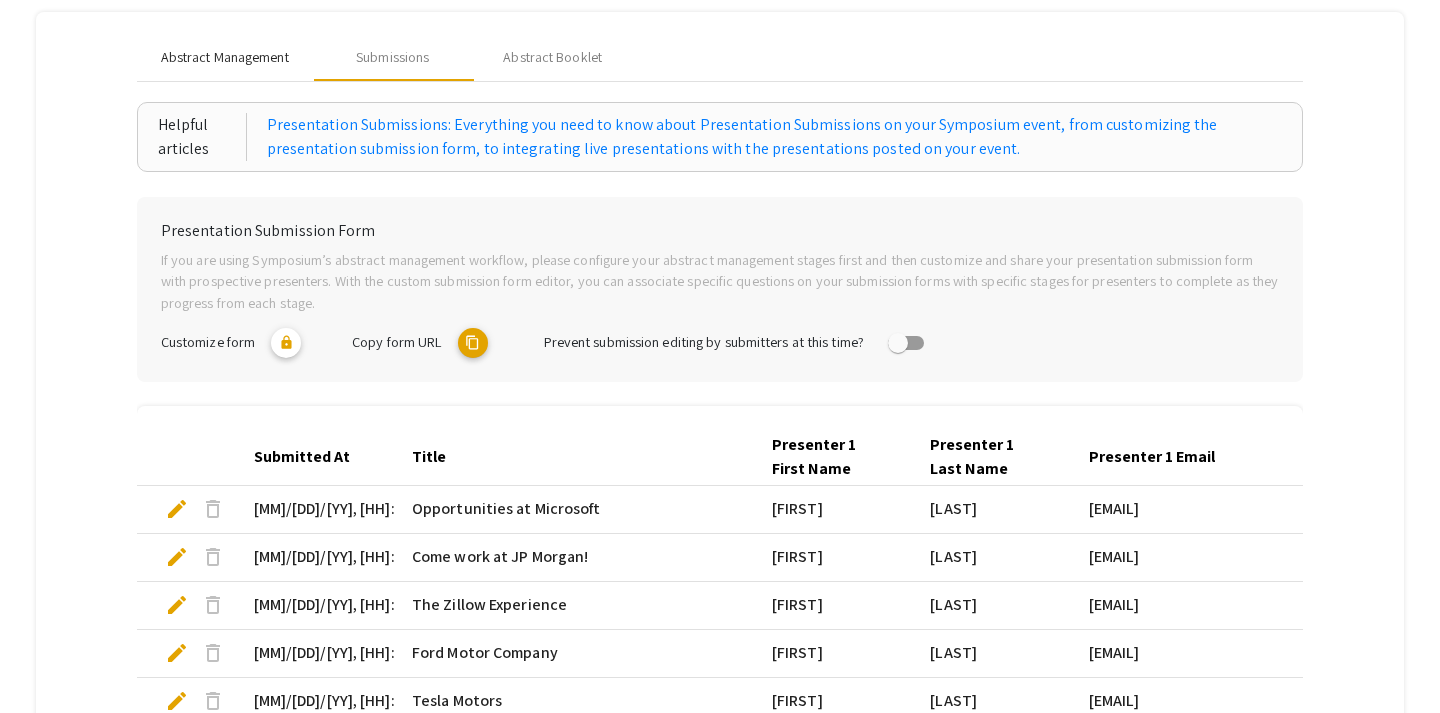 click on "Abstract Management" at bounding box center (225, 57) 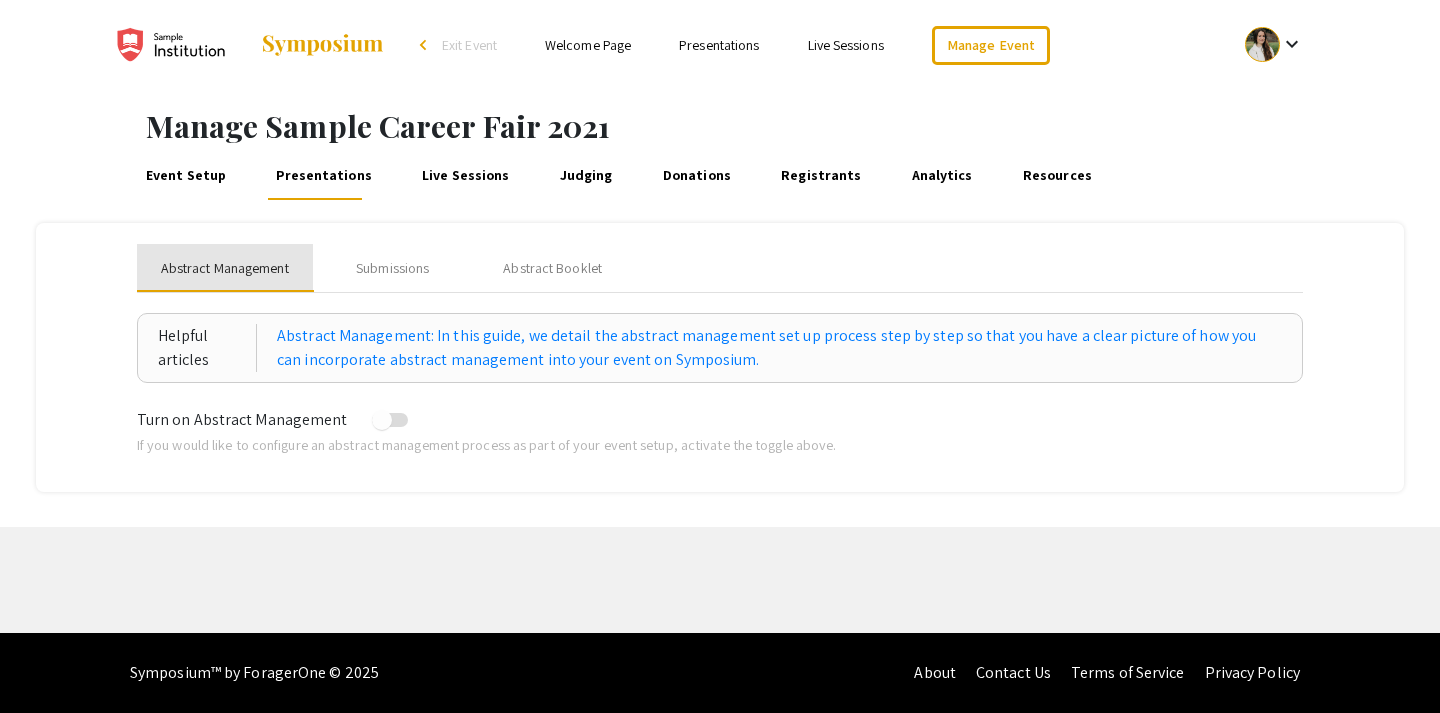 scroll, scrollTop: 0, scrollLeft: 0, axis: both 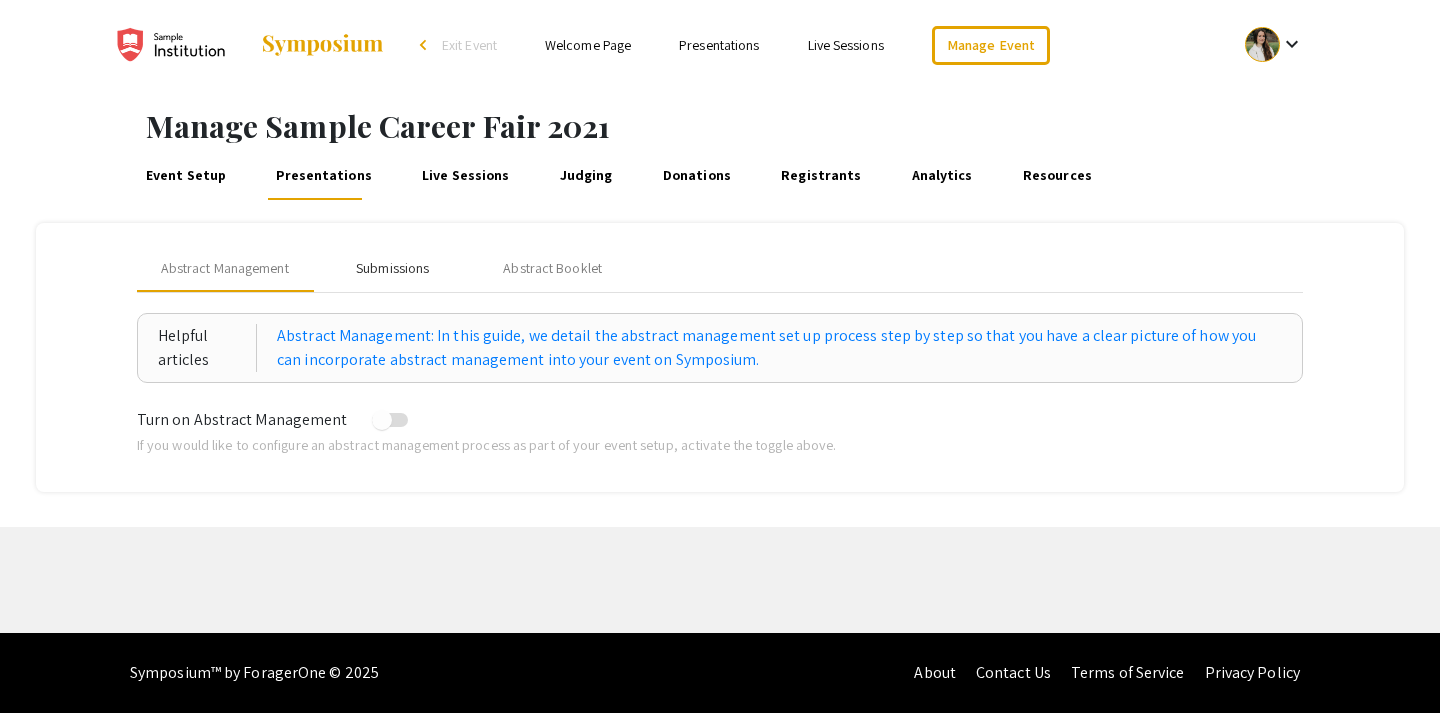 click on "Submissions" at bounding box center [392, 268] 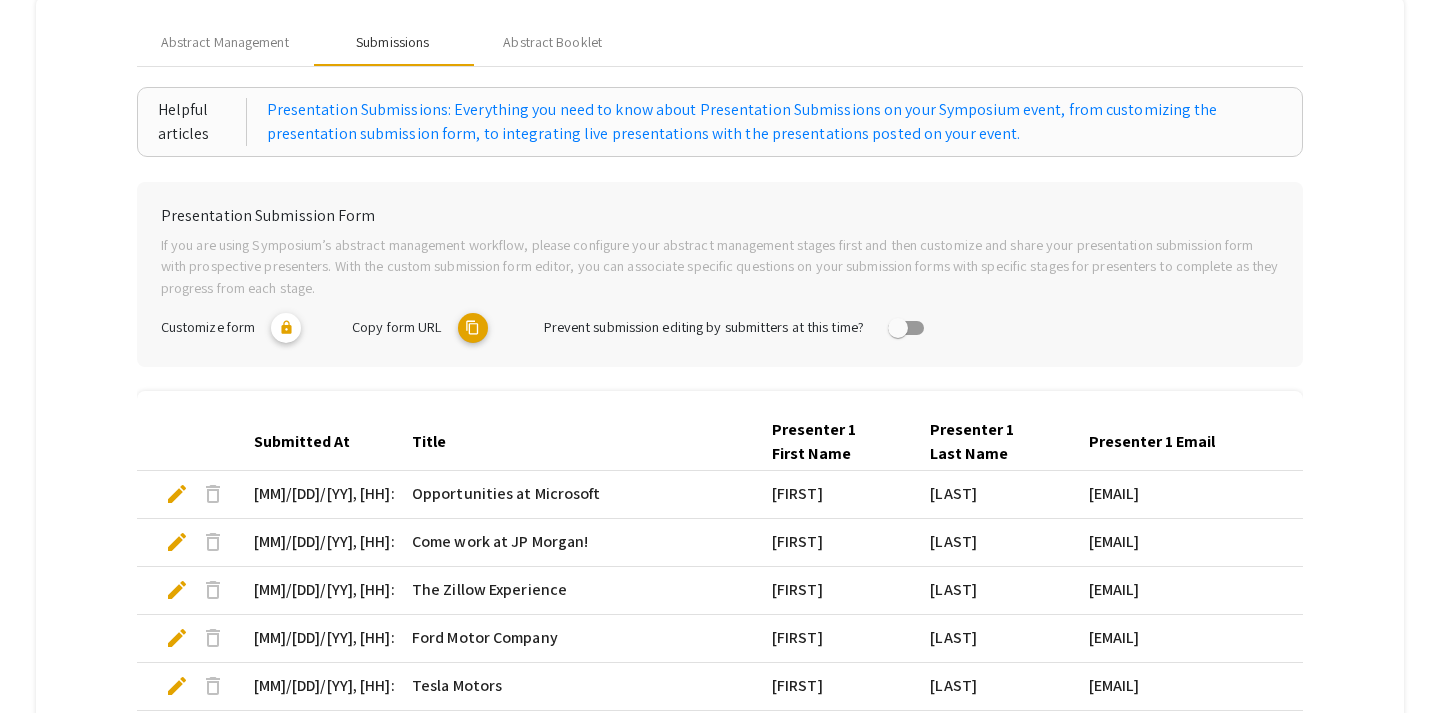 scroll, scrollTop: 12, scrollLeft: 0, axis: vertical 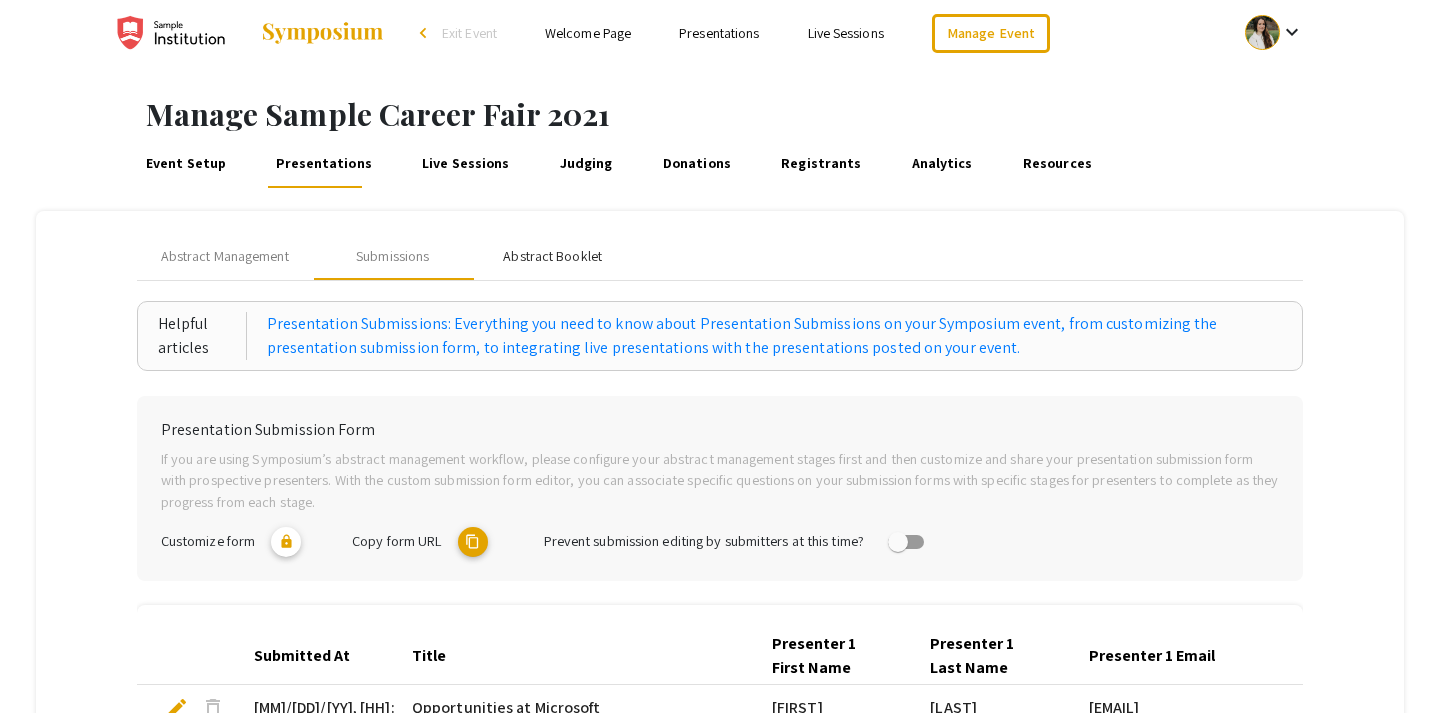 click on "Abstract Booklet" at bounding box center (552, 256) 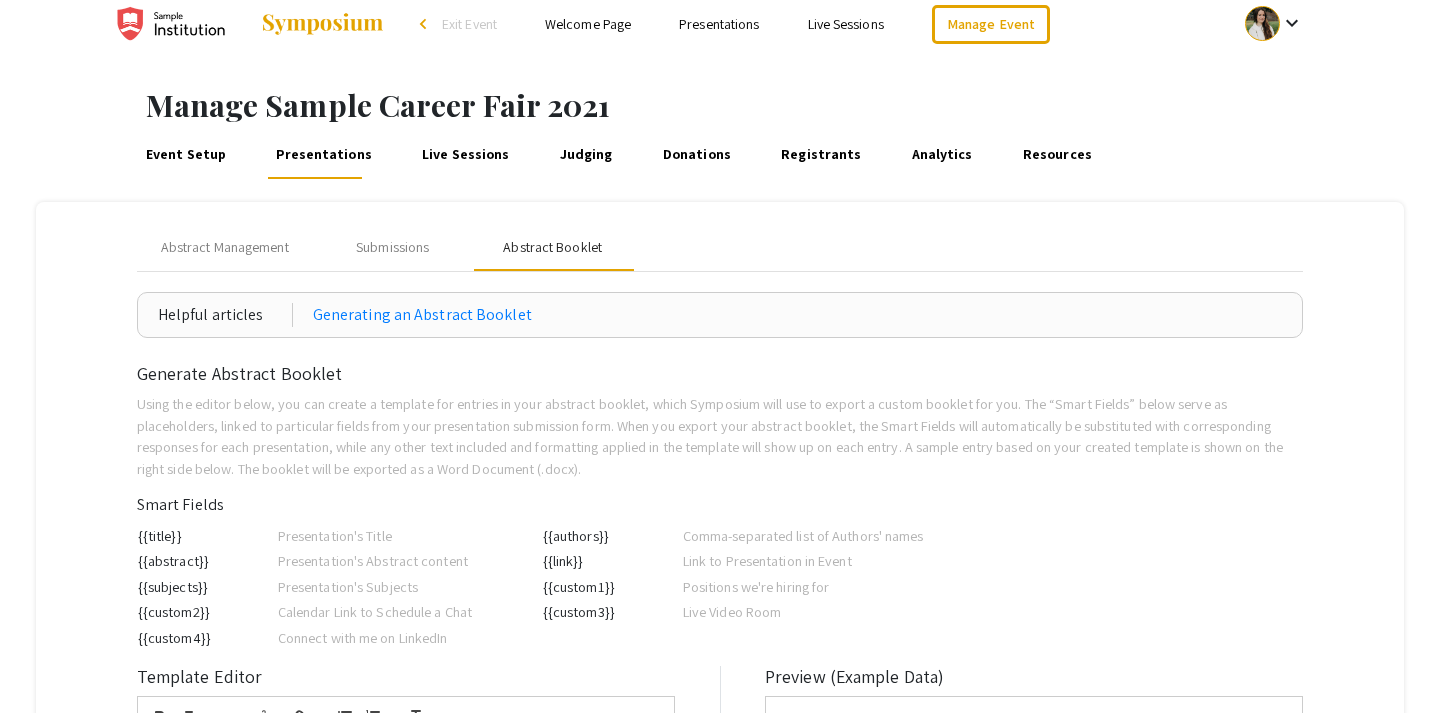 scroll, scrollTop: 0, scrollLeft: 0, axis: both 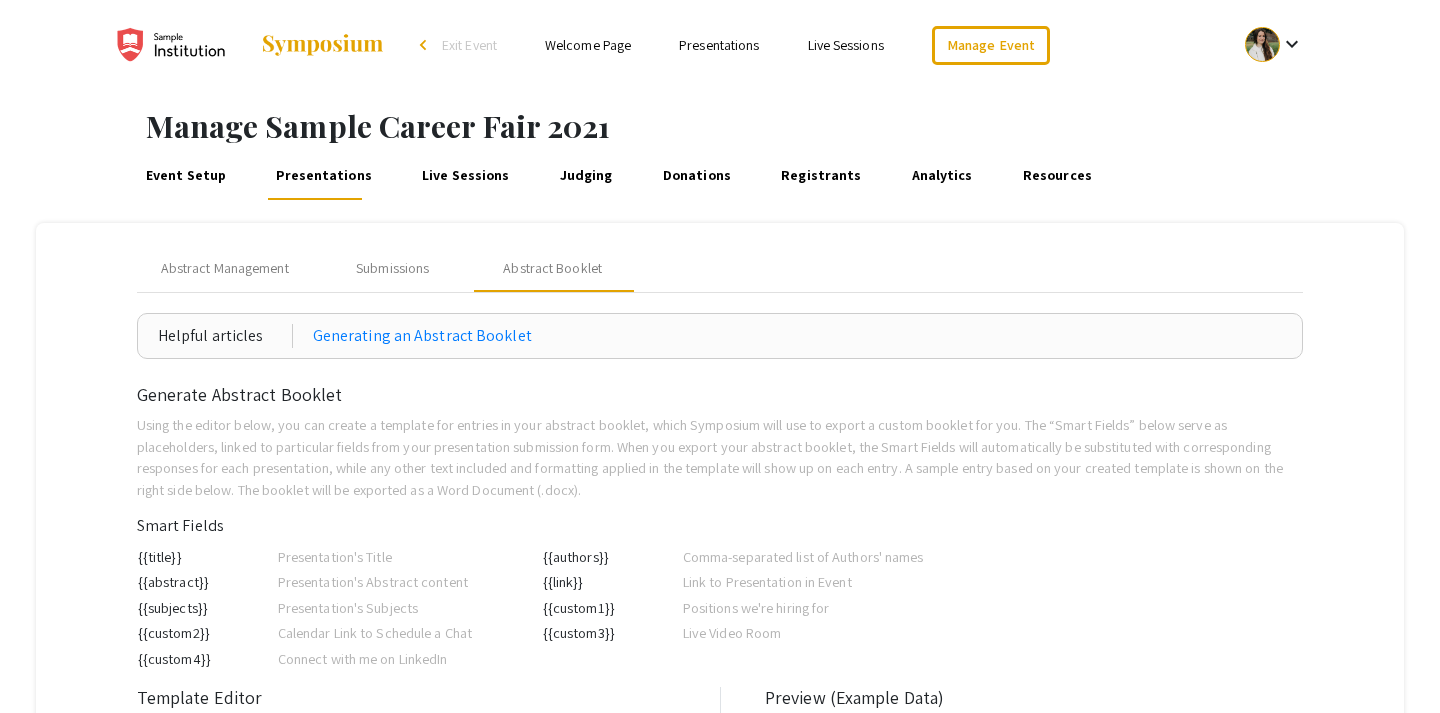 click on "Event Setup" at bounding box center [185, 176] 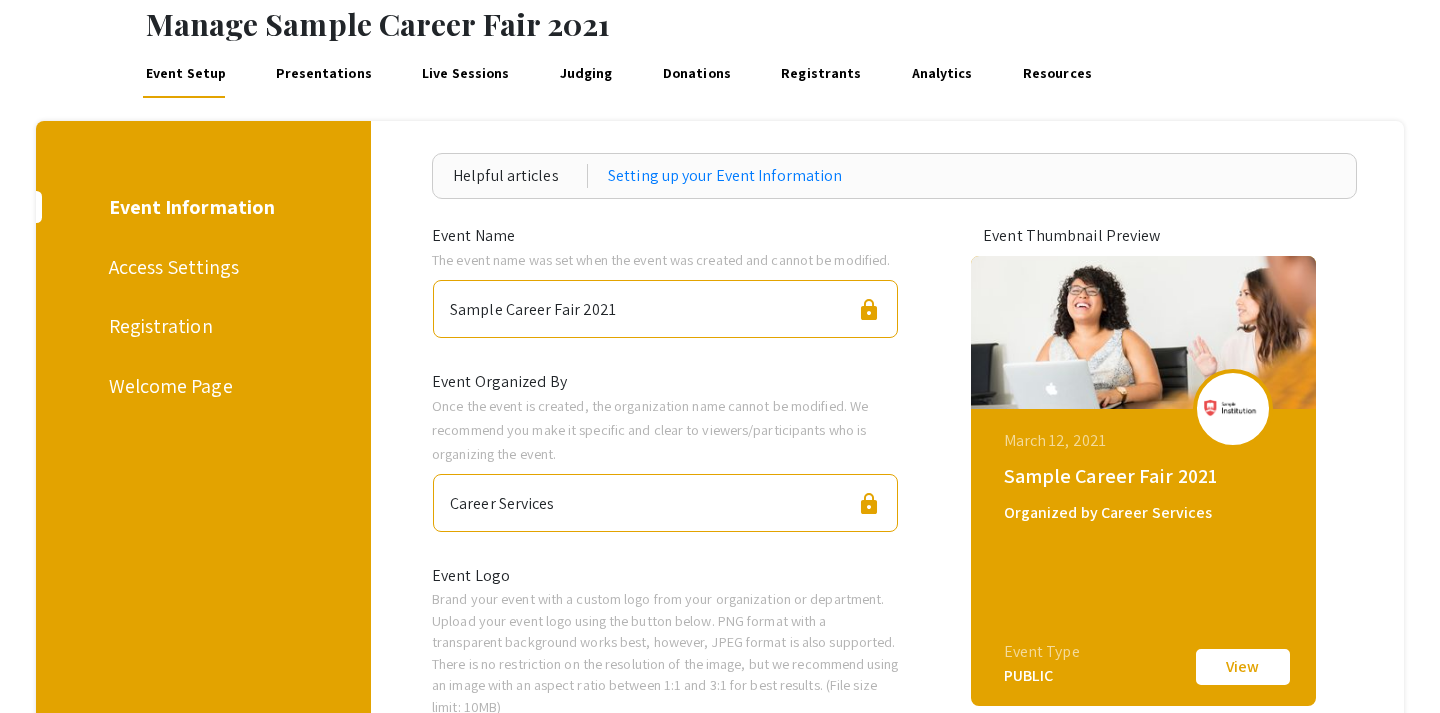 scroll, scrollTop: 0, scrollLeft: 0, axis: both 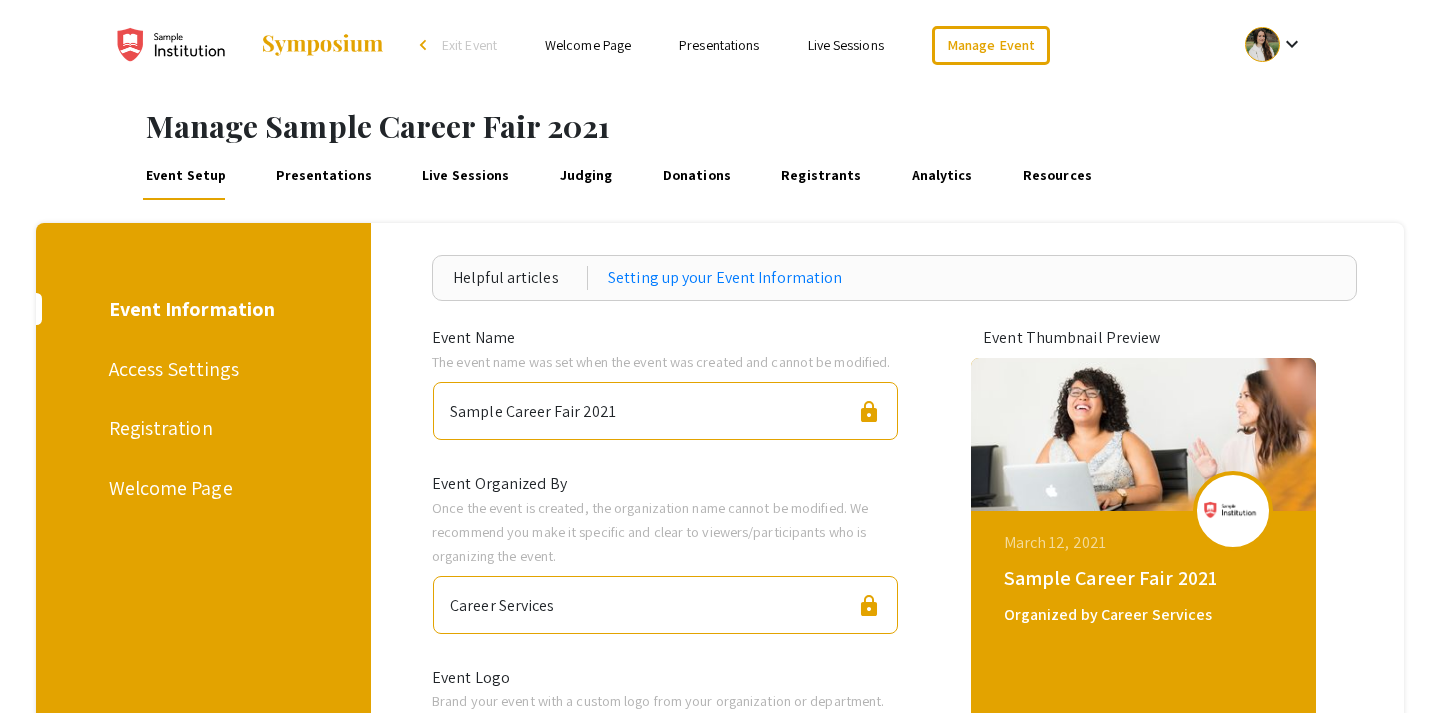 click on "Presentations" at bounding box center (324, 176) 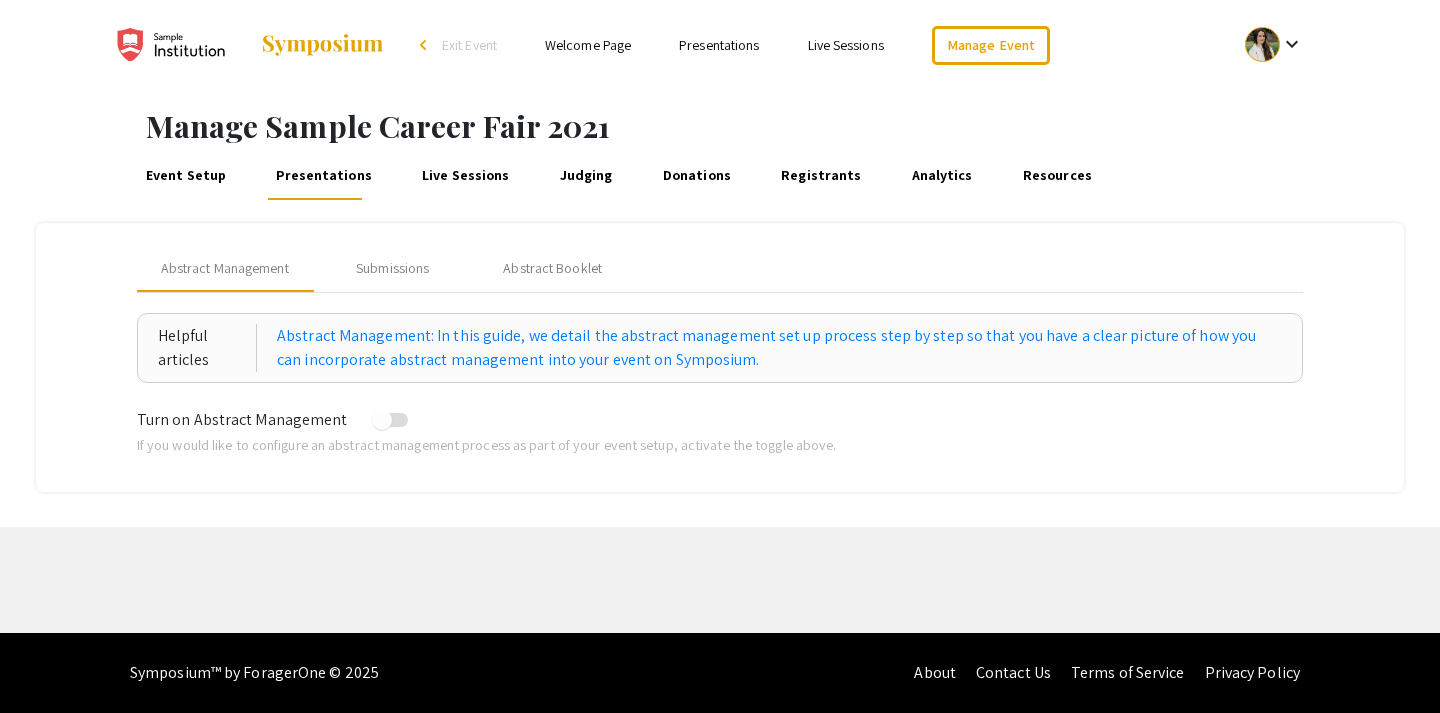 click on "Event Setup" at bounding box center (185, 176) 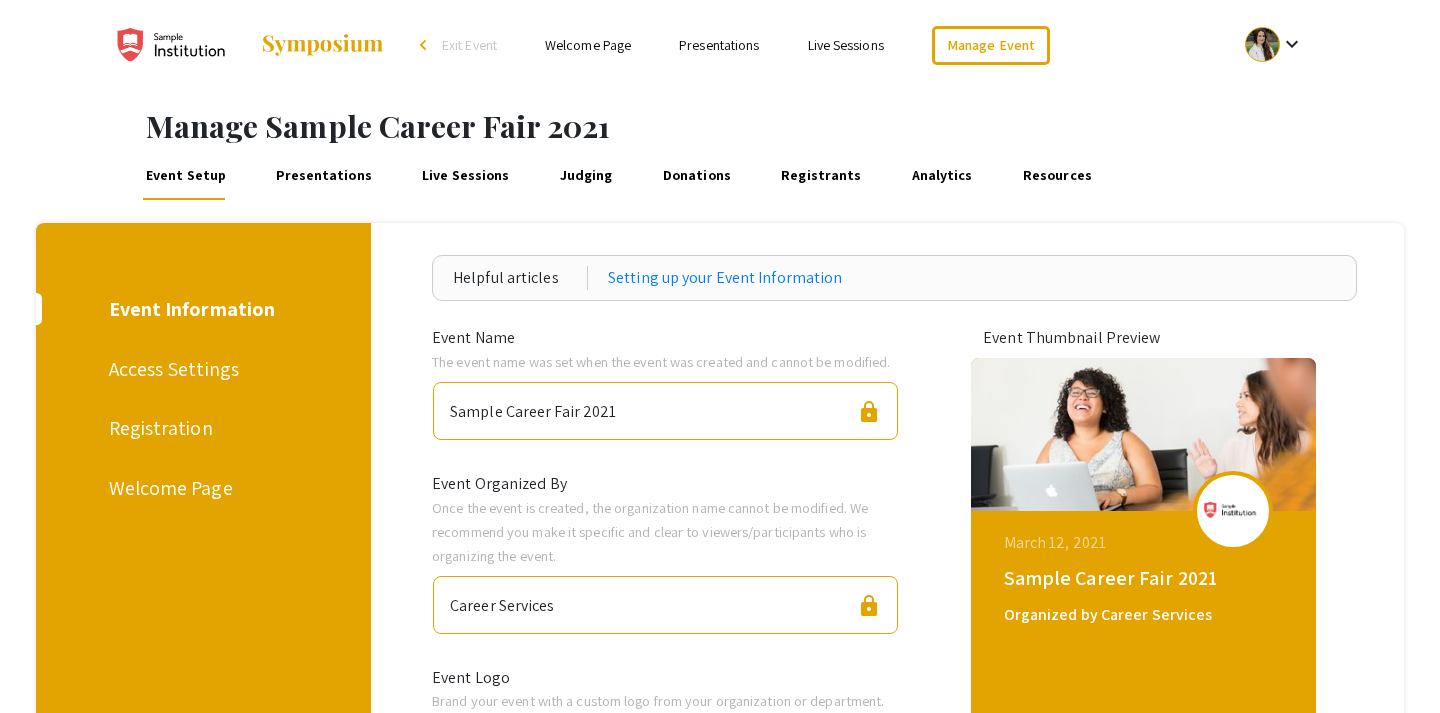 click on "Presentations" at bounding box center [324, 176] 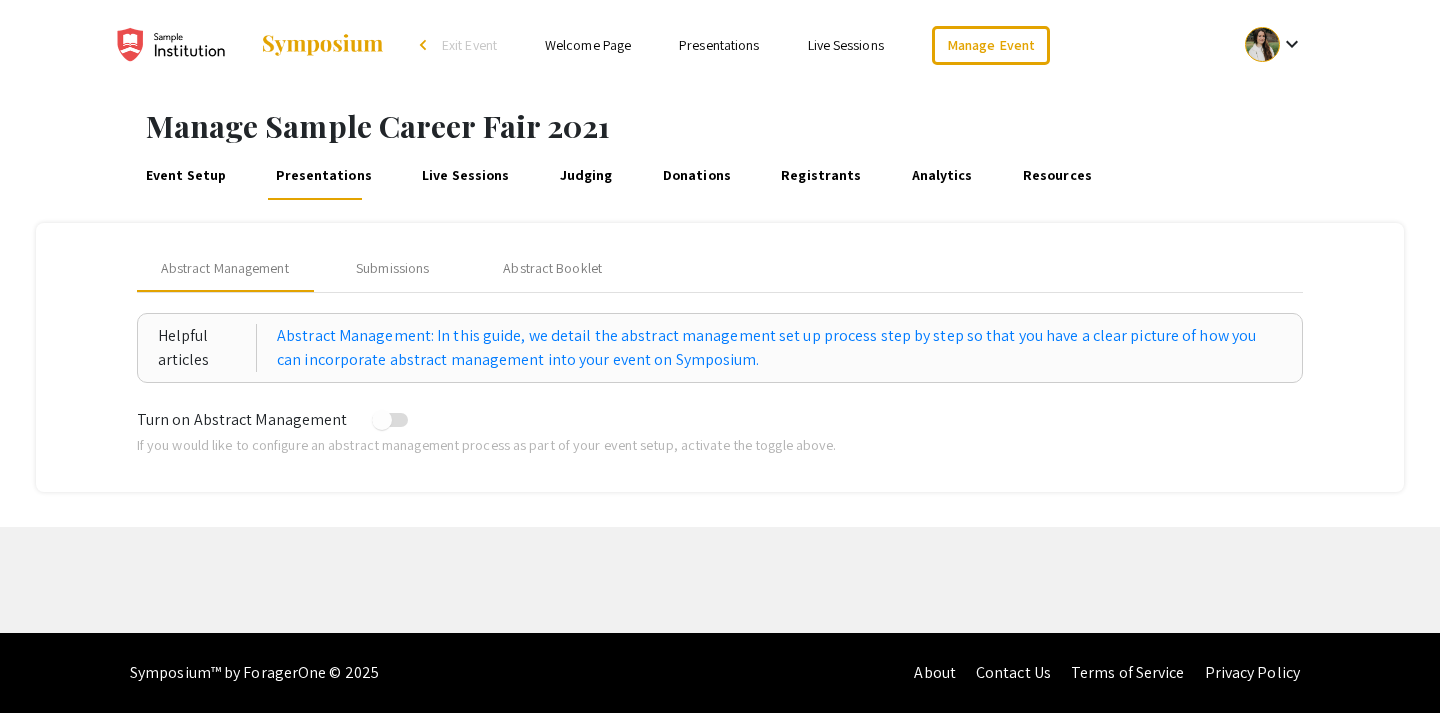 click on "Live Sessions" at bounding box center (466, 176) 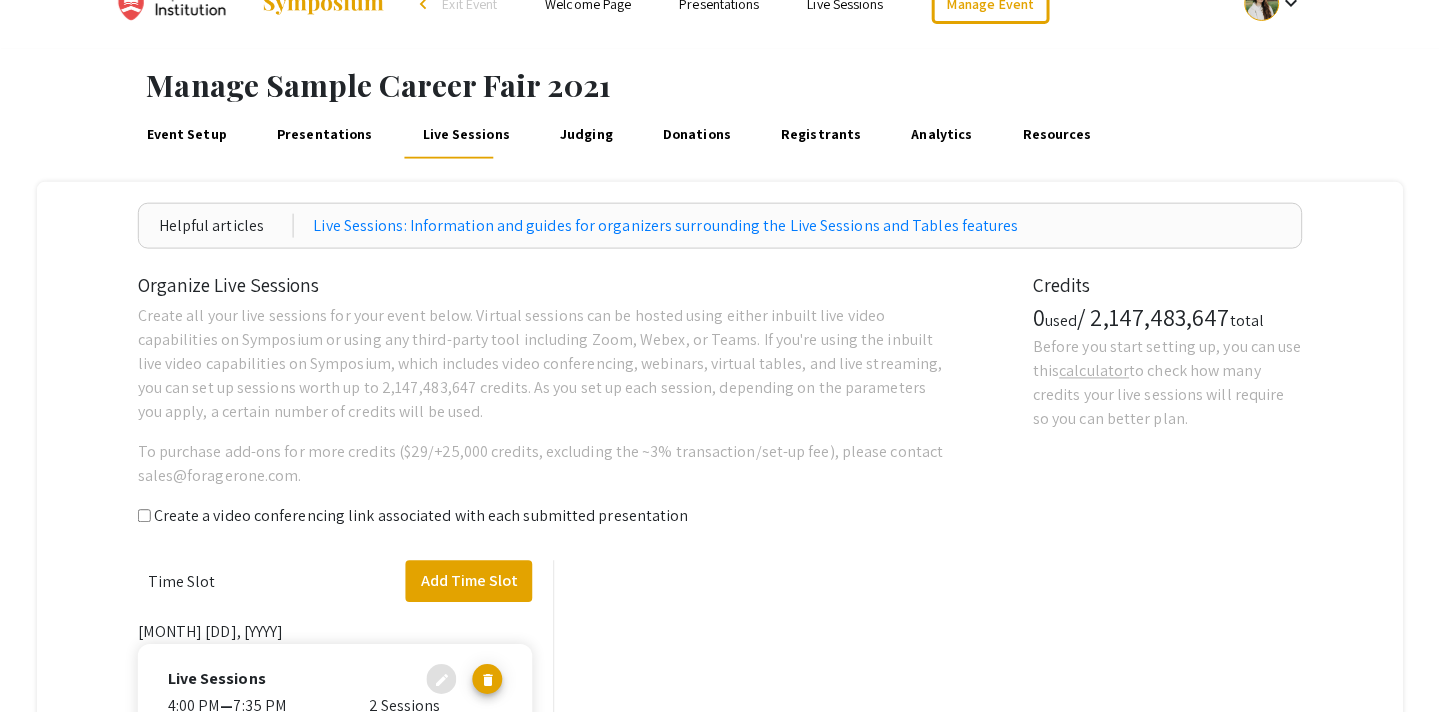 scroll, scrollTop: 0, scrollLeft: 0, axis: both 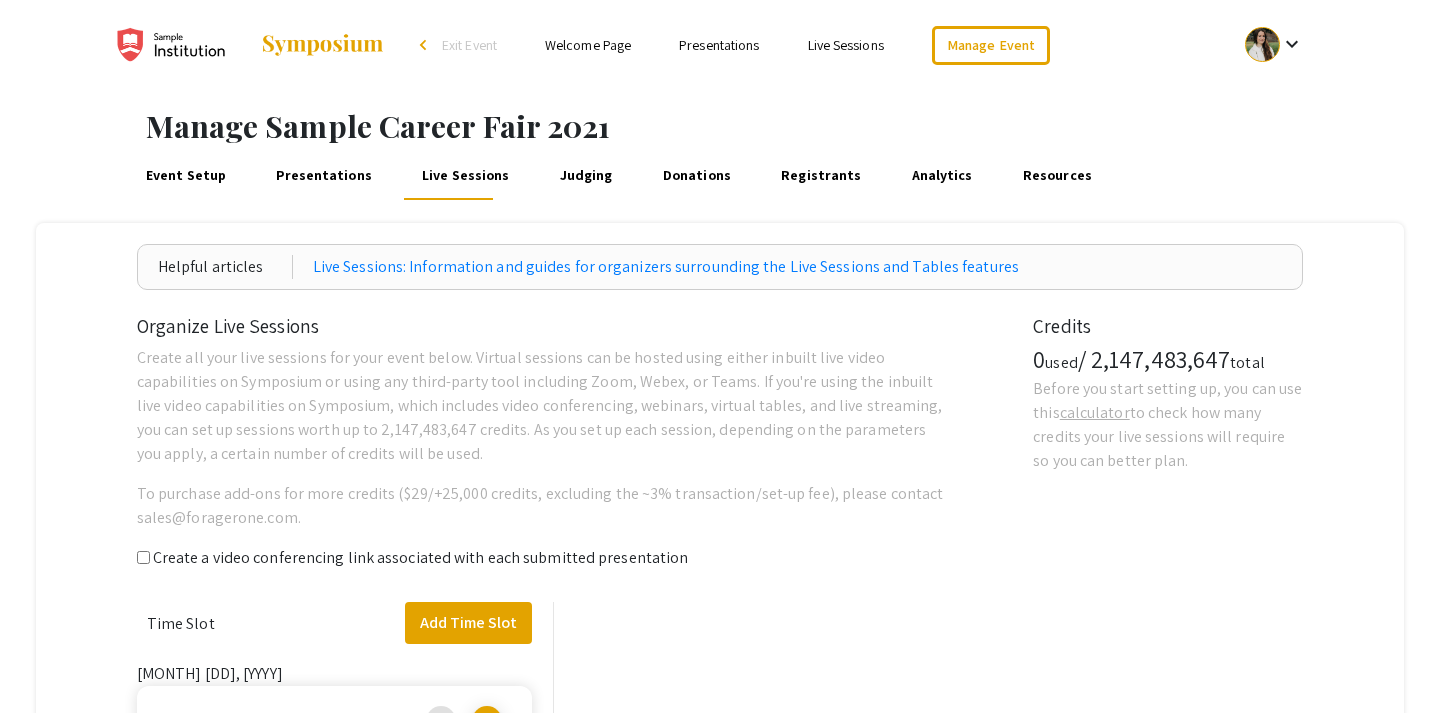 click on "Presentations" at bounding box center [324, 176] 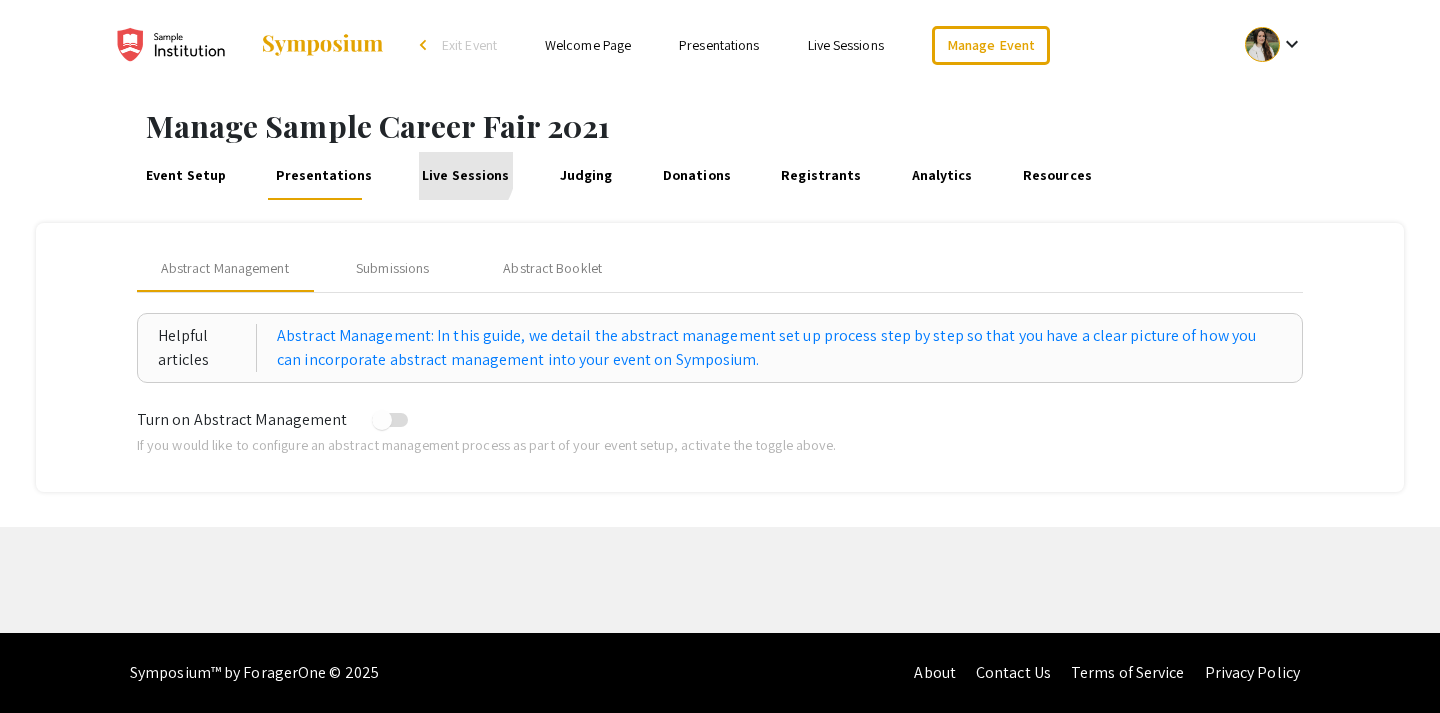 click on "Live Sessions" at bounding box center [466, 176] 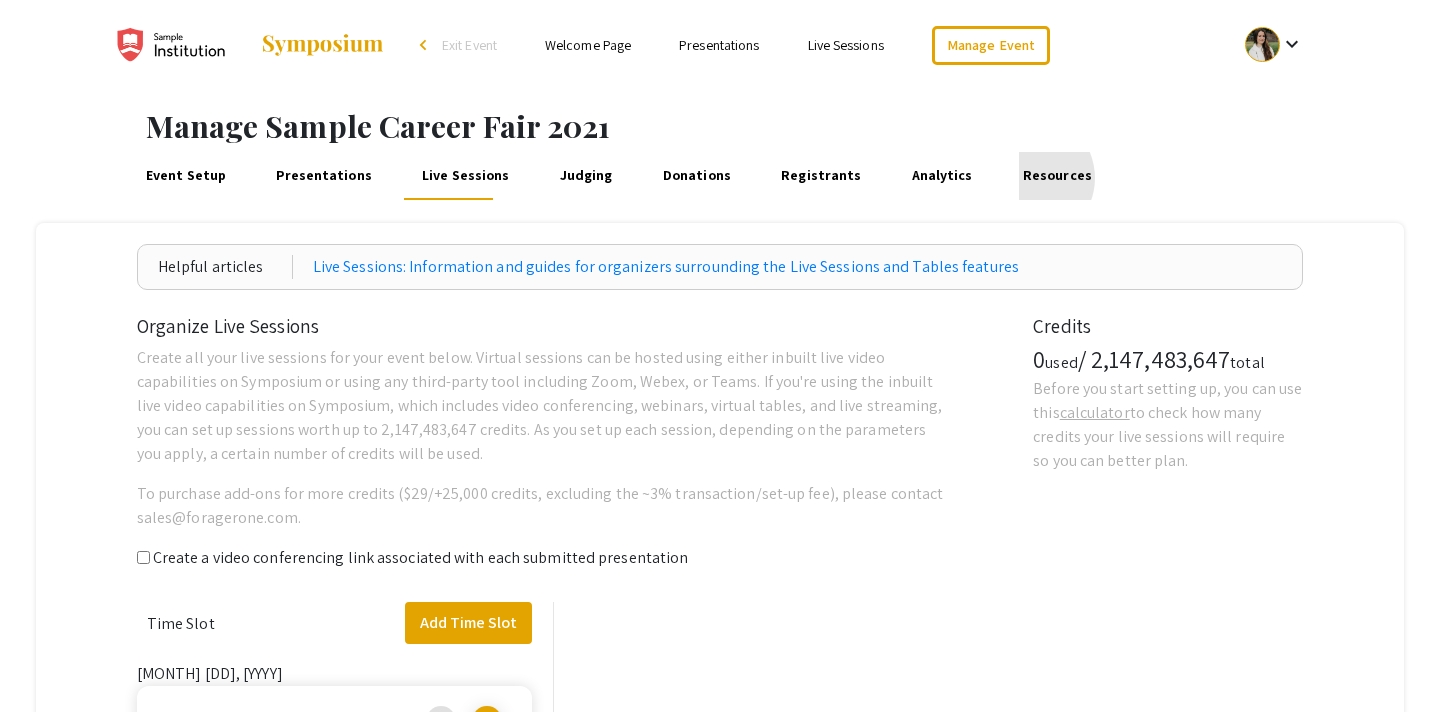 click on "Resources" at bounding box center [1057, 176] 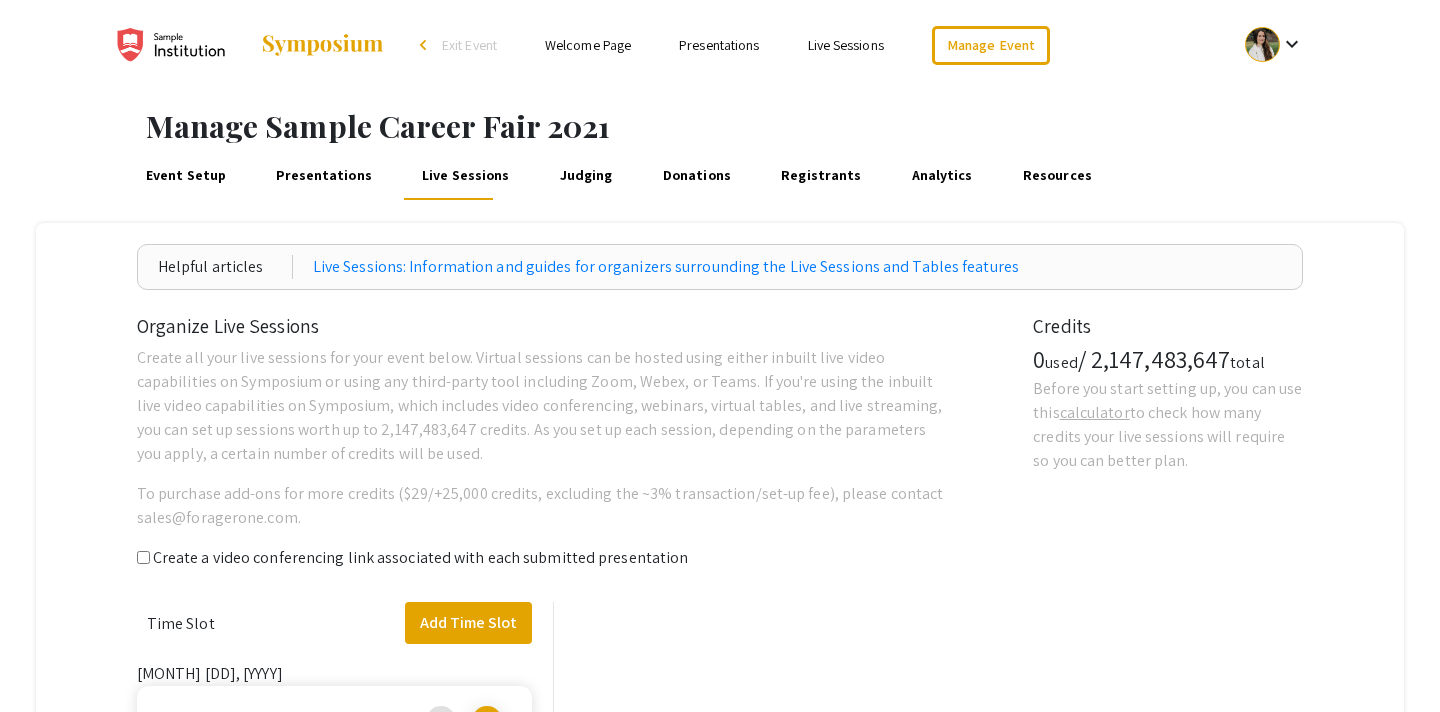 click at bounding box center (322, 45) 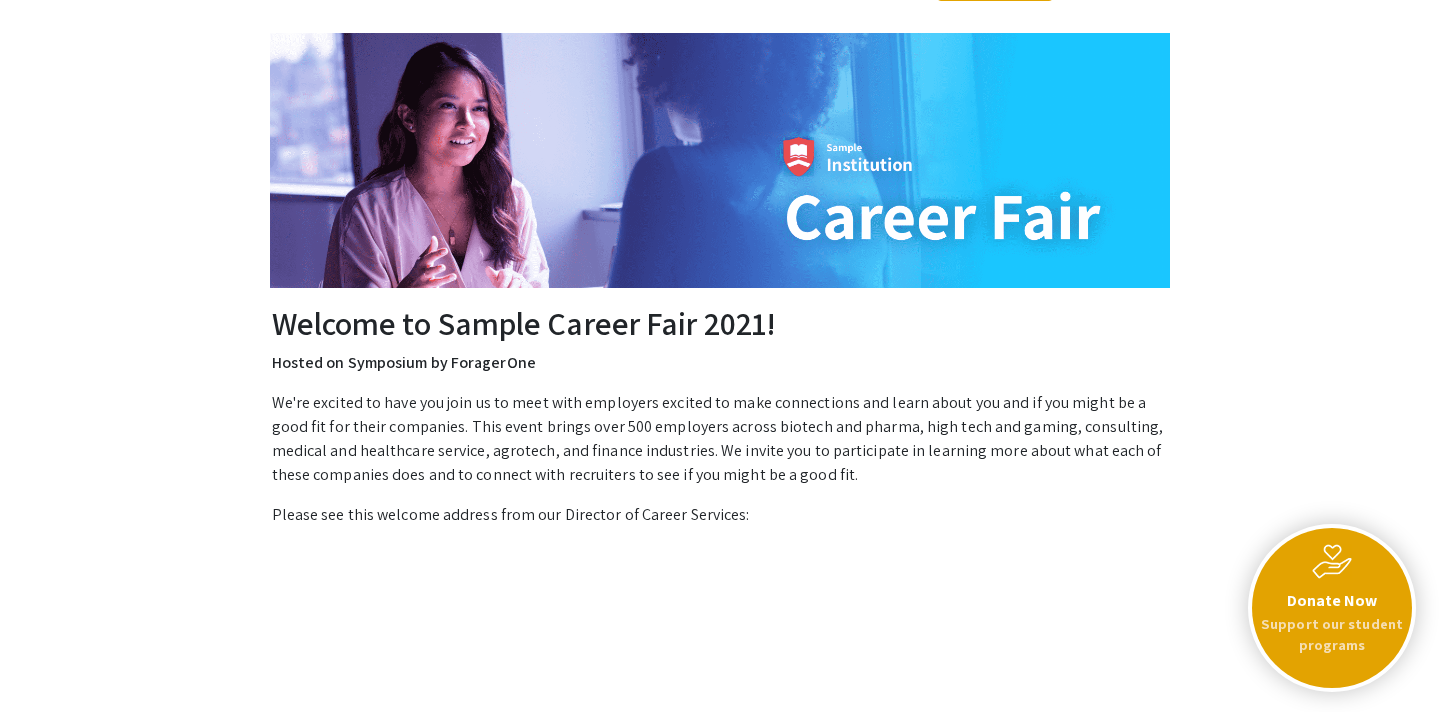 scroll, scrollTop: 0, scrollLeft: 0, axis: both 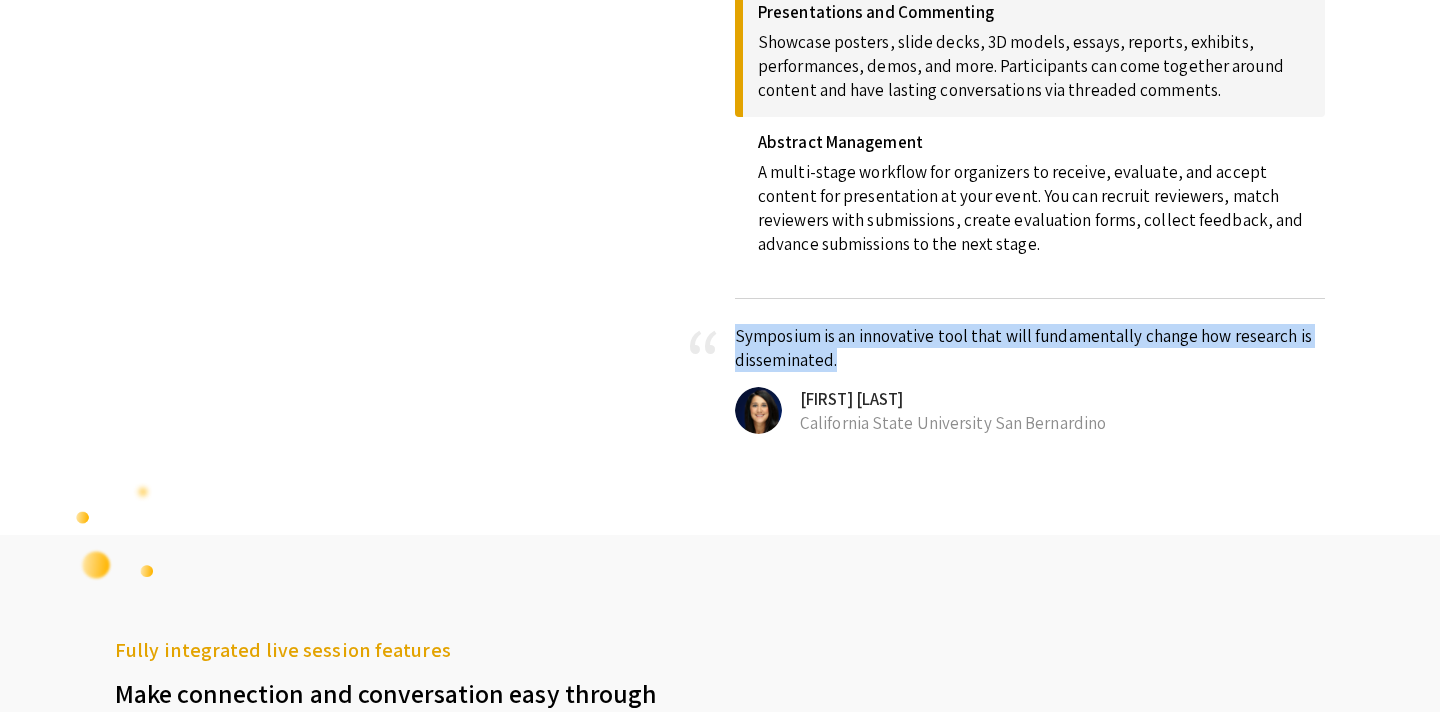 drag, startPoint x: 843, startPoint y: 361, endPoint x: 734, endPoint y: 333, distance: 112.53888 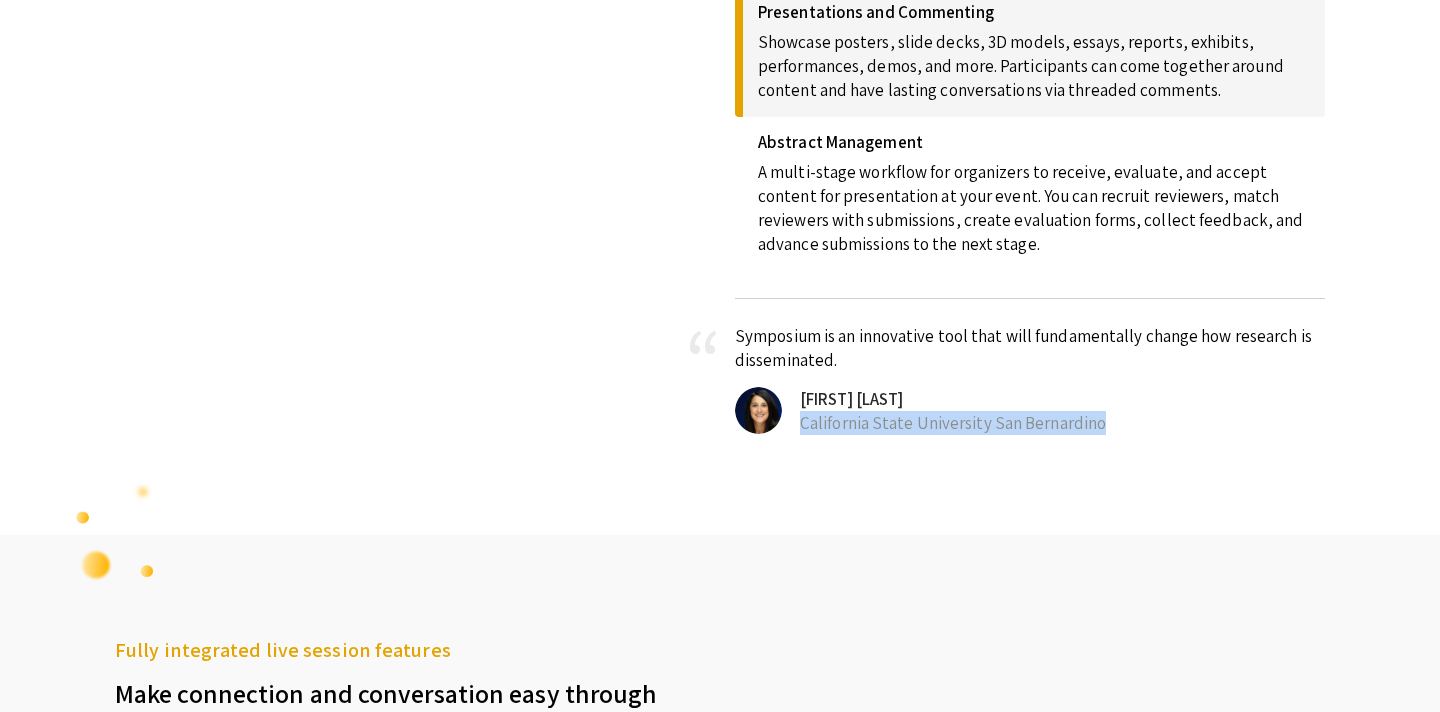 drag, startPoint x: 1103, startPoint y: 423, endPoint x: 800, endPoint y: 430, distance: 303.08084 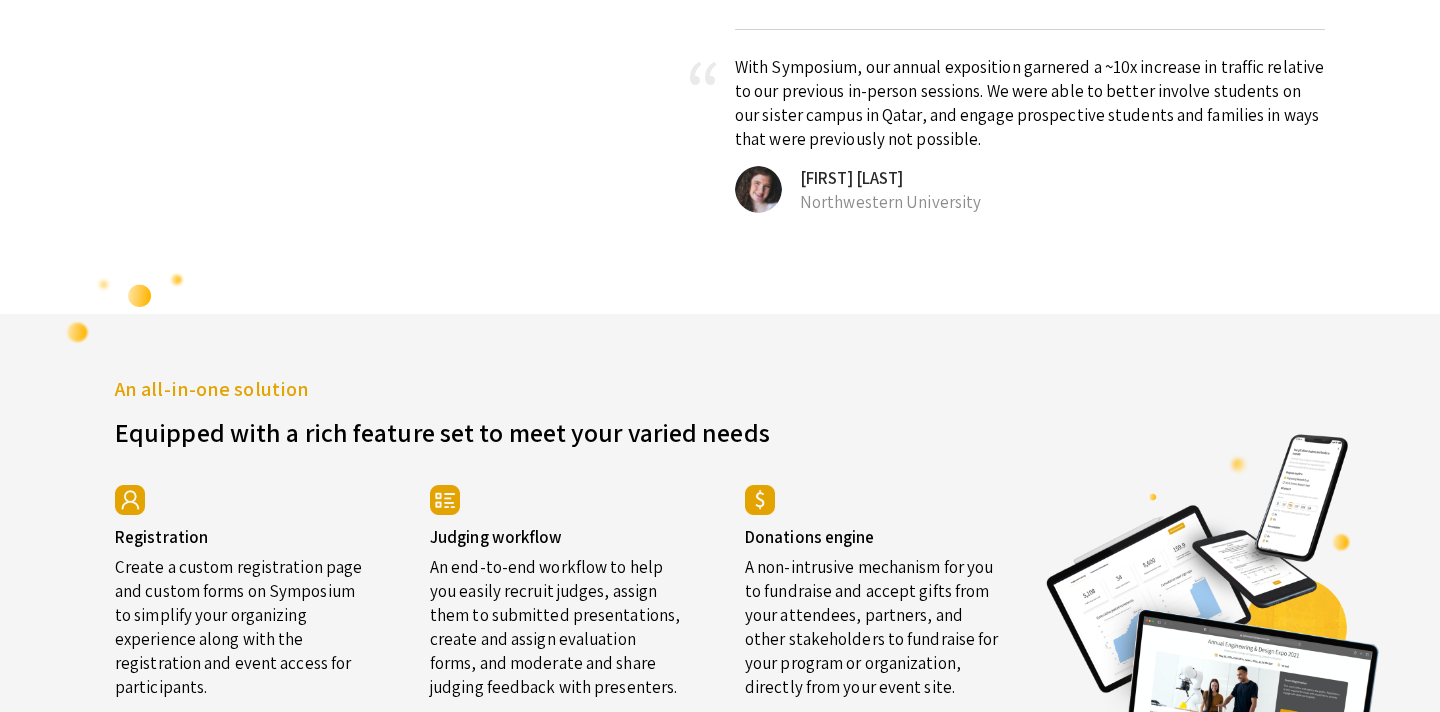 scroll, scrollTop: 3050, scrollLeft: 0, axis: vertical 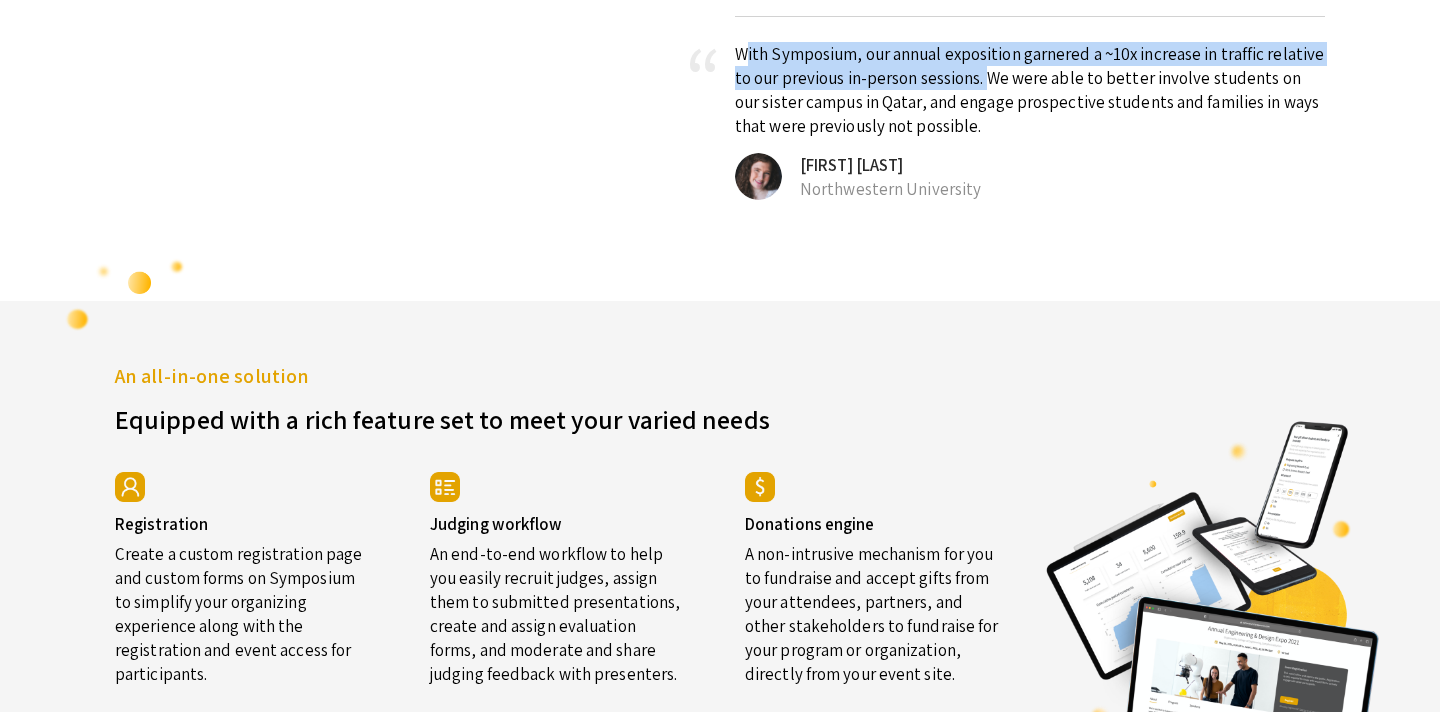 drag, startPoint x: 737, startPoint y: 129, endPoint x: 982, endPoint y: 167, distance: 247.92943 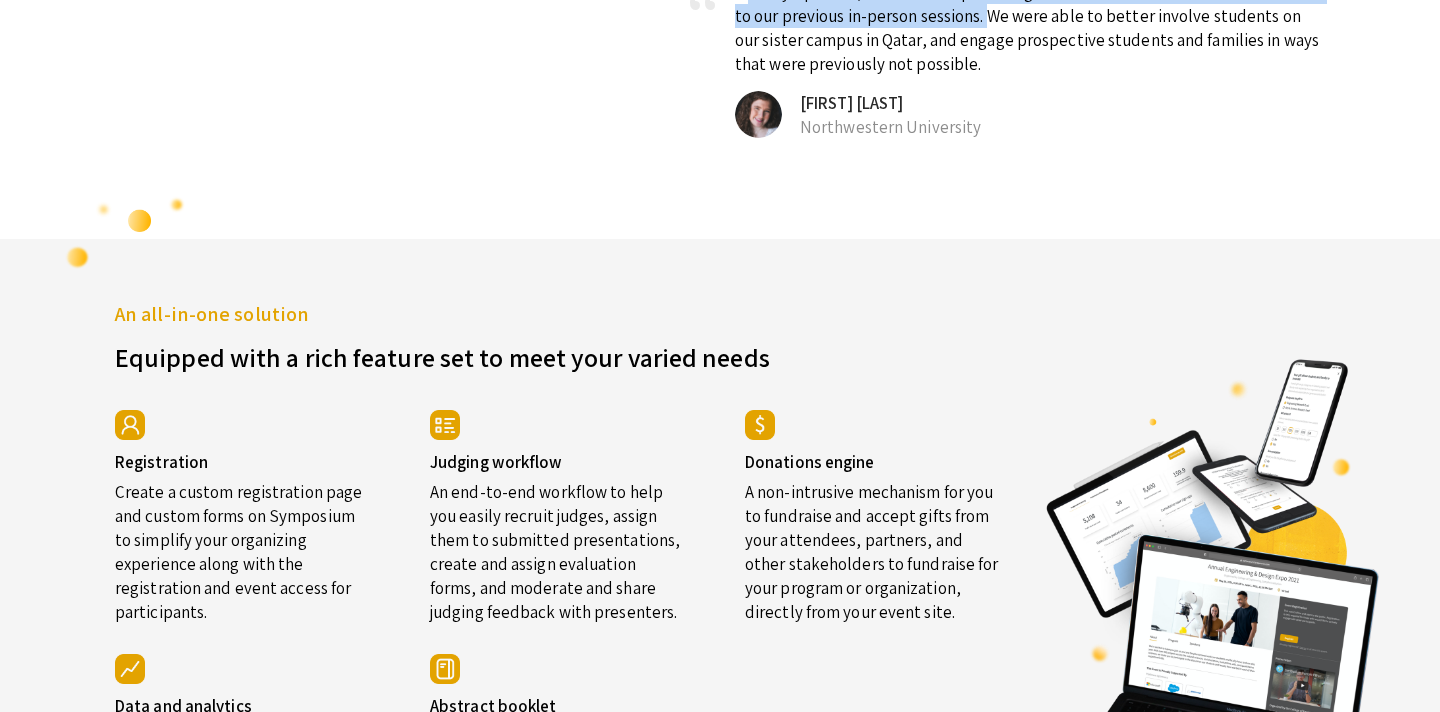 scroll, scrollTop: 3111, scrollLeft: 0, axis: vertical 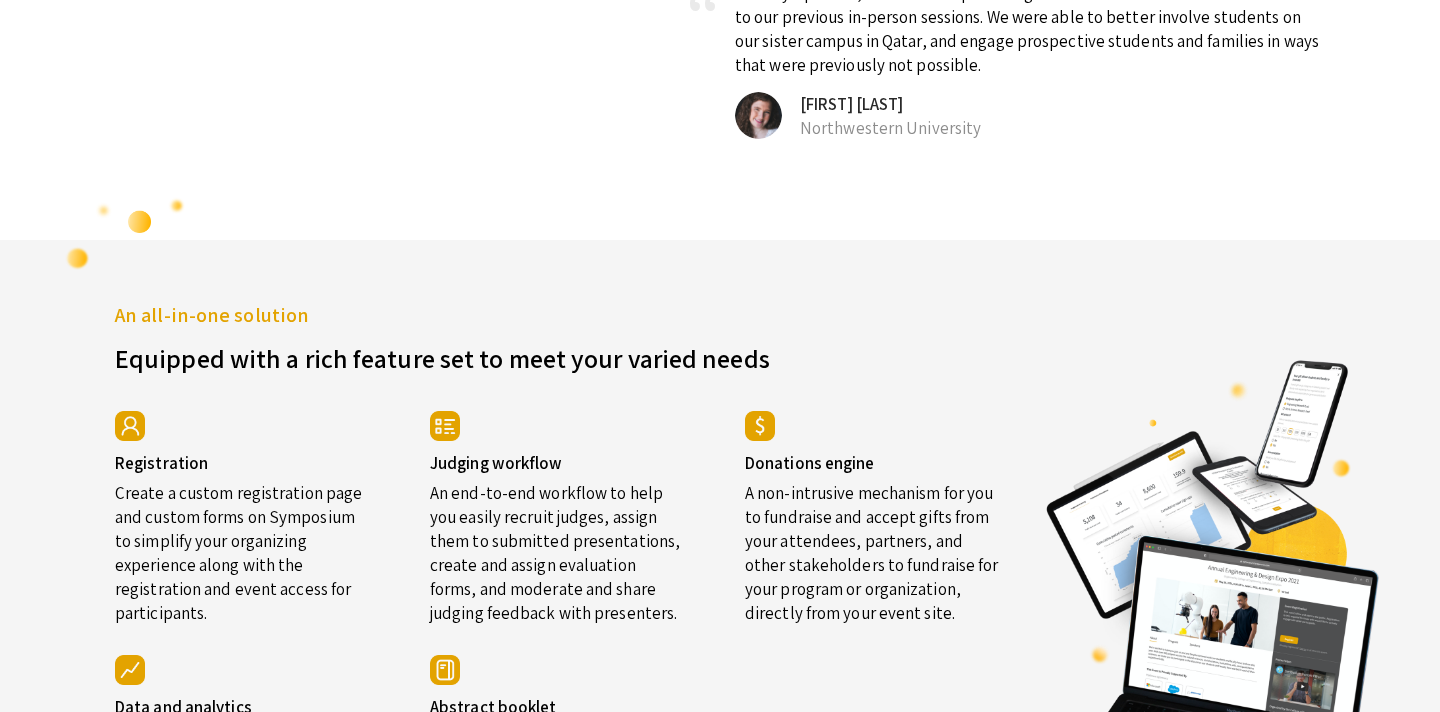 click on "With Symposium, our annual exposition garnered a ~10x increase in traffic relative to our previous in-person sessions. We were able to better involve students on our sister campus in Qatar, and engage prospective students and families in ways that were previously not possible." at bounding box center [1030, 29] 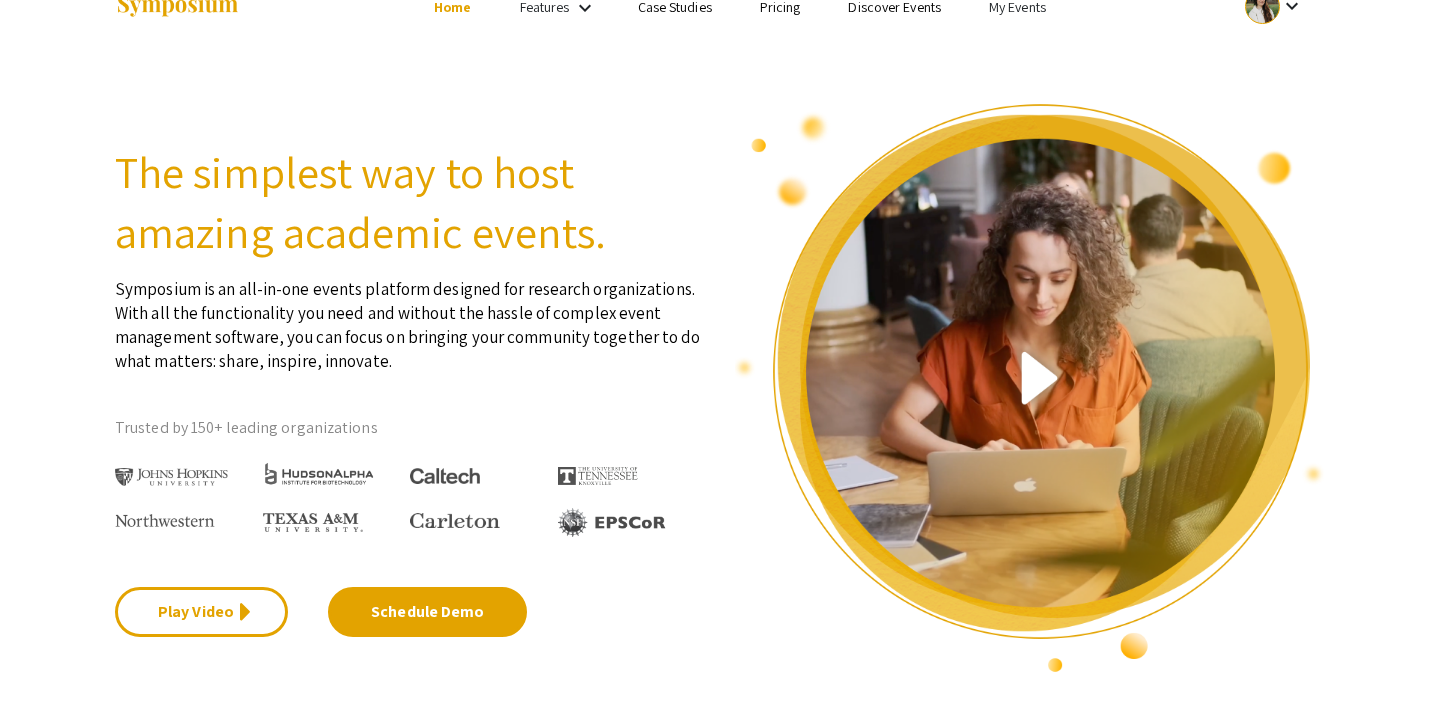 scroll, scrollTop: 0, scrollLeft: 0, axis: both 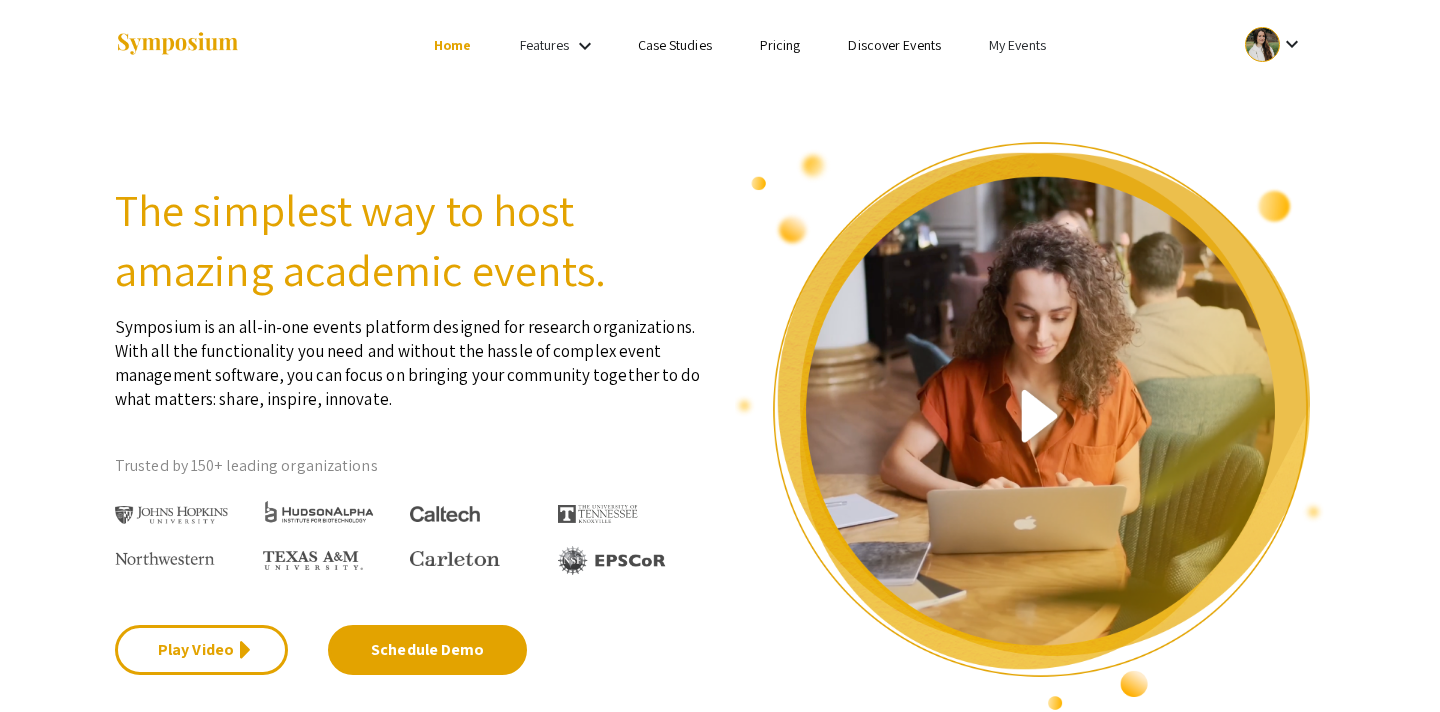 click on "Case Studies" at bounding box center [675, 45] 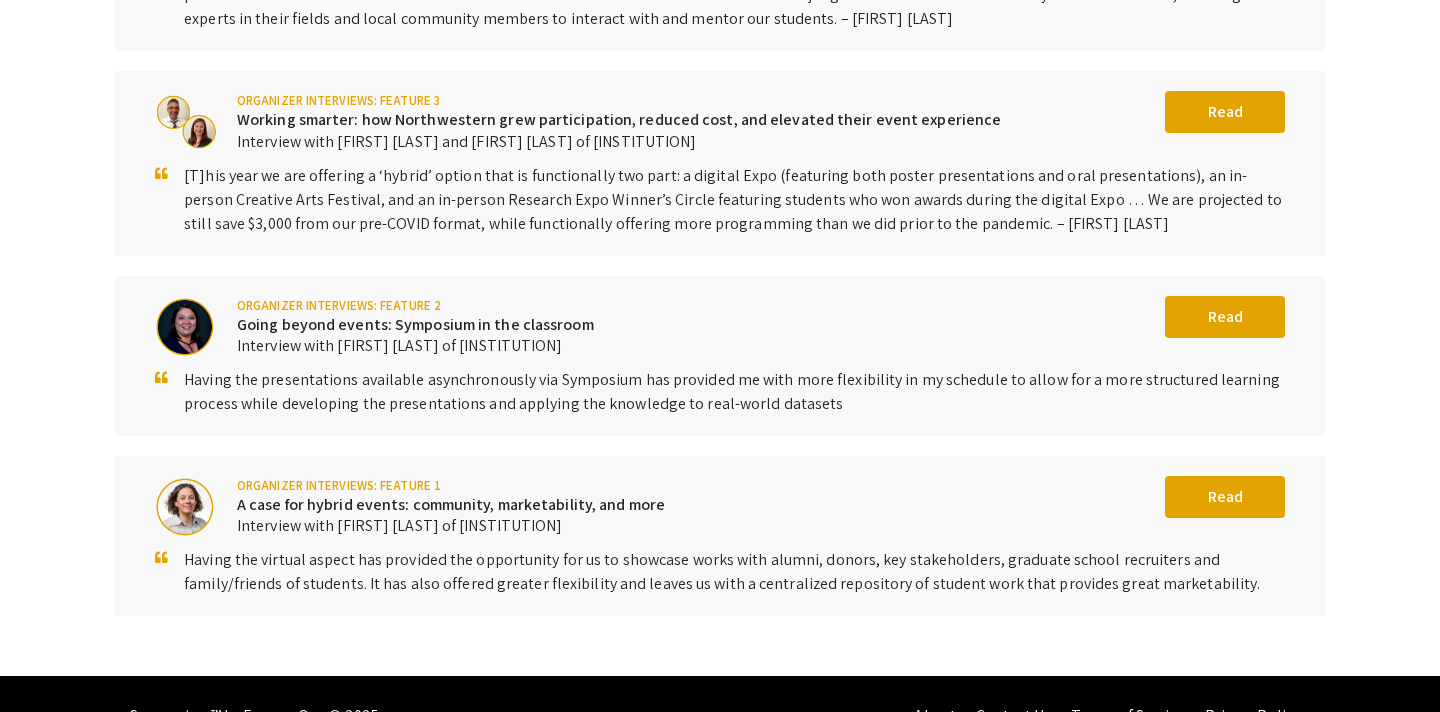 scroll, scrollTop: 839, scrollLeft: 0, axis: vertical 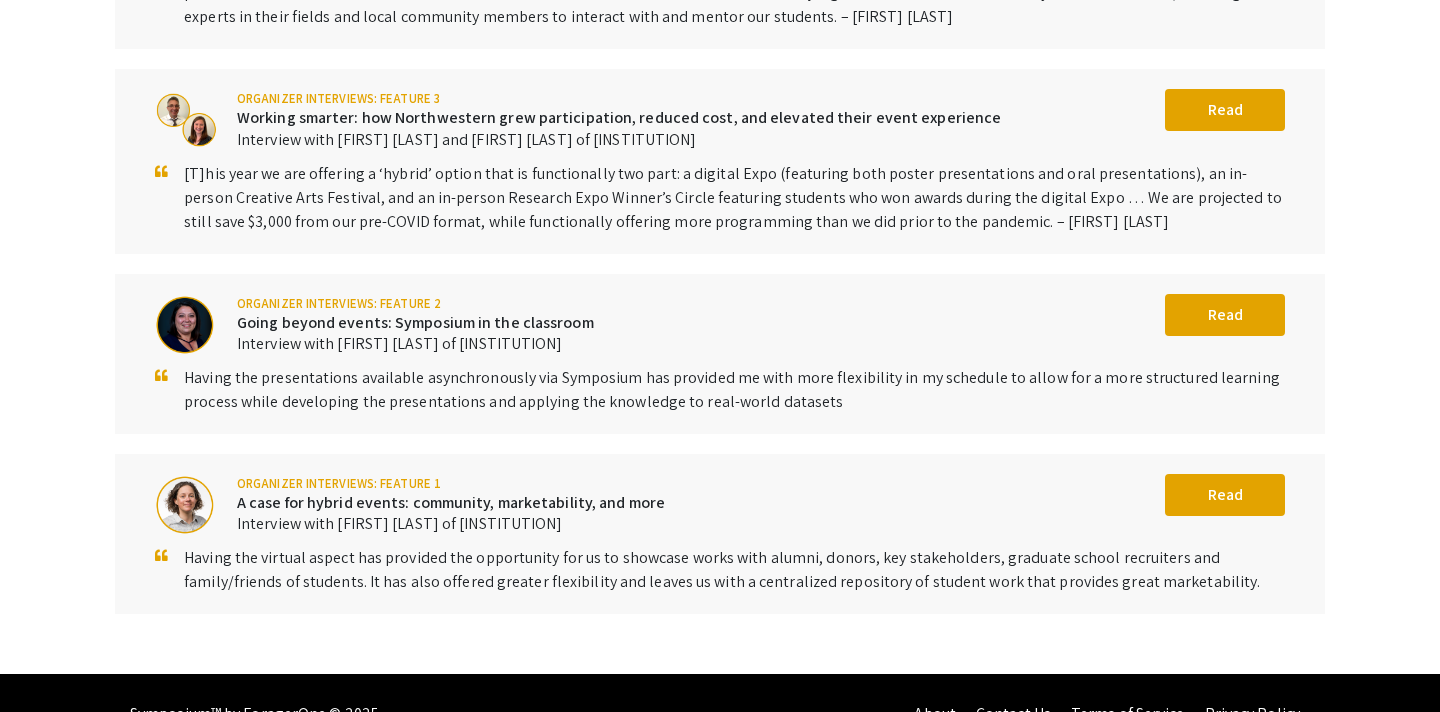 drag, startPoint x: 185, startPoint y: 532, endPoint x: 1220, endPoint y: 565, distance: 1035.526 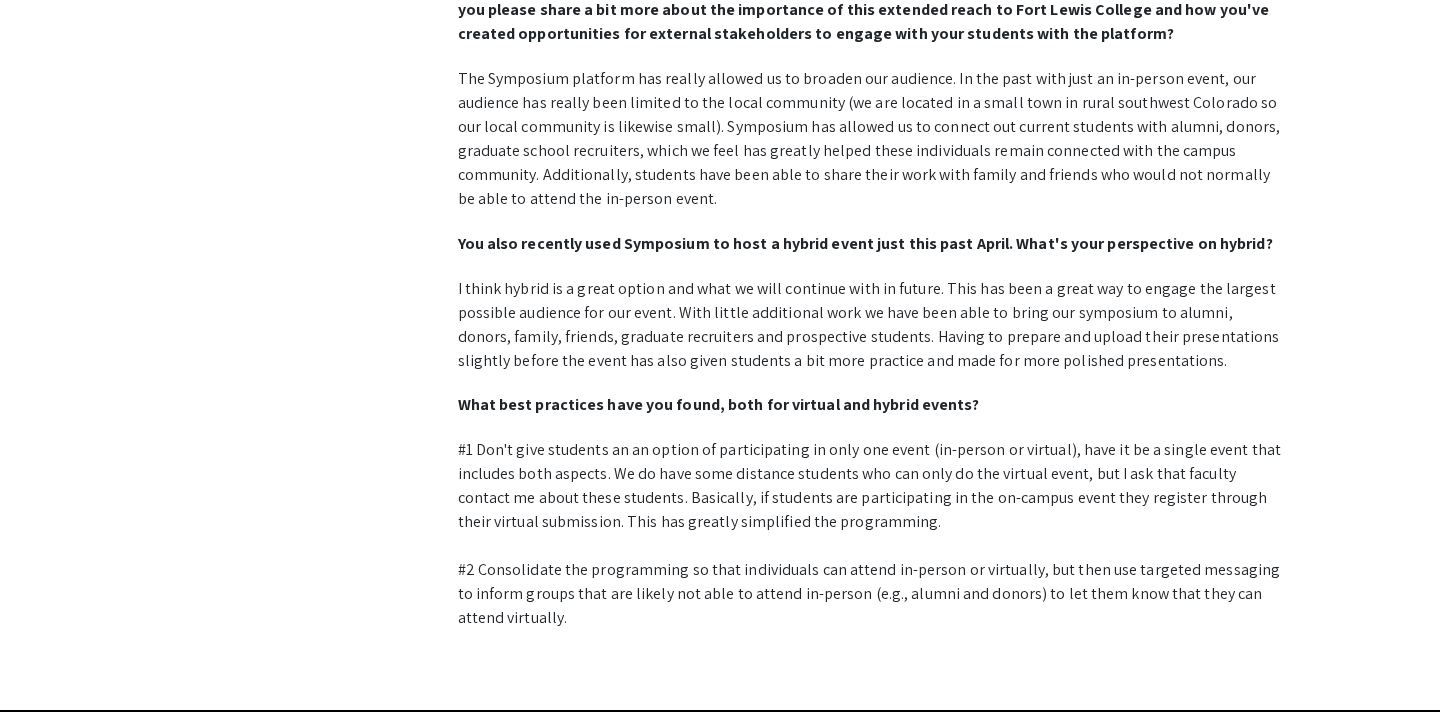 scroll, scrollTop: 1723, scrollLeft: 0, axis: vertical 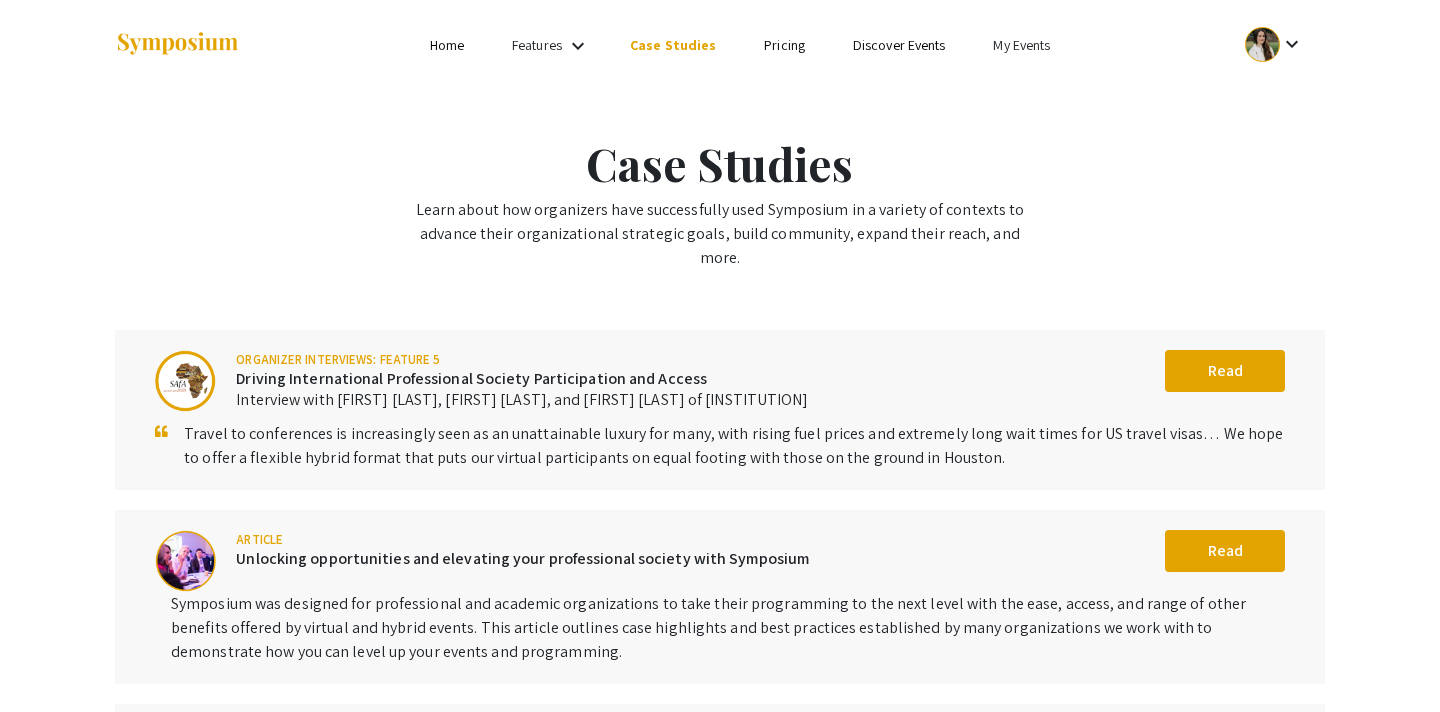 click on "Home" at bounding box center (447, 45) 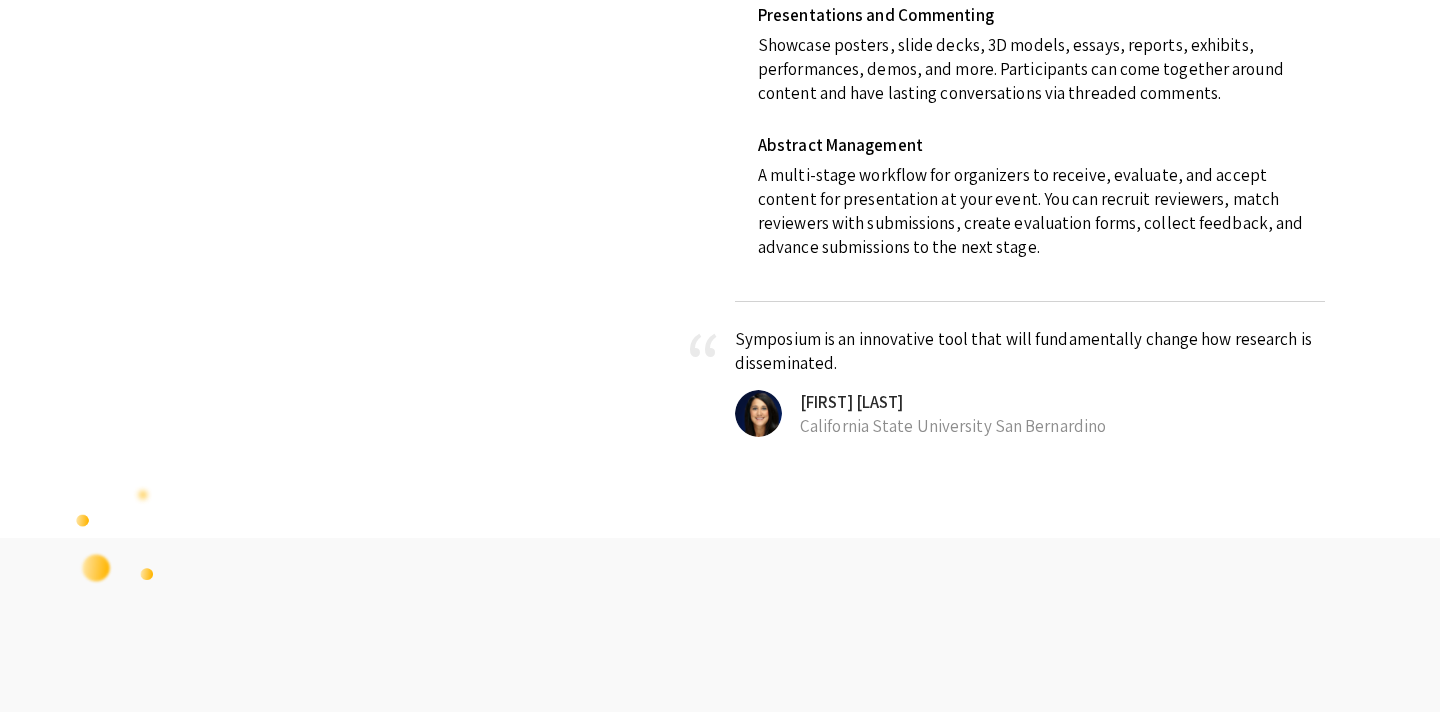 scroll, scrollTop: 1115, scrollLeft: 0, axis: vertical 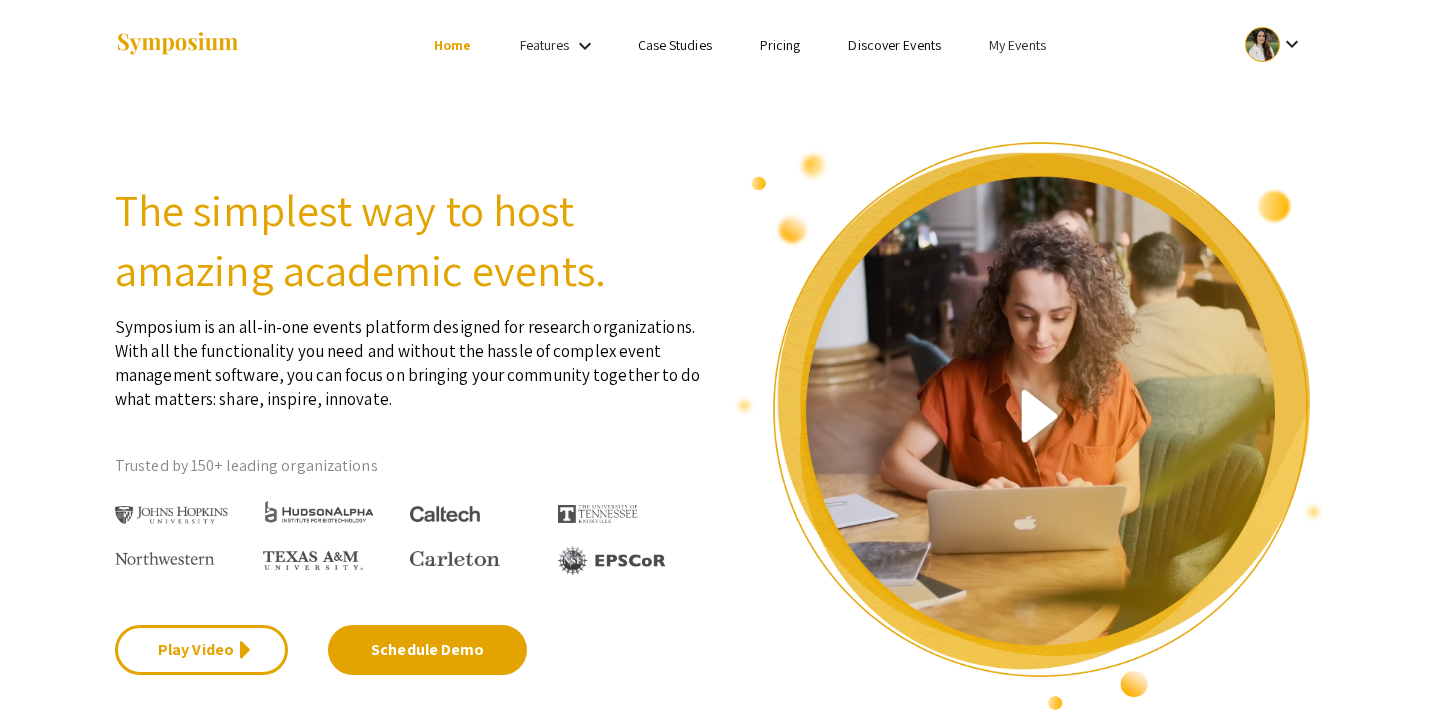 click on "My Events" at bounding box center [1017, 45] 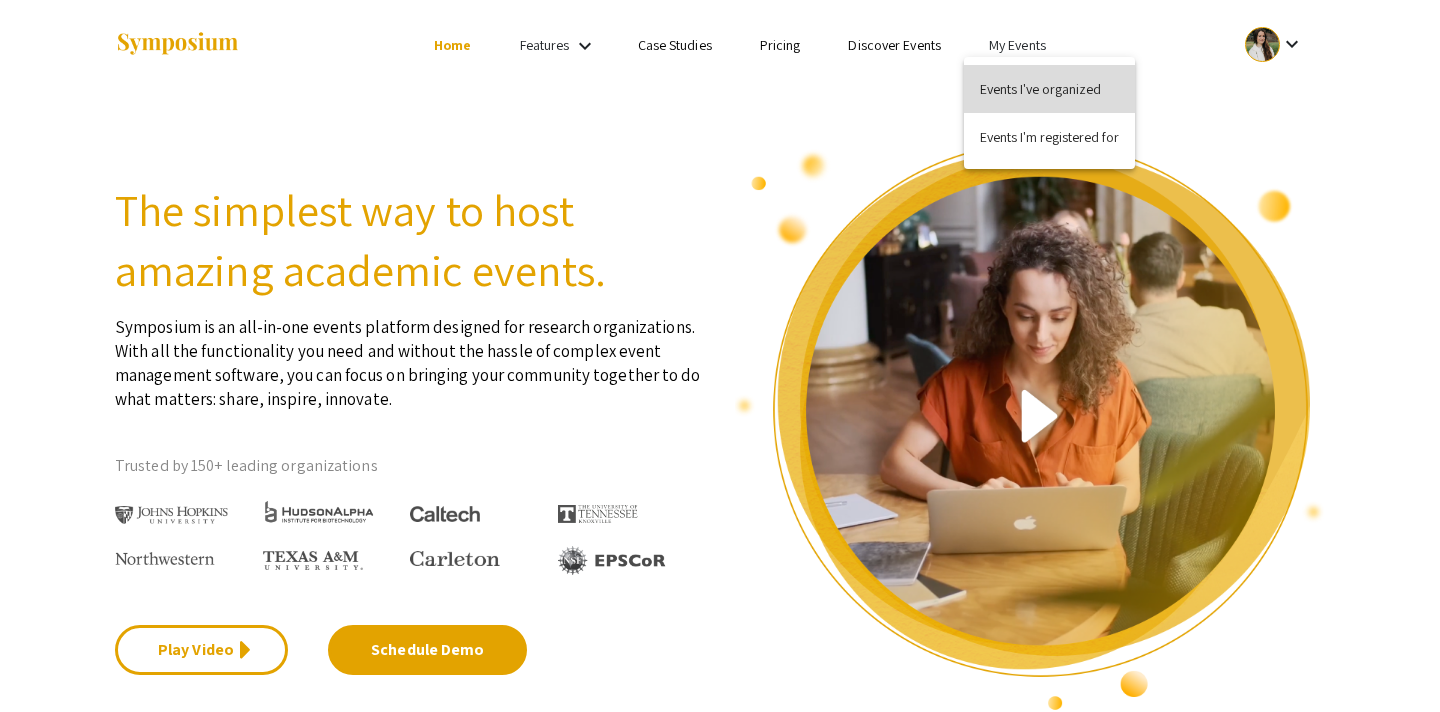 click on "Events I've organized" at bounding box center [1049, 89] 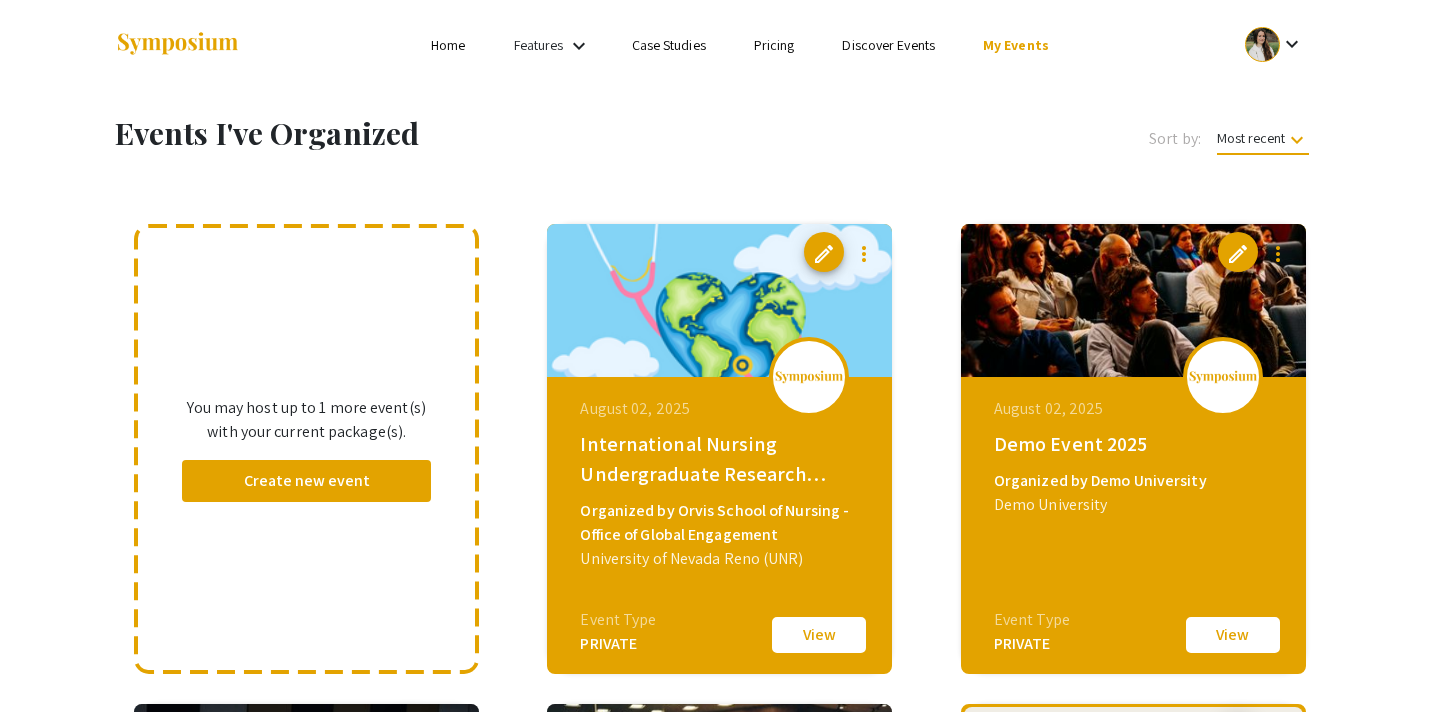 scroll, scrollTop: 57, scrollLeft: 0, axis: vertical 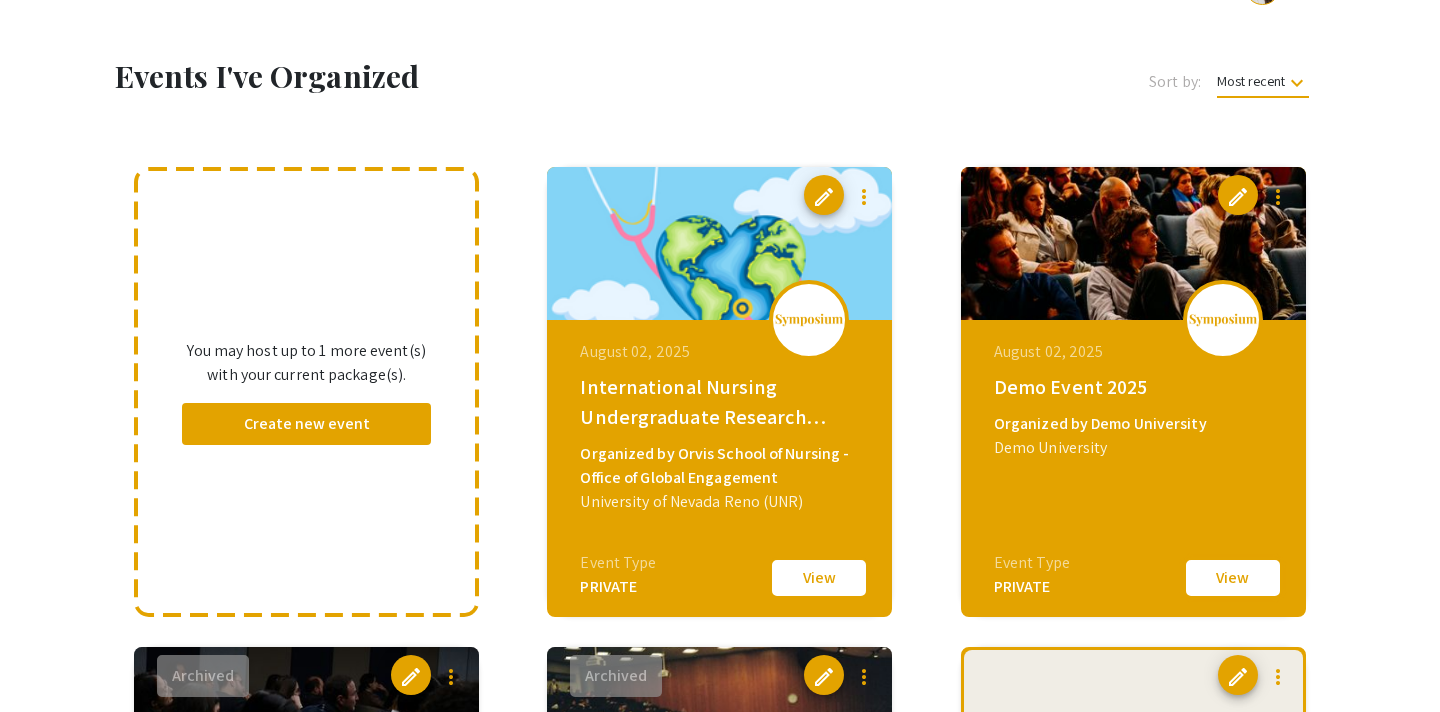 click on "View" 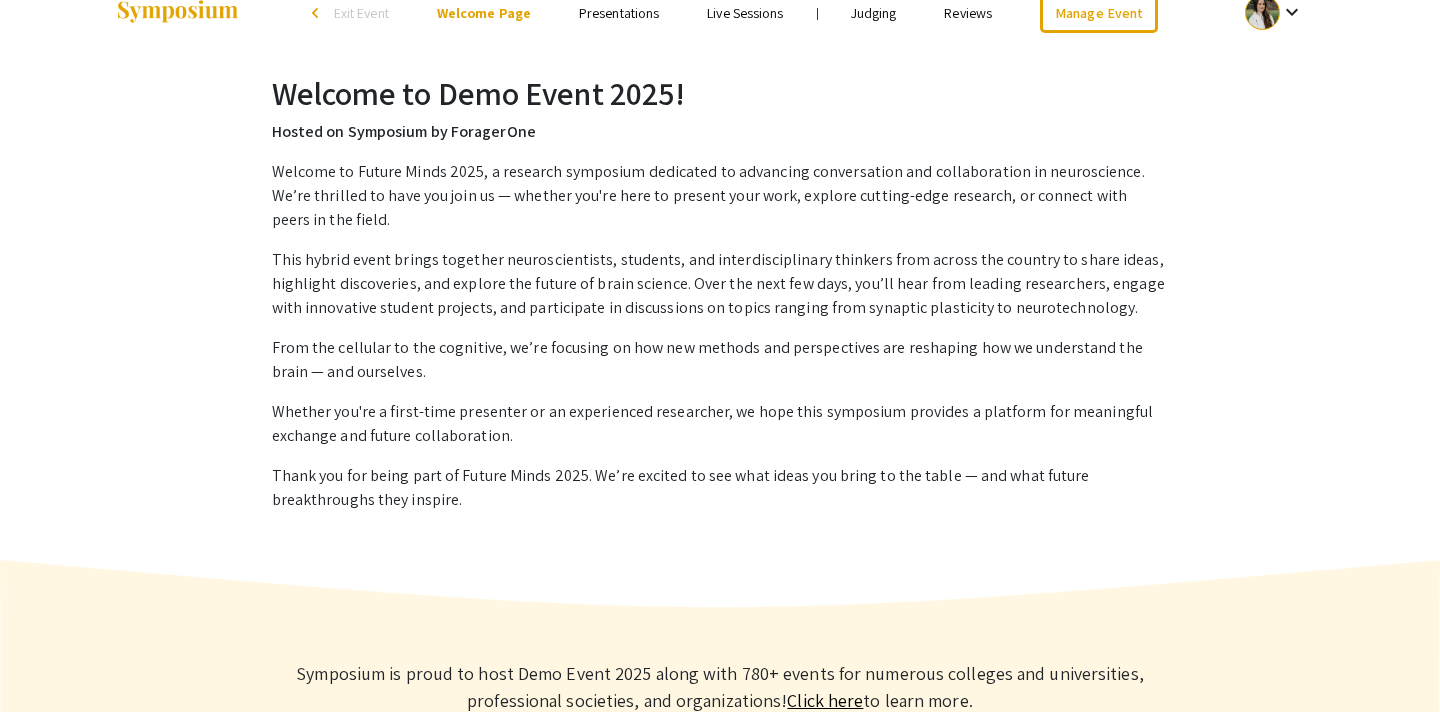 scroll, scrollTop: 0, scrollLeft: 0, axis: both 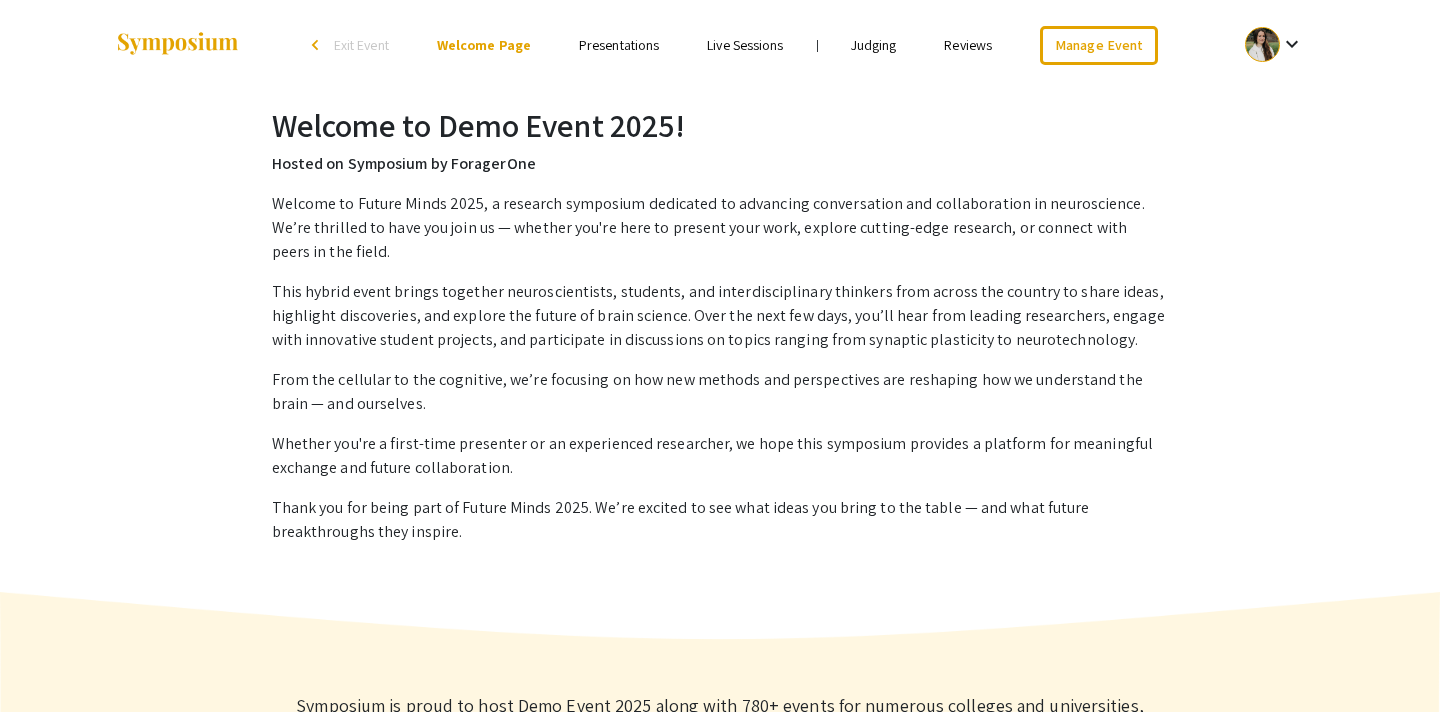 click on "Presentations" at bounding box center [619, 45] 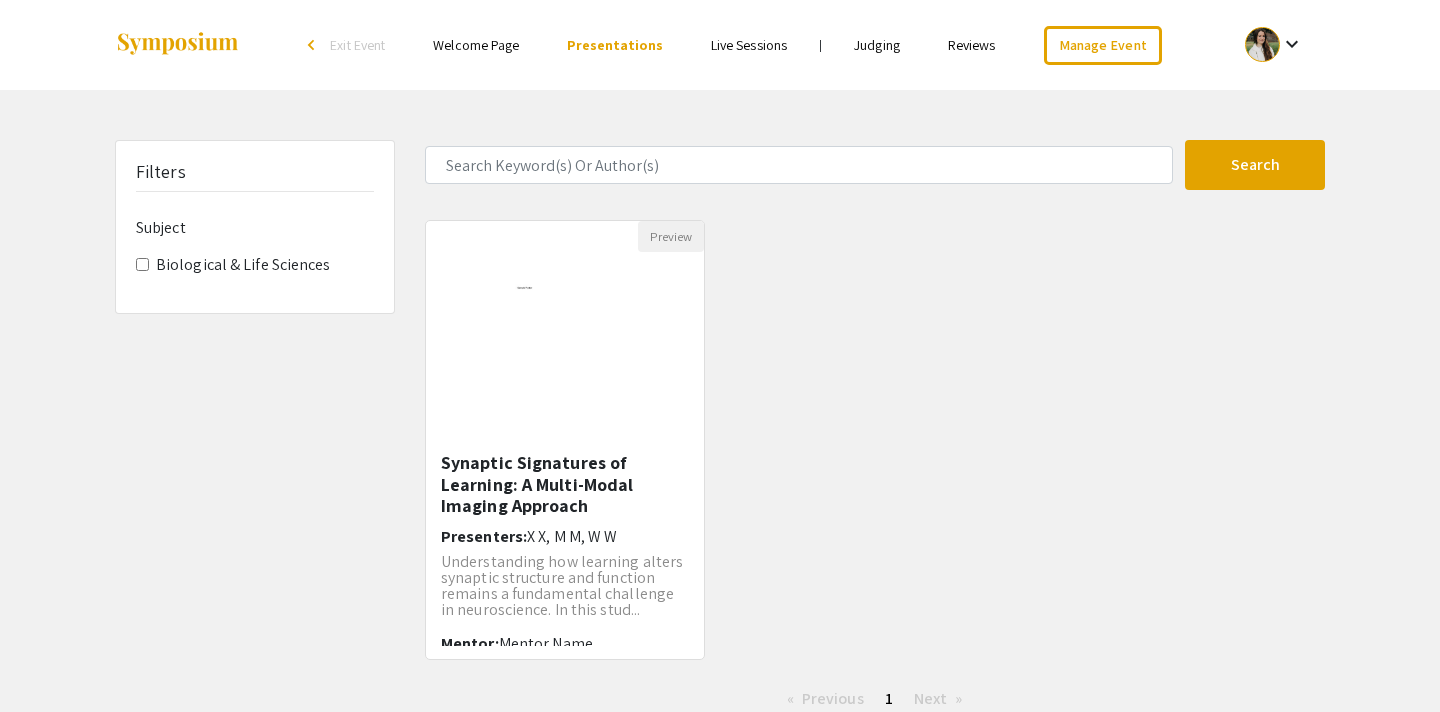 click on "Welcome Page" at bounding box center (476, 45) 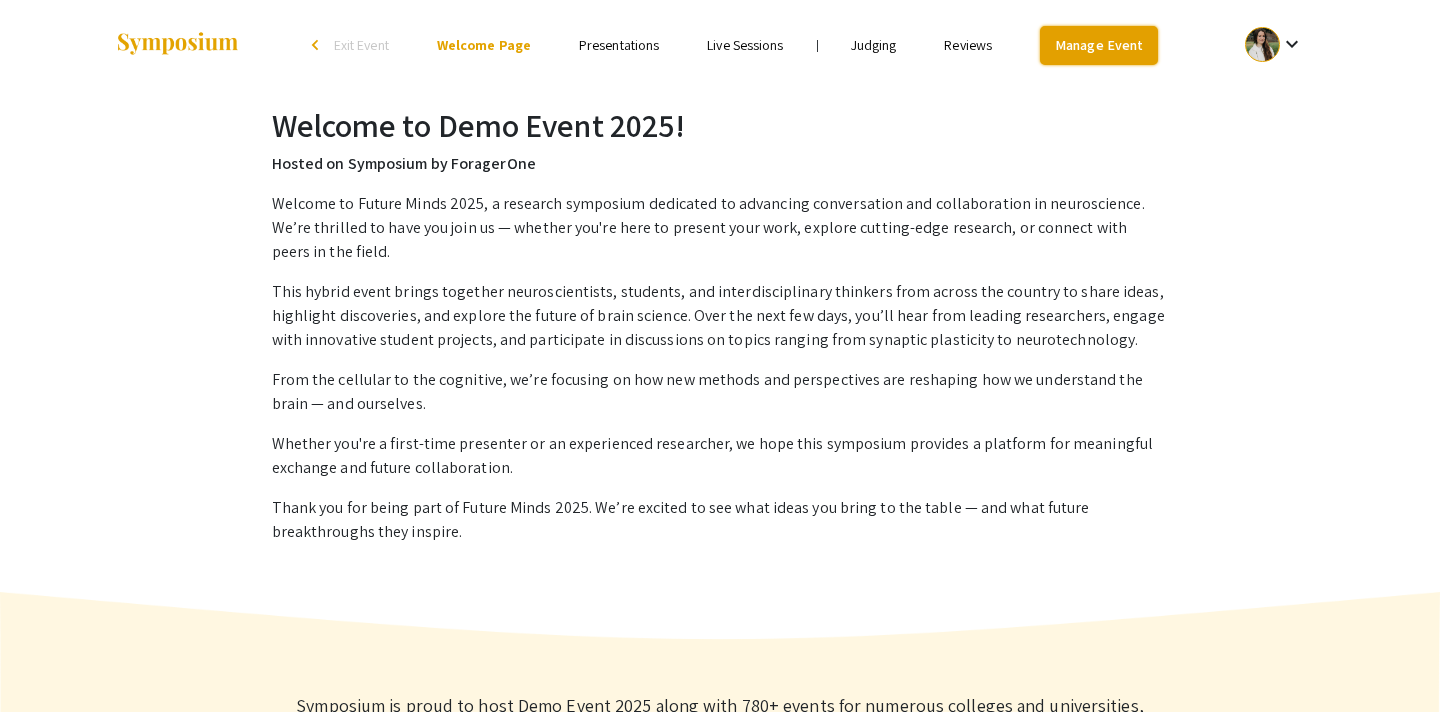 click on "Manage Event" at bounding box center [1099, 45] 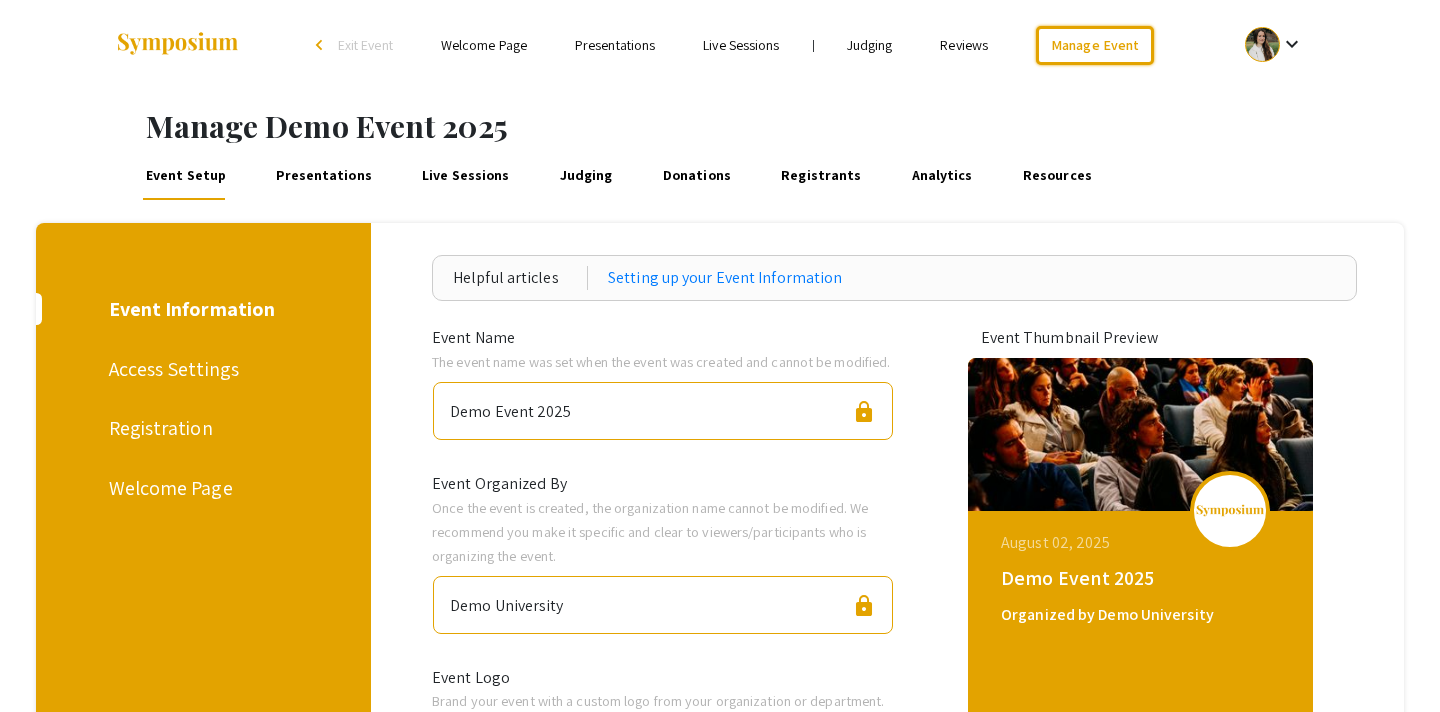 scroll, scrollTop: 26, scrollLeft: 0, axis: vertical 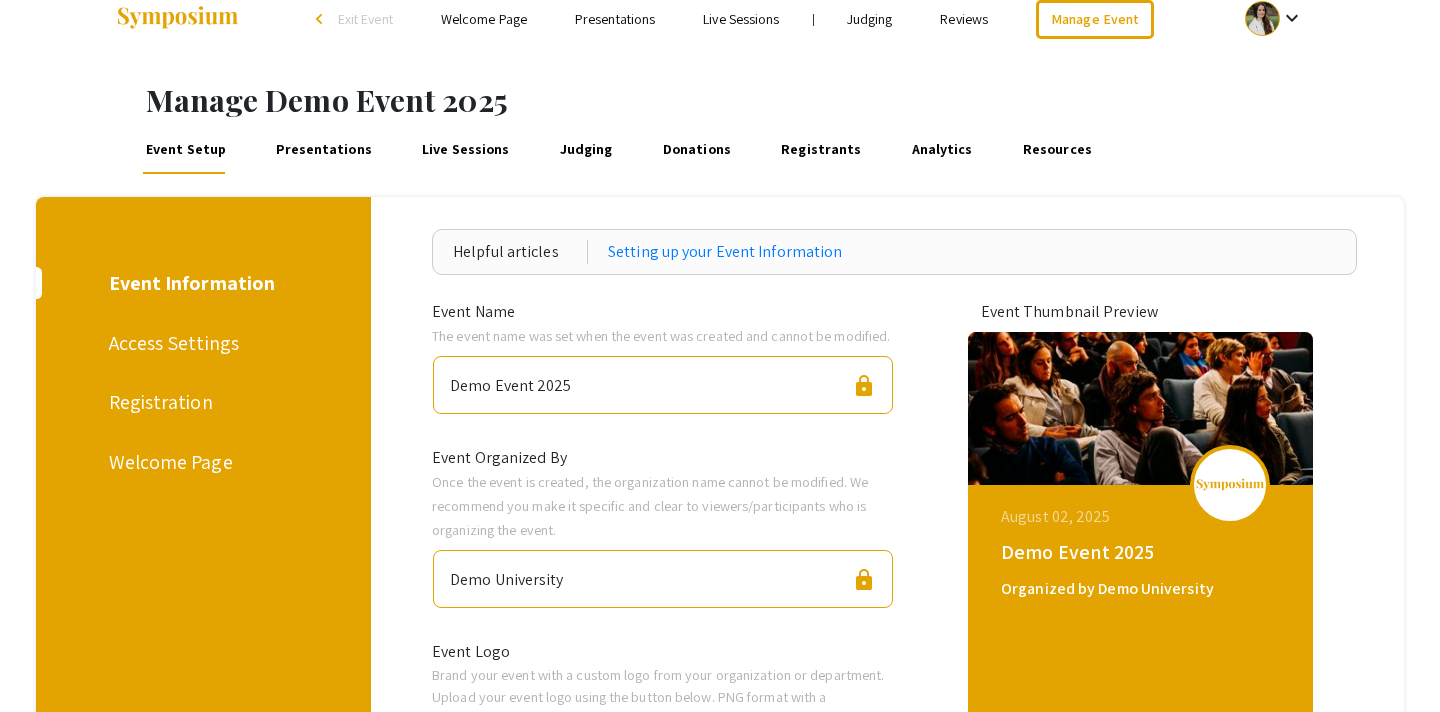 click on "Registration" at bounding box center [200, 402] 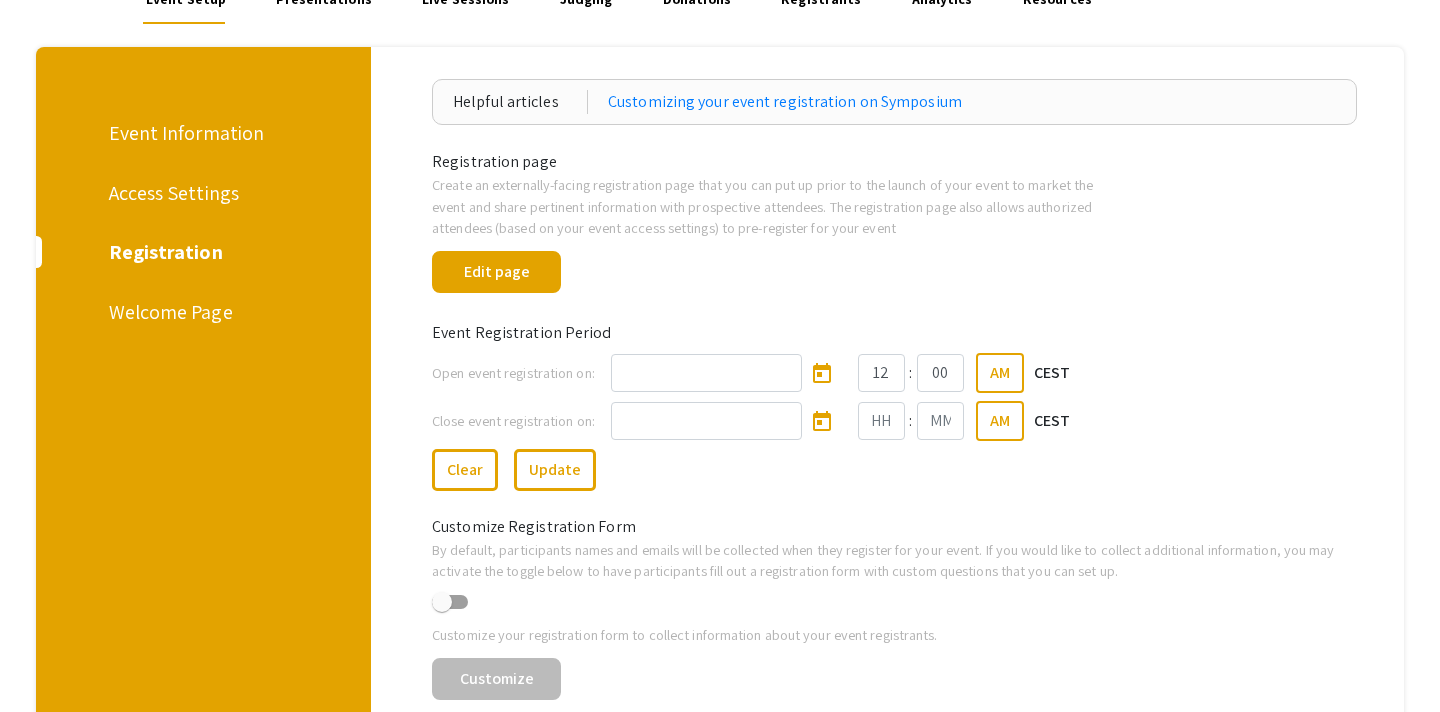 scroll, scrollTop: 169, scrollLeft: 0, axis: vertical 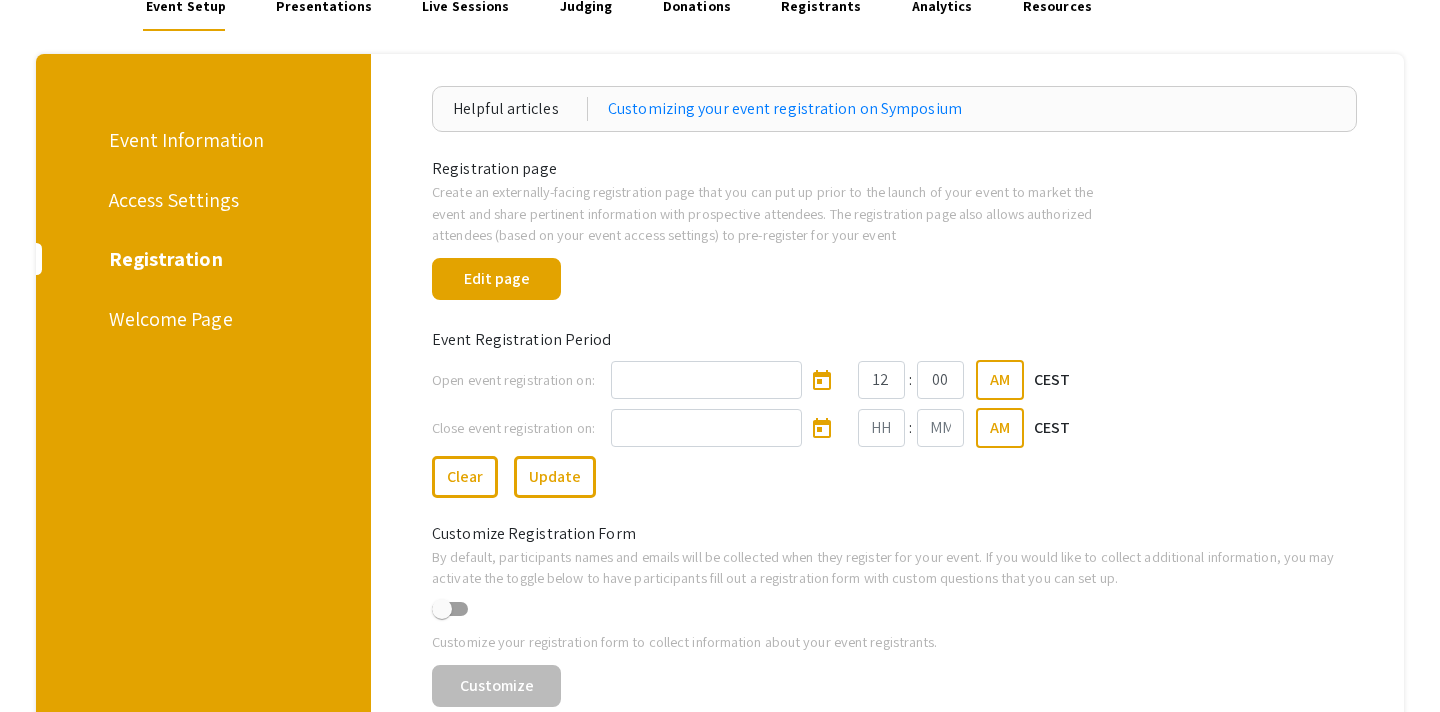 click on "Welcome Page" at bounding box center [200, 319] 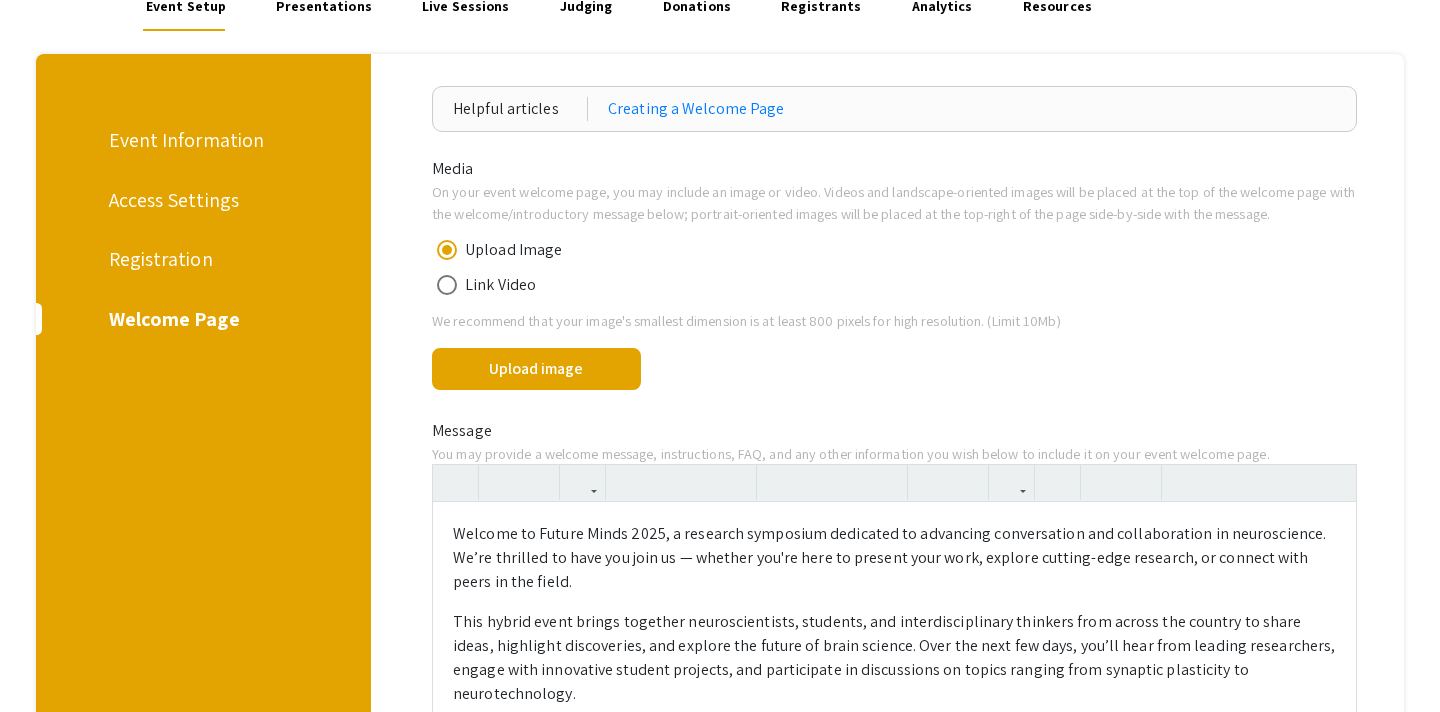 scroll, scrollTop: 0, scrollLeft: 0, axis: both 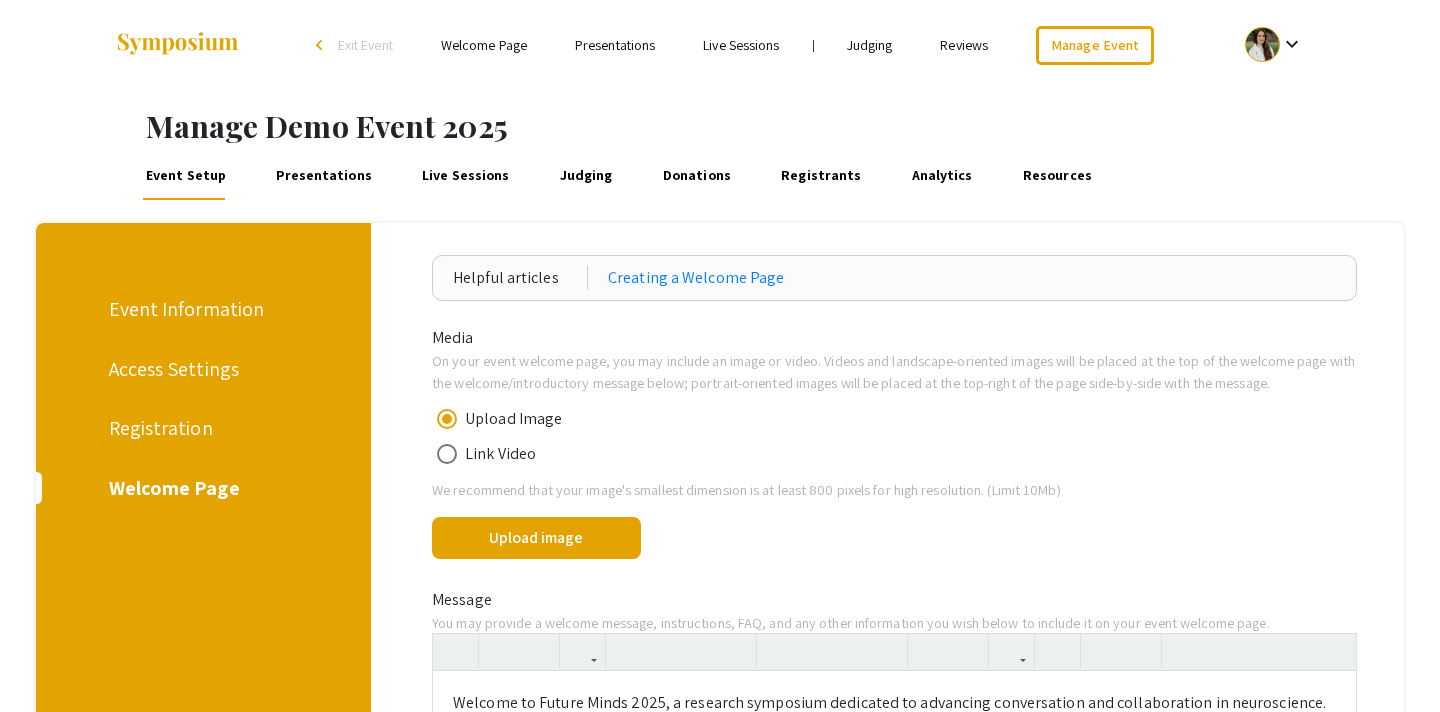 click on "Live Sessions" at bounding box center [466, 176] 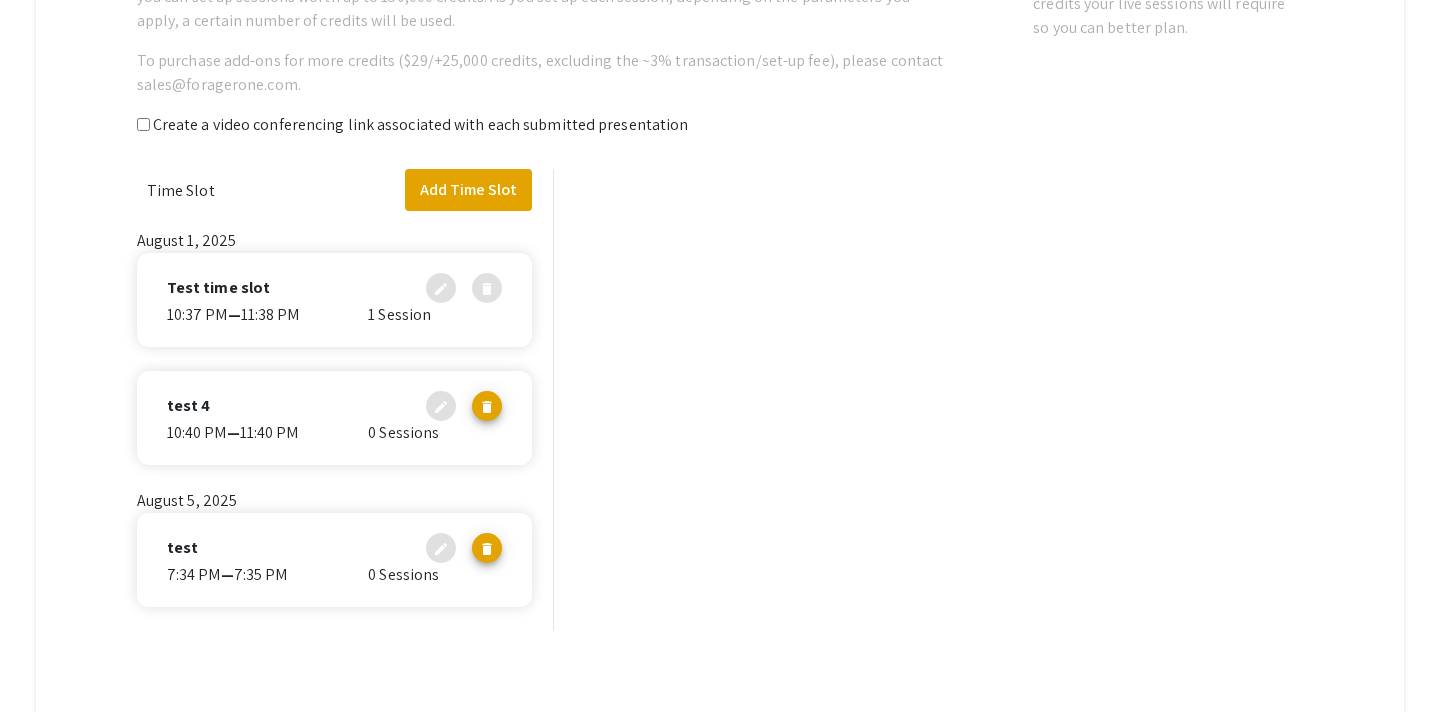 scroll, scrollTop: 434, scrollLeft: 0, axis: vertical 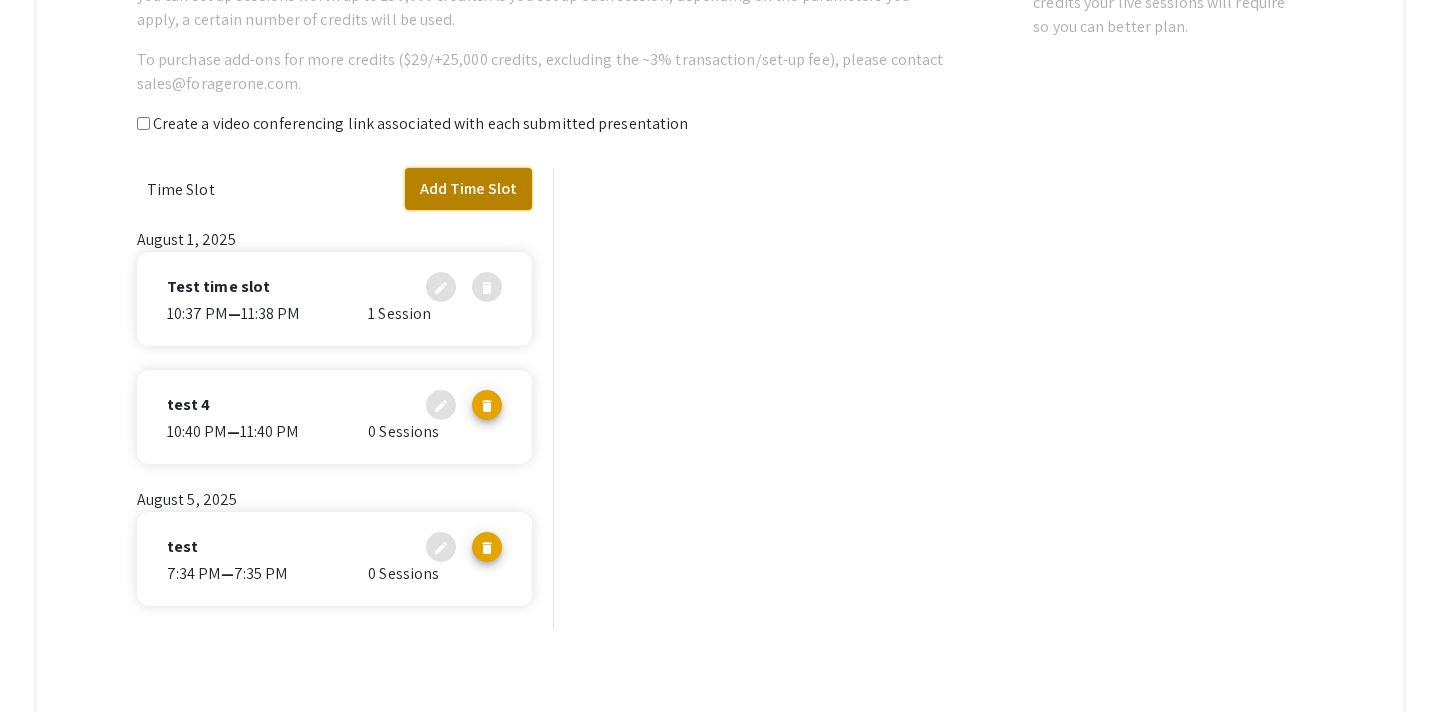 click on "Add Time Slot" 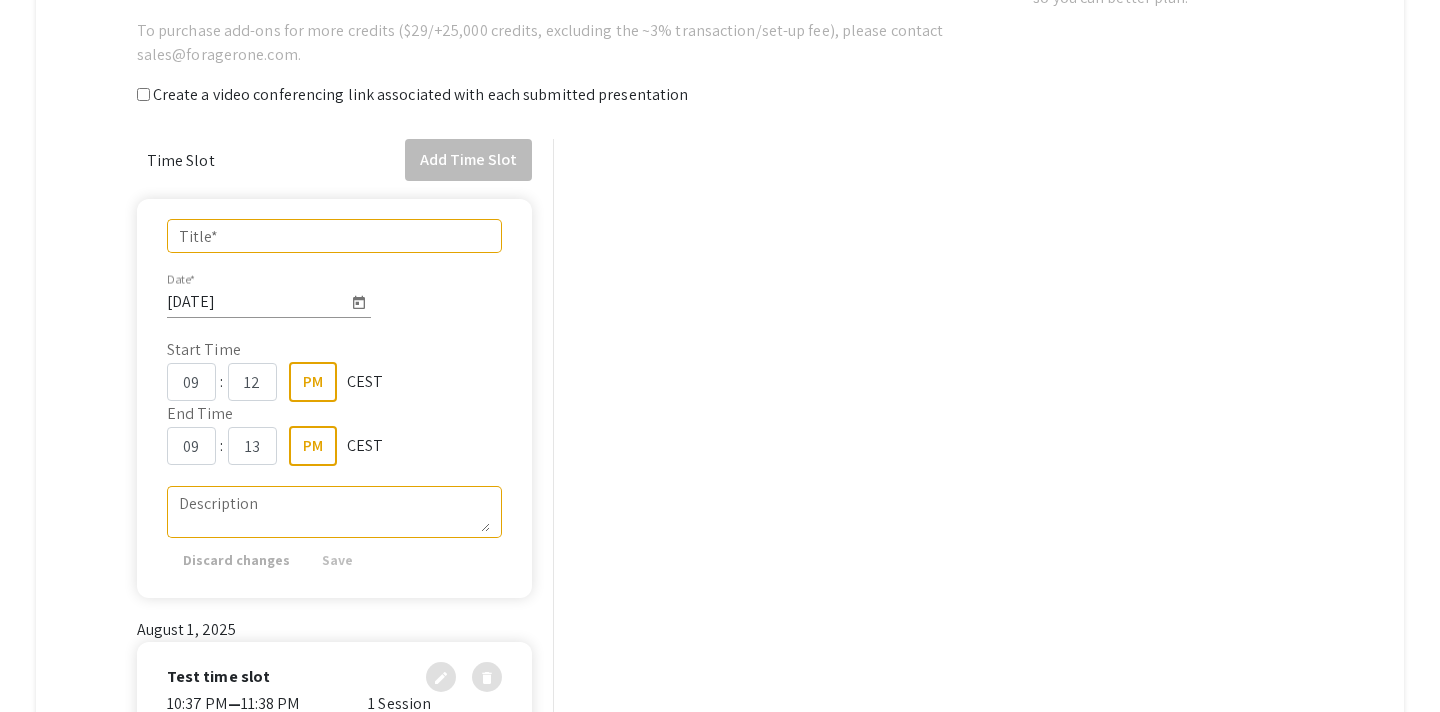 scroll, scrollTop: 30, scrollLeft: 0, axis: vertical 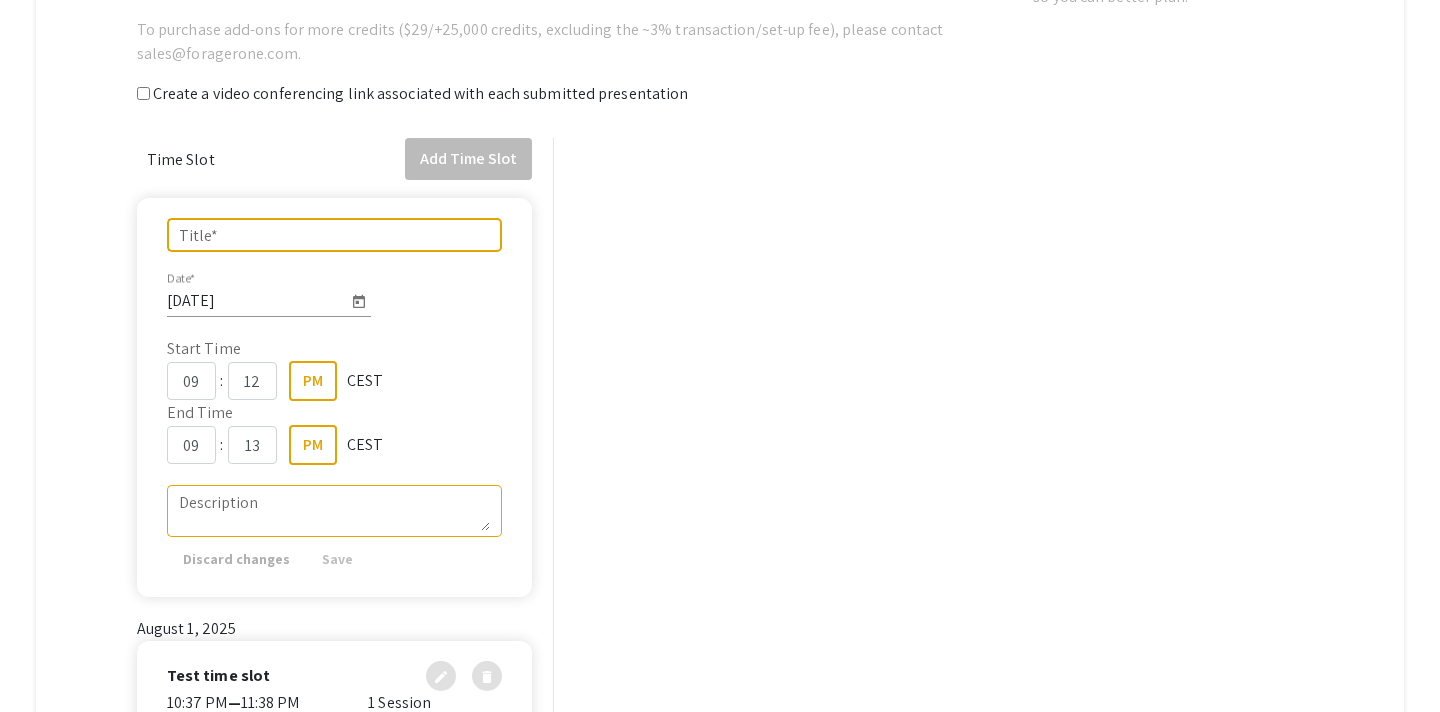 click on "Title   *" at bounding box center (335, 235) 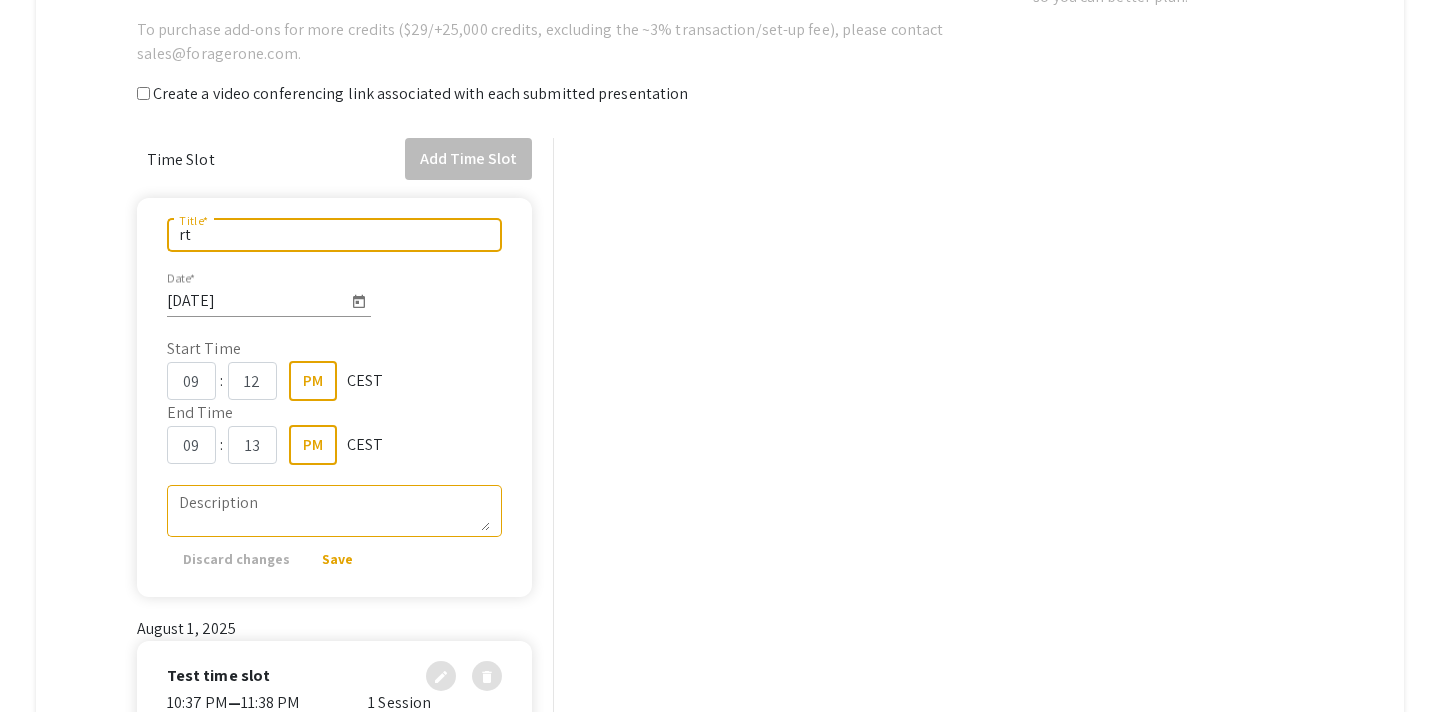 type on "r" 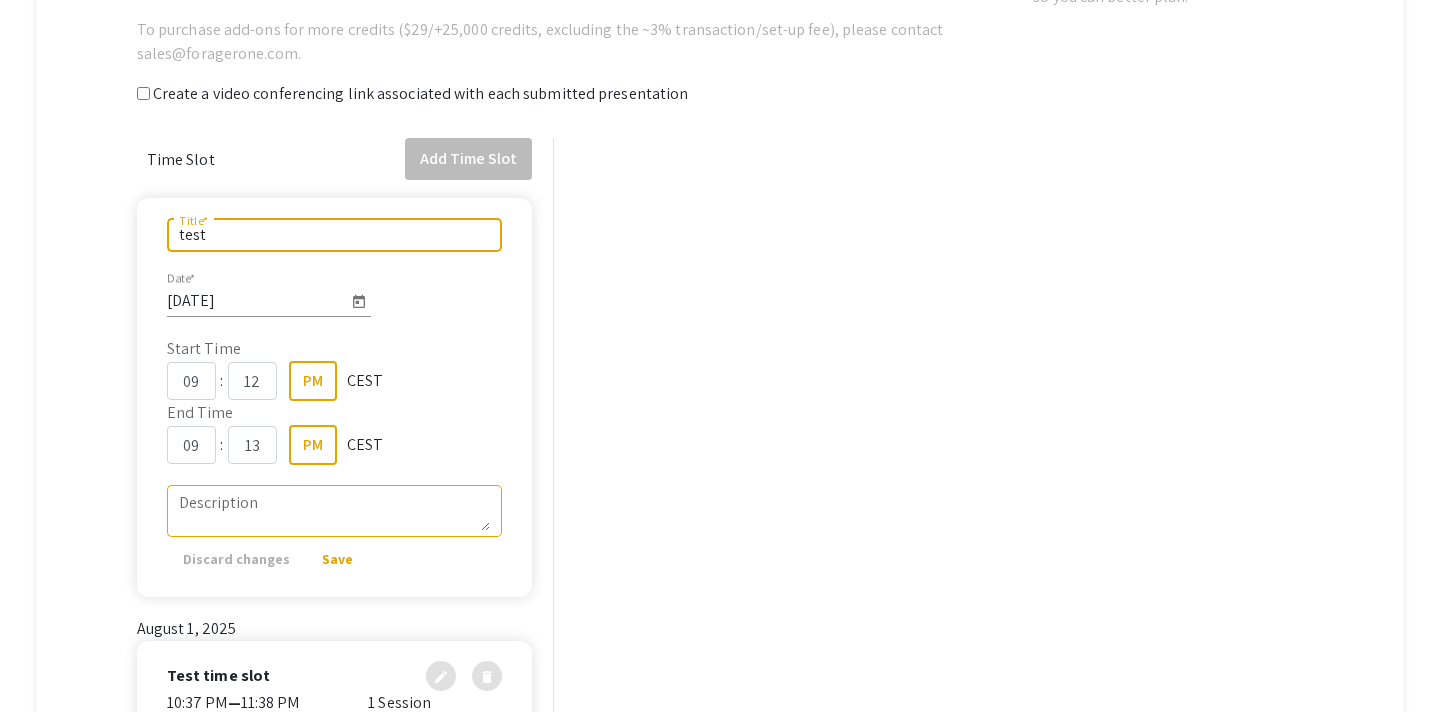 type on "test" 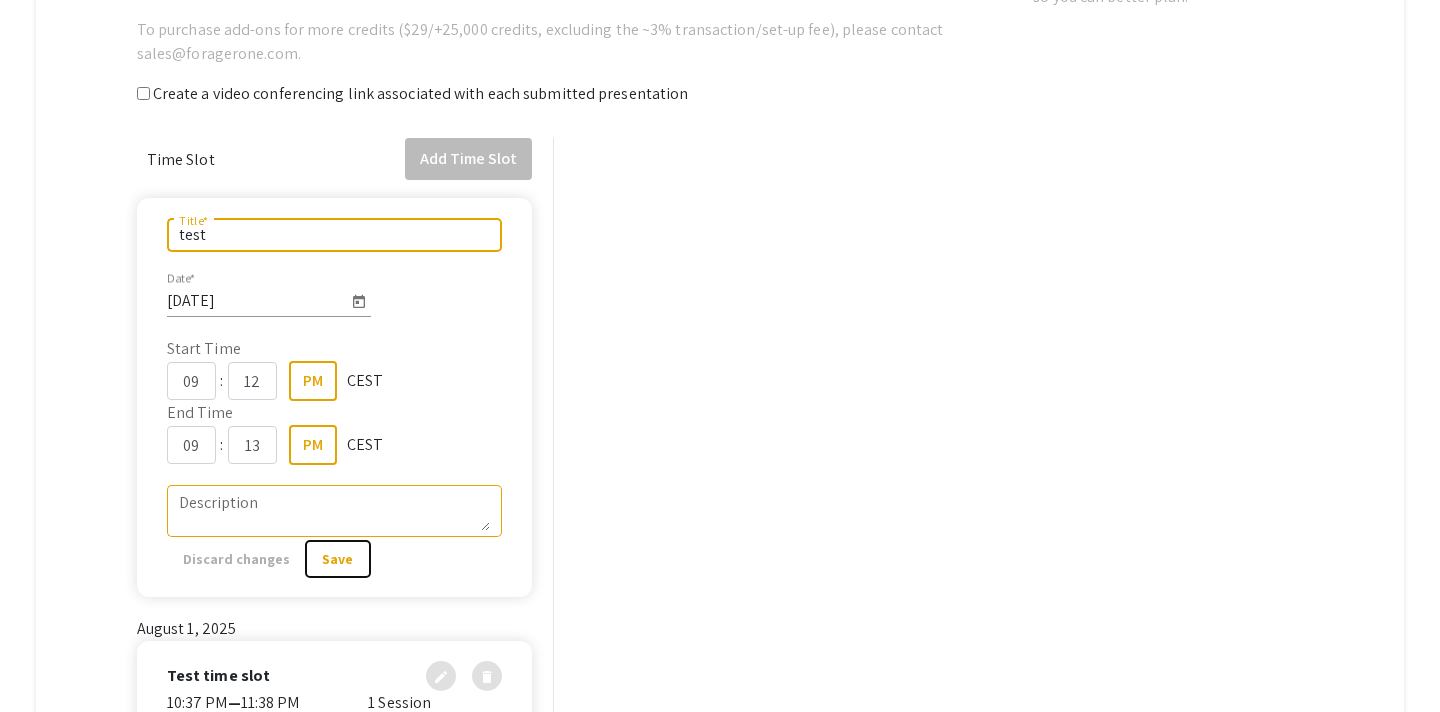 click on "Save" 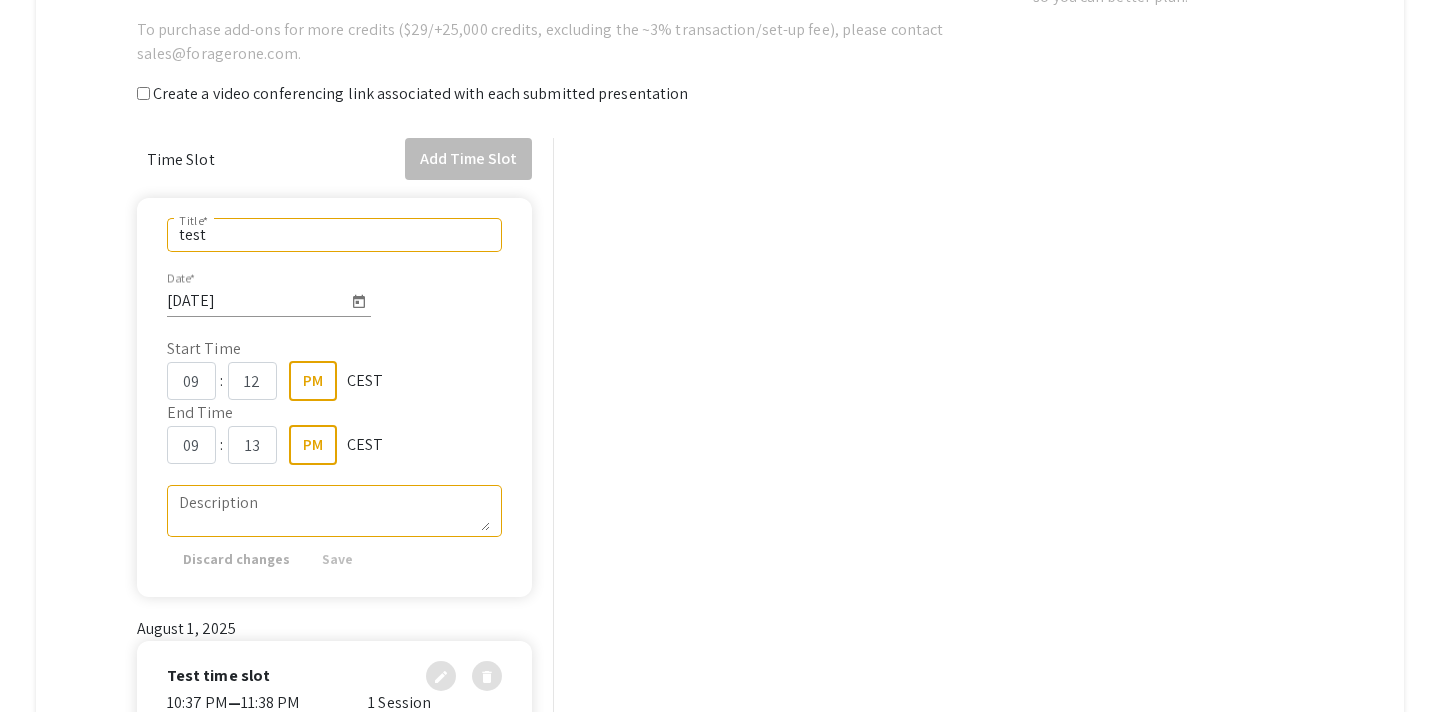 scroll, scrollTop: 0, scrollLeft: 0, axis: both 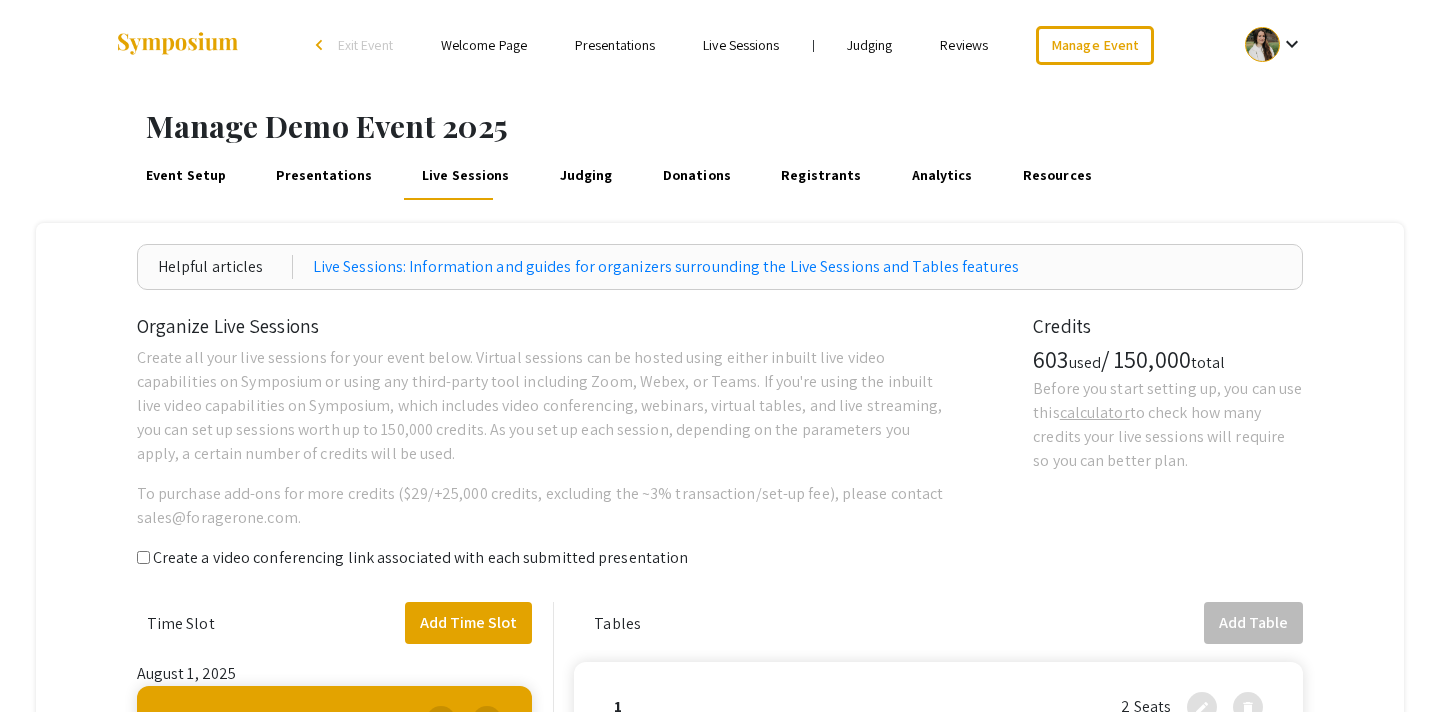 click on "Presentations" at bounding box center [324, 176] 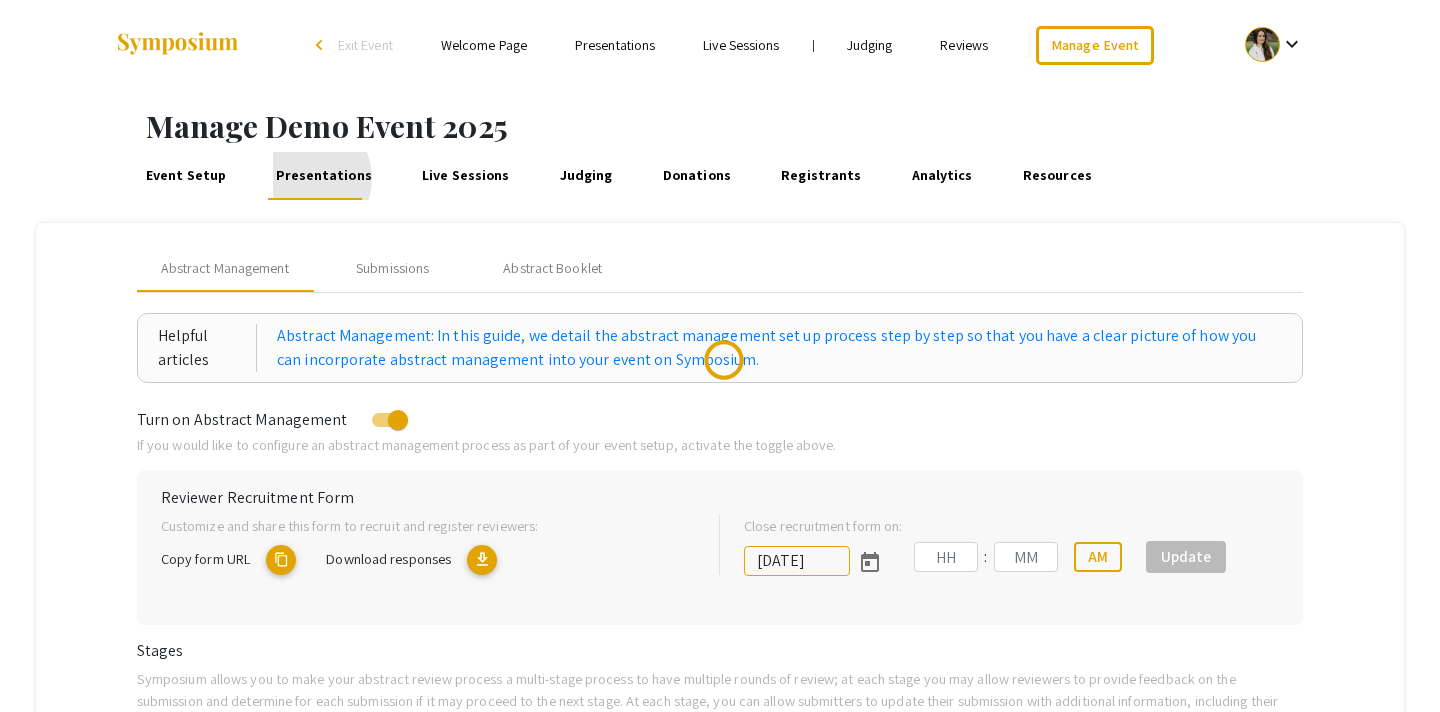 click on "Event Setup" at bounding box center [185, 176] 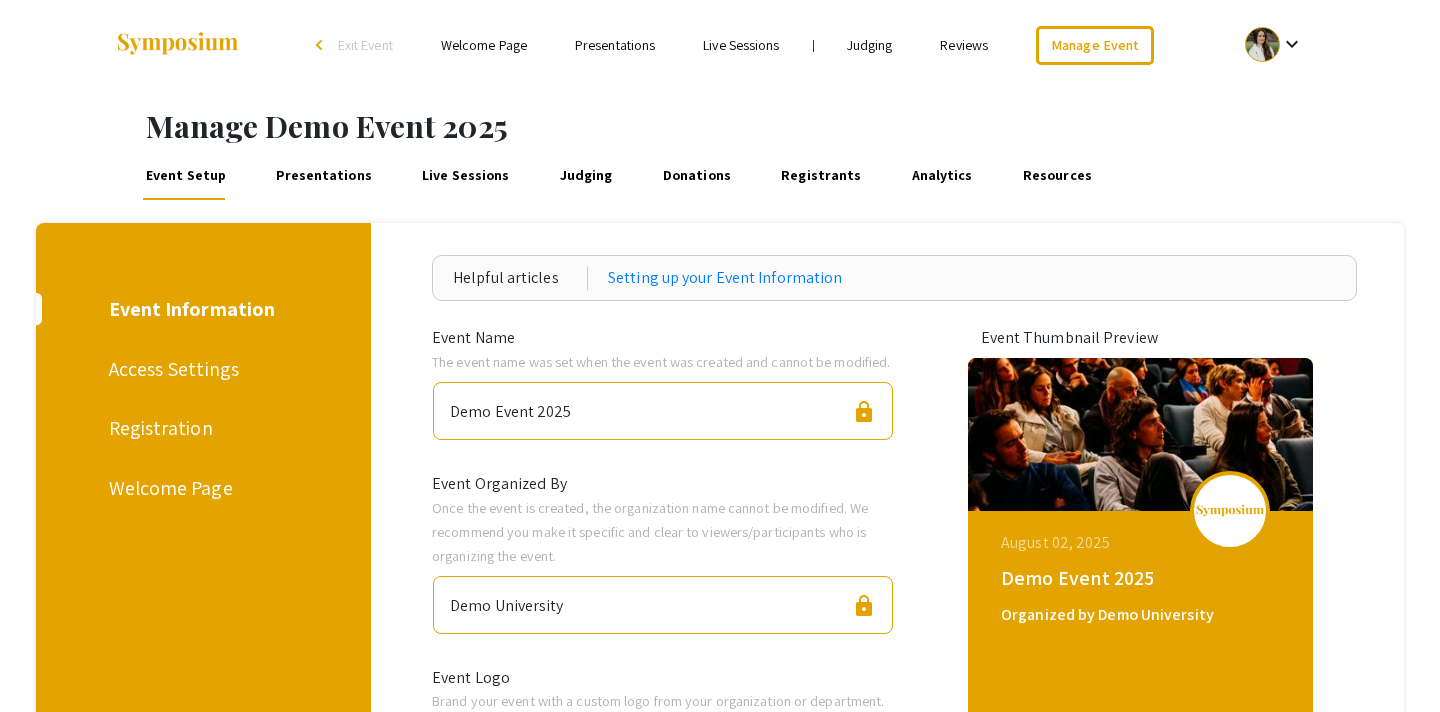 click on "Event Information Access Settings Registration Welcome Page" at bounding box center (196, 1019) 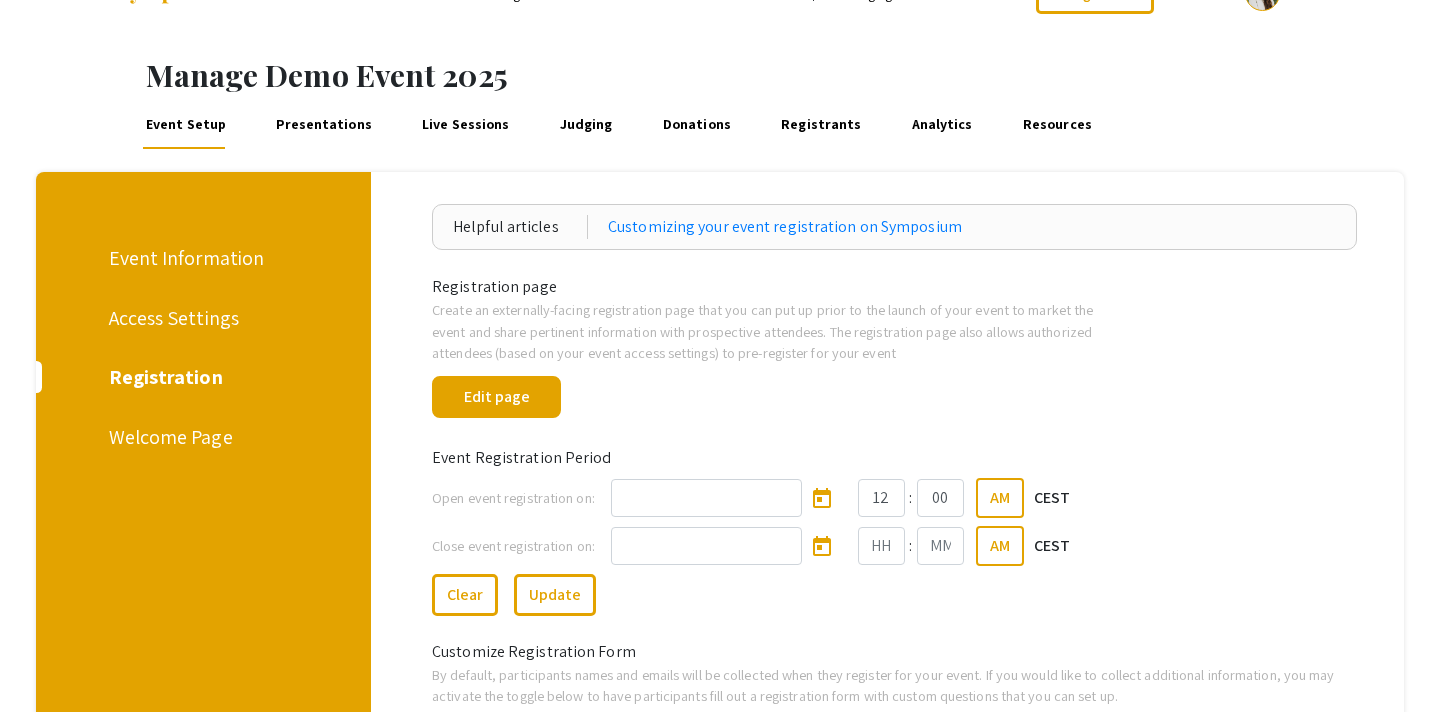 scroll, scrollTop: 60, scrollLeft: 0, axis: vertical 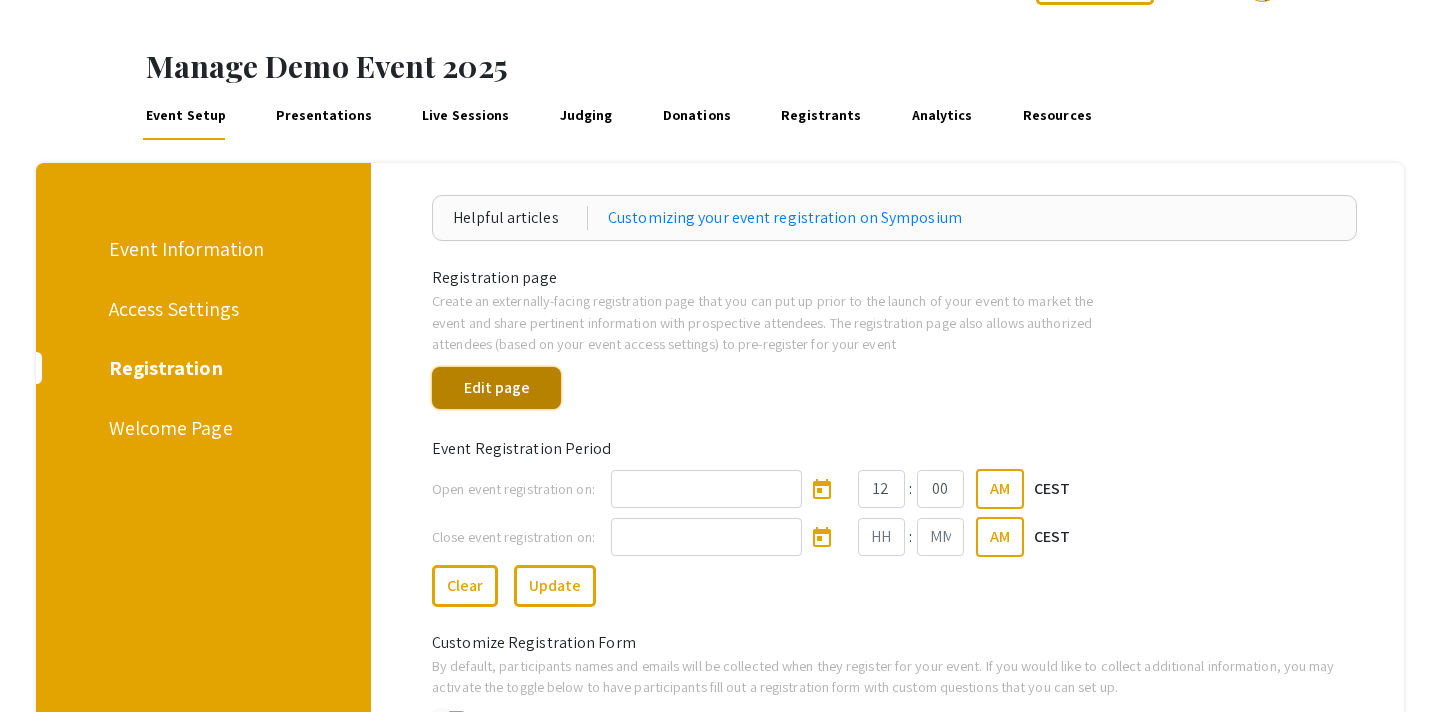 click on "Edit page" at bounding box center [496, 388] 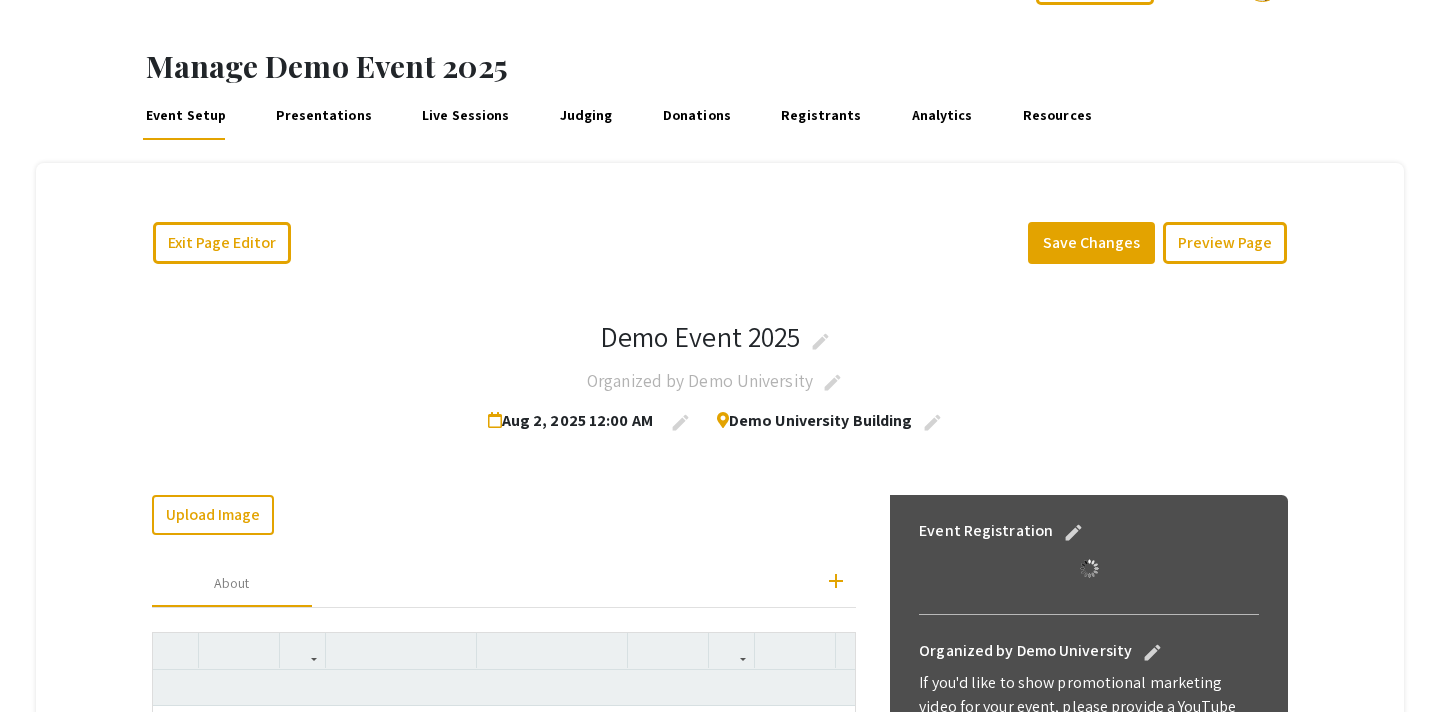 scroll, scrollTop: 0, scrollLeft: 0, axis: both 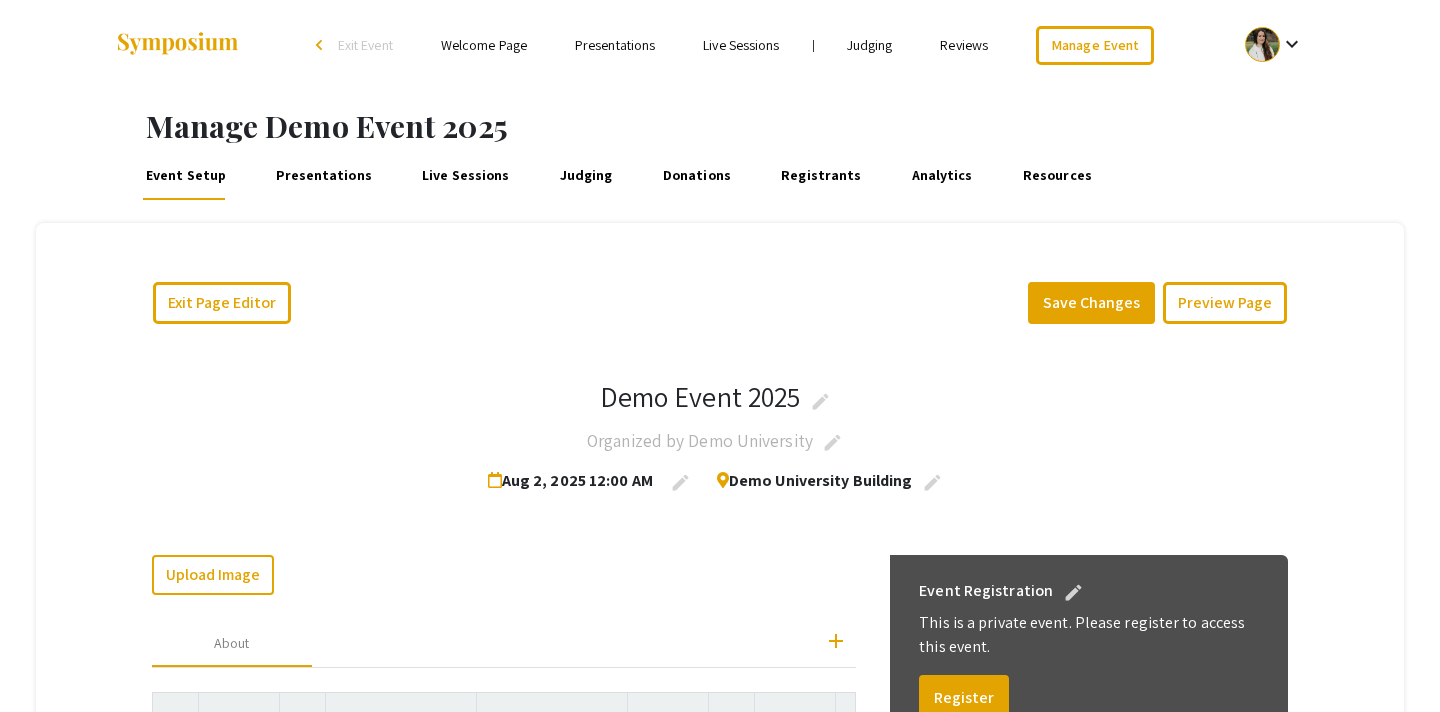 click on "Exit Event" at bounding box center (365, 45) 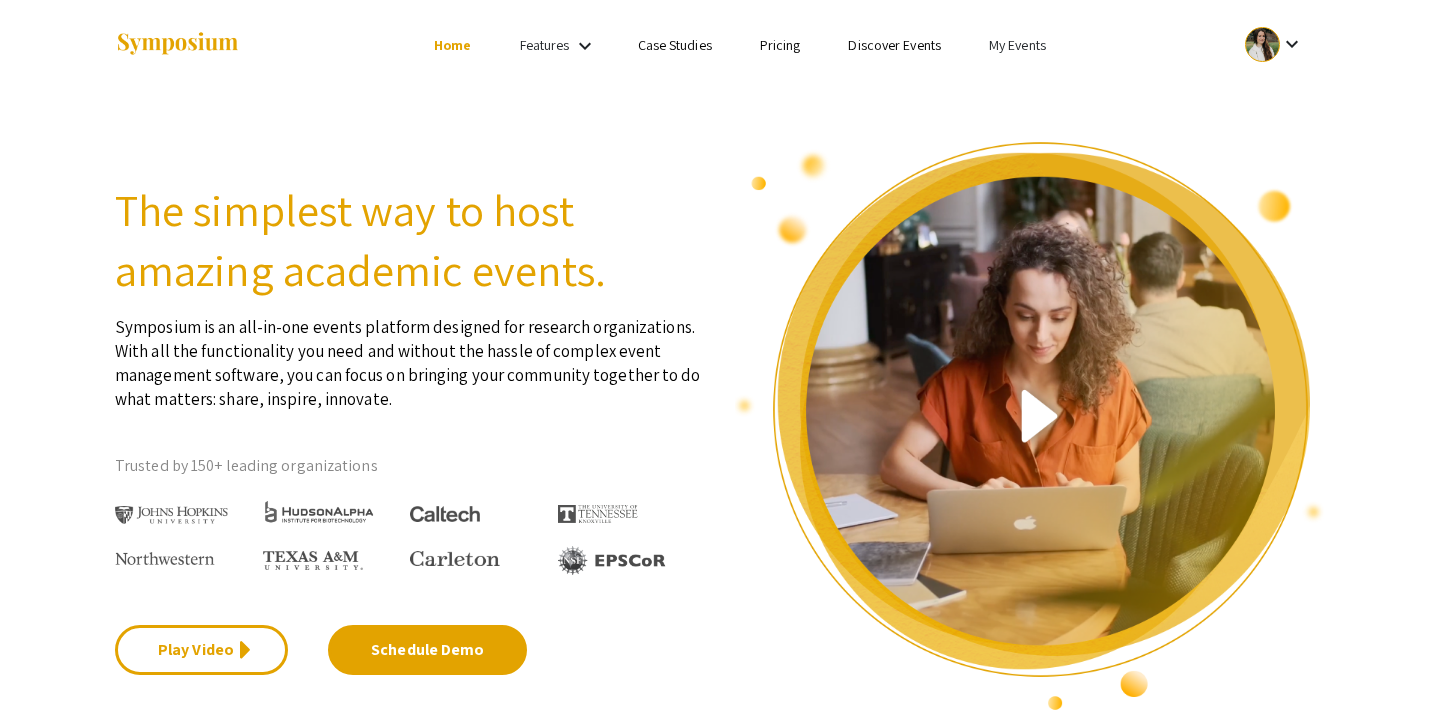 click on "My Events" at bounding box center (1017, 45) 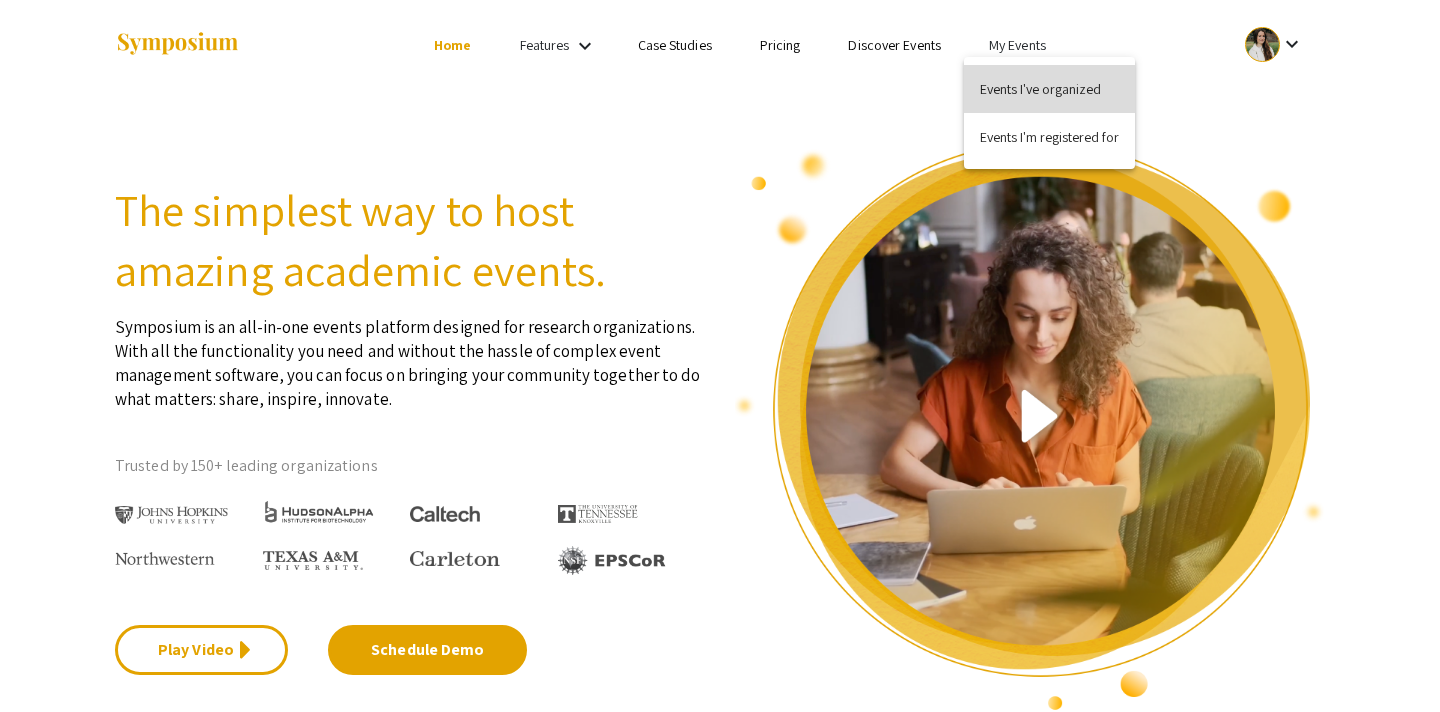 click on "Events I've organized" at bounding box center (1049, 89) 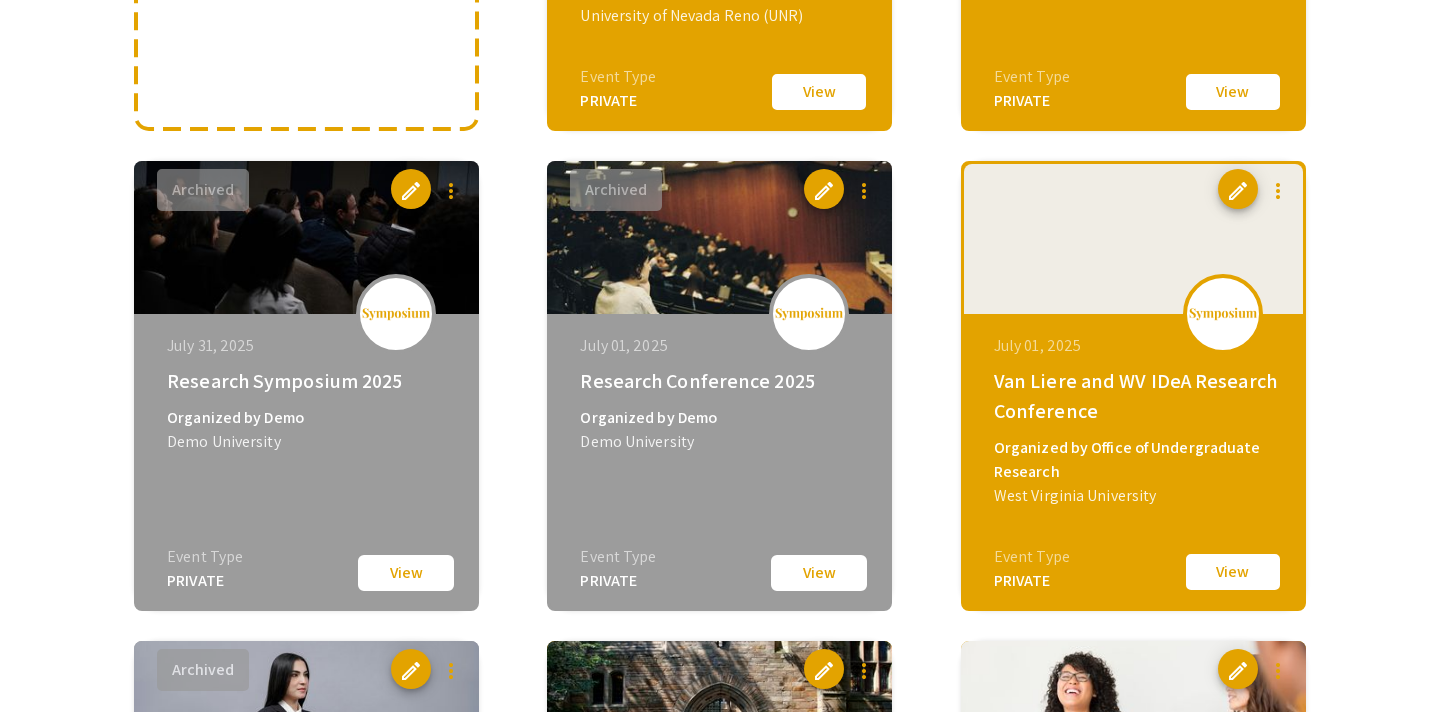 scroll, scrollTop: 568, scrollLeft: 0, axis: vertical 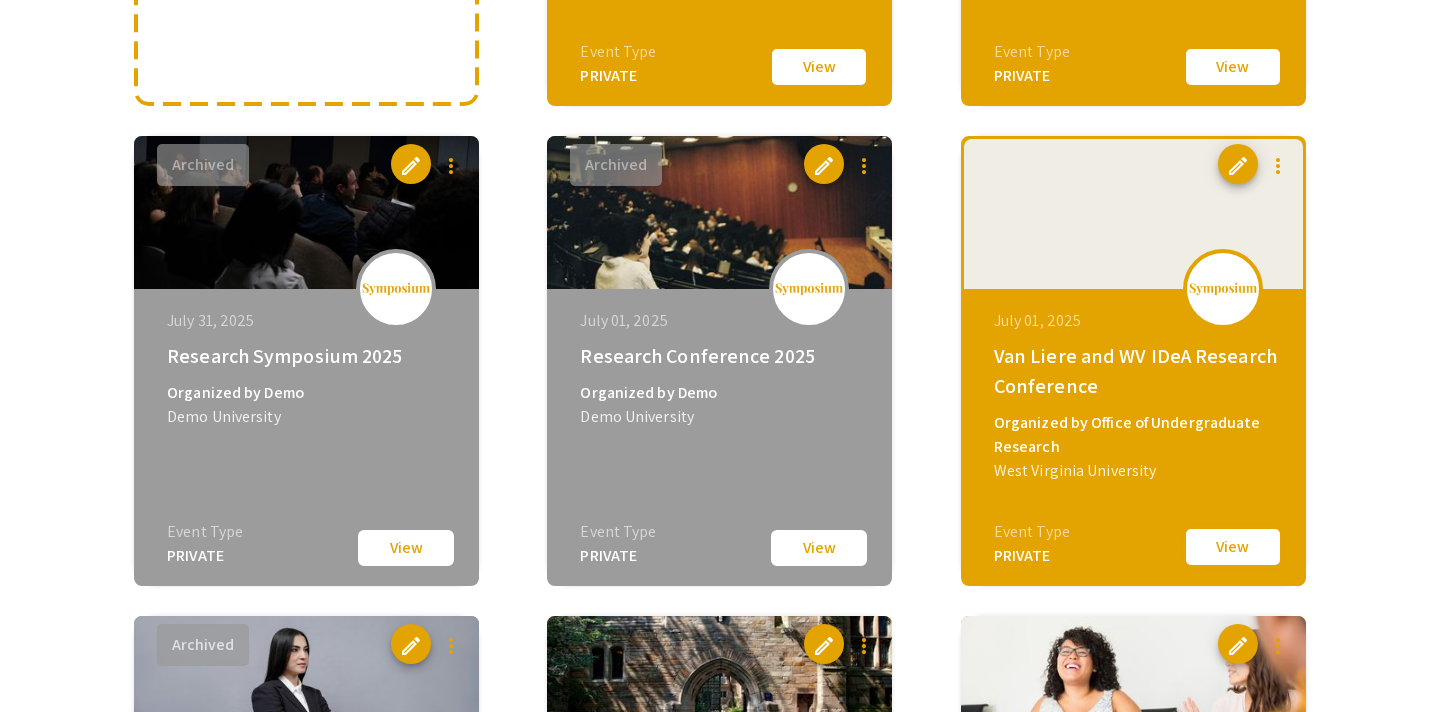 click on "View" 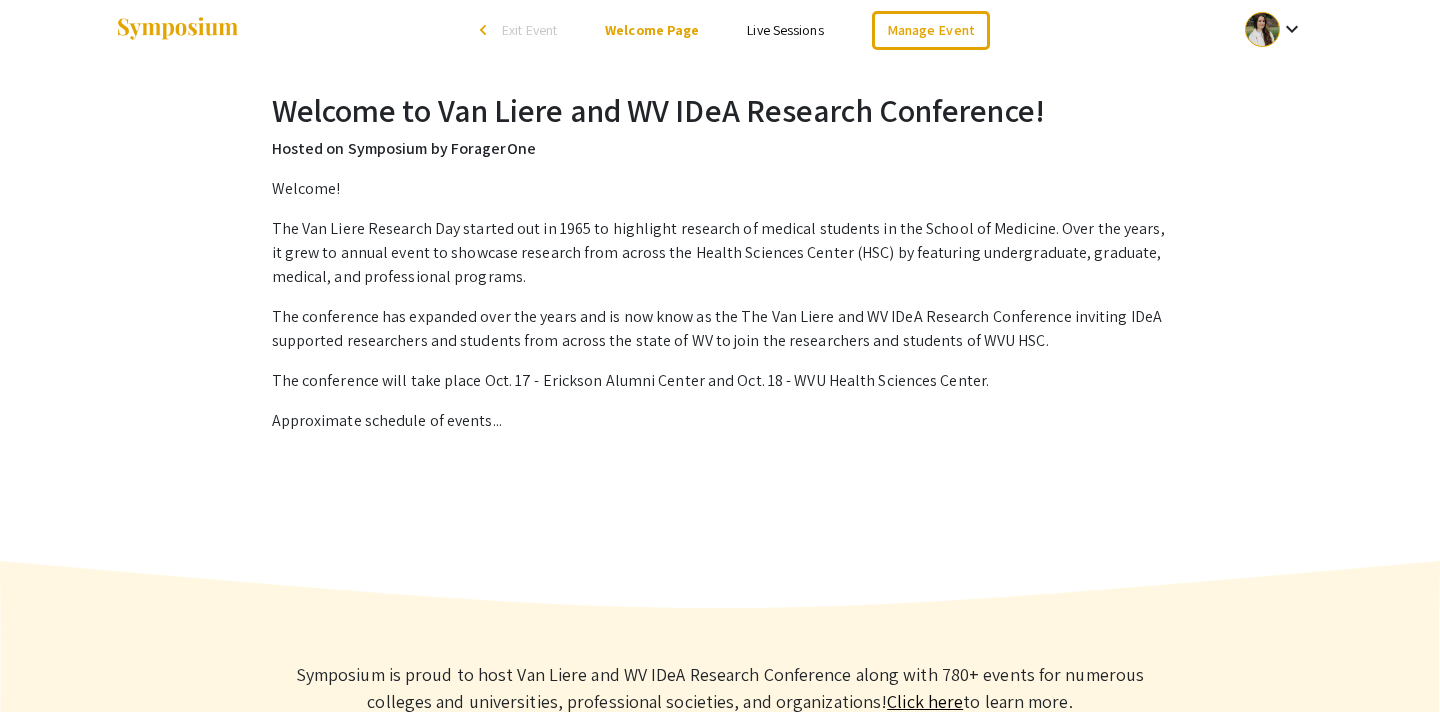 scroll, scrollTop: 0, scrollLeft: 0, axis: both 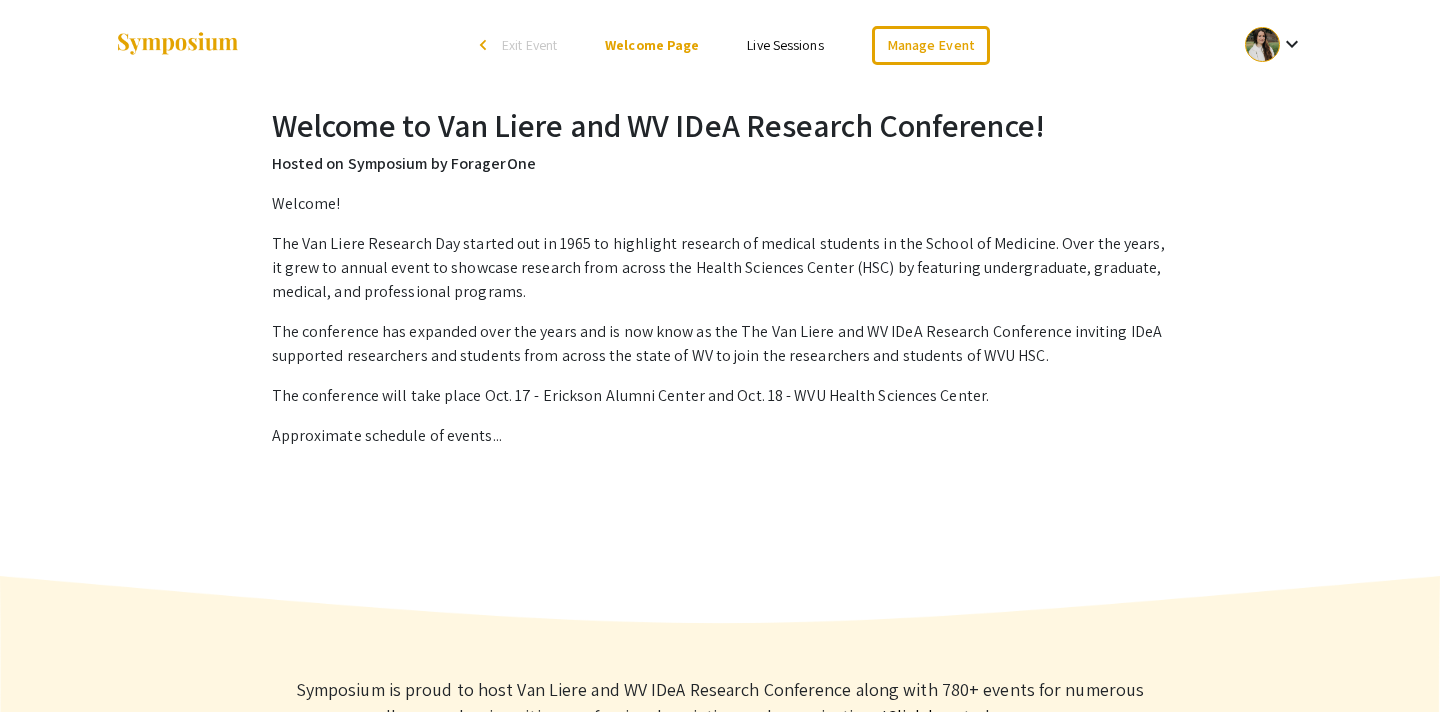 click on "Live Sessions" at bounding box center (785, 45) 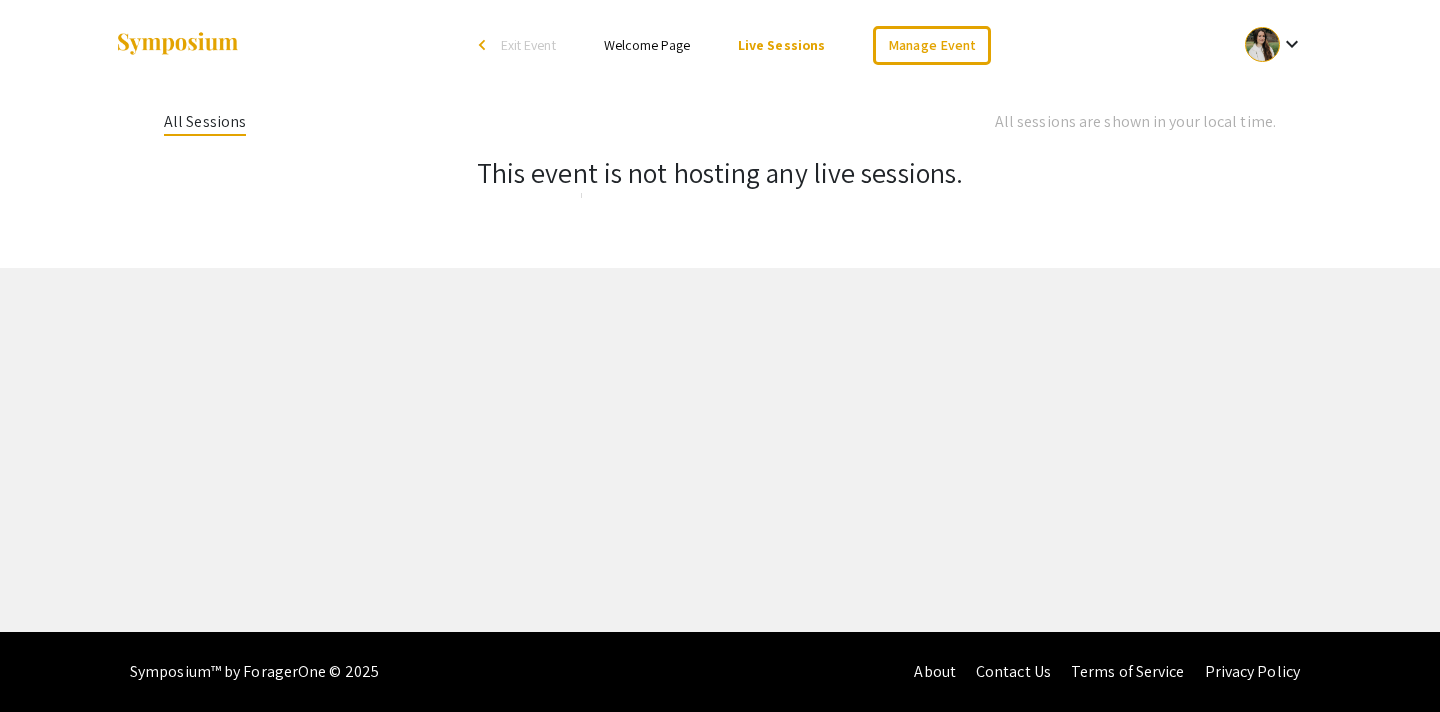 click on "Welcome Page" at bounding box center (647, 45) 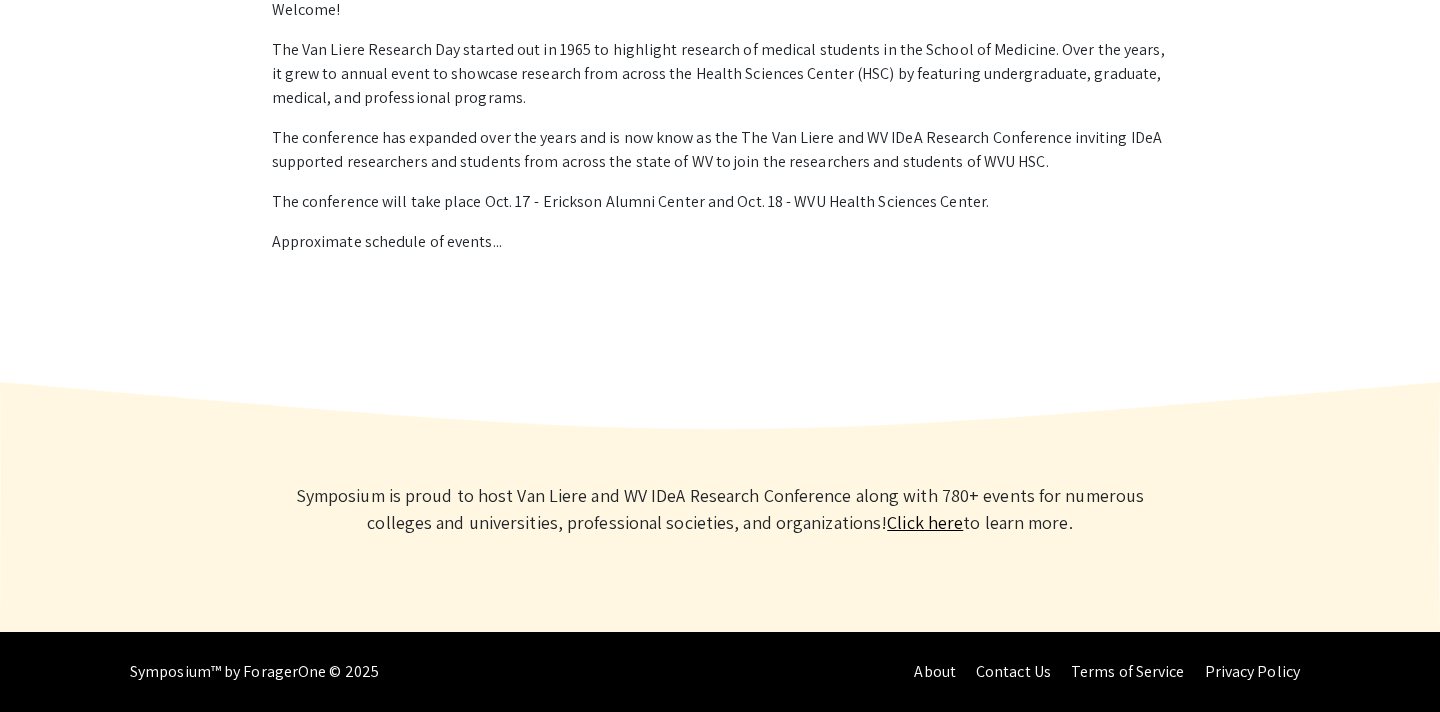scroll, scrollTop: 0, scrollLeft: 0, axis: both 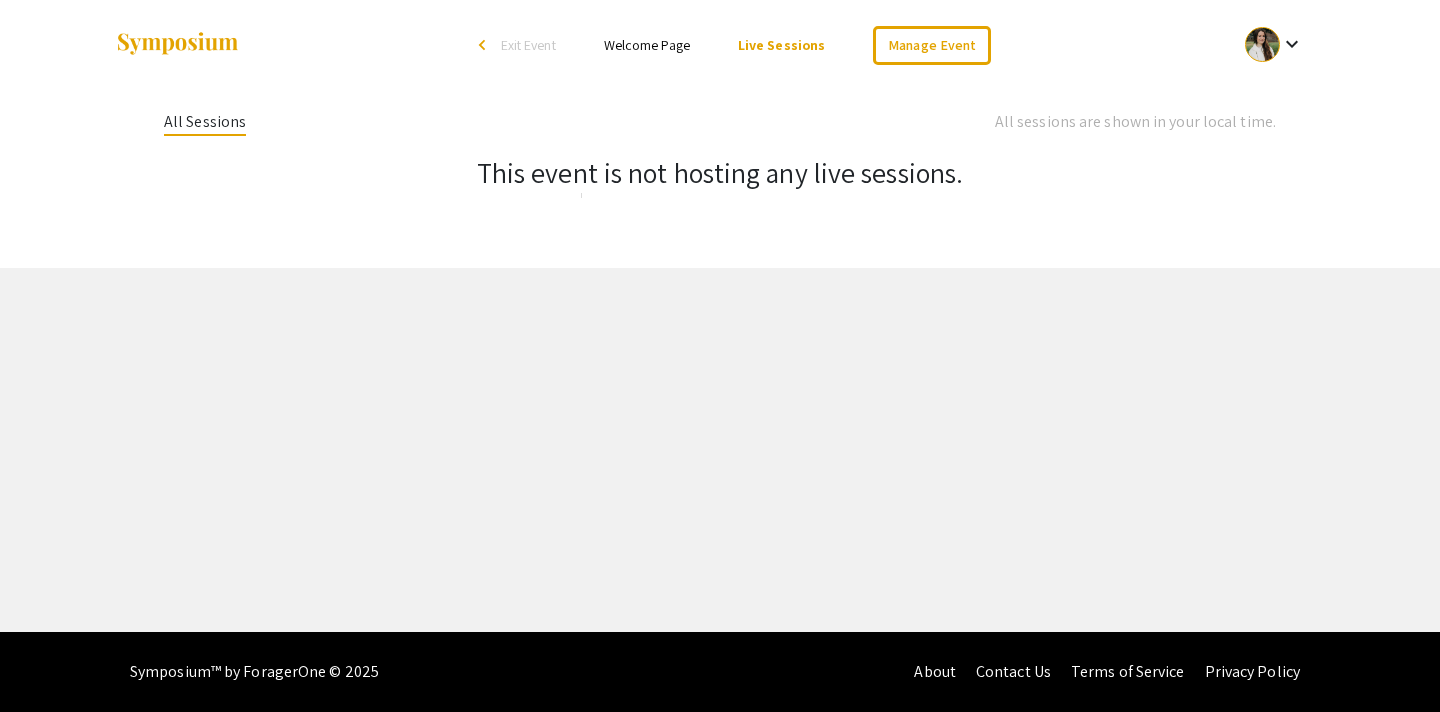 click on "Exit Event" at bounding box center [528, 45] 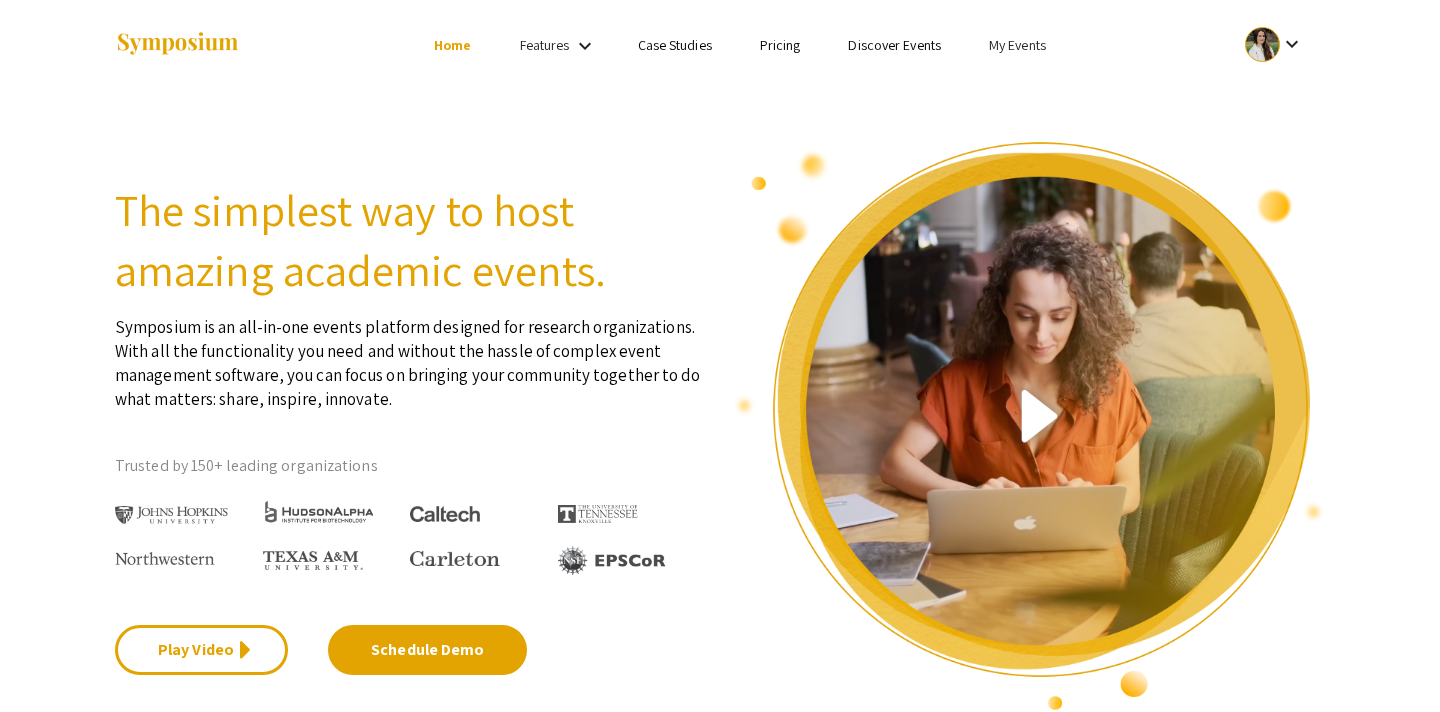 click on "My Events" at bounding box center [1017, 45] 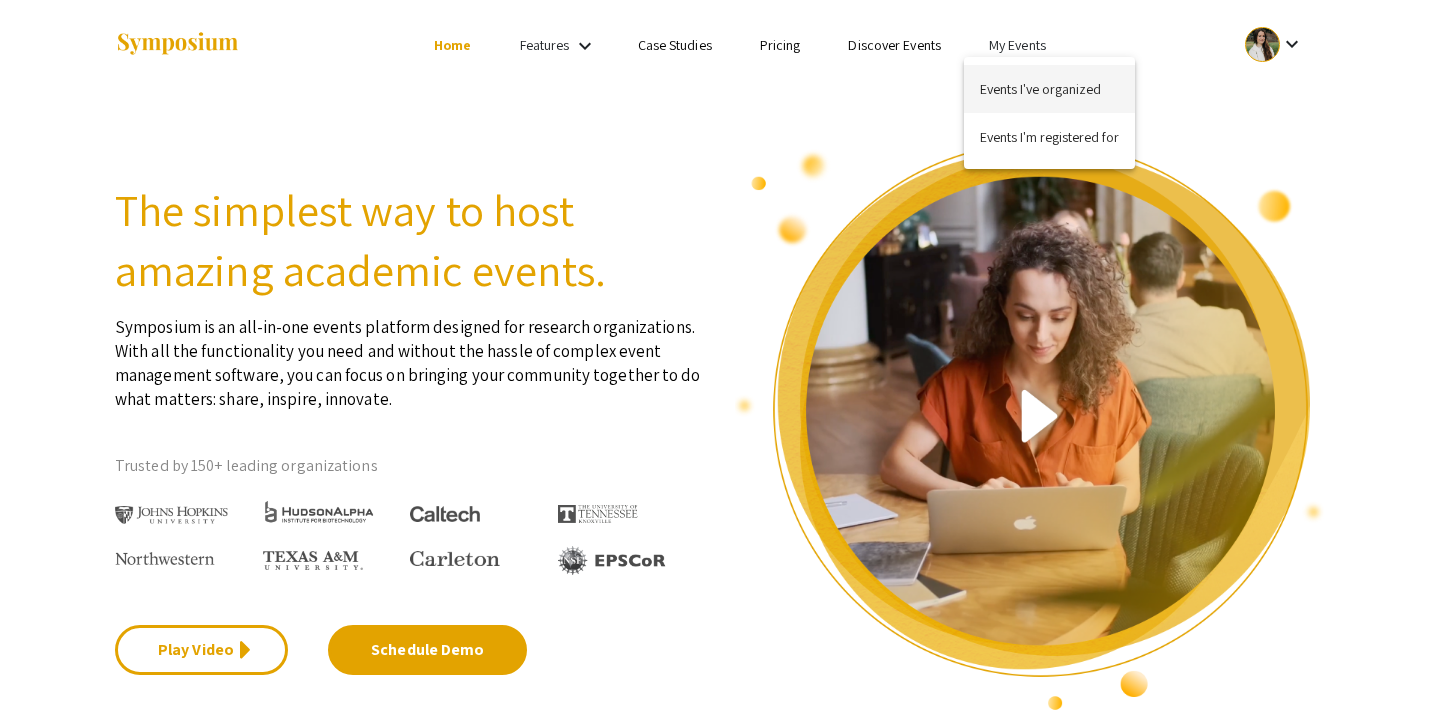 click on "Events I've organized" at bounding box center (1049, 89) 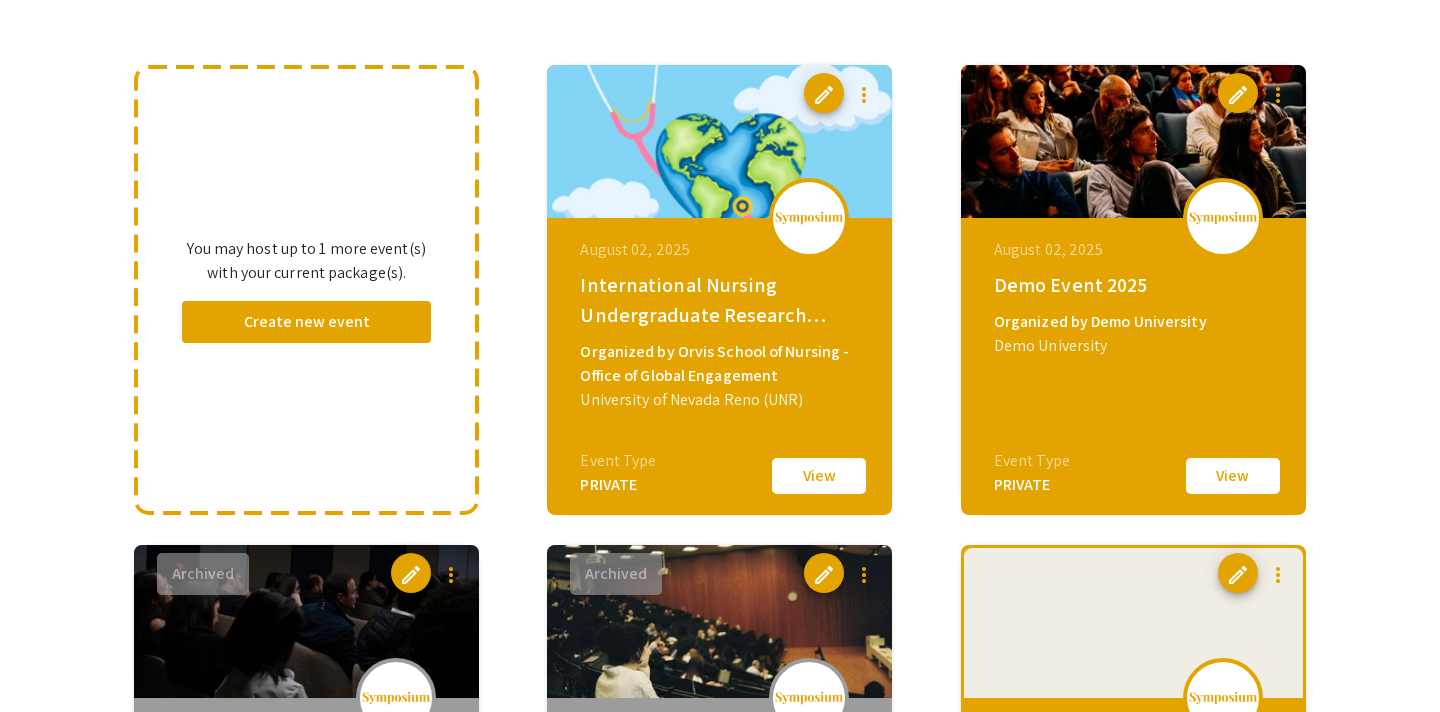 scroll, scrollTop: 0, scrollLeft: 0, axis: both 